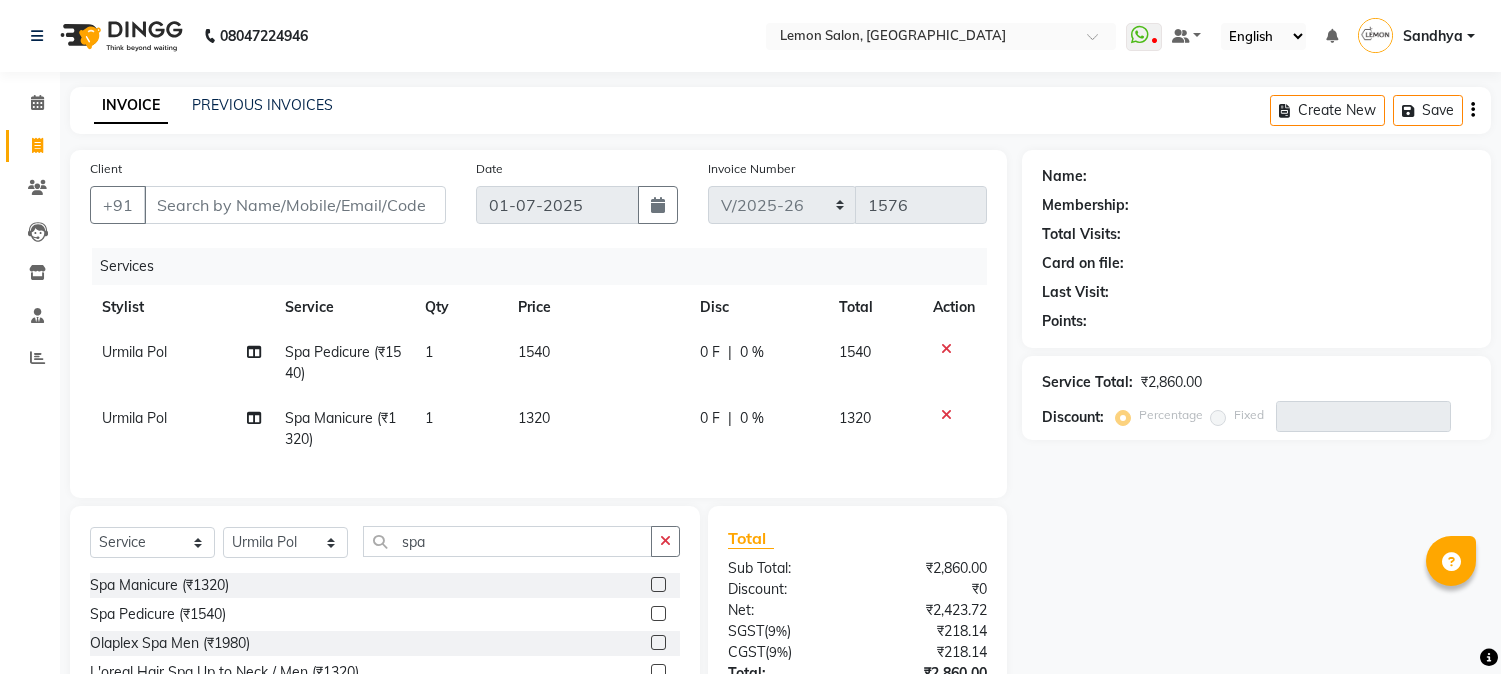 select on "565" 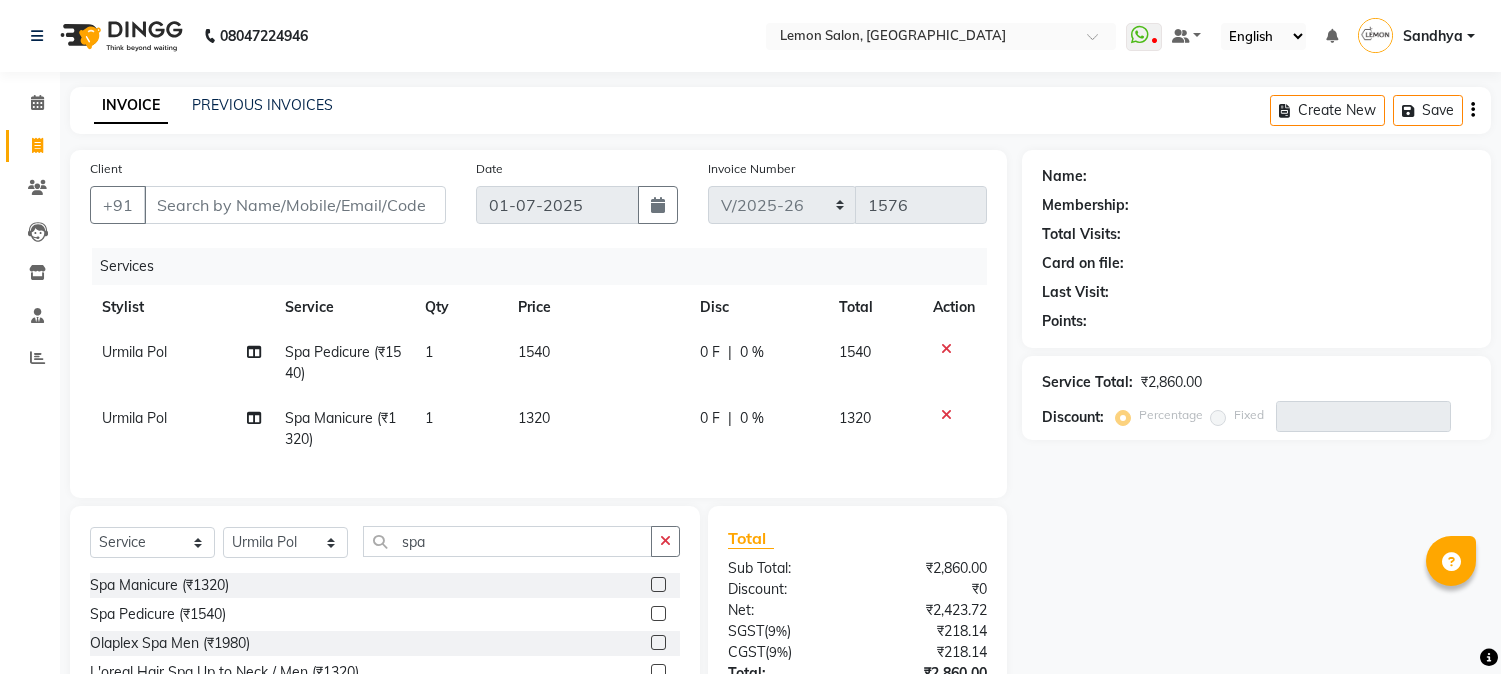scroll, scrollTop: 173, scrollLeft: 0, axis: vertical 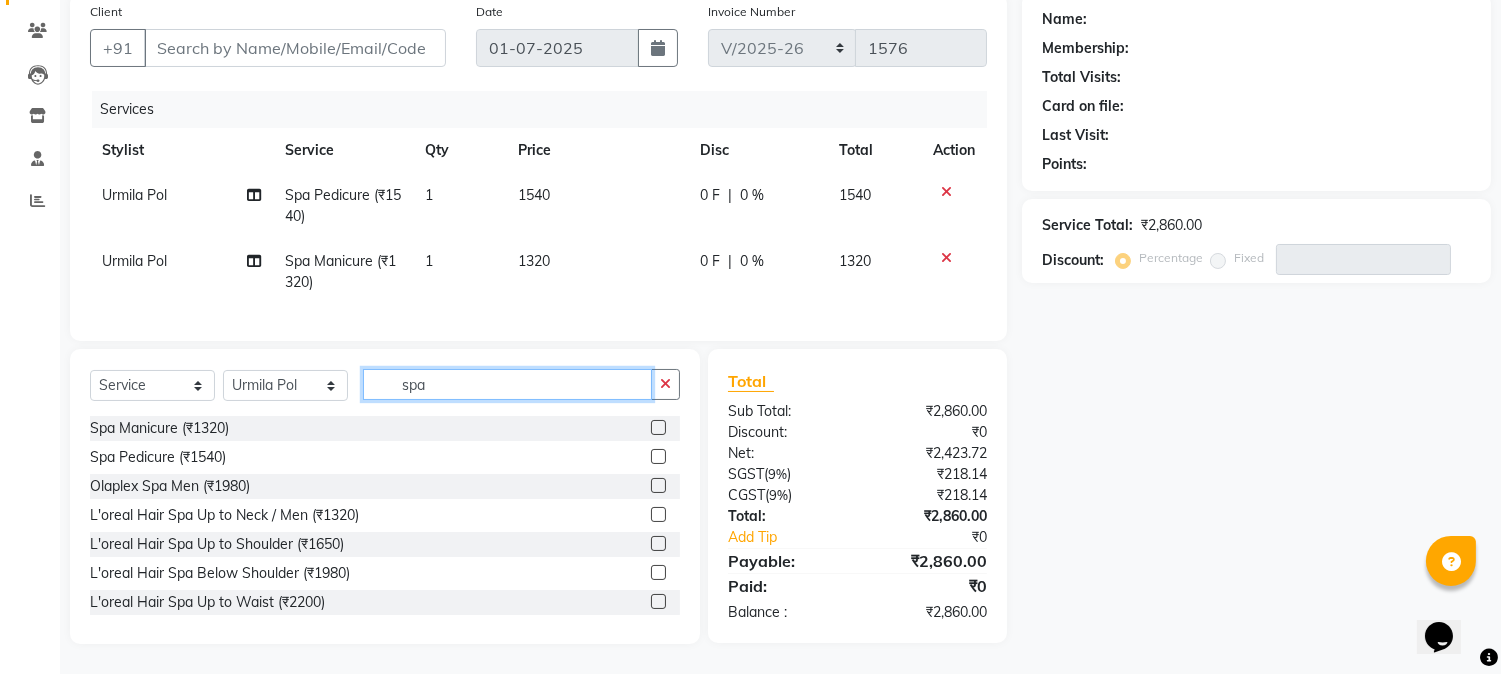 drag, startPoint x: 362, startPoint y: 376, endPoint x: 228, endPoint y: 354, distance: 135.79396 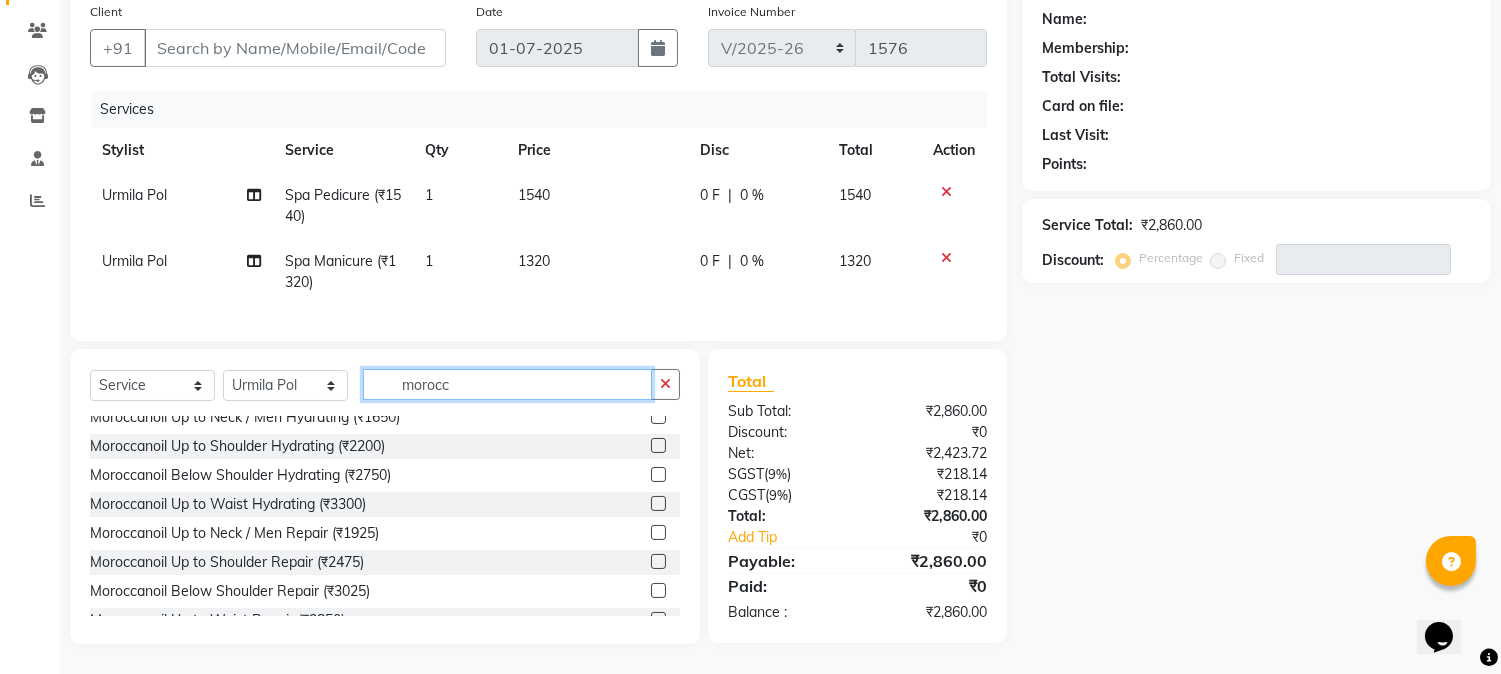 scroll, scrollTop: 177, scrollLeft: 0, axis: vertical 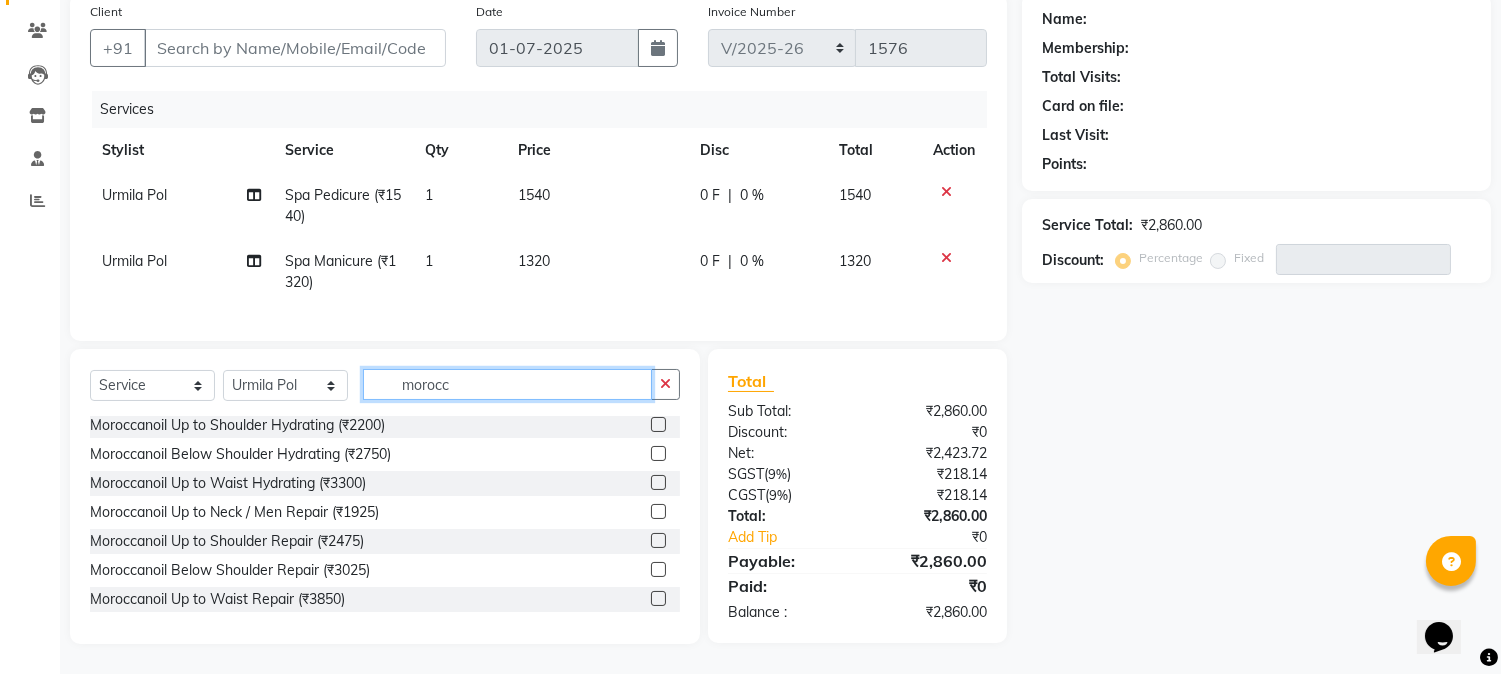 type on "morocc" 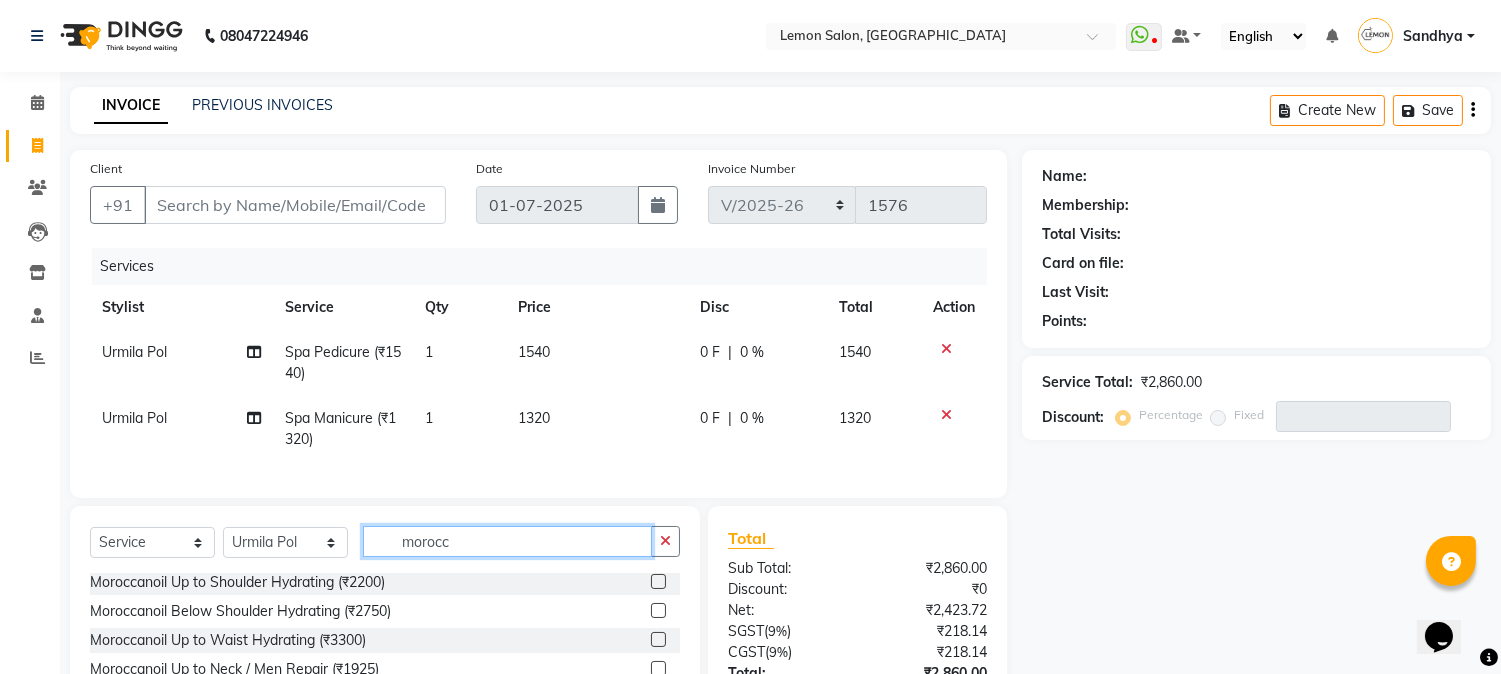 scroll, scrollTop: 173, scrollLeft: 0, axis: vertical 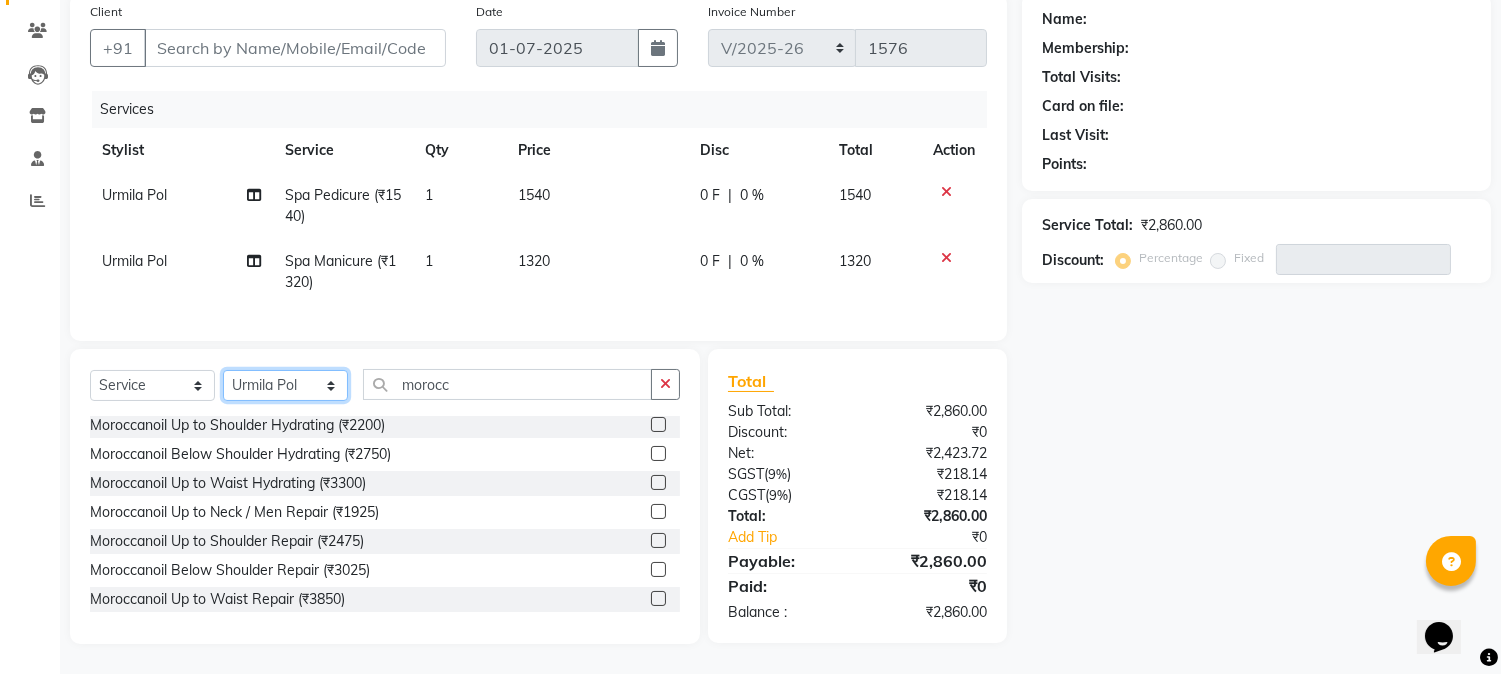 click on "Select Stylist [PERSON_NAME] [PERSON_NAME] Dshpande Datta [PERSON_NAME][GEOGRAPHIC_DATA] Furkan [PERSON_NAME] Kelatkar  [PERSON_NAME] [PERSON_NAME] Nawab  Mukaddar [PERSON_NAME] [PERSON_NAME] [PERSON_NAME]  [PERSON_NAME] Pol" 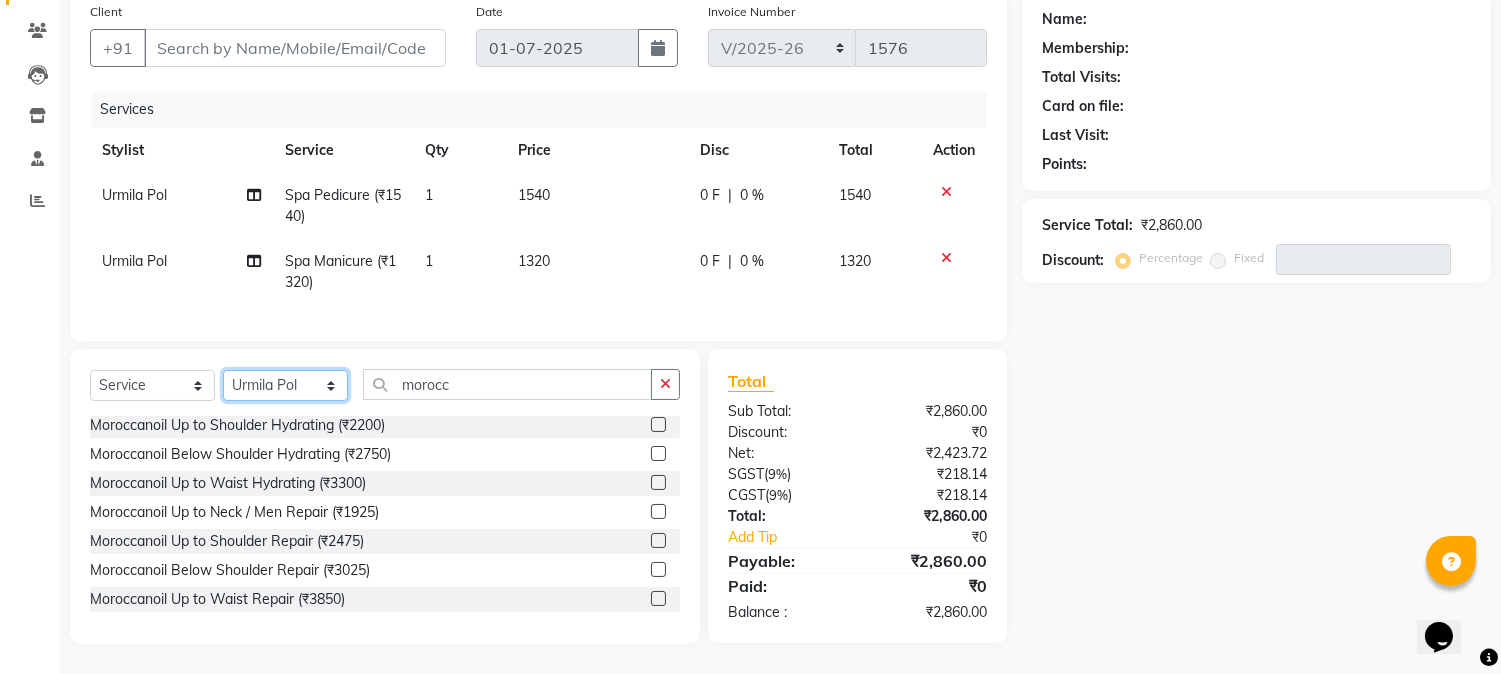 select on "7420" 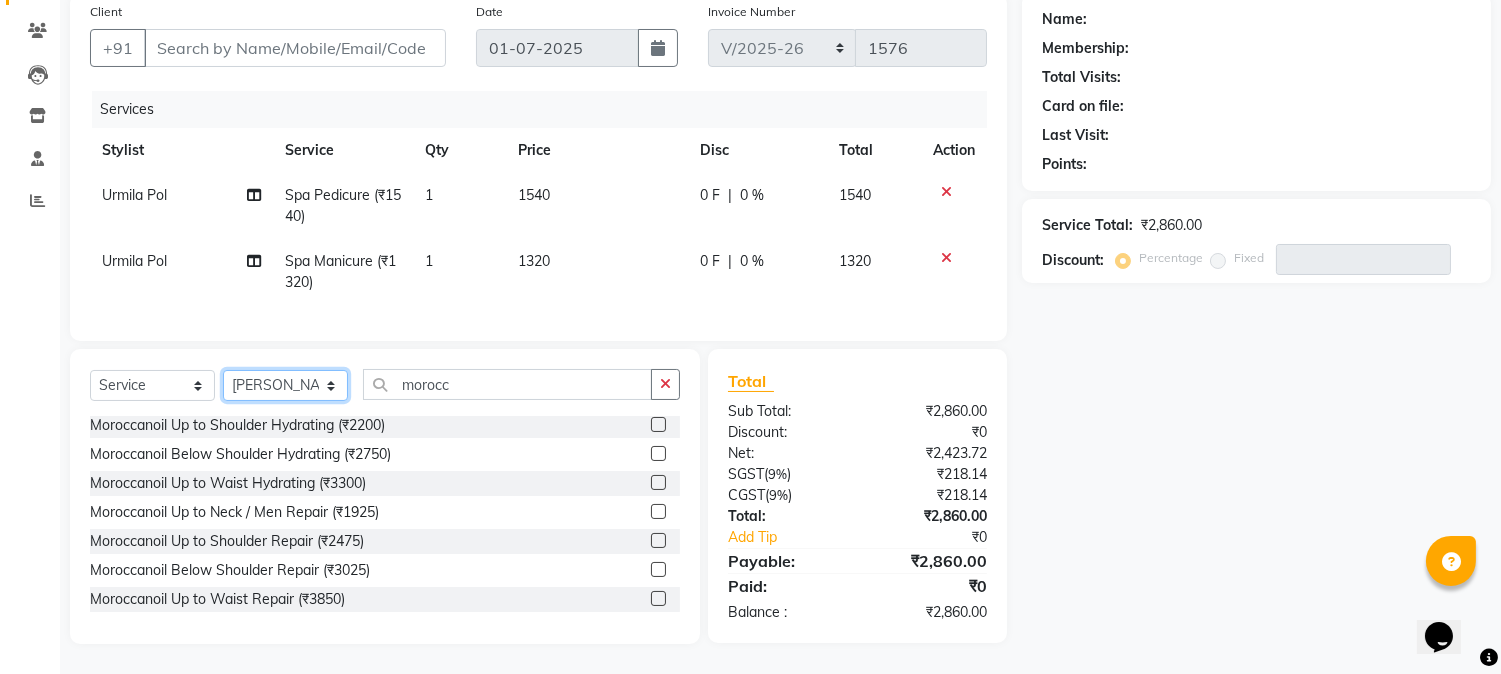 click on "Select Stylist [PERSON_NAME] [PERSON_NAME] Dshpande Datta [PERSON_NAME][GEOGRAPHIC_DATA] Furkan [PERSON_NAME] Kelatkar  [PERSON_NAME] [PERSON_NAME] Nawab  Mukaddar [PERSON_NAME] [PERSON_NAME] [PERSON_NAME]  [PERSON_NAME] Pol" 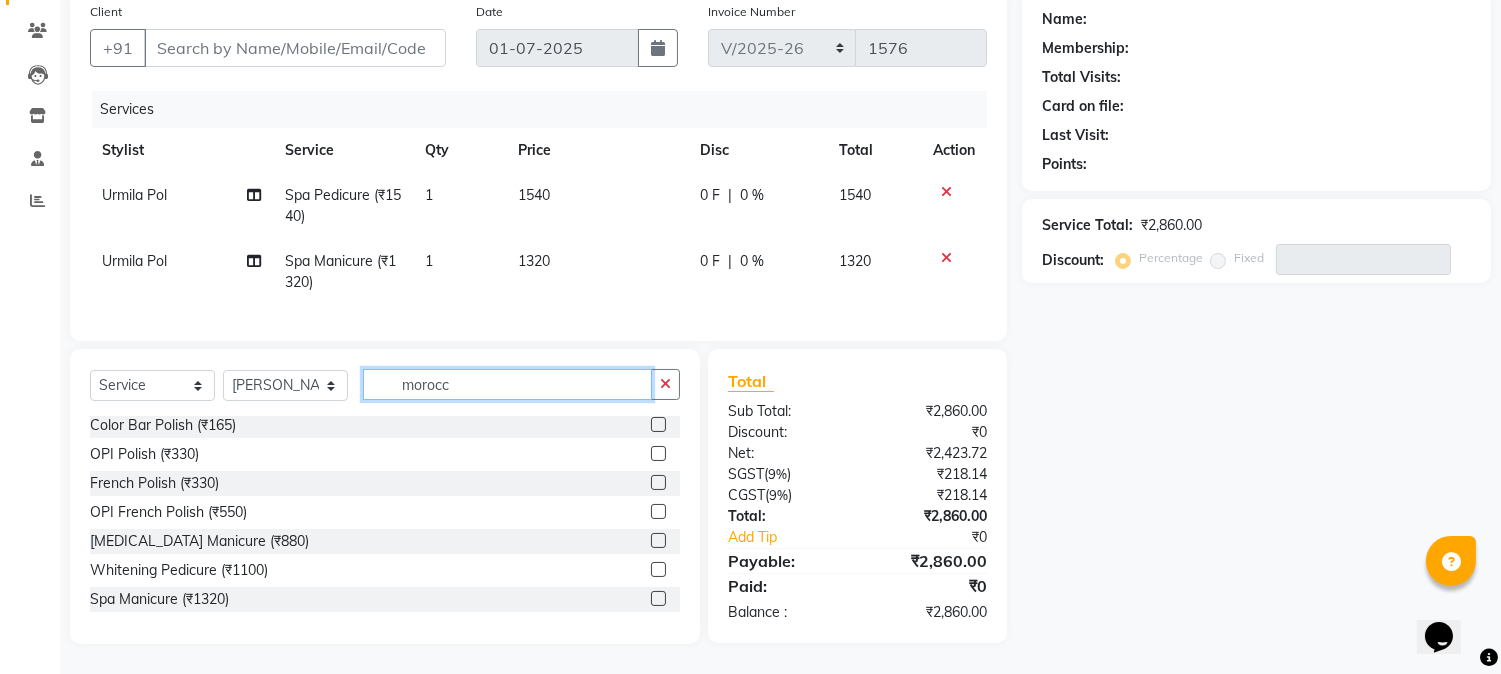 click on "morocc" 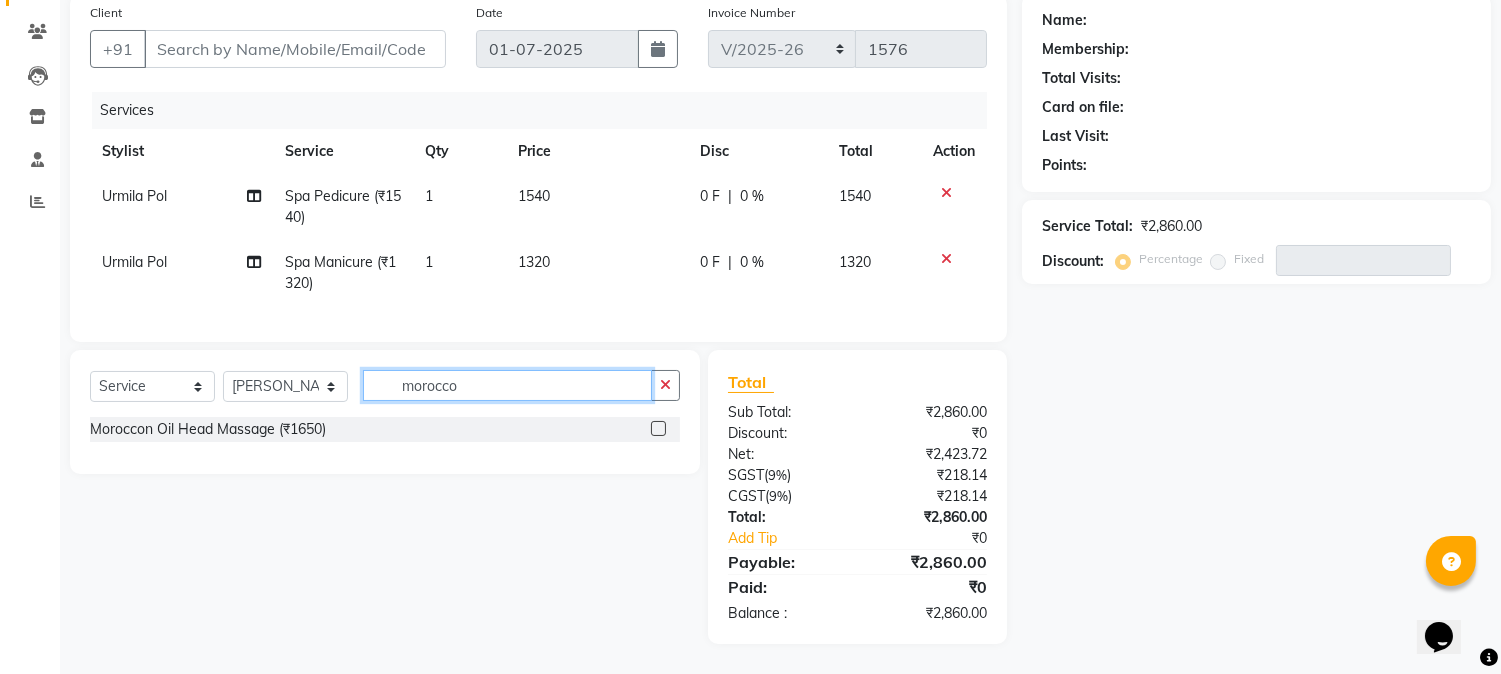 scroll, scrollTop: 172, scrollLeft: 0, axis: vertical 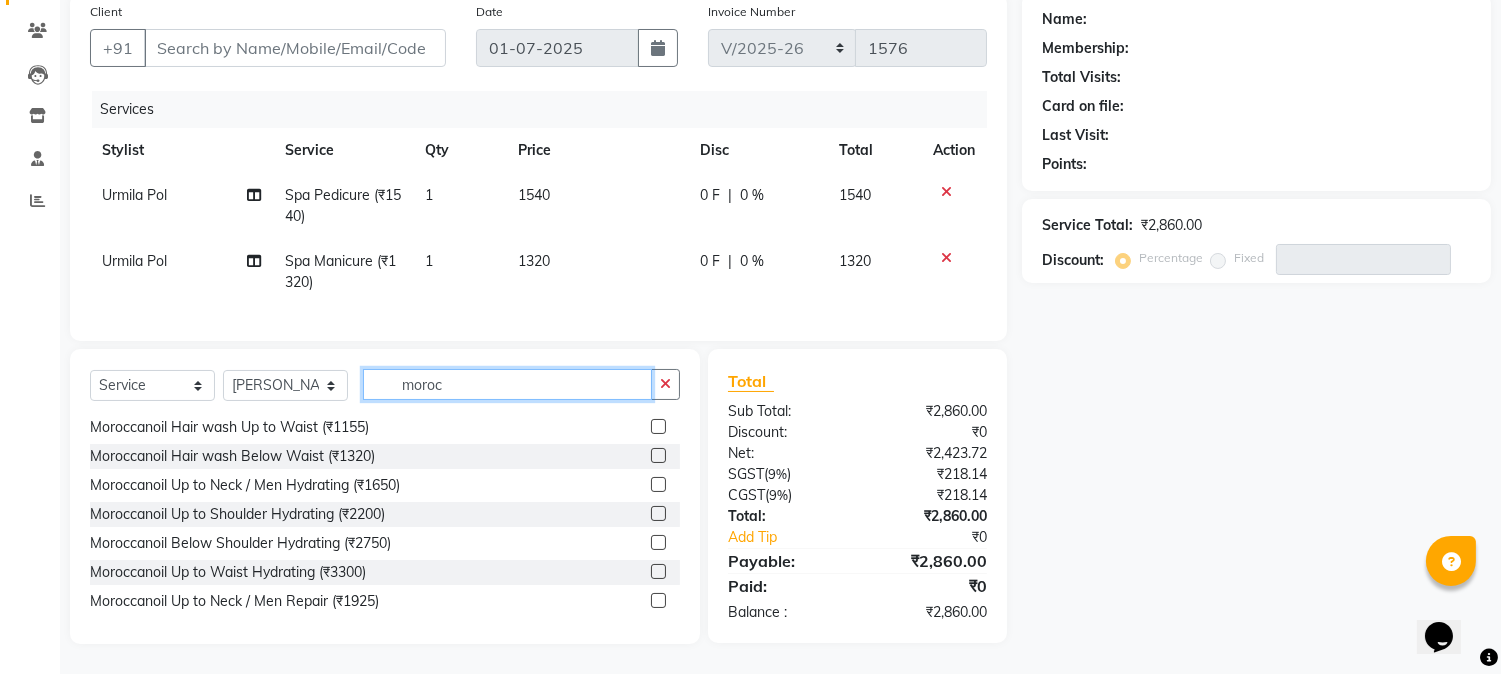 type on "moroc" 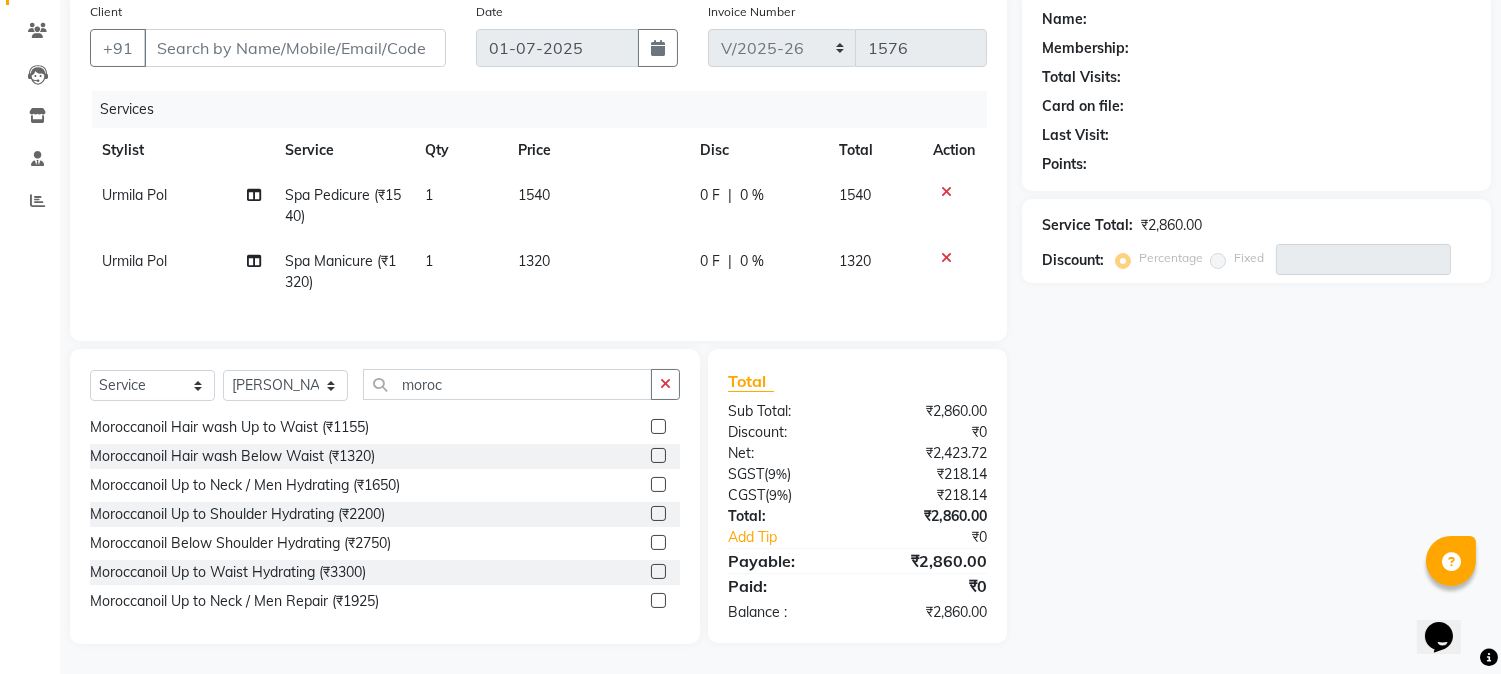 click 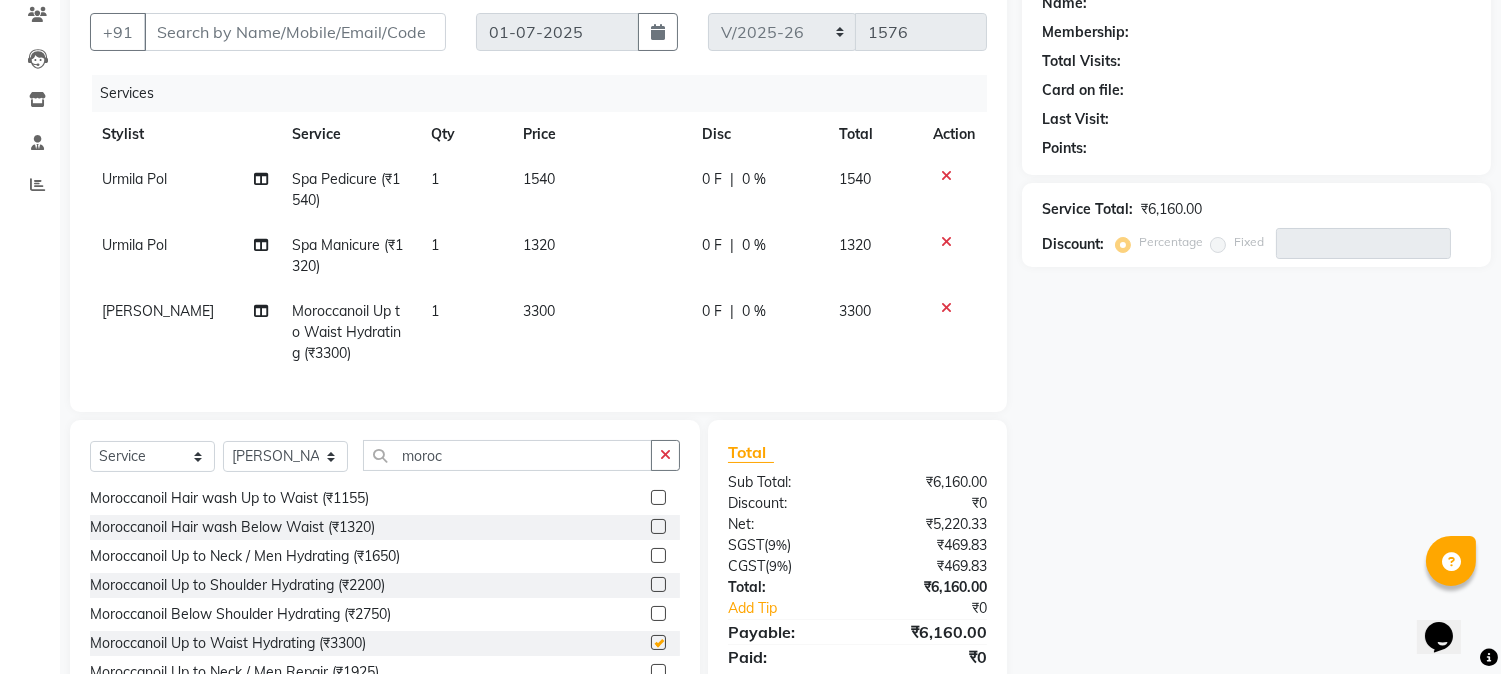 checkbox on "false" 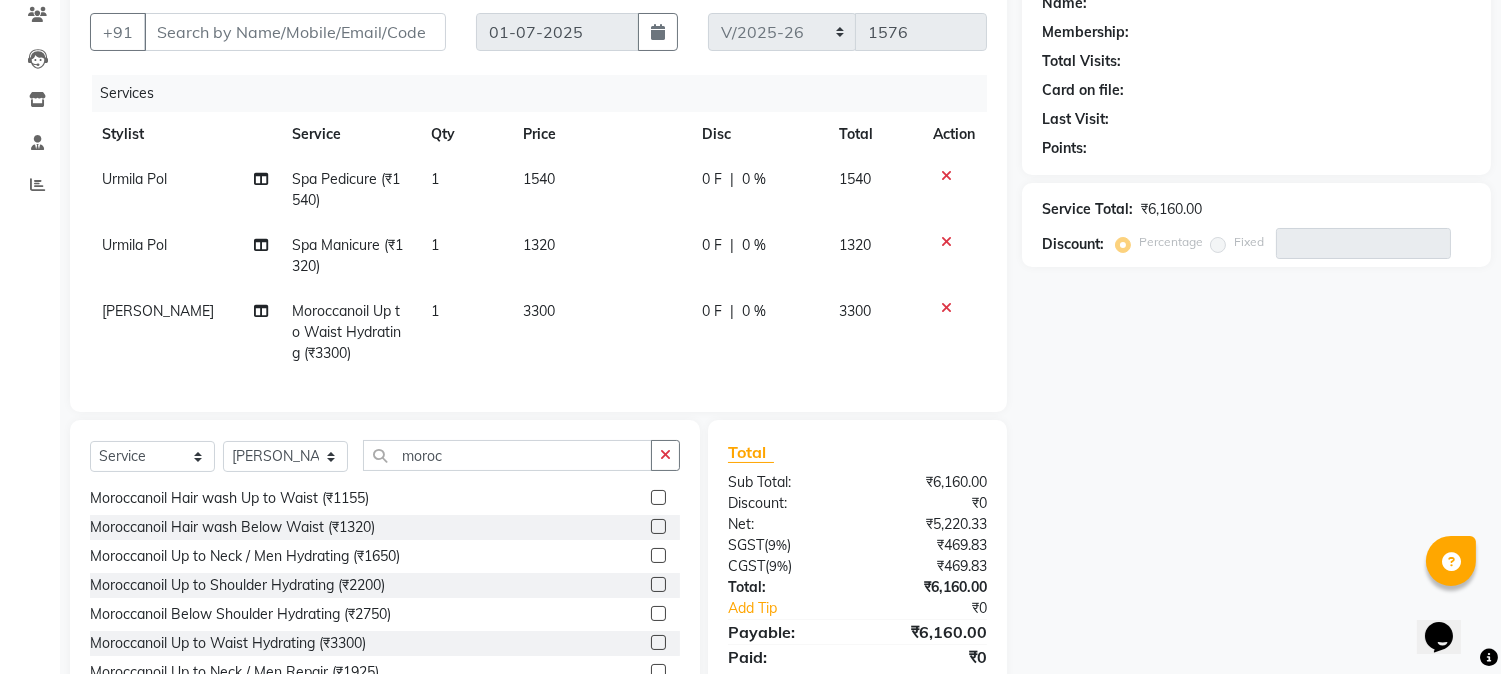 click 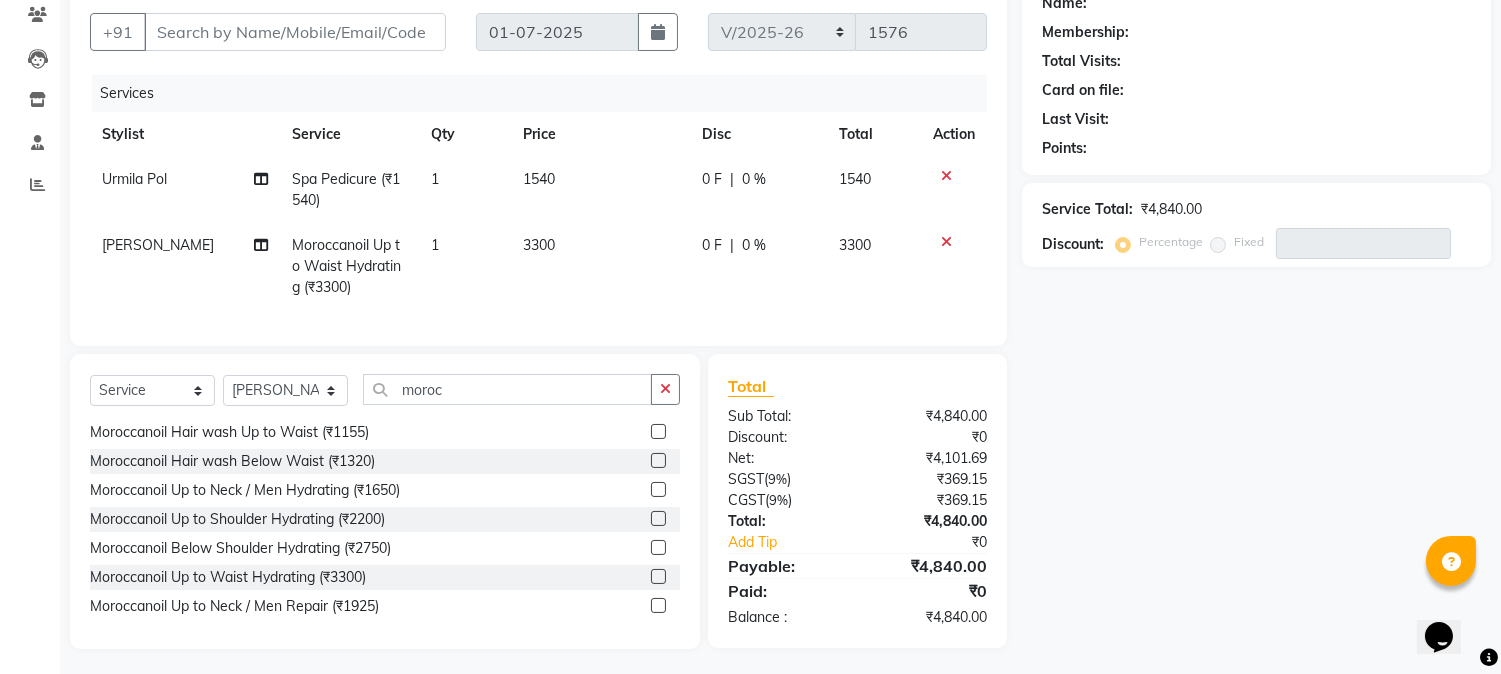click 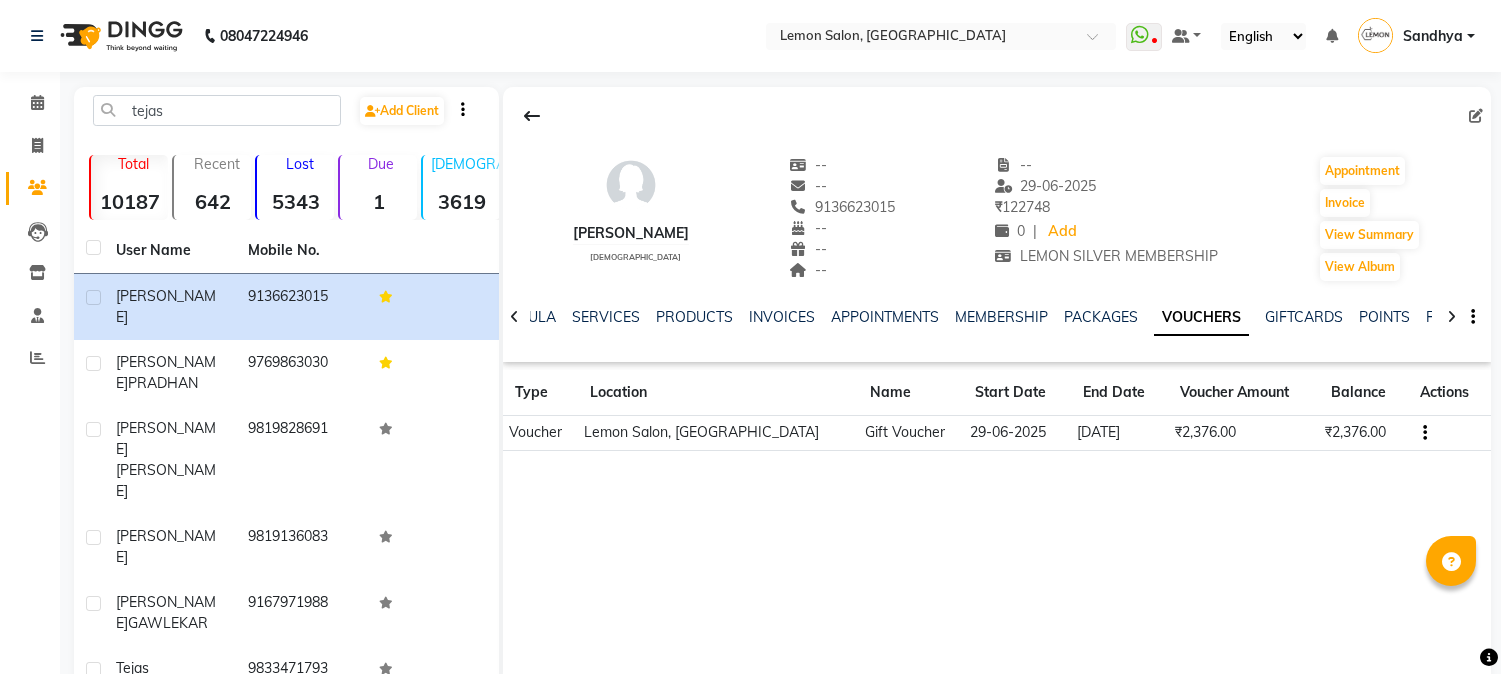 scroll, scrollTop: 0, scrollLeft: 0, axis: both 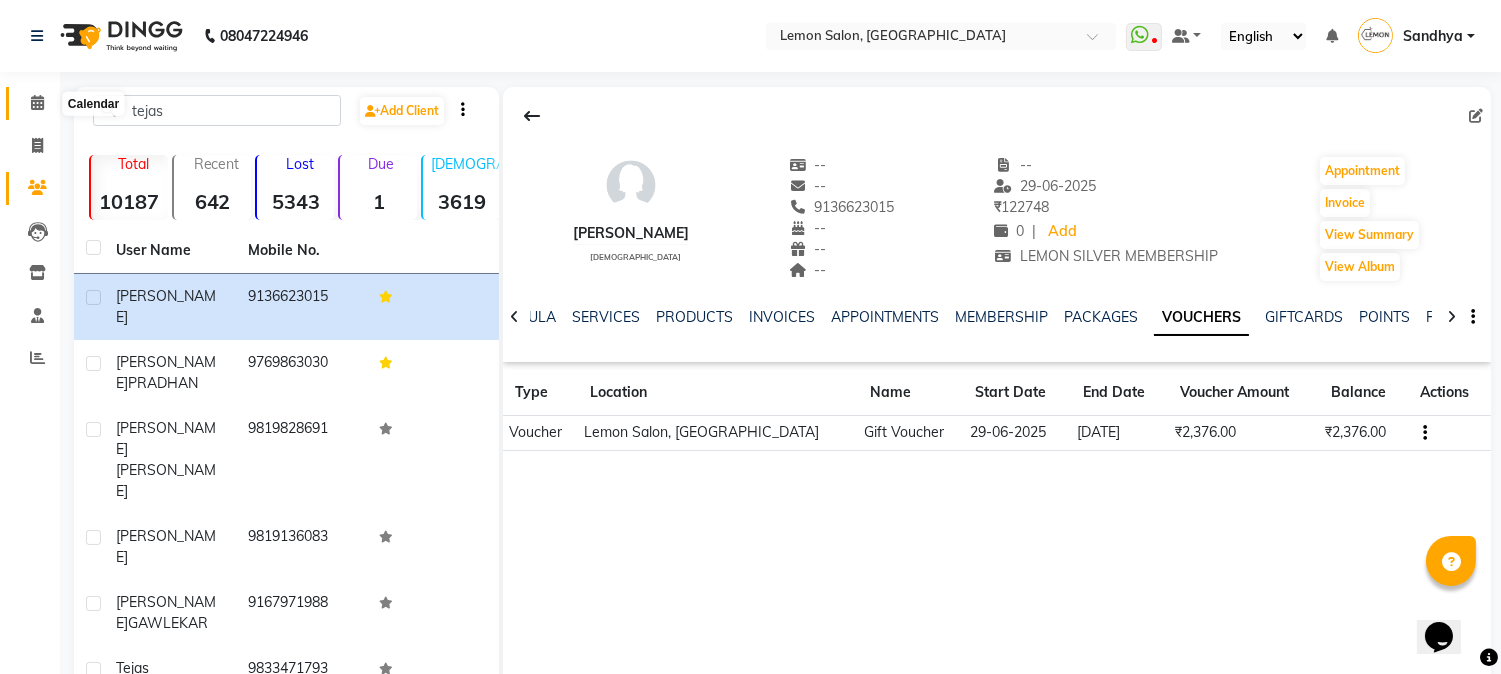 click 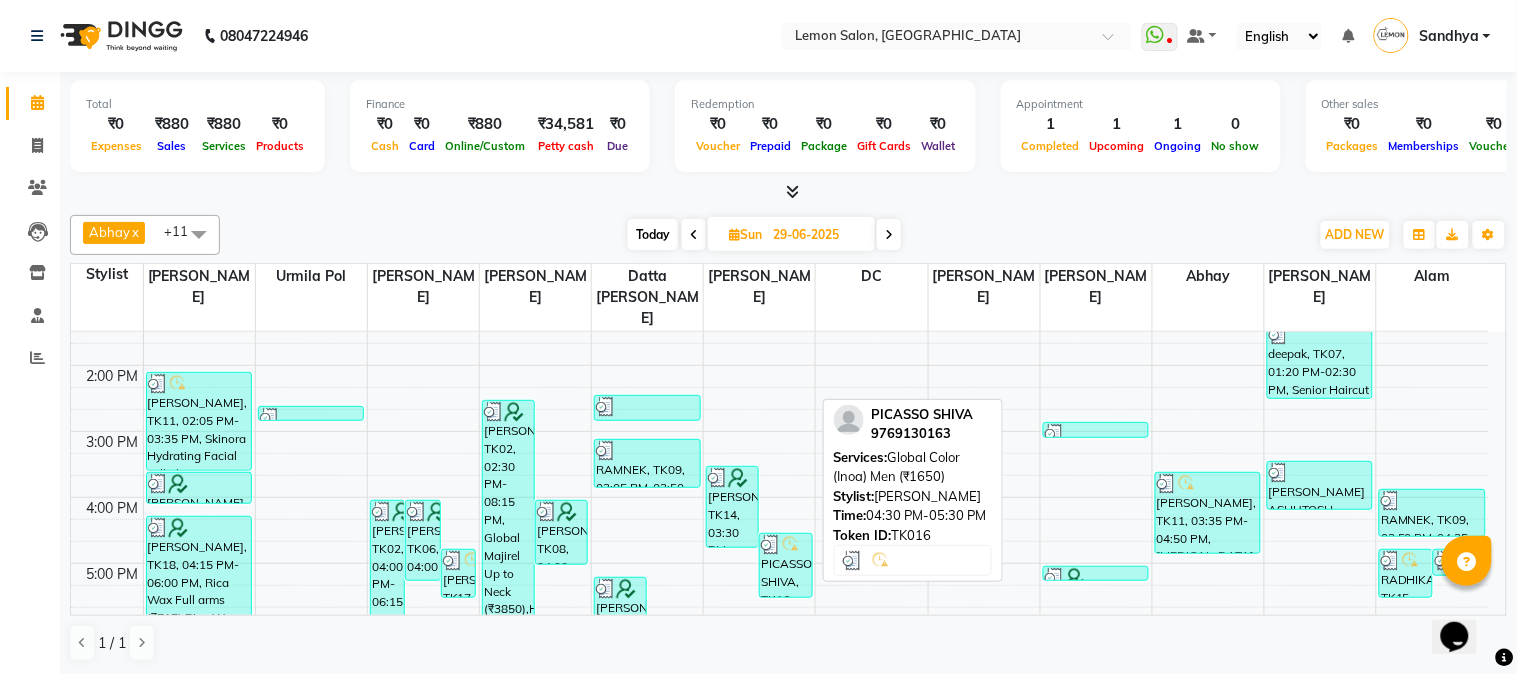 scroll, scrollTop: 592, scrollLeft: 0, axis: vertical 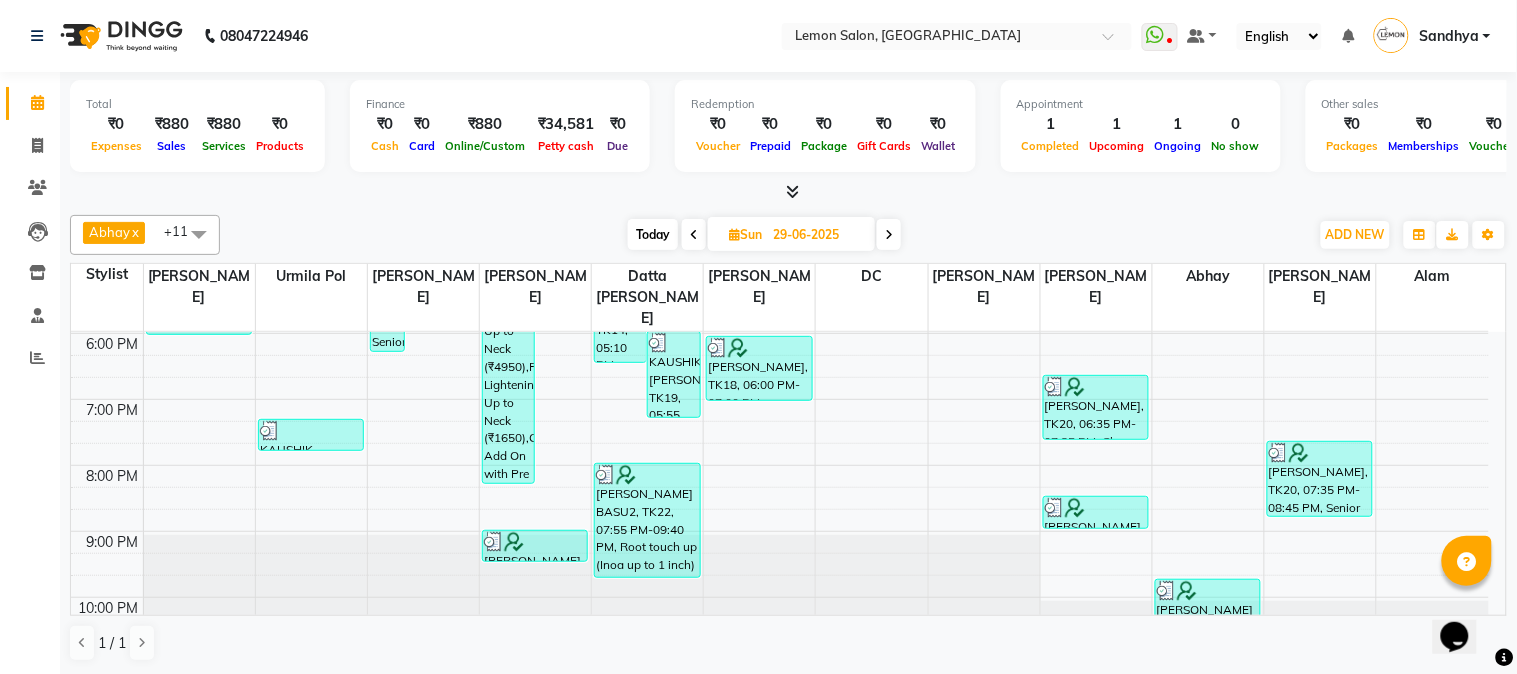 click on "Today" at bounding box center (653, 234) 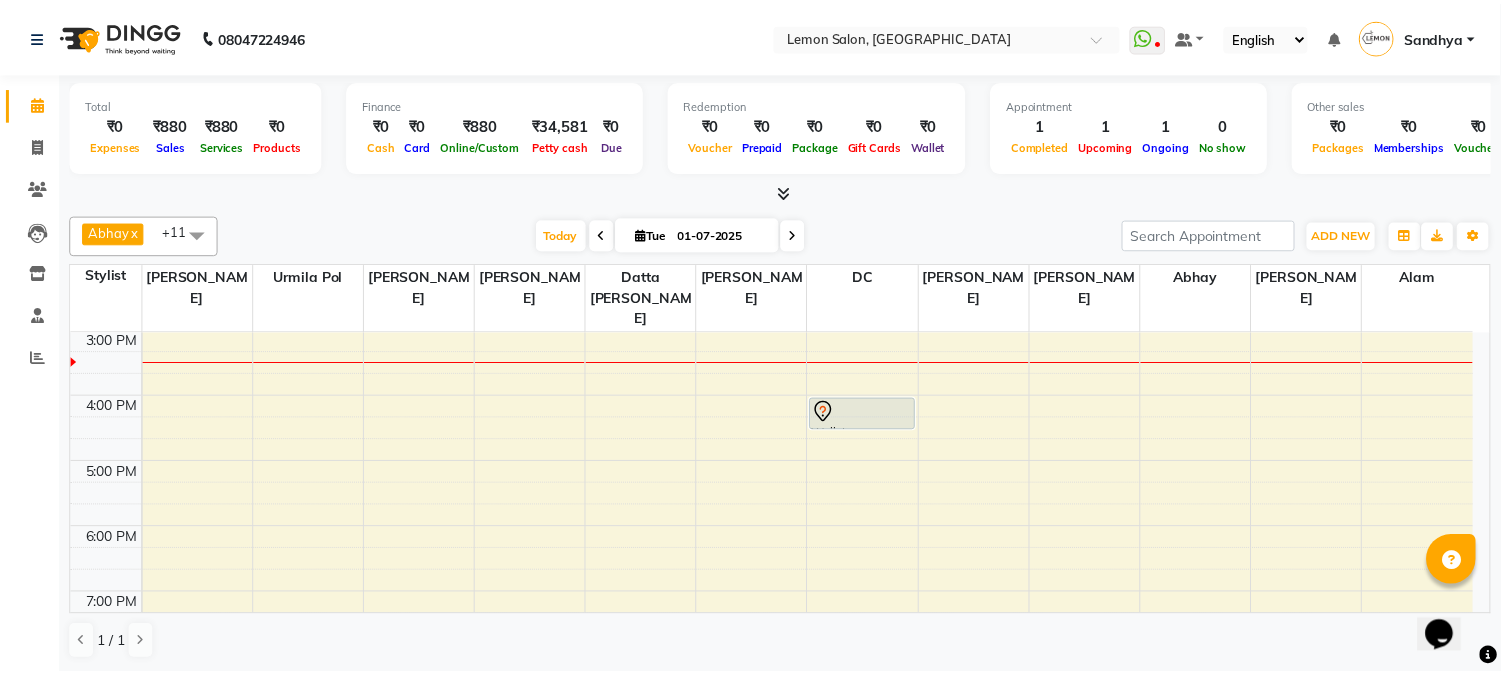 scroll, scrollTop: 103, scrollLeft: 0, axis: vertical 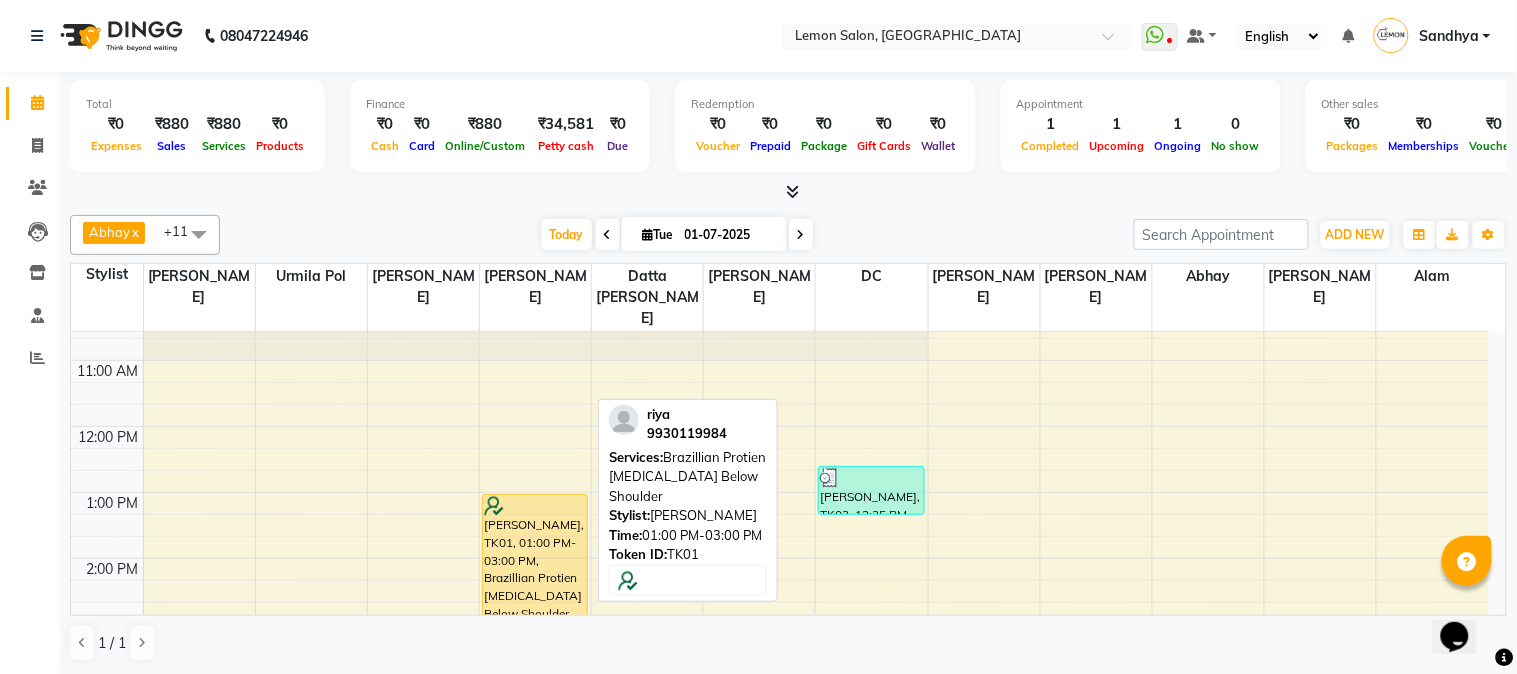 click on "[PERSON_NAME], TK01, 01:00 PM-03:00 PM, Brazillian Protien [MEDICAL_DATA] Below Shoulder" at bounding box center (535, 559) 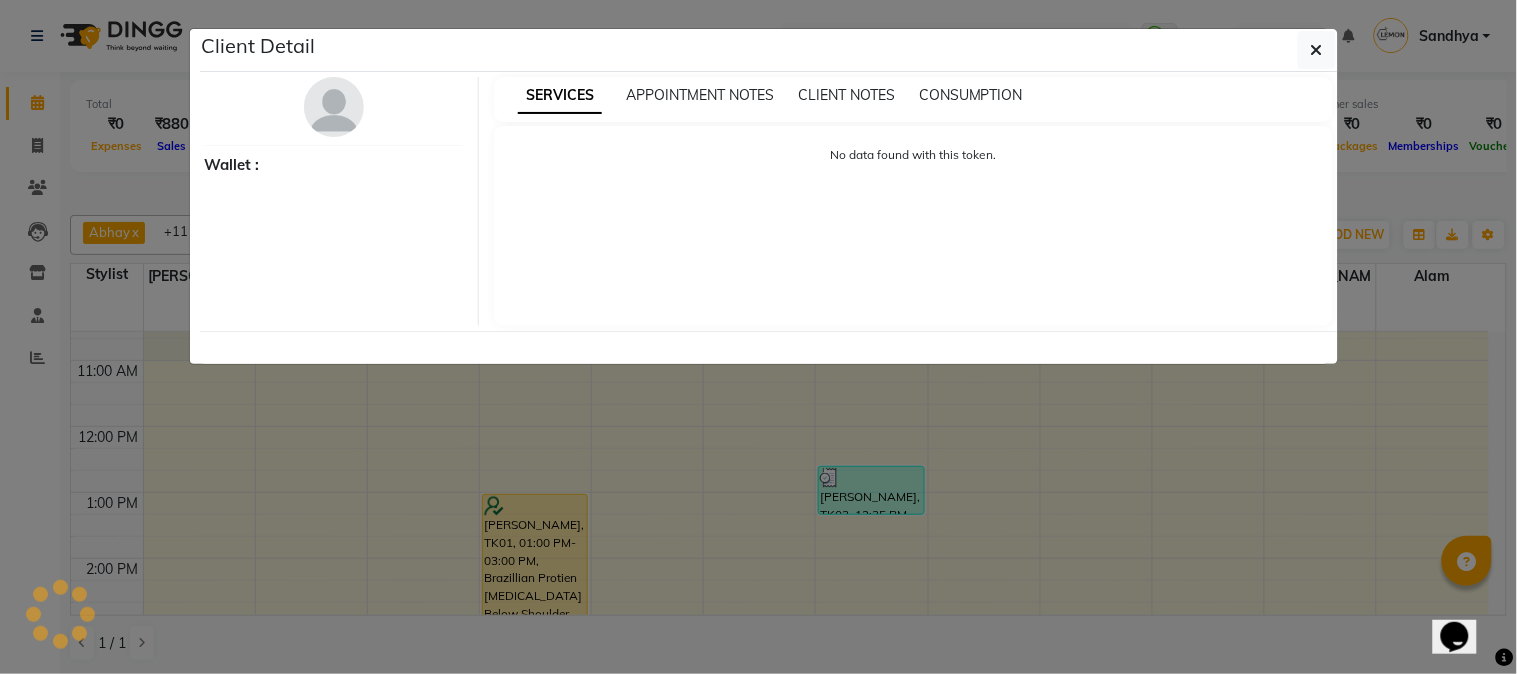 select on "1" 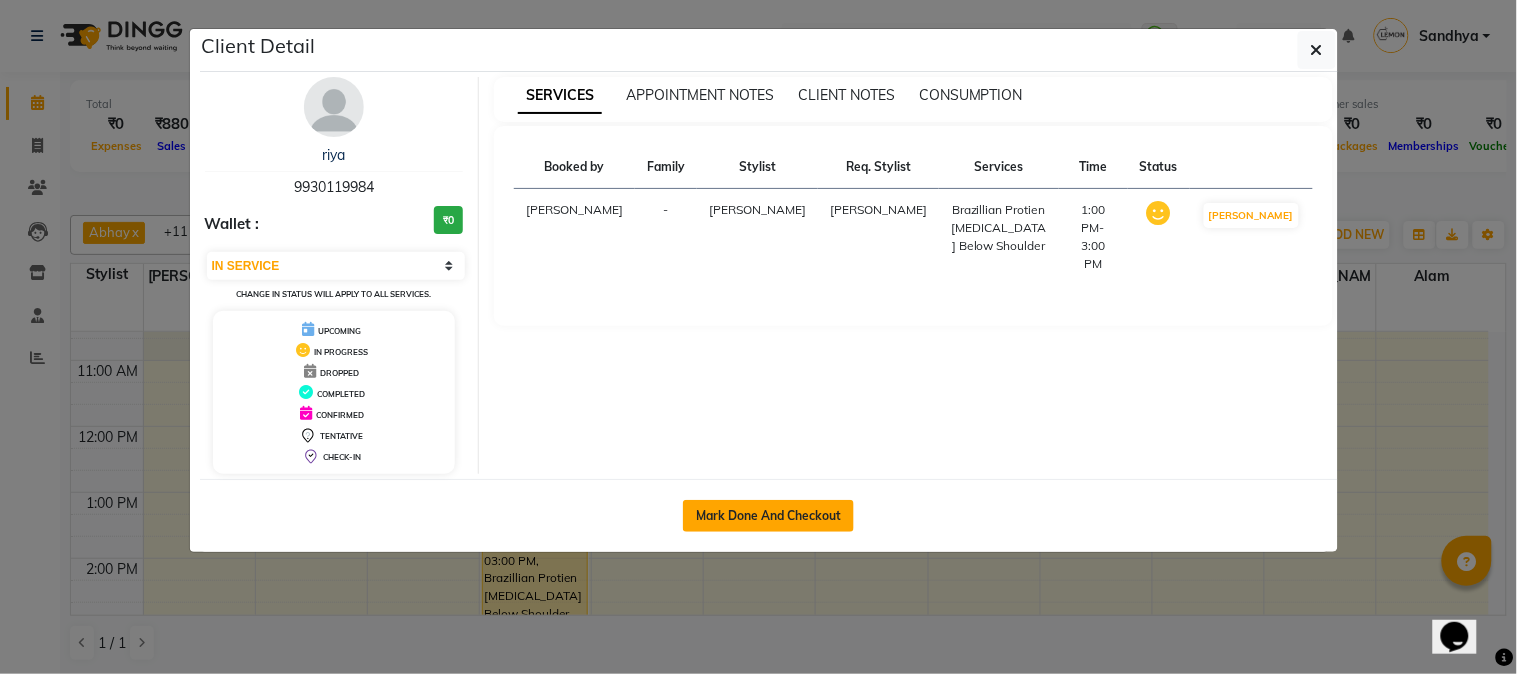 click on "Mark Done And Checkout" 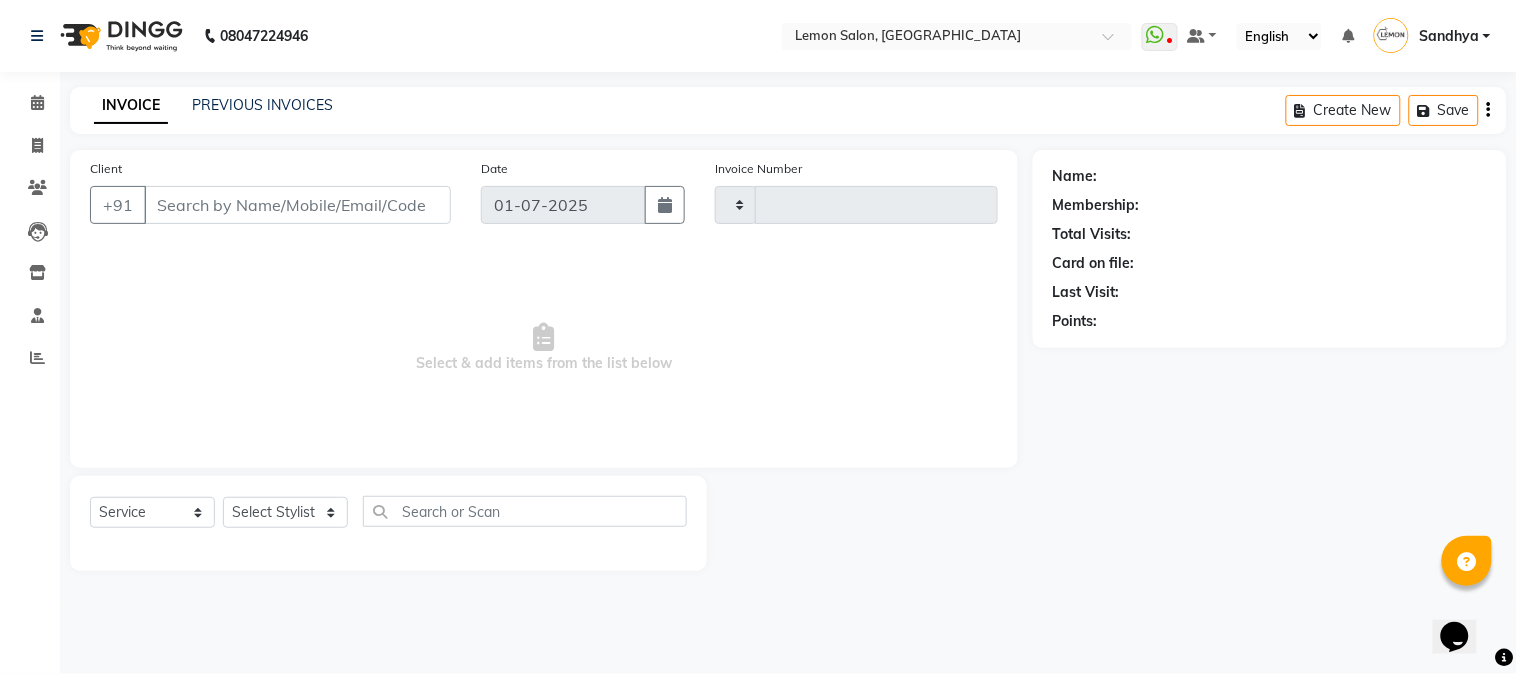 type on "1576" 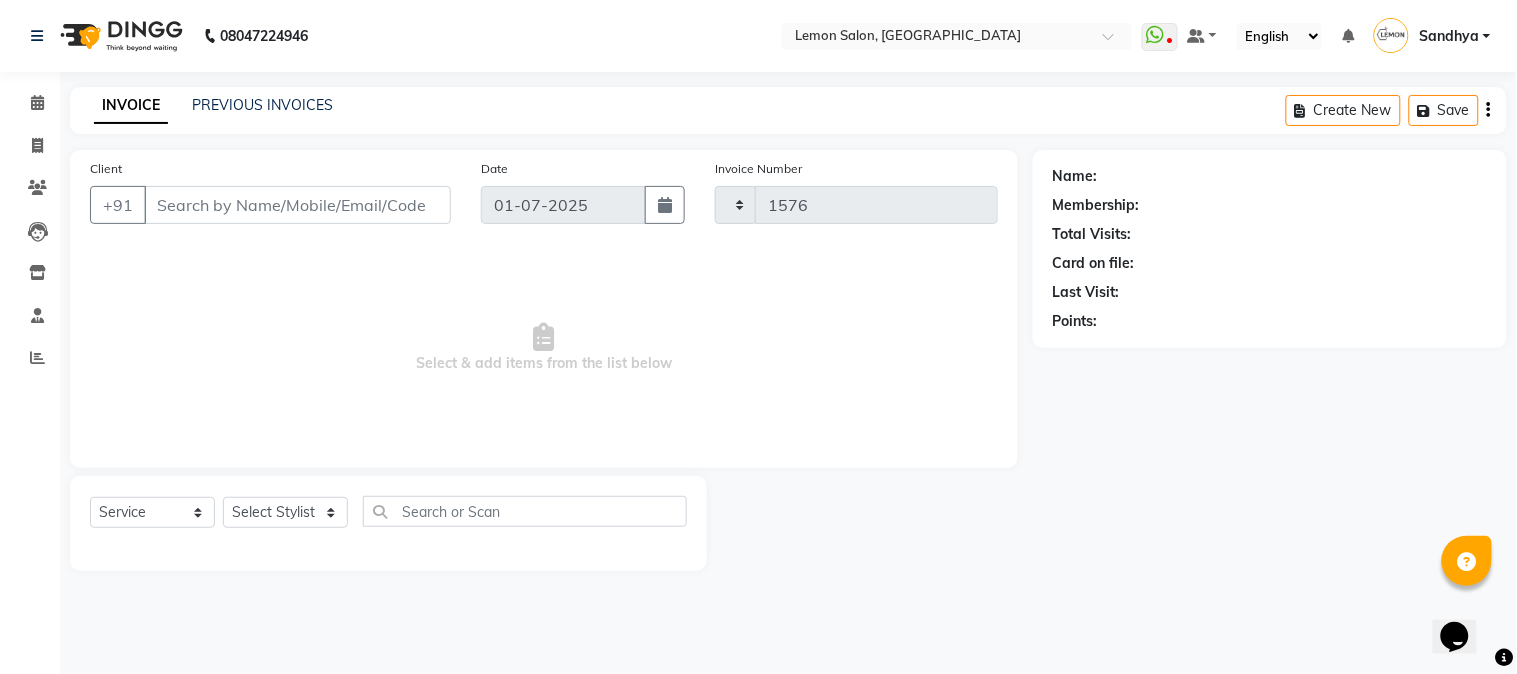 select on "565" 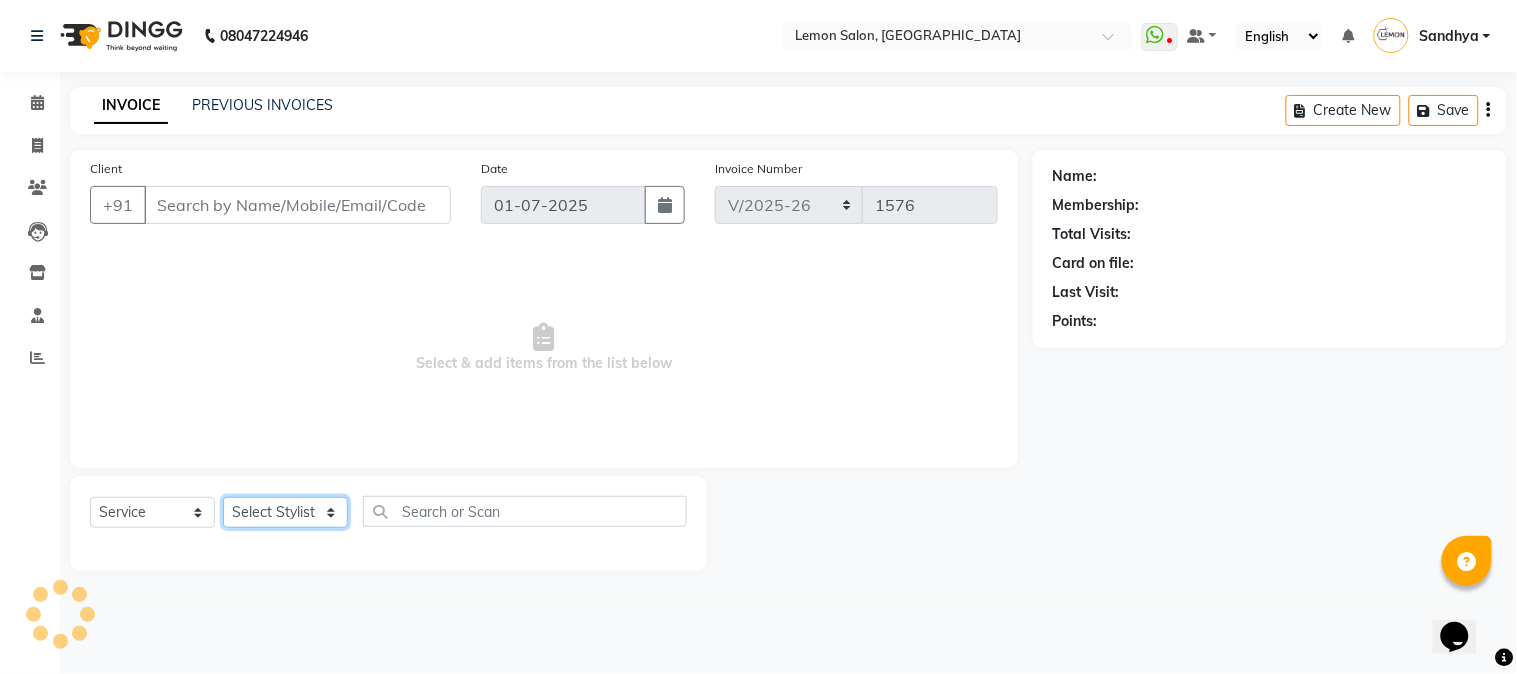 click on "Select Stylist" 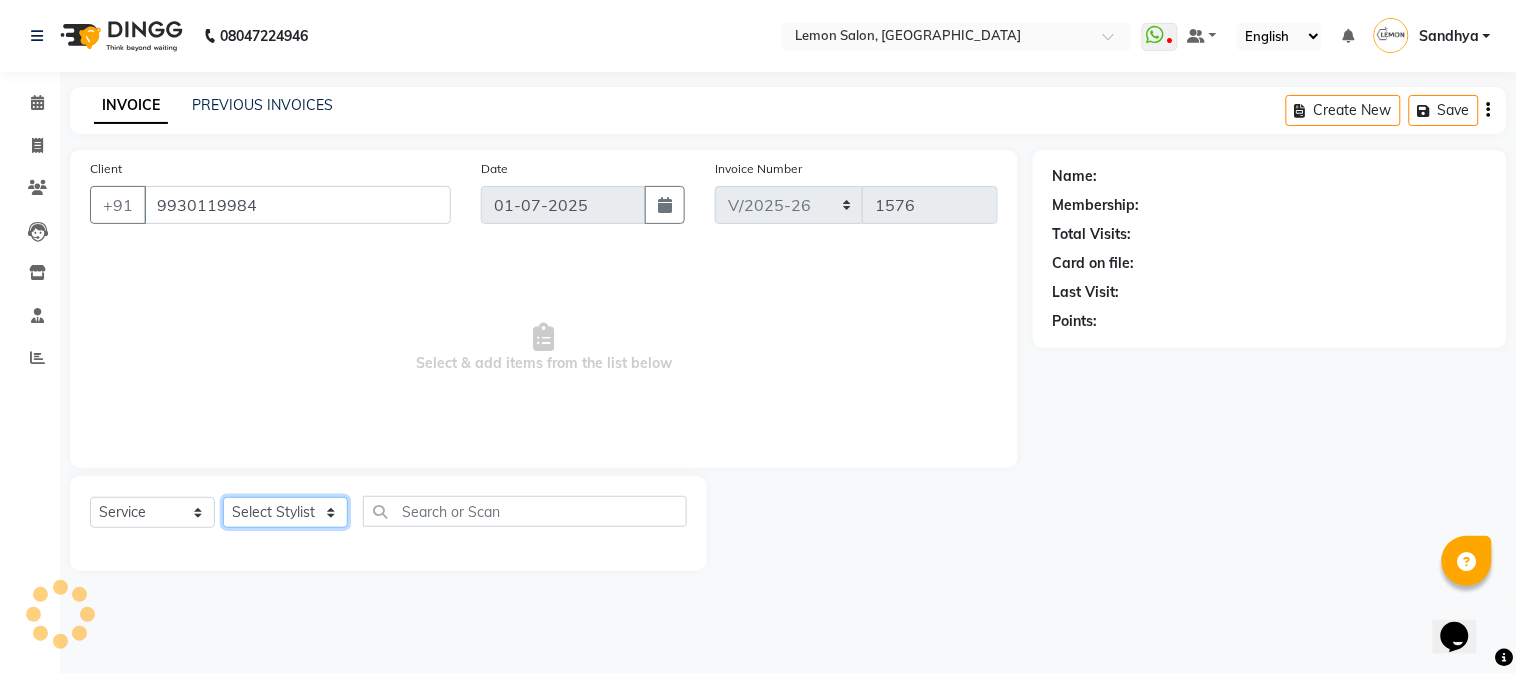 select on "7422" 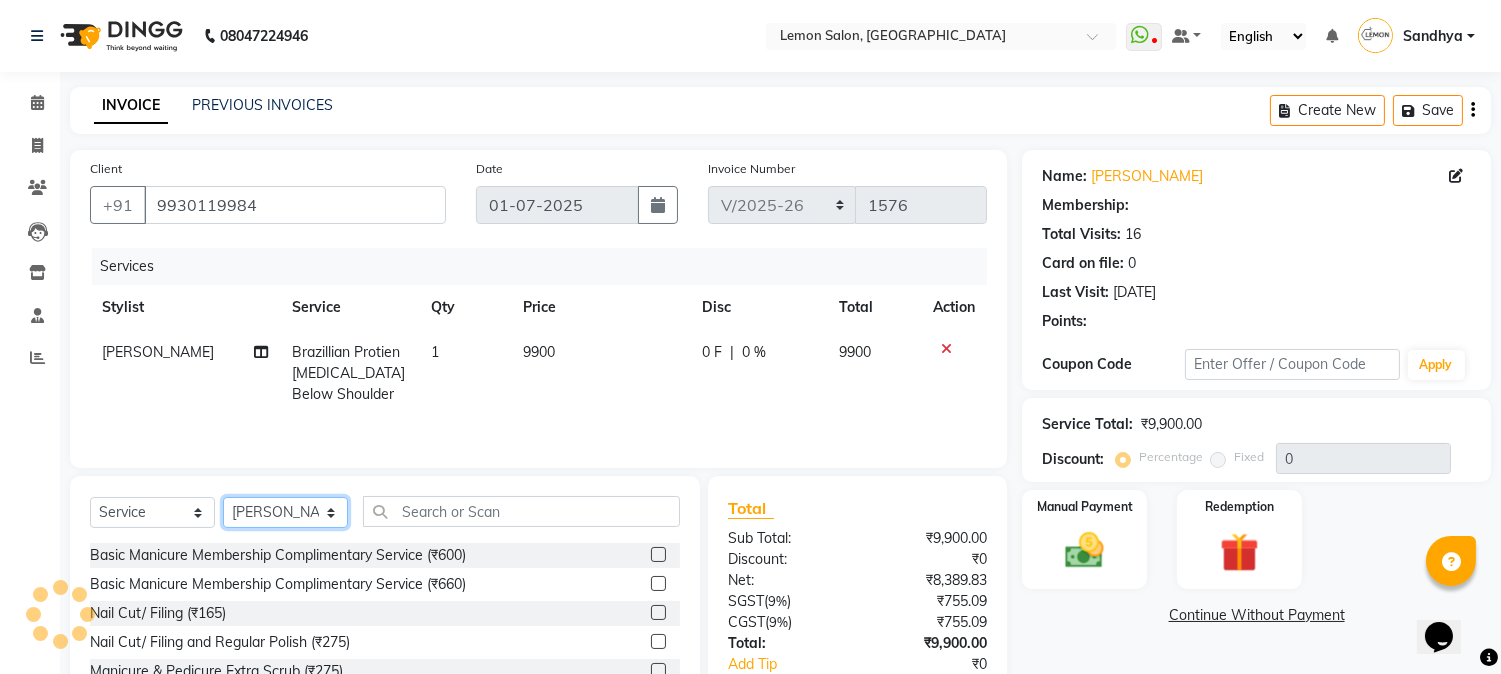 select on "1: Object" 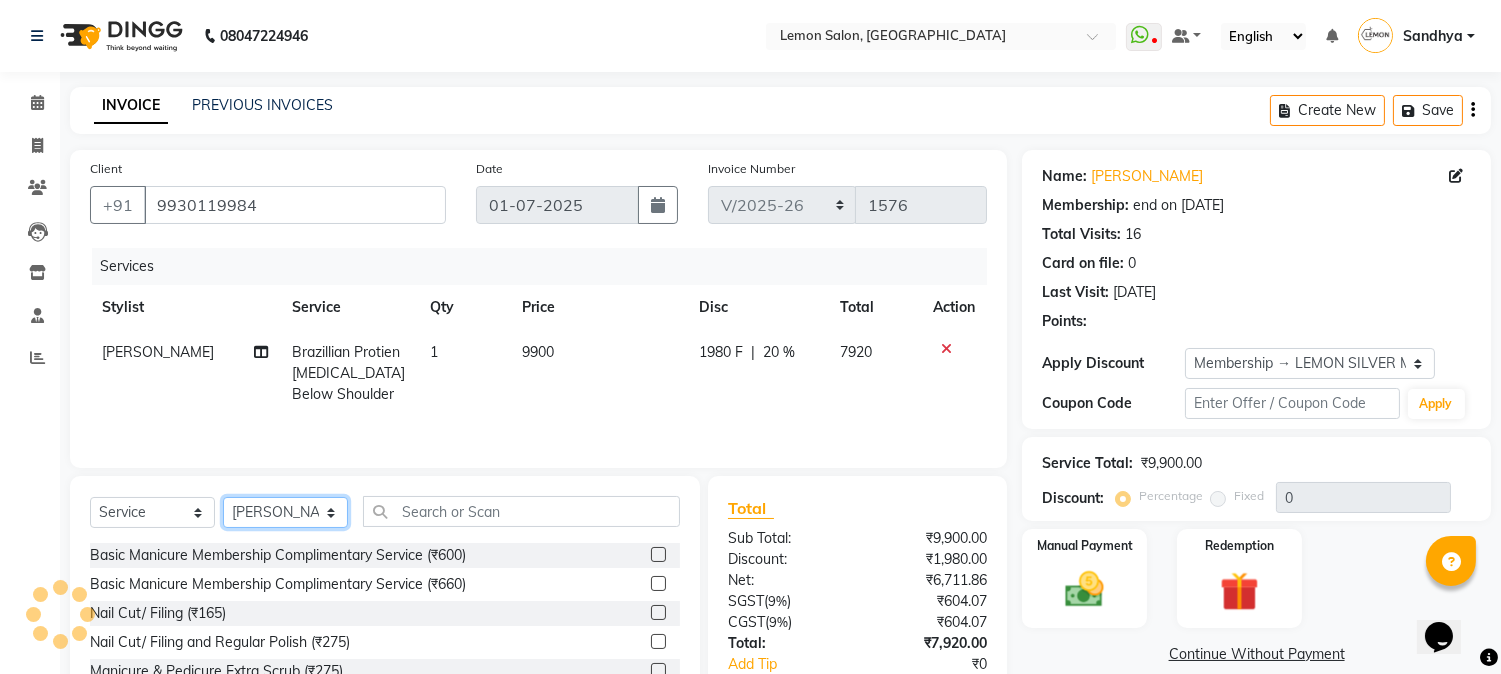 type on "20" 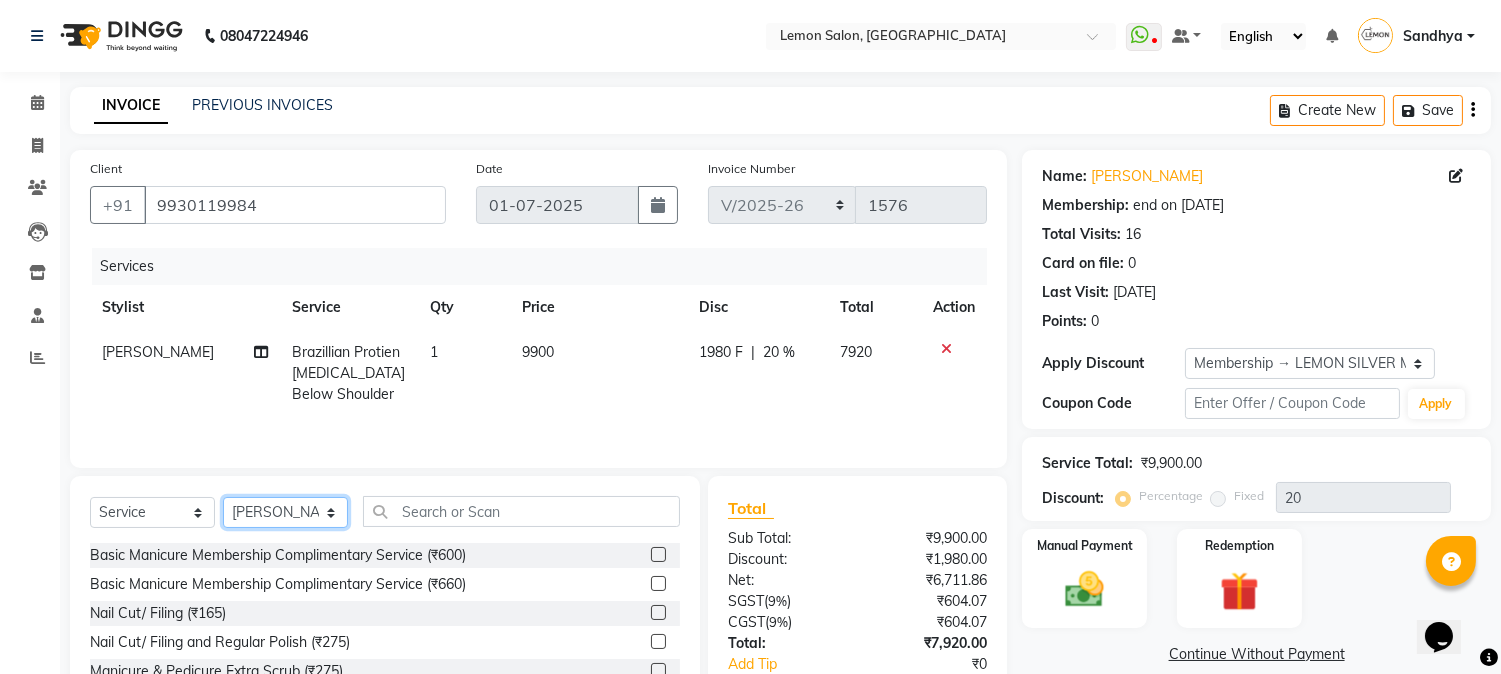 click on "Select Stylist [PERSON_NAME] [PERSON_NAME] Dshpande Datta [PERSON_NAME][GEOGRAPHIC_DATA] Furkan [PERSON_NAME] Kelatkar  [PERSON_NAME] [PERSON_NAME] Nawab  Mukaddar [PERSON_NAME] [PERSON_NAME] [PERSON_NAME]  [PERSON_NAME] Pol" 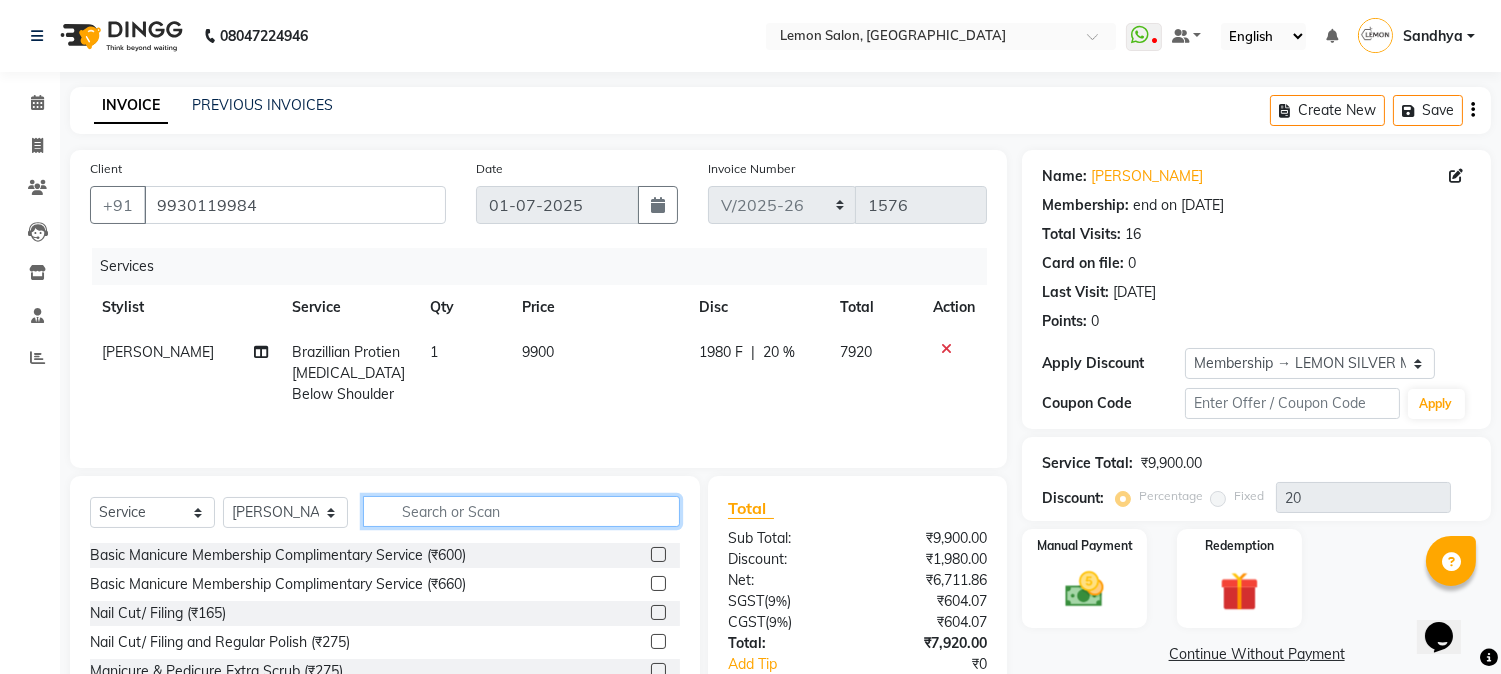 click 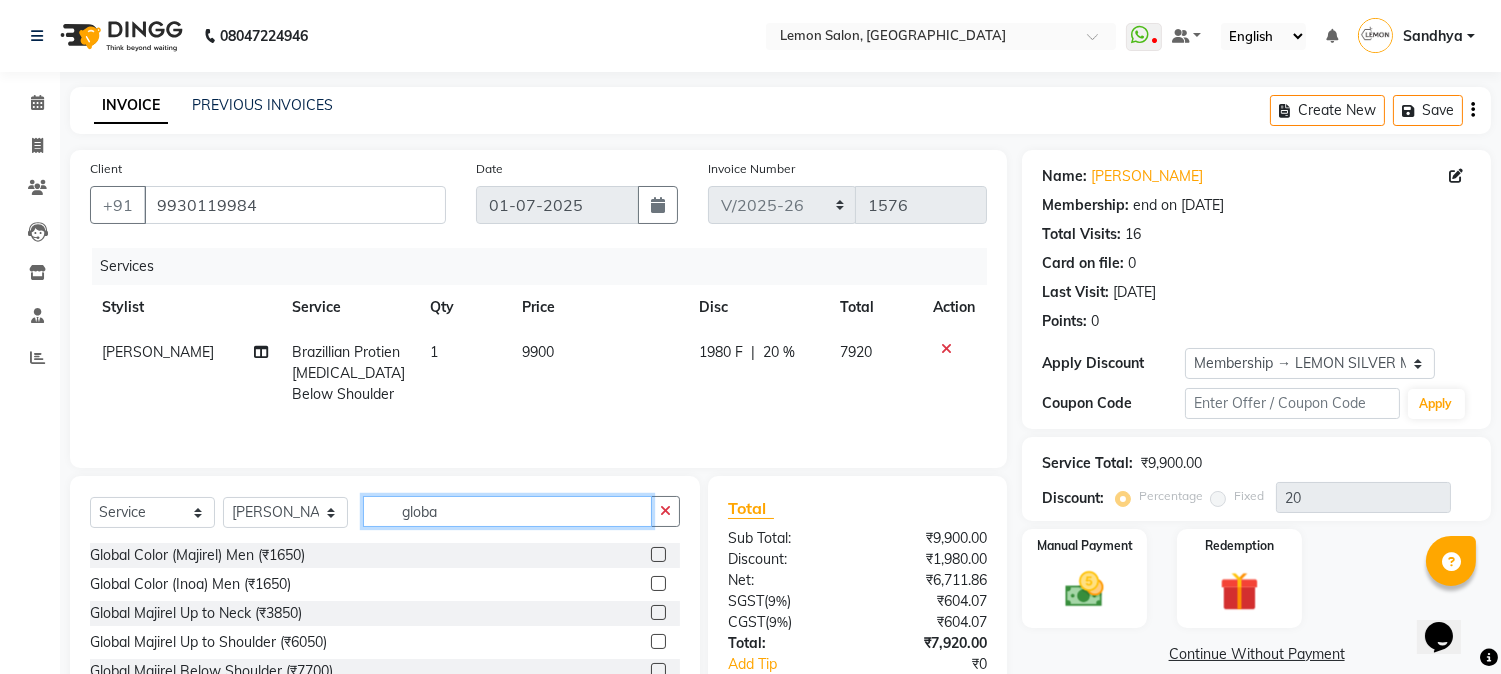 scroll, scrollTop: 128, scrollLeft: 0, axis: vertical 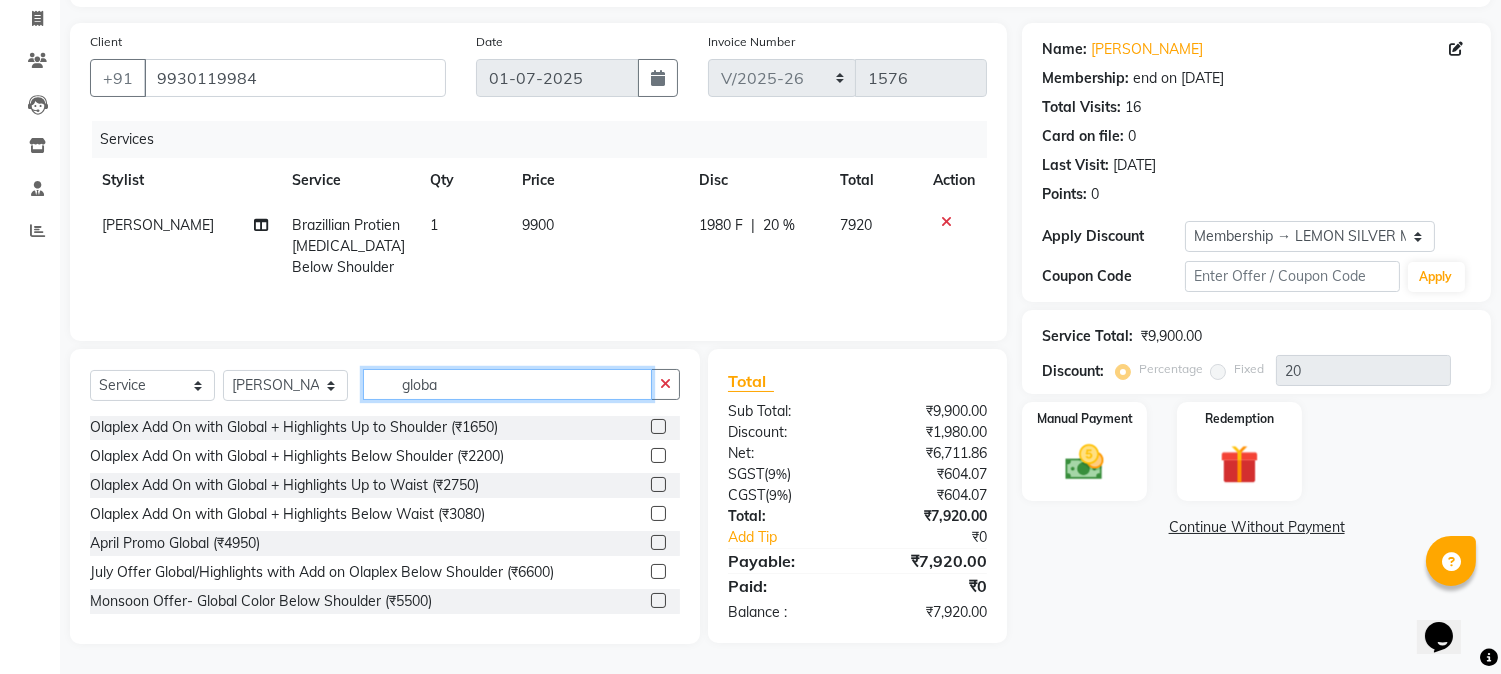 type on "globa" 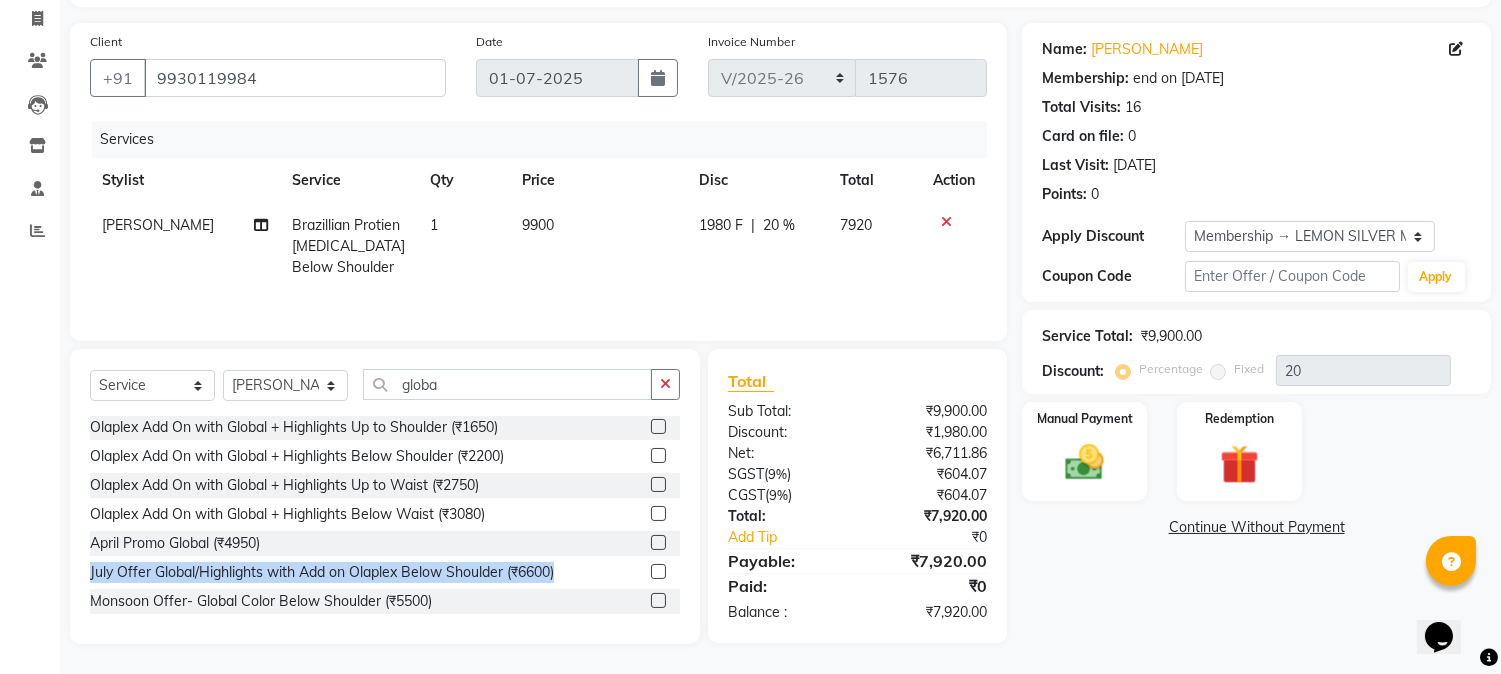 click on "Global Color (Majirel) Men (₹1650)  Global Color (Inoa) Men (₹1650)  Global Majirel Up to Neck (₹3850)  Global Majirel Up to Shoulder (₹6050)  Global Majirel Below Shoulder (₹7700)  Global Majirel Up to Waist (₹9350)  Global Majirel Below Waist (₹11000)  Global Inoa Up to Neck (₹3850)  Global Inoa Up to Shoulder (₹6050)  Global Inoa Below Shoulder (₹7700)  Global Inoa Up to Waist (₹9350)  Global Inoa Below Waist (₹11000)  Global Schwarzkopf Up to Neck (₹3850)  Global Schwarzkopf Up to Shoulder (₹6050)  Global Schwarzkopf Below Shoulder (₹7700)  Global Schwarzkopf Up to Waist (₹9350)  Global Schwarzkopf Below Waist (₹11000)  Olaplex Add On with Global + Highlights Up to Neck (₹1100)  Olaplex Add On with Global + Highlights Up to Shoulder (₹1650)  Olaplex Add On with Global + Highlights Below Shoulder (₹2200)  Olaplex Add On with Global + Highlights Up to Waist (₹2750)  Olaplex Add On with Global + Highlights Below Waist (₹3080)  April Promo Global (₹4950)" 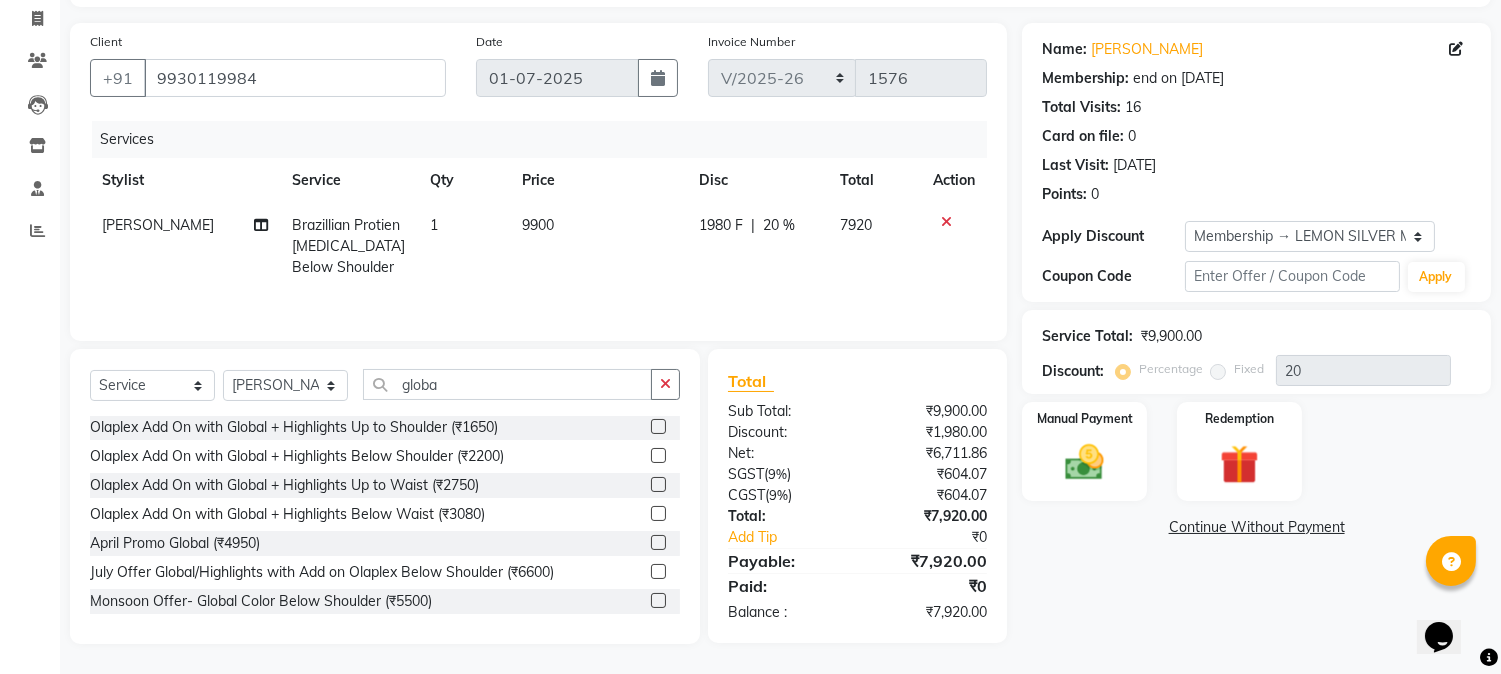 click 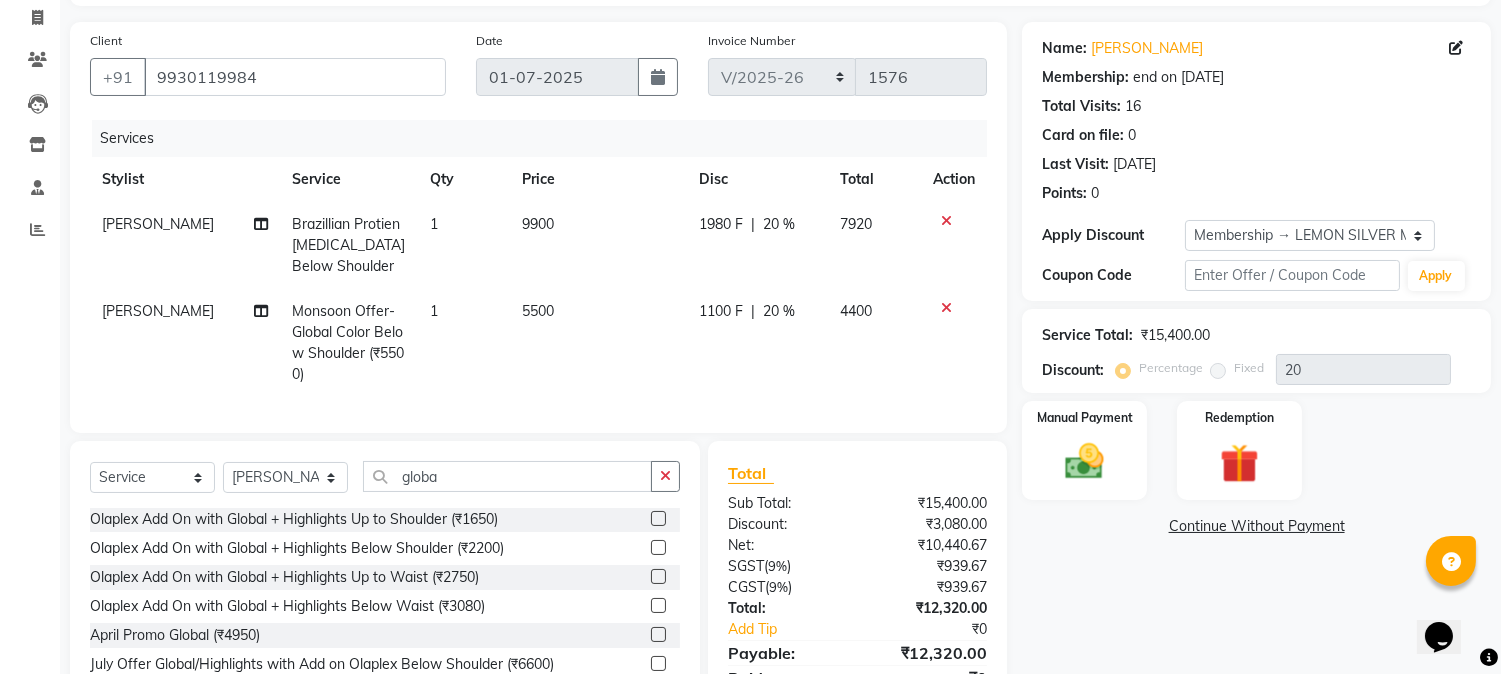 checkbox on "false" 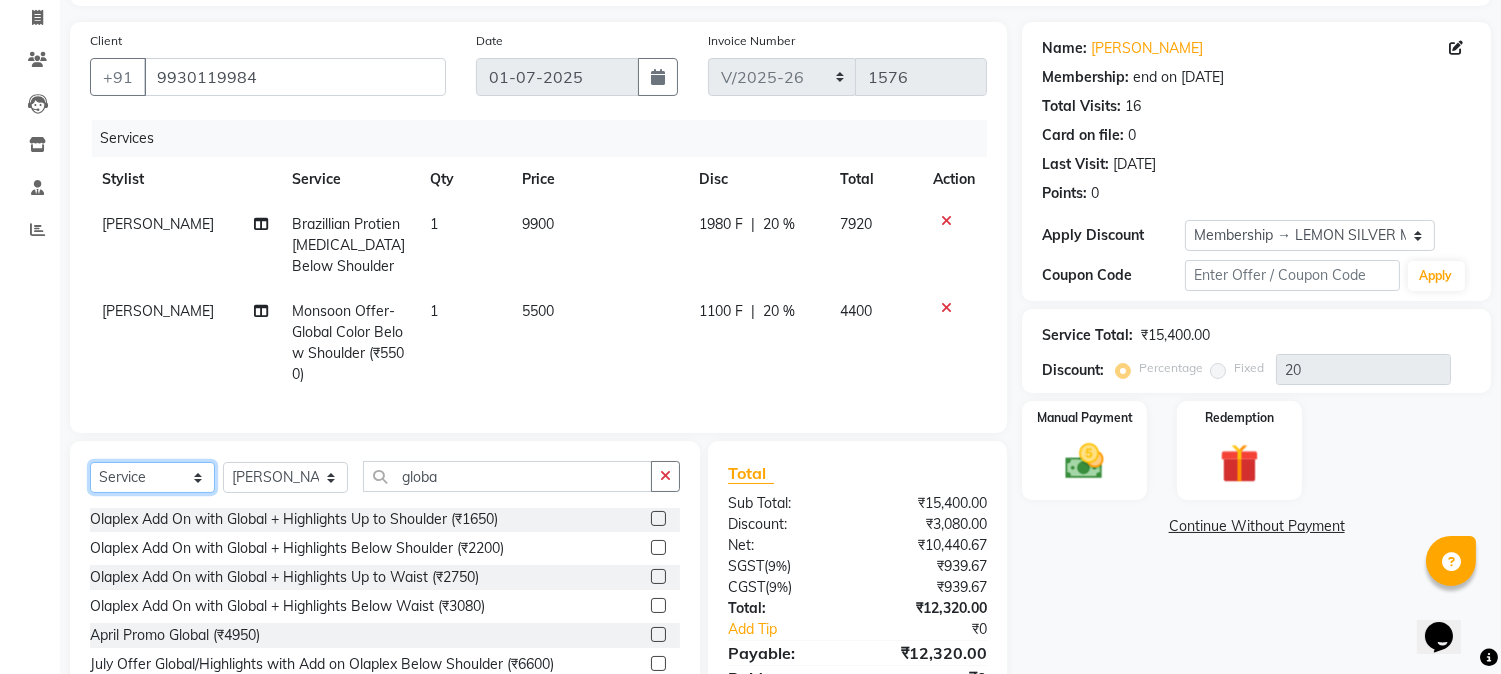 click on "Select  Service  Product  Membership  Package Voucher Prepaid Gift Card" 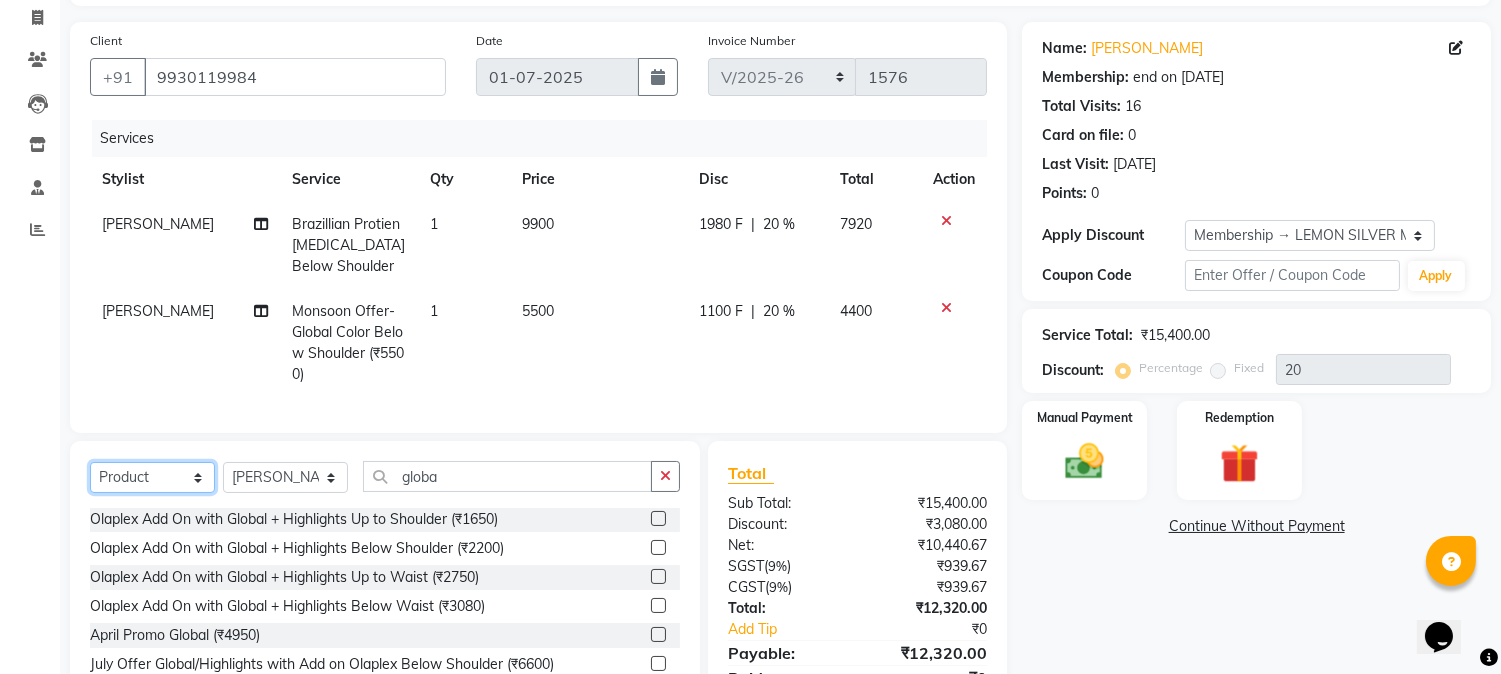 click on "Select  Service  Product  Membership  Package Voucher Prepaid Gift Card" 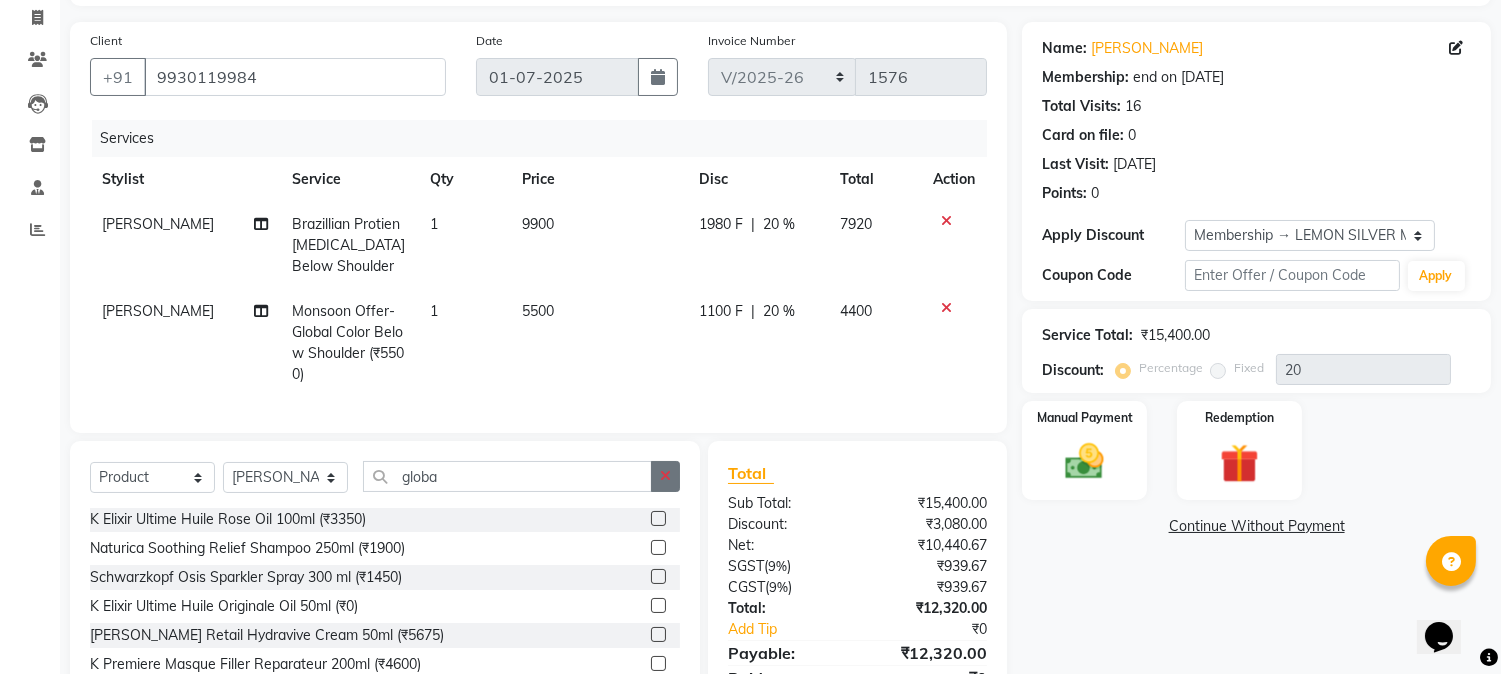 click 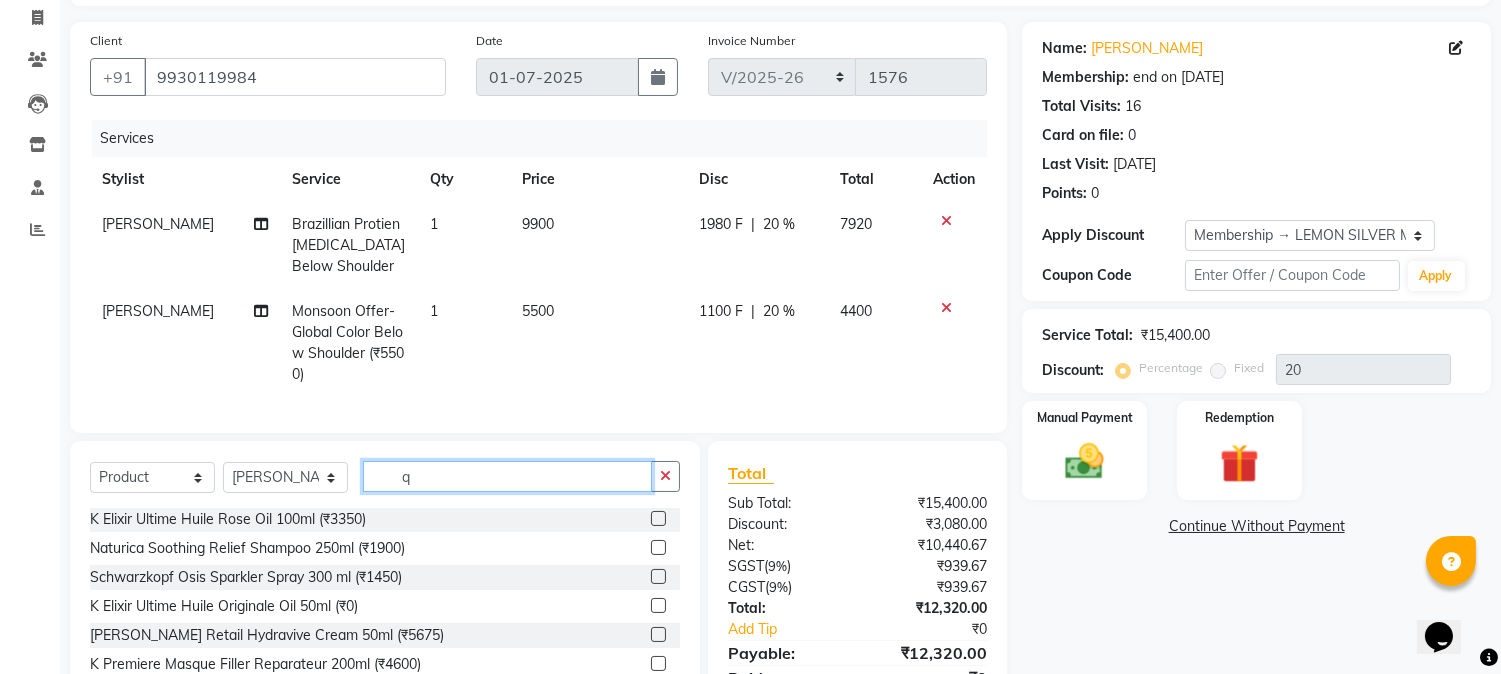 scroll, scrollTop: 0, scrollLeft: 0, axis: both 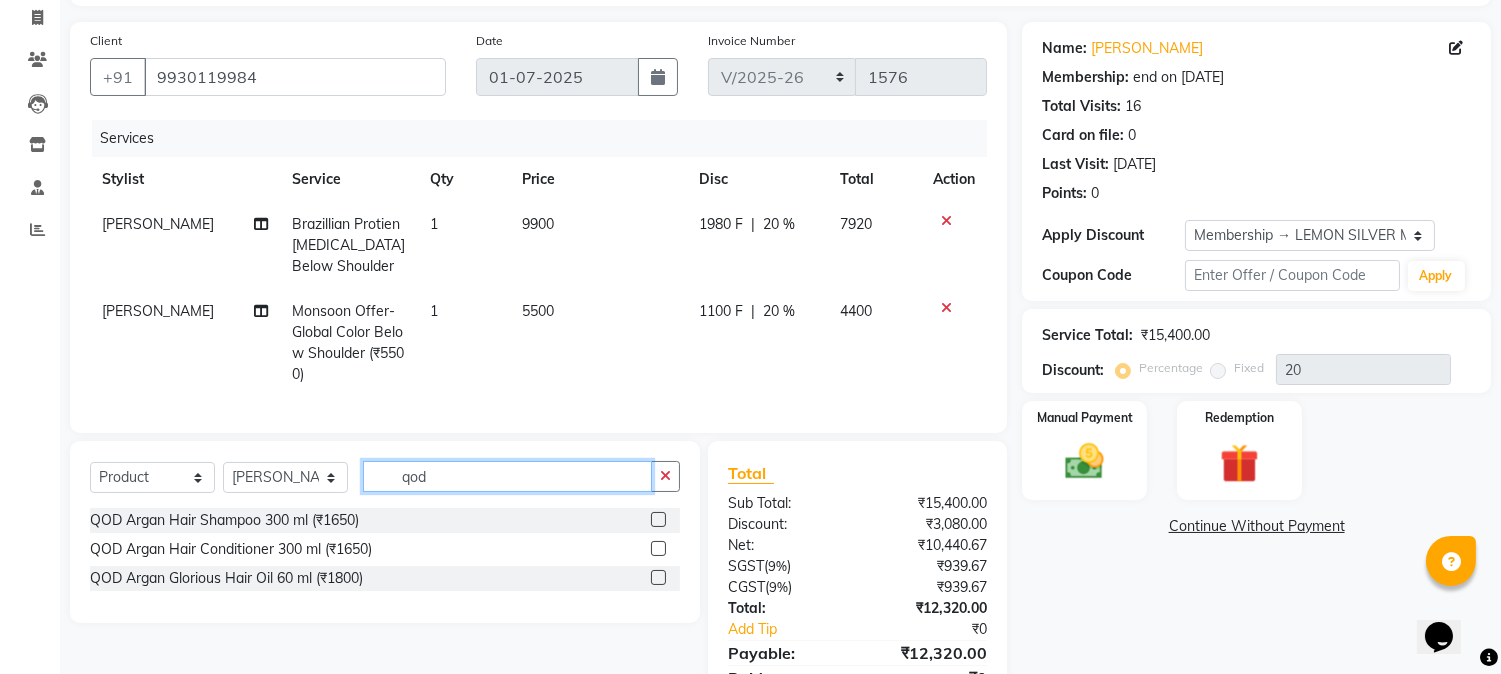 type on "qod" 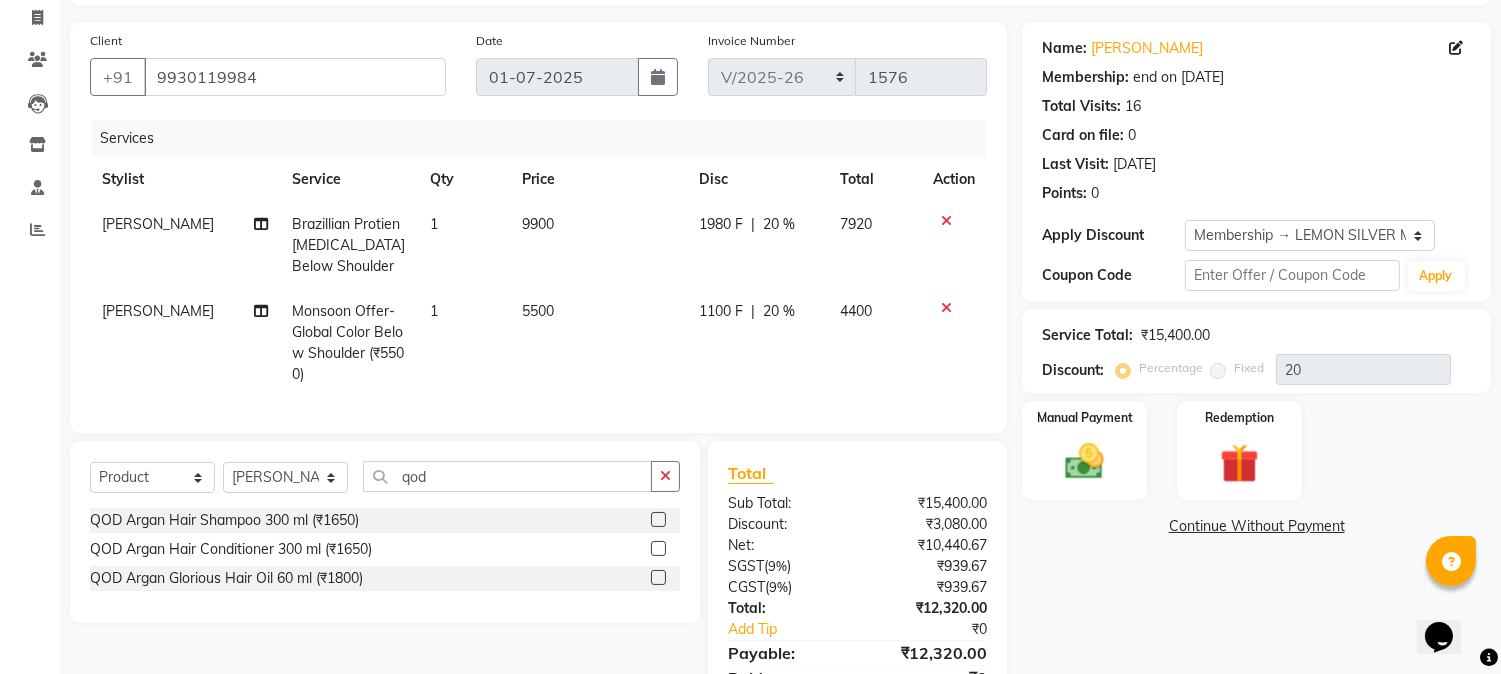 click 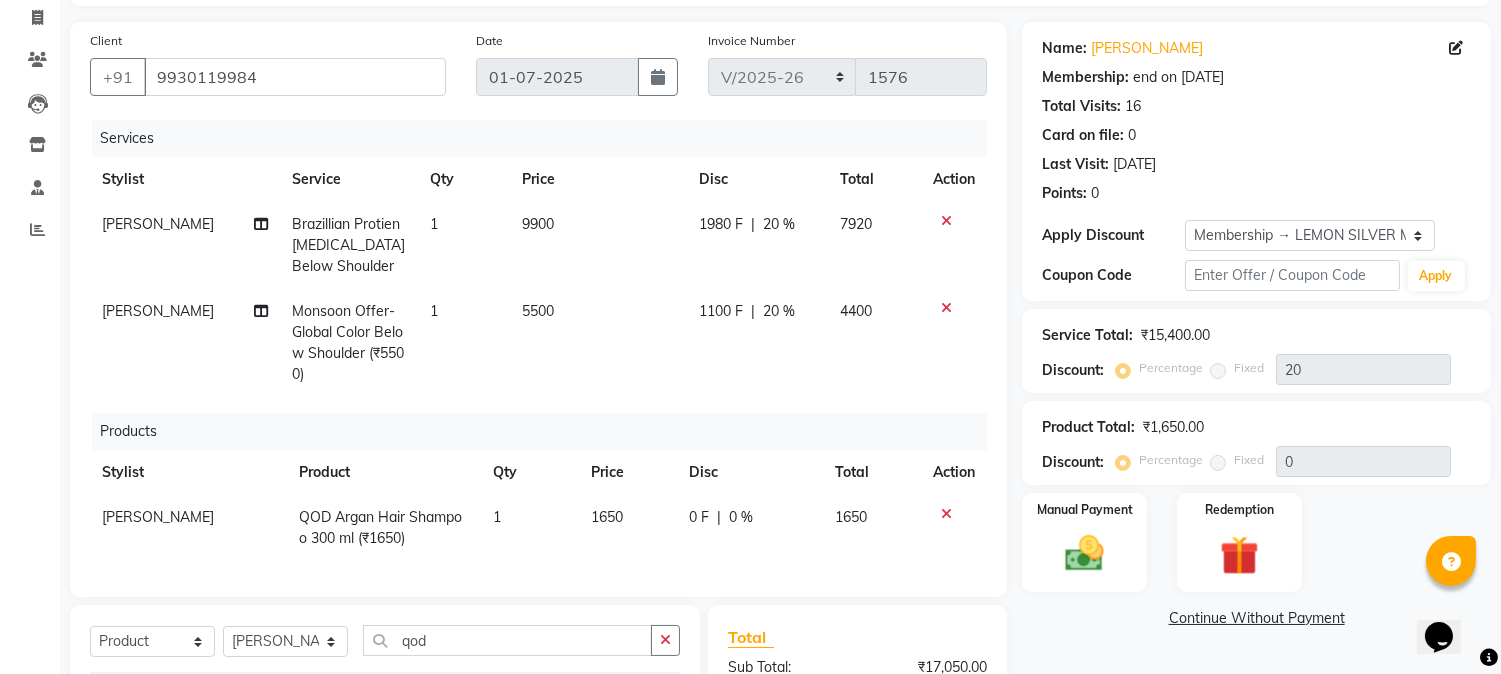 checkbox on "false" 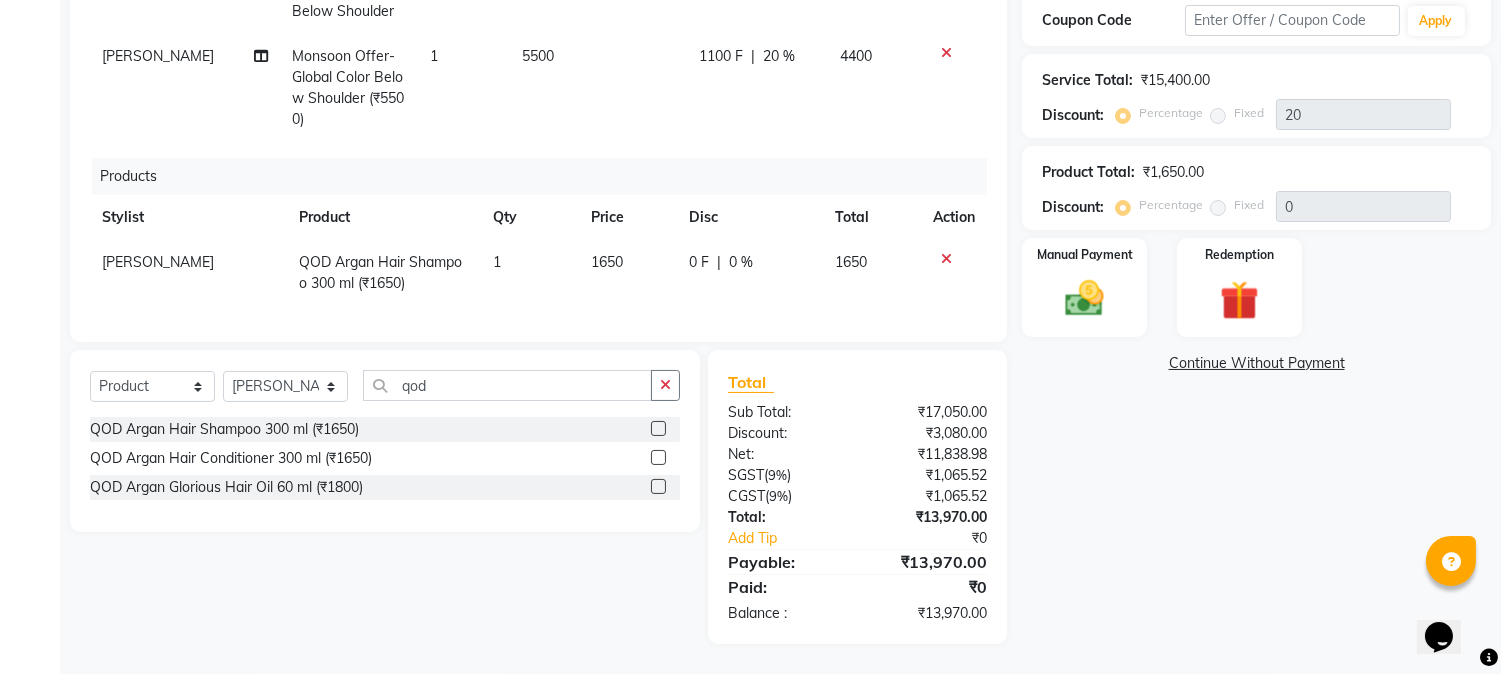 click 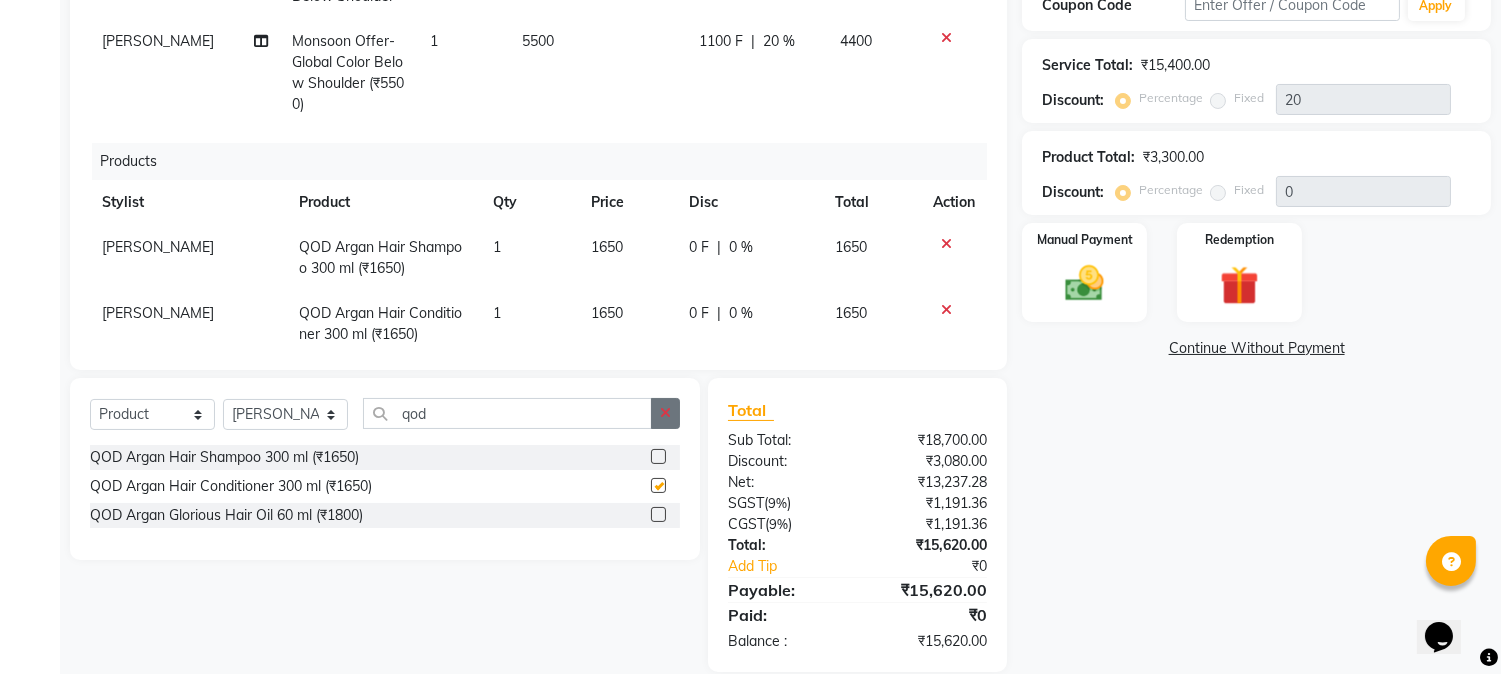 checkbox on "false" 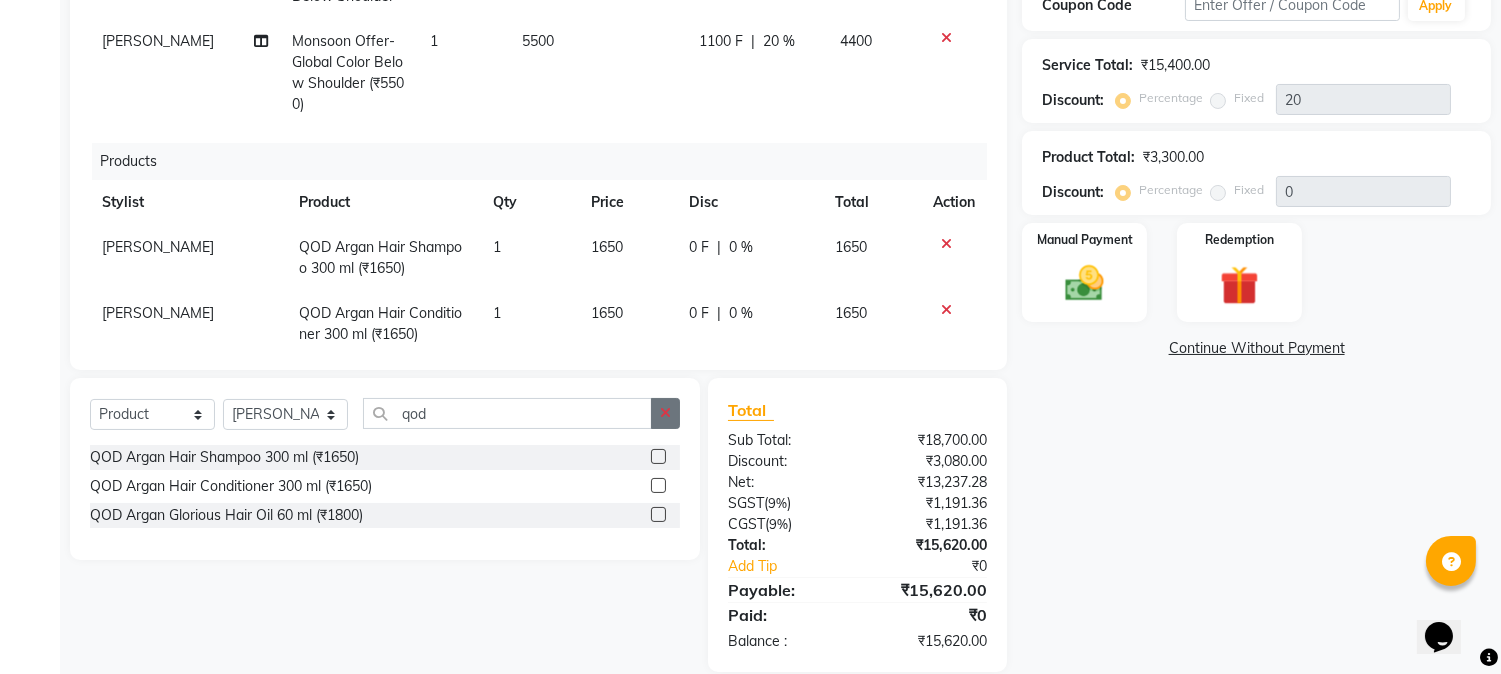 click 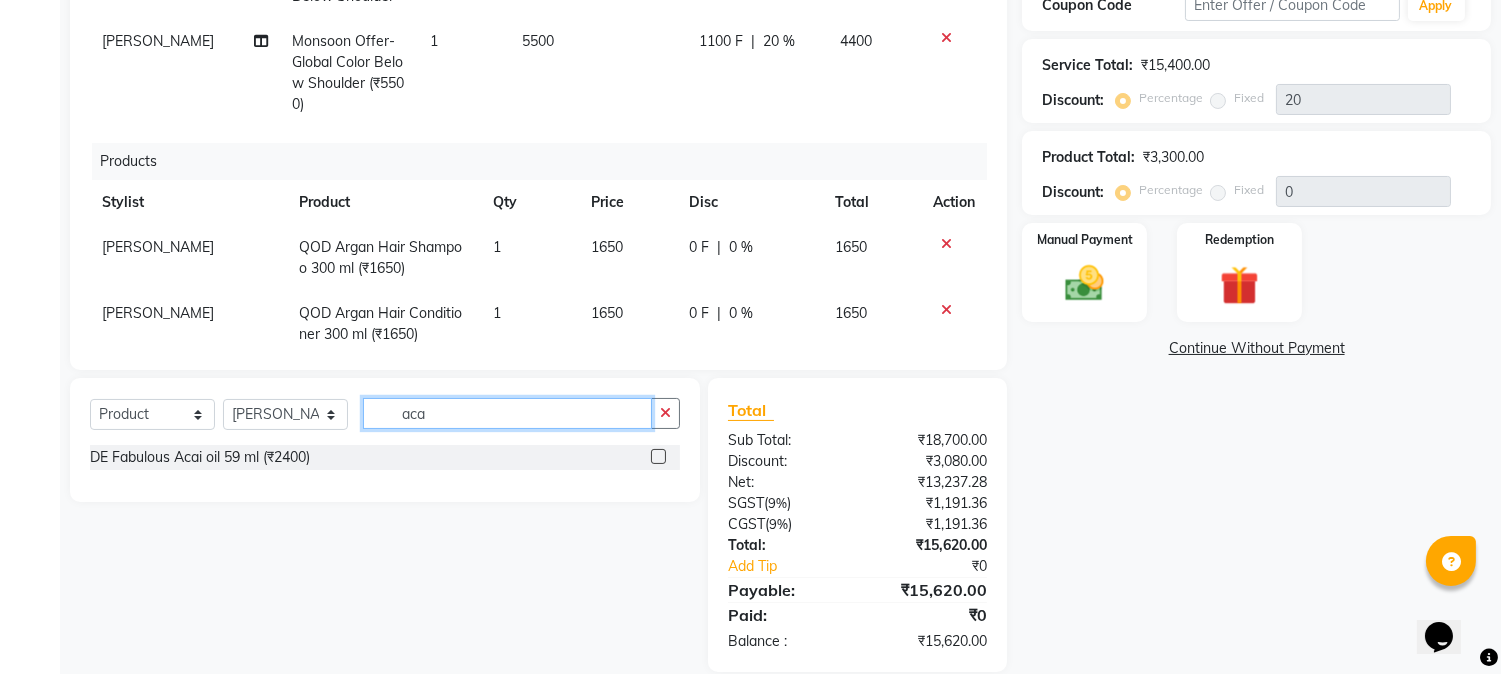 type on "aca" 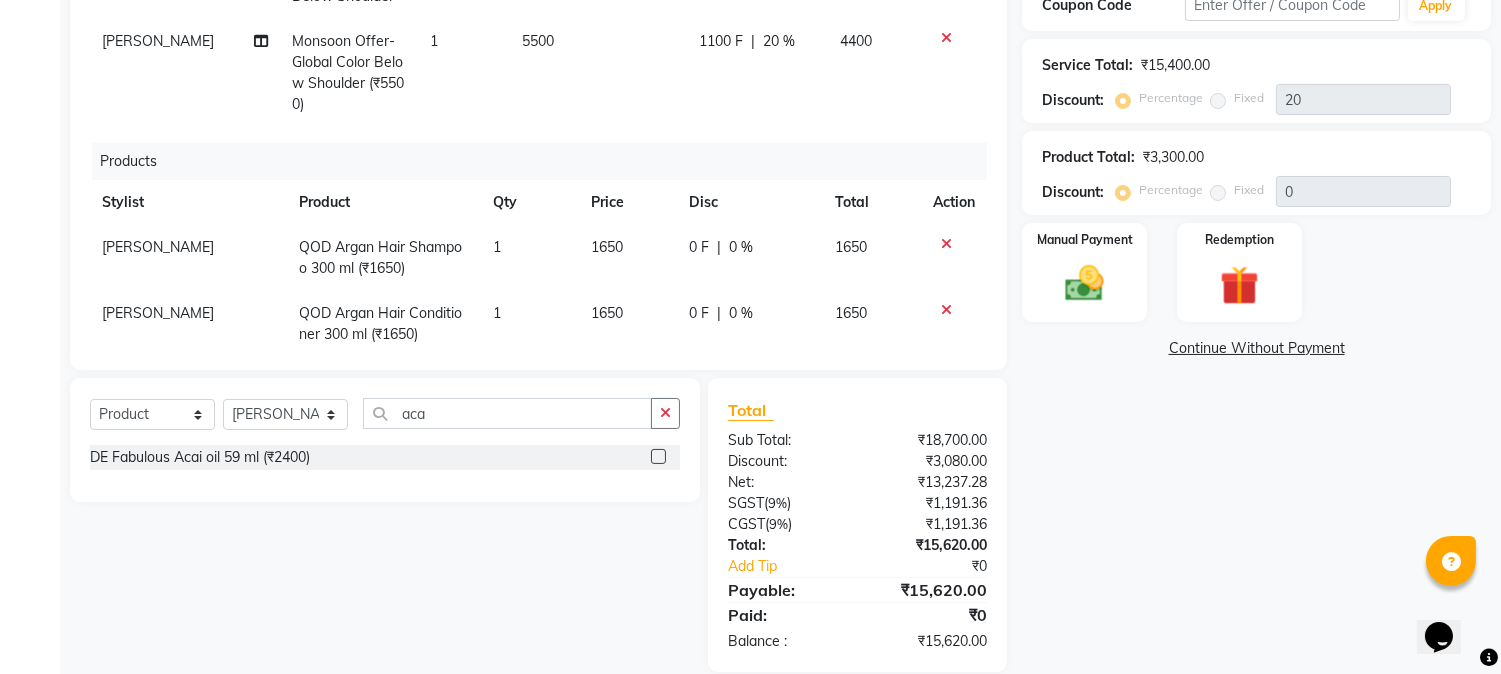 click 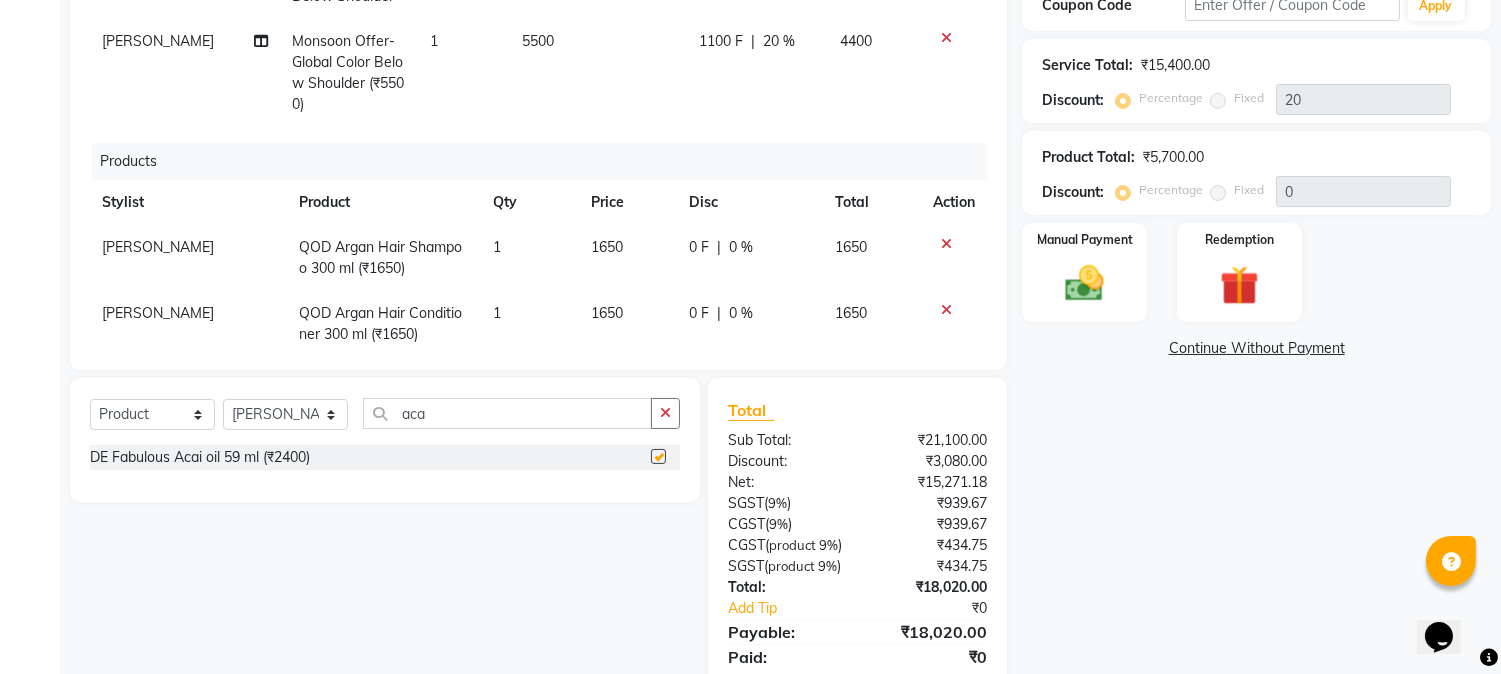 checkbox on "false" 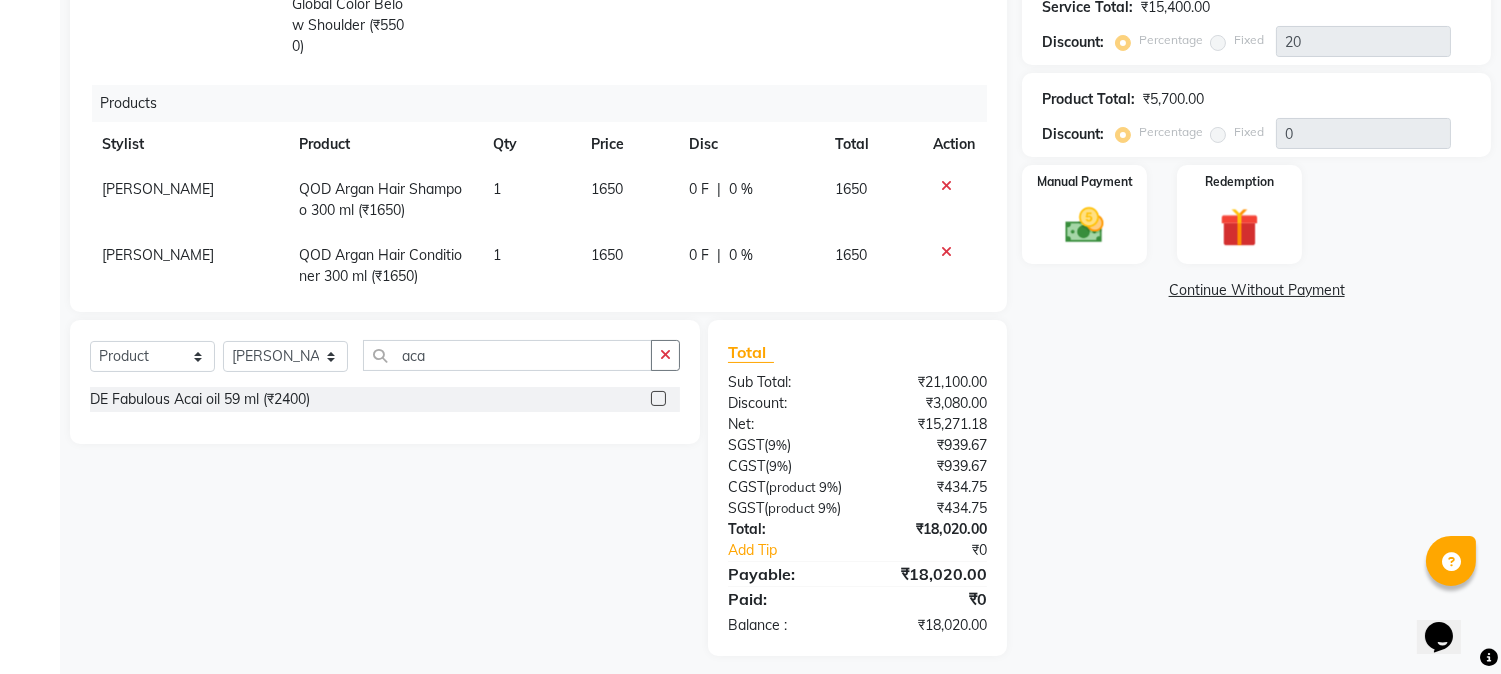 scroll, scrollTop: 510, scrollLeft: 0, axis: vertical 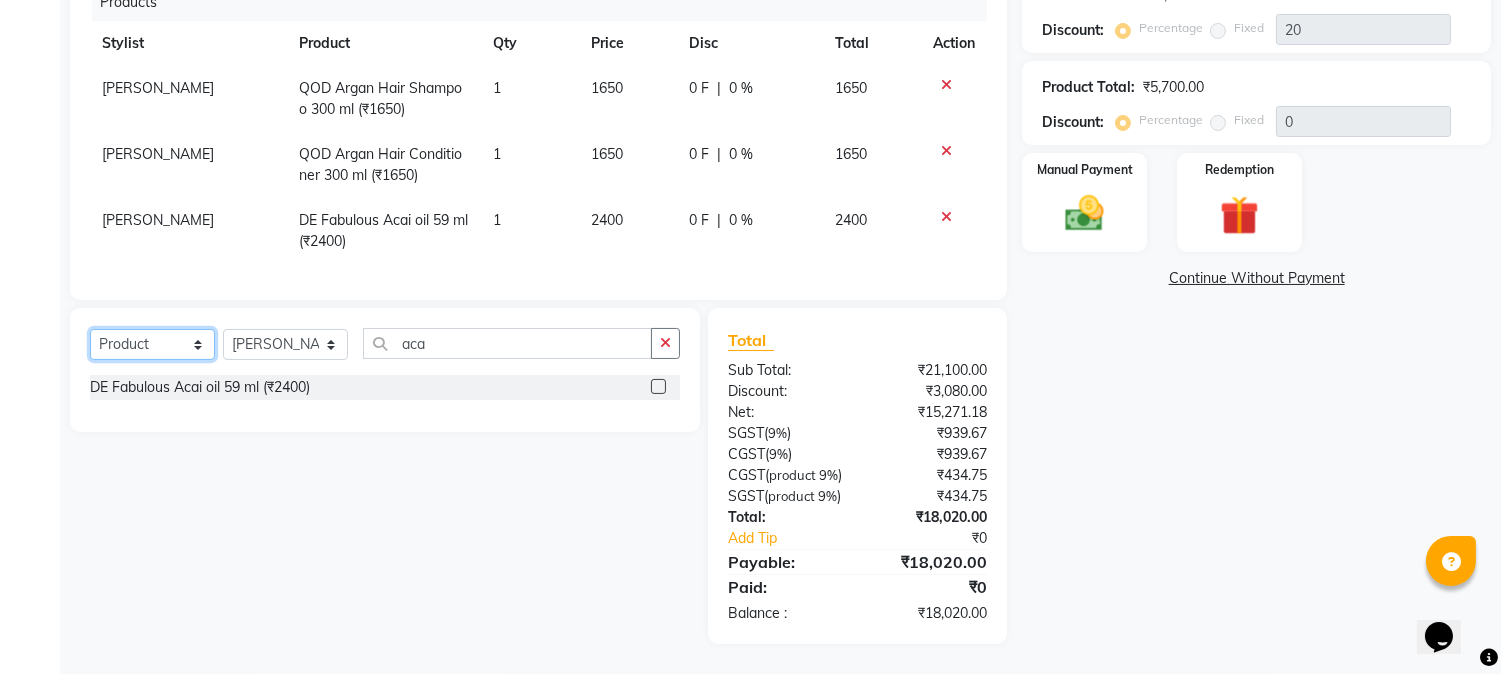 drag, startPoint x: 161, startPoint y: 297, endPoint x: 161, endPoint y: 314, distance: 17 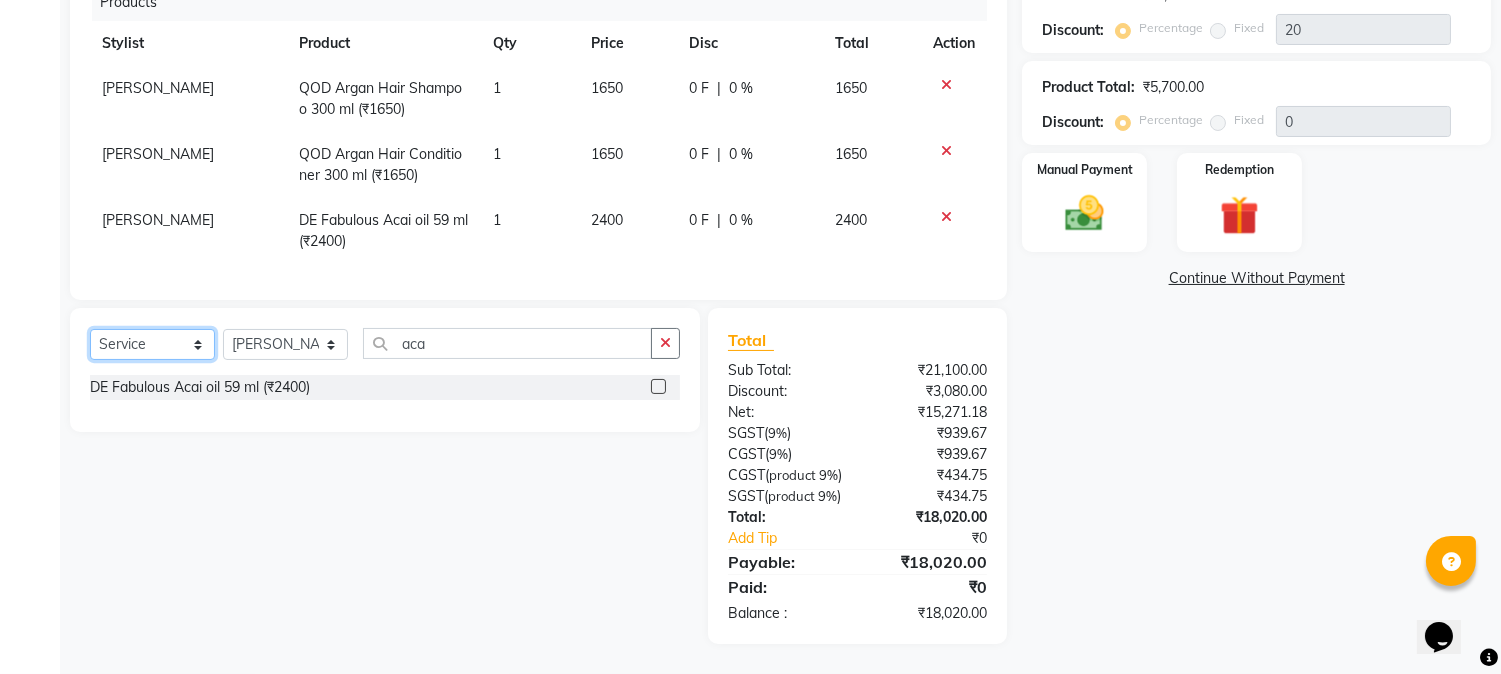 click on "Select  Service  Product  Membership  Package Voucher Prepaid Gift Card" 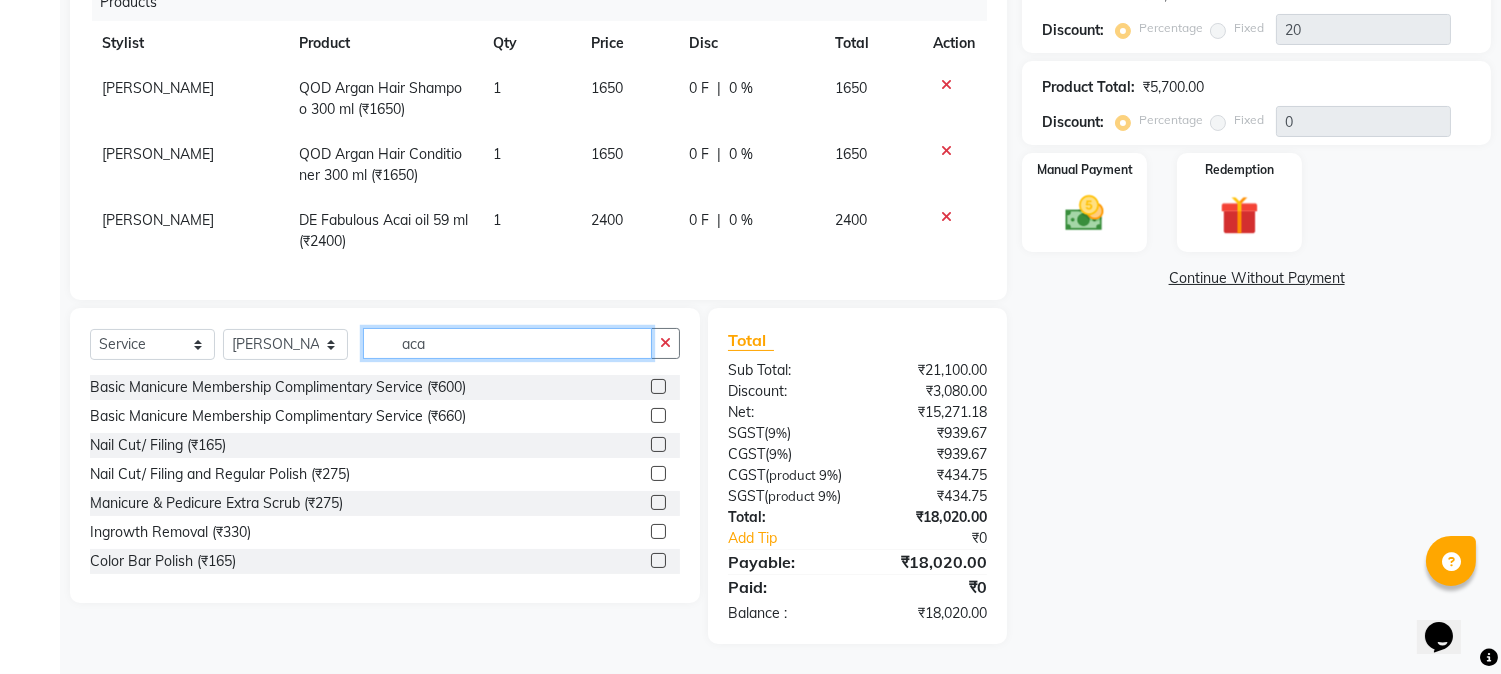 drag, startPoint x: 371, startPoint y: 303, endPoint x: 230, endPoint y: 296, distance: 141.17365 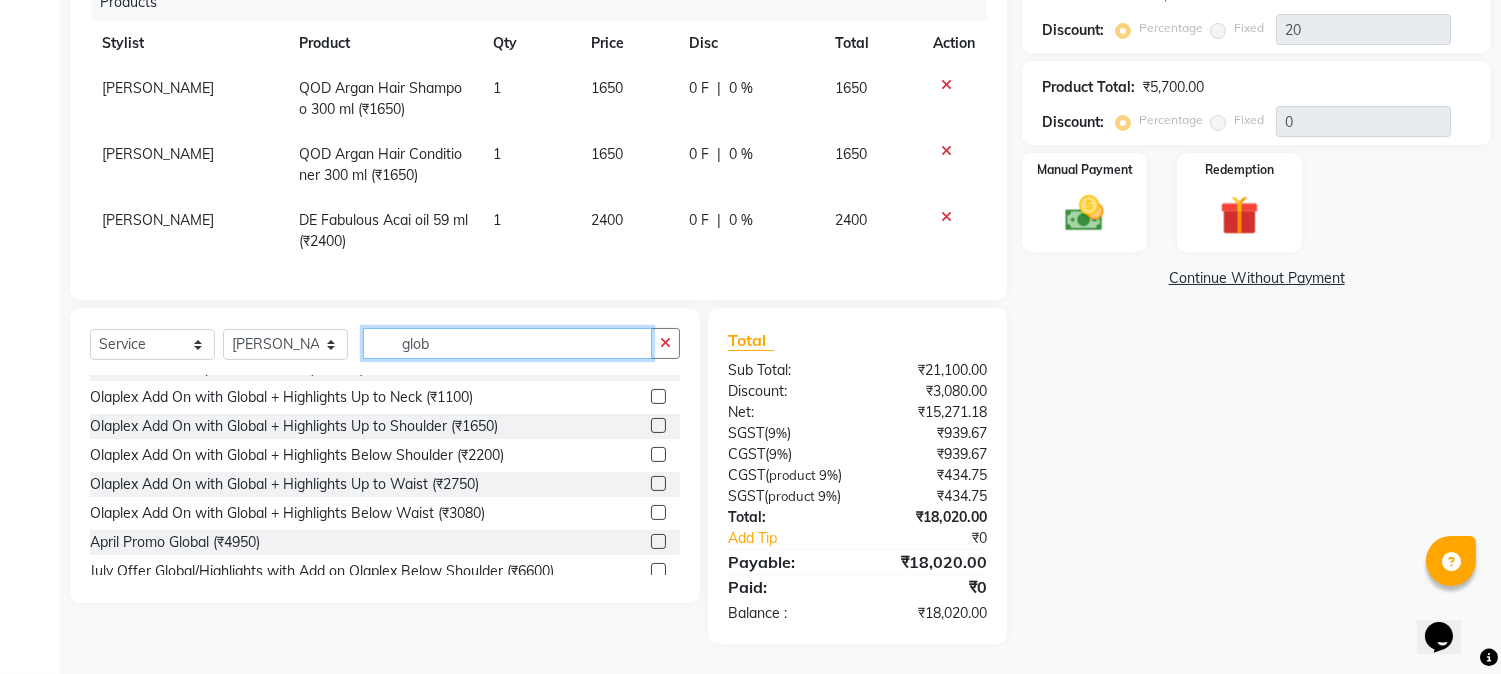 scroll, scrollTop: 524, scrollLeft: 0, axis: vertical 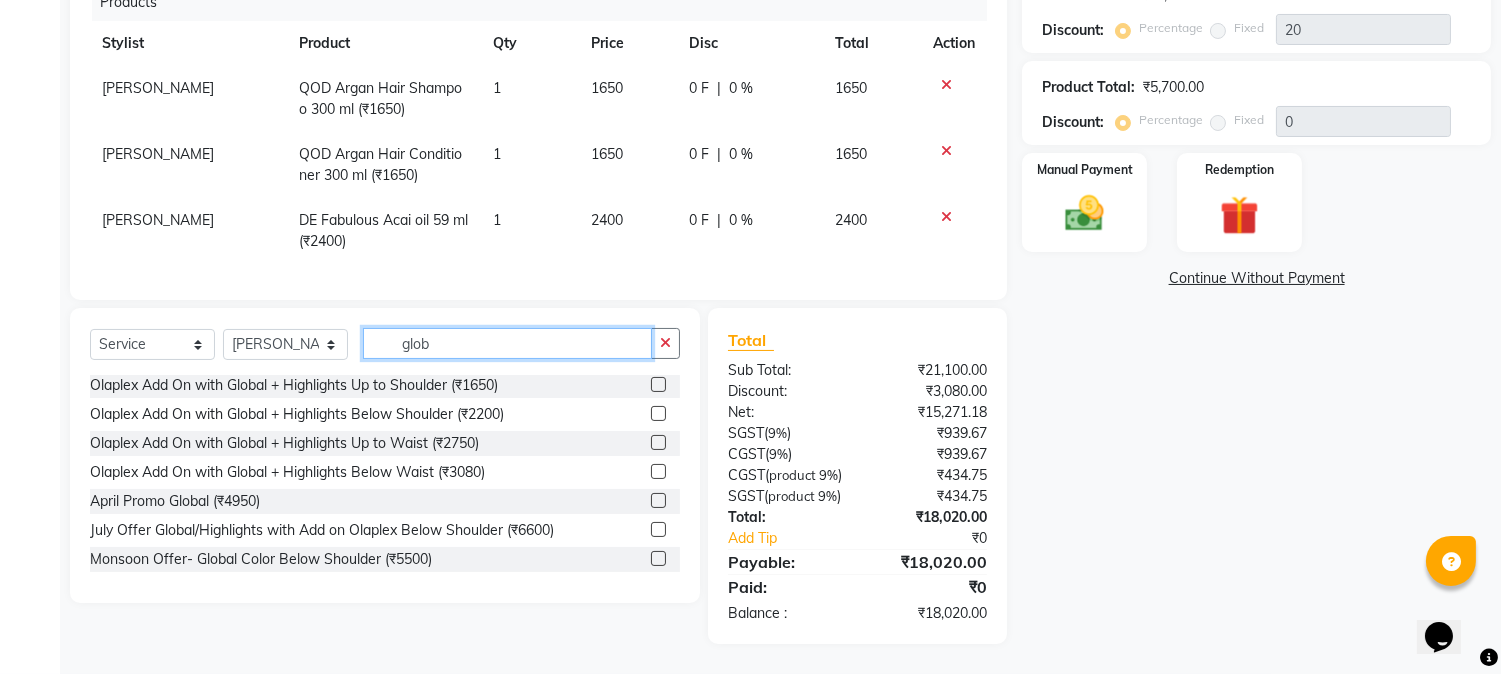 type on "glob" 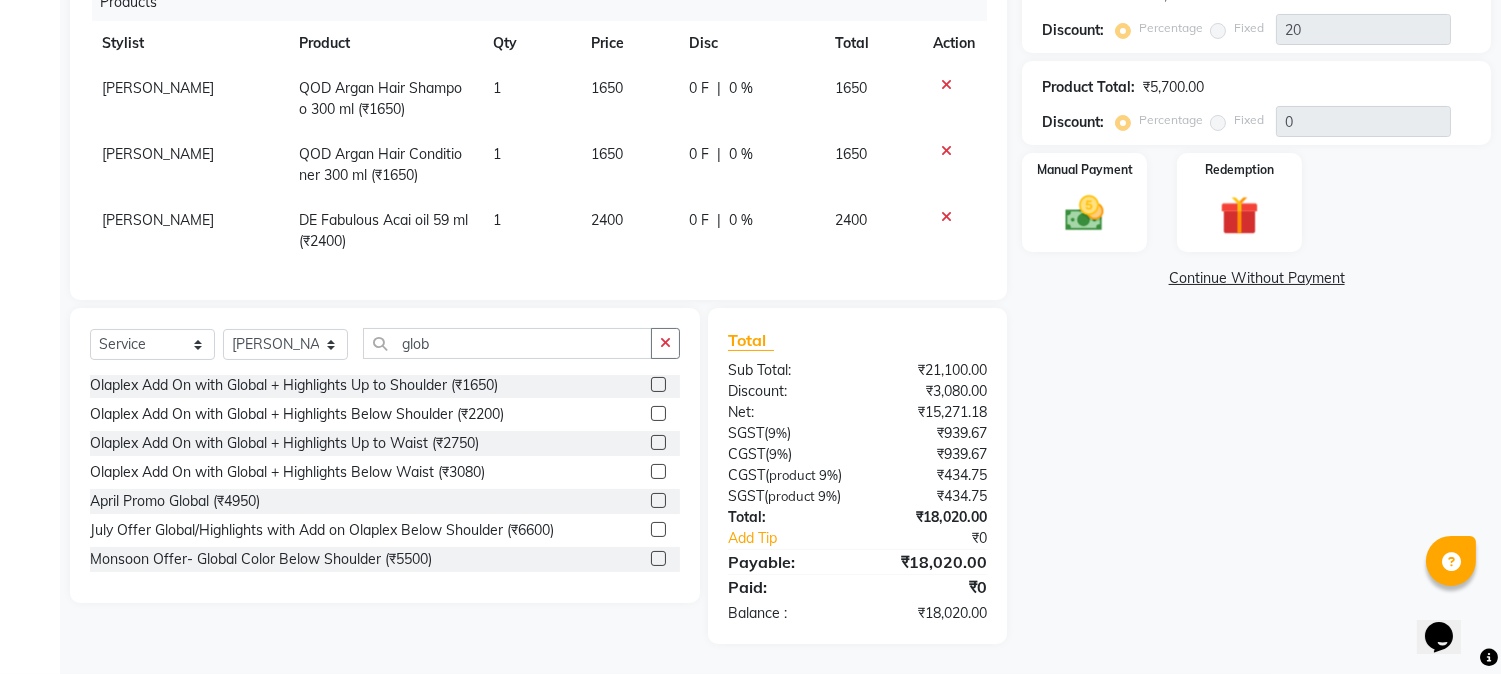 click 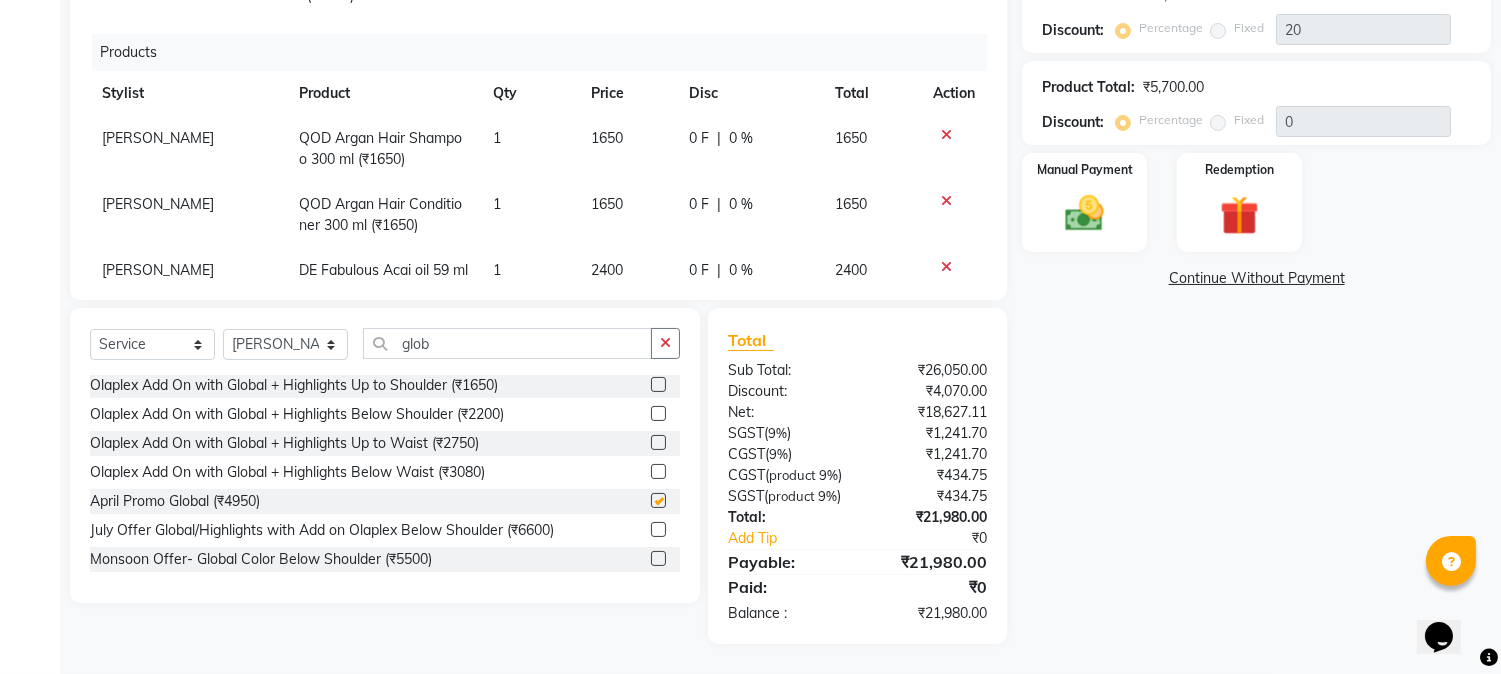 scroll, scrollTop: 0, scrollLeft: 0, axis: both 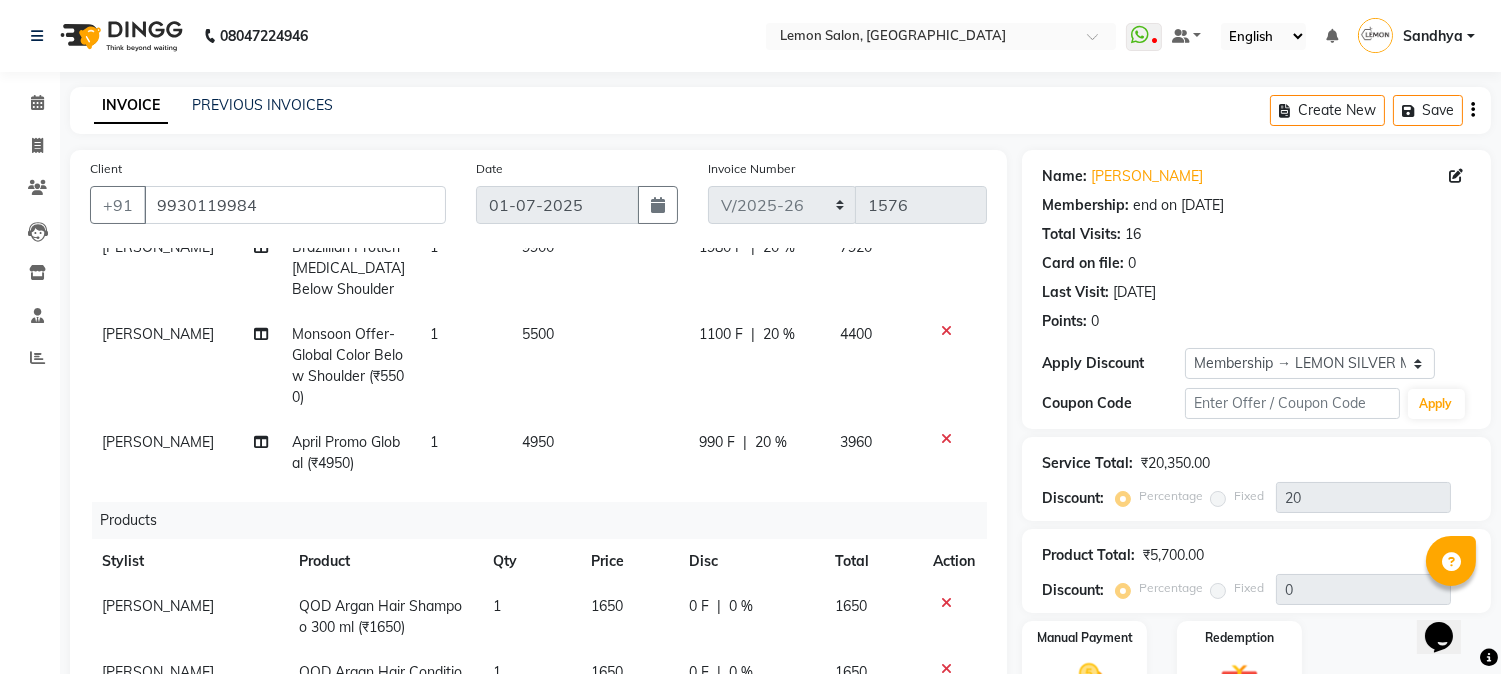 checkbox on "false" 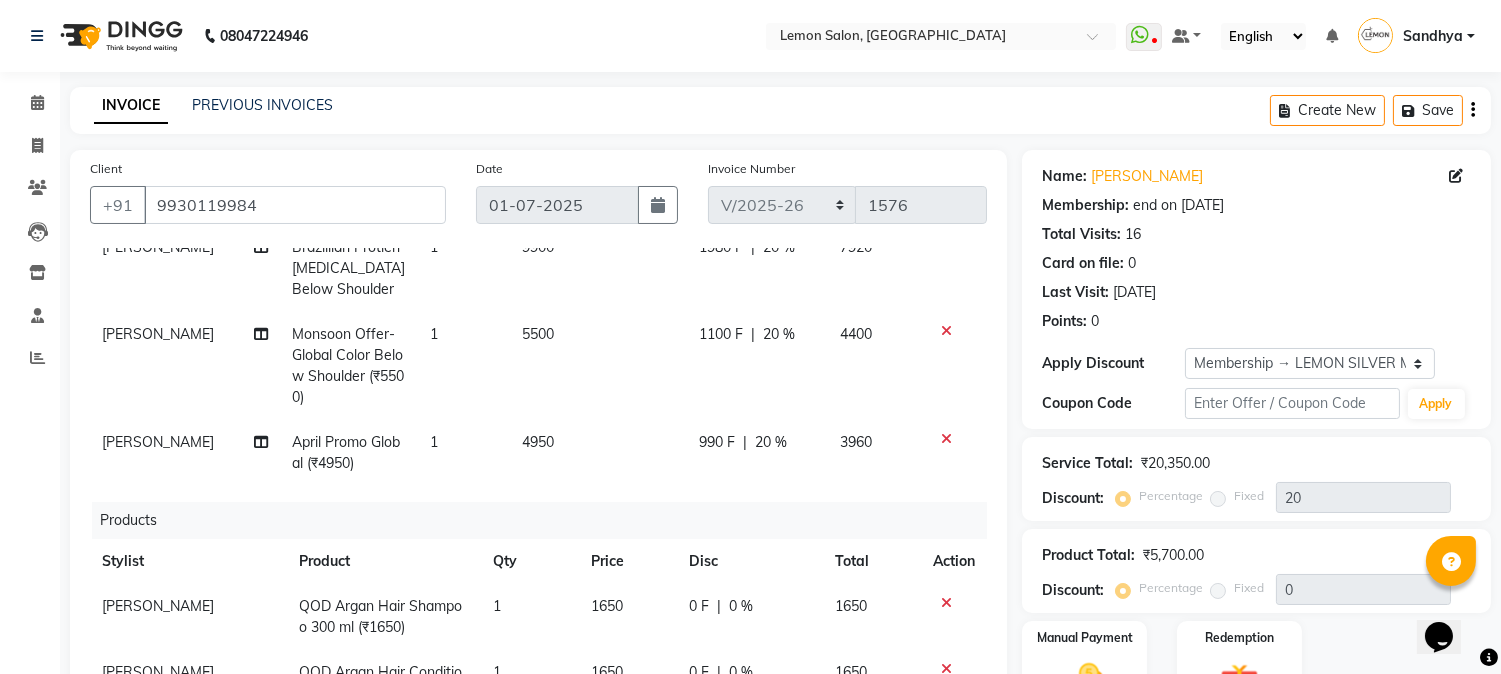 click 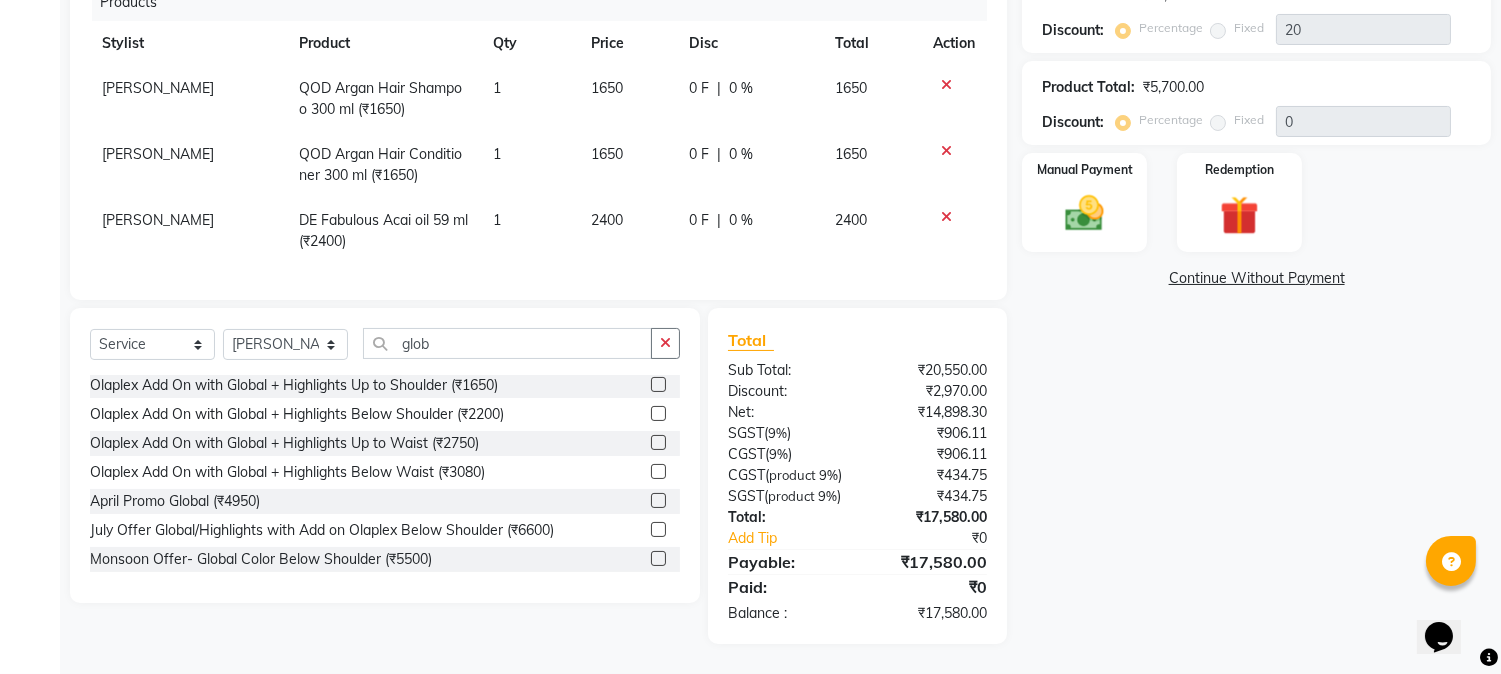 scroll, scrollTop: 0, scrollLeft: 0, axis: both 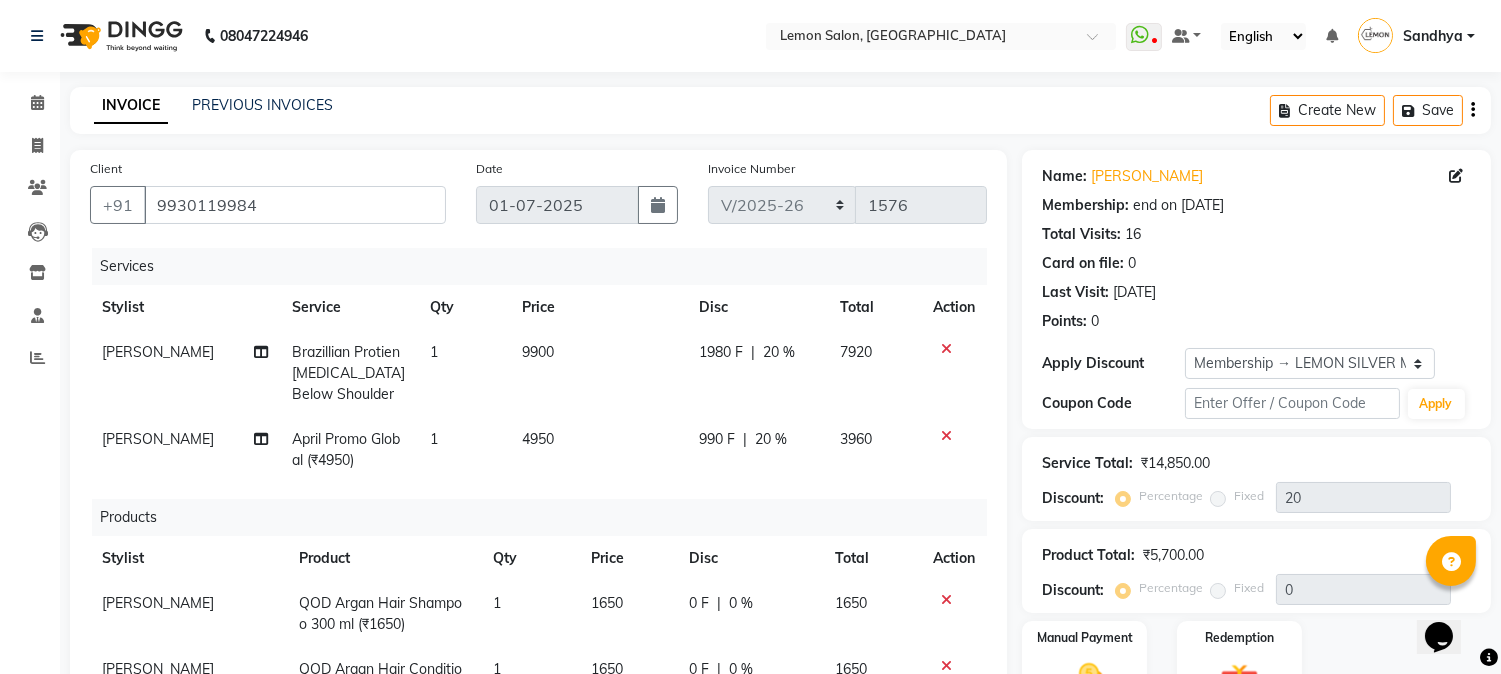 click 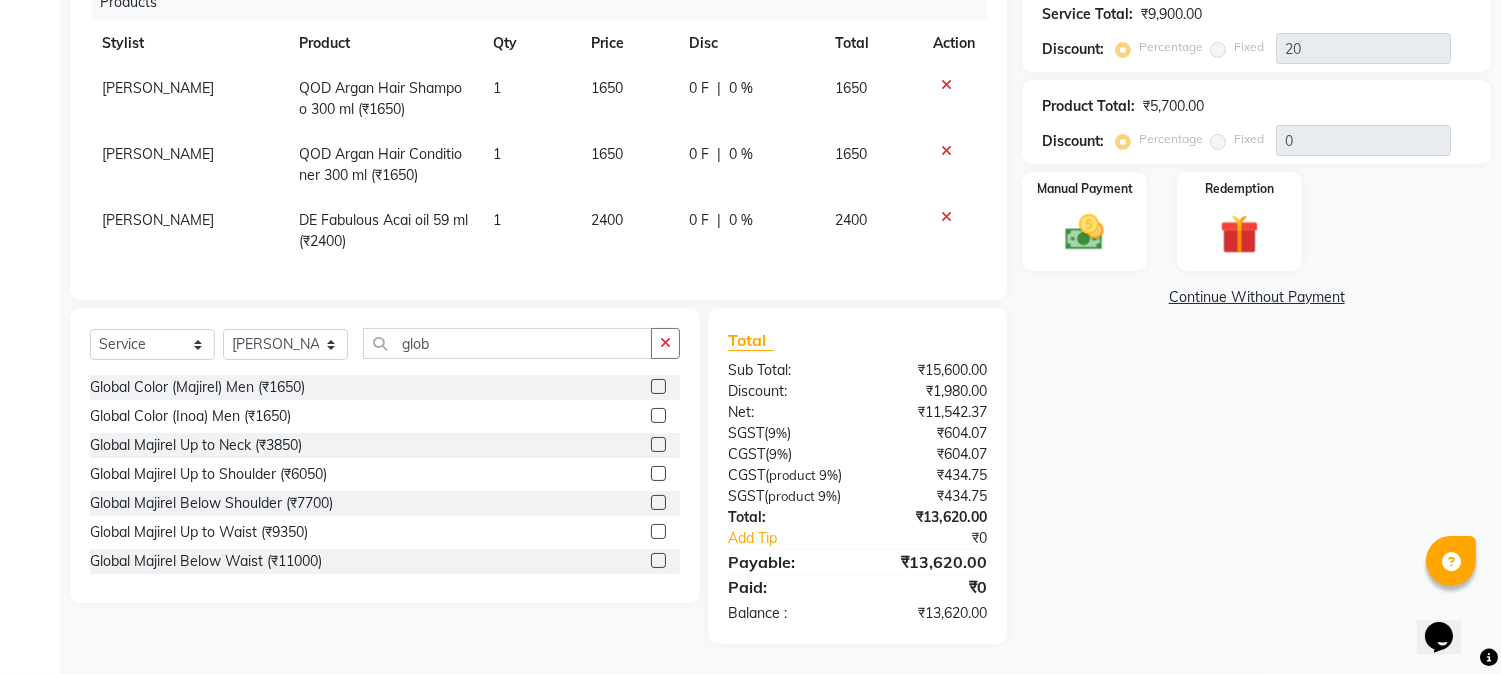 click 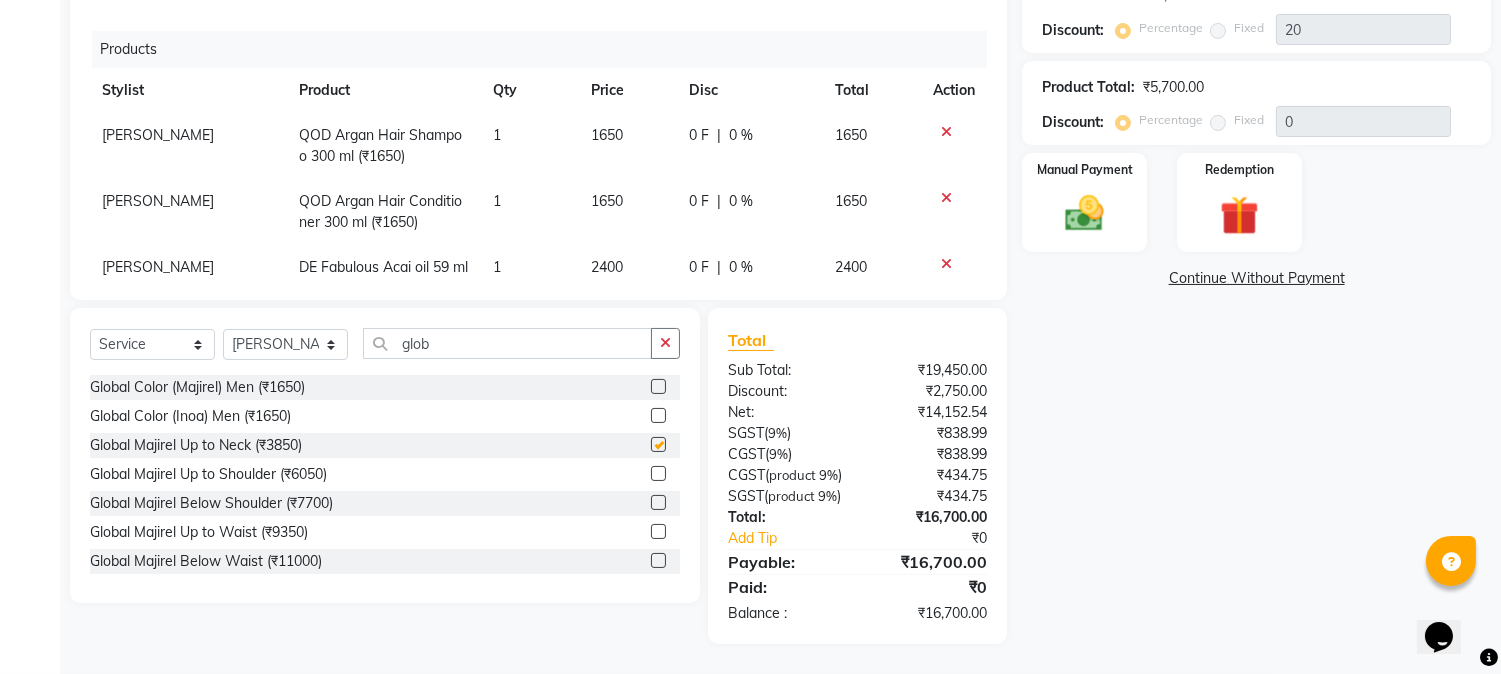 checkbox on "false" 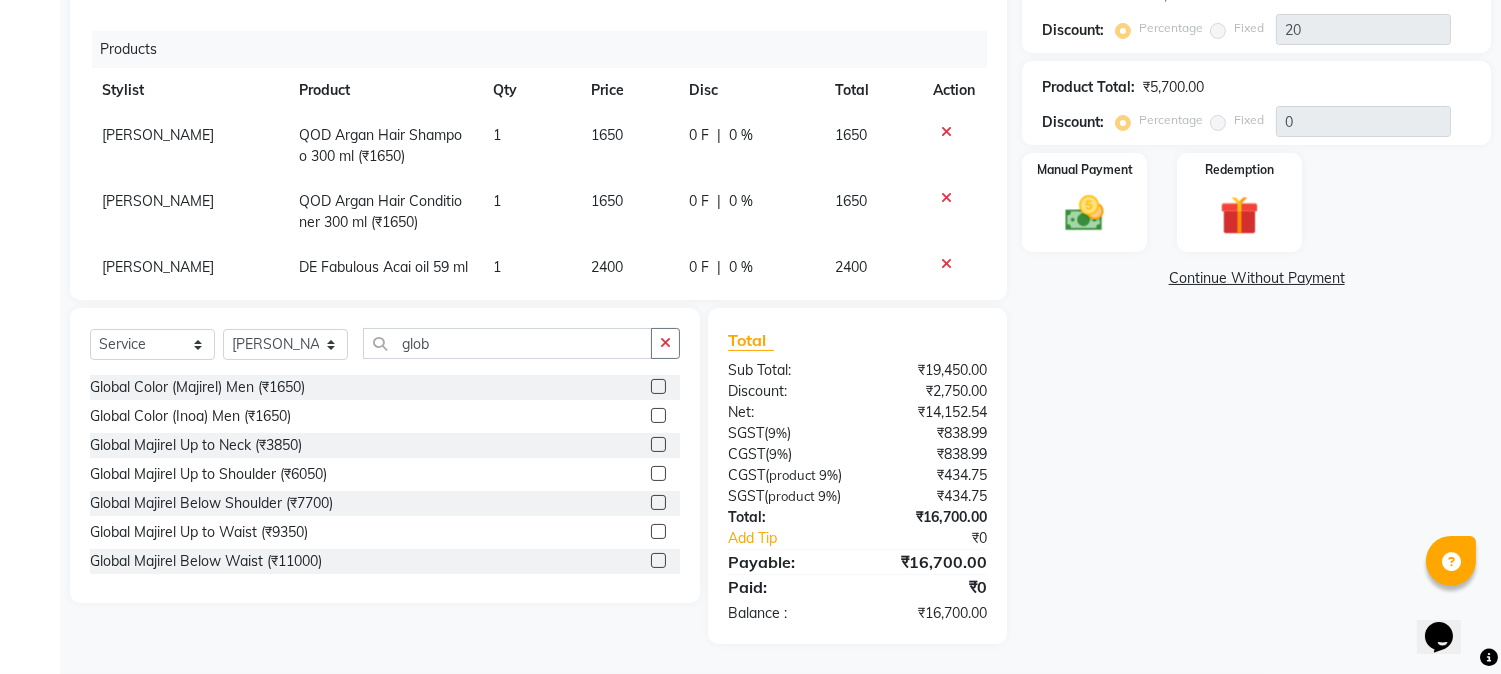 scroll, scrollTop: 155, scrollLeft: 0, axis: vertical 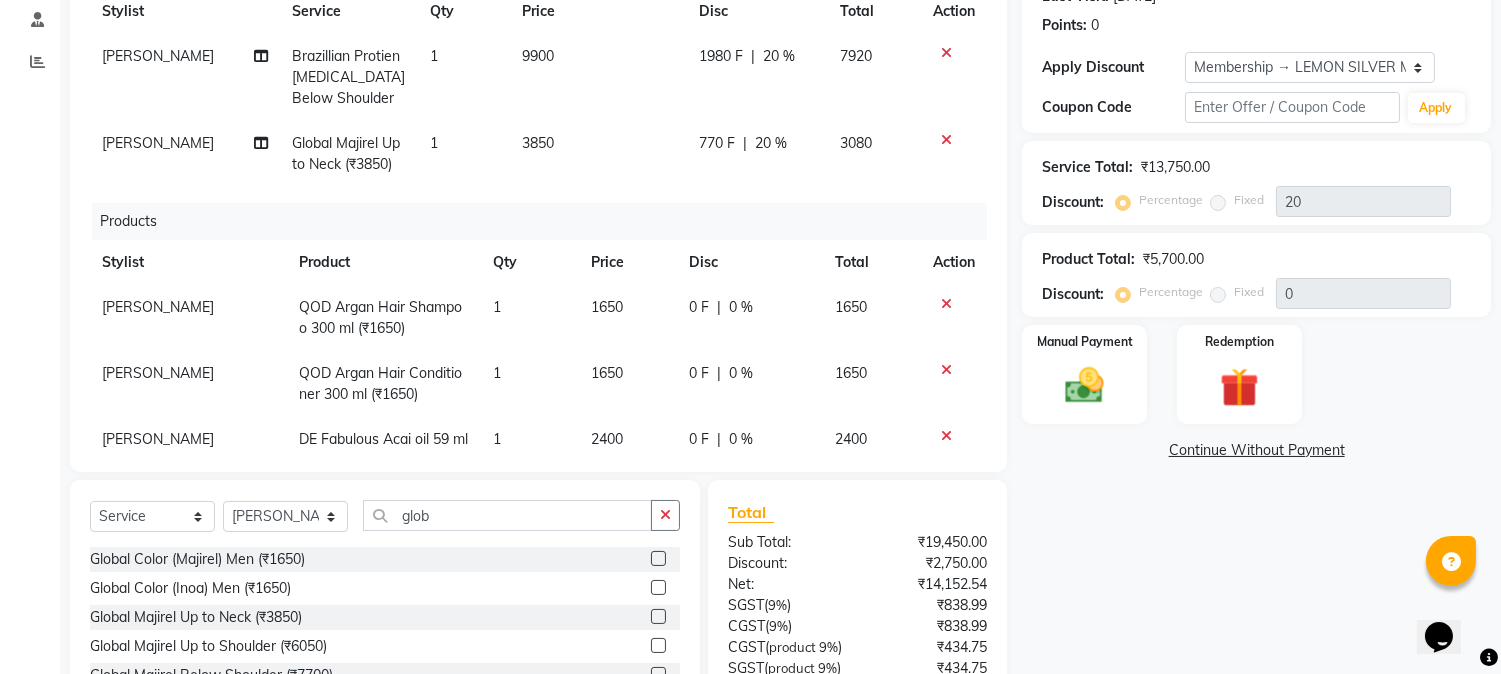 click 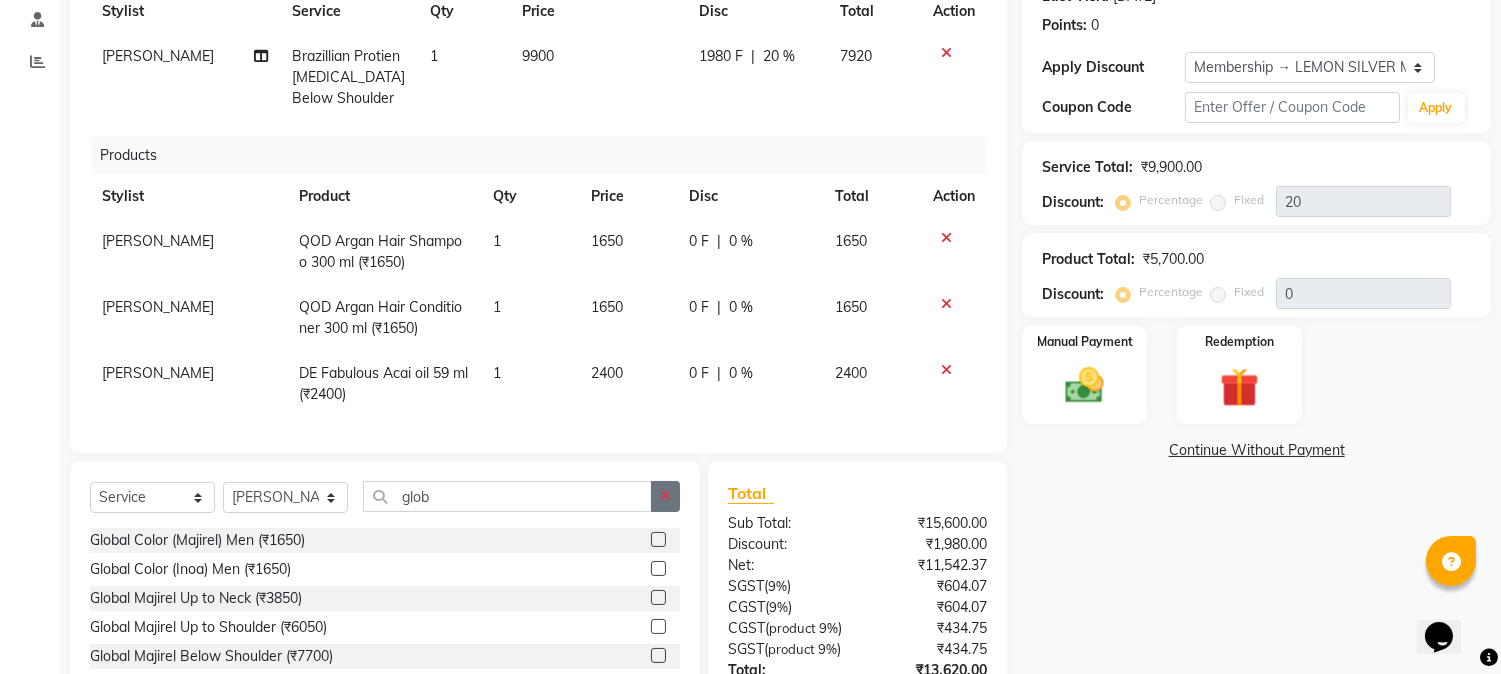click 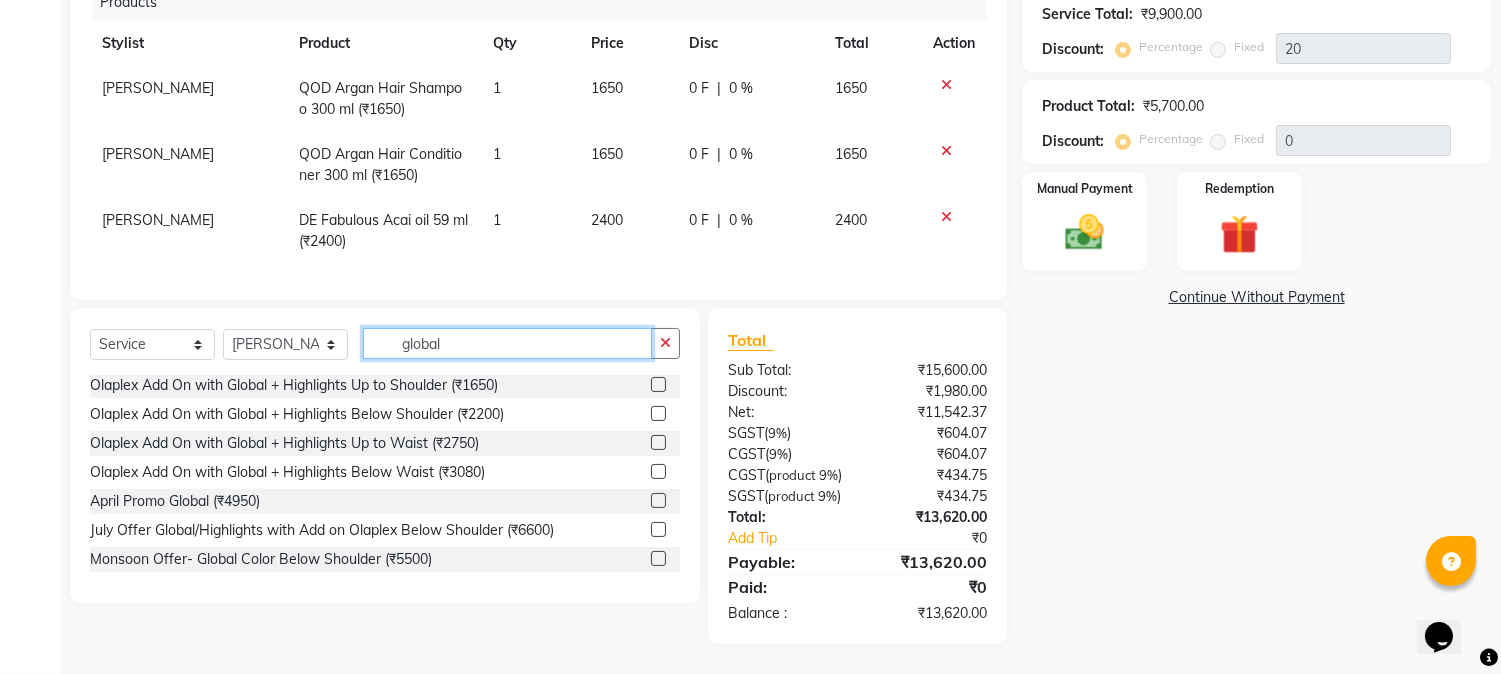 type on "global" 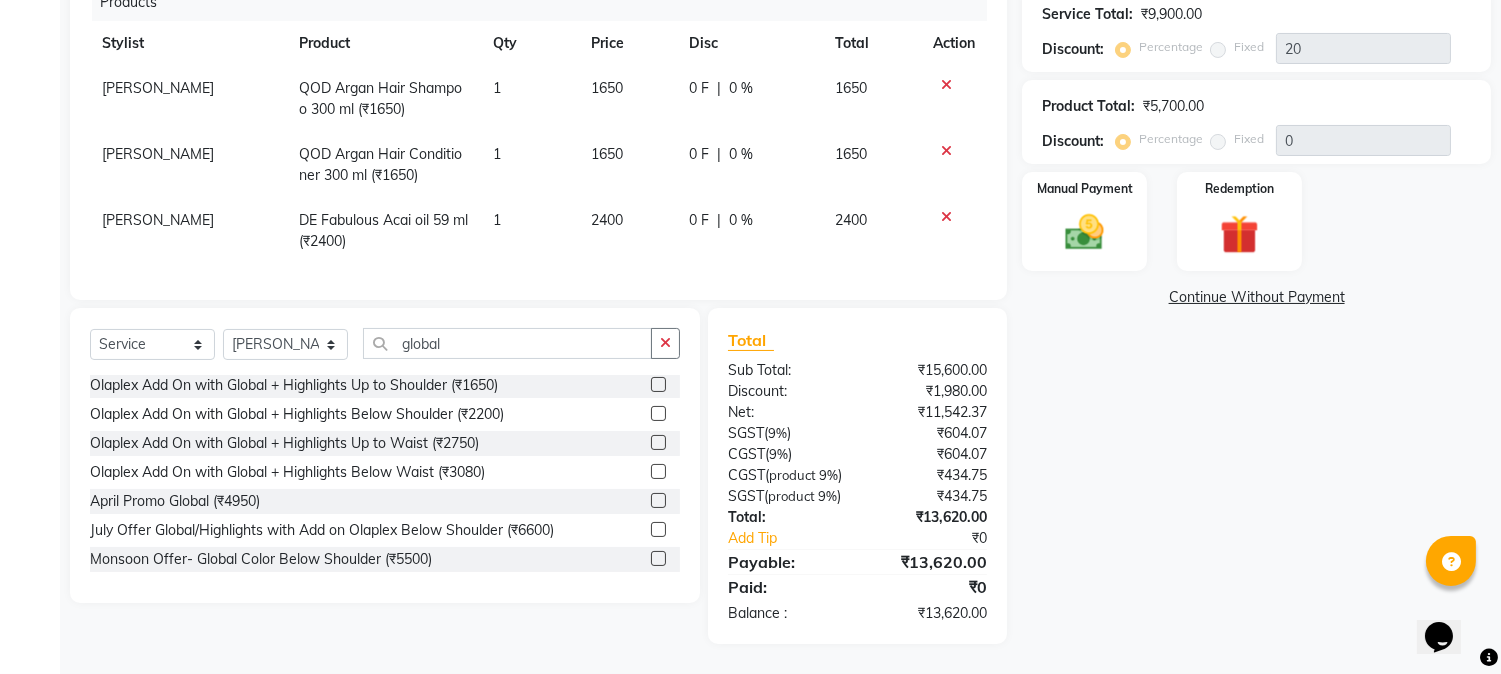 click 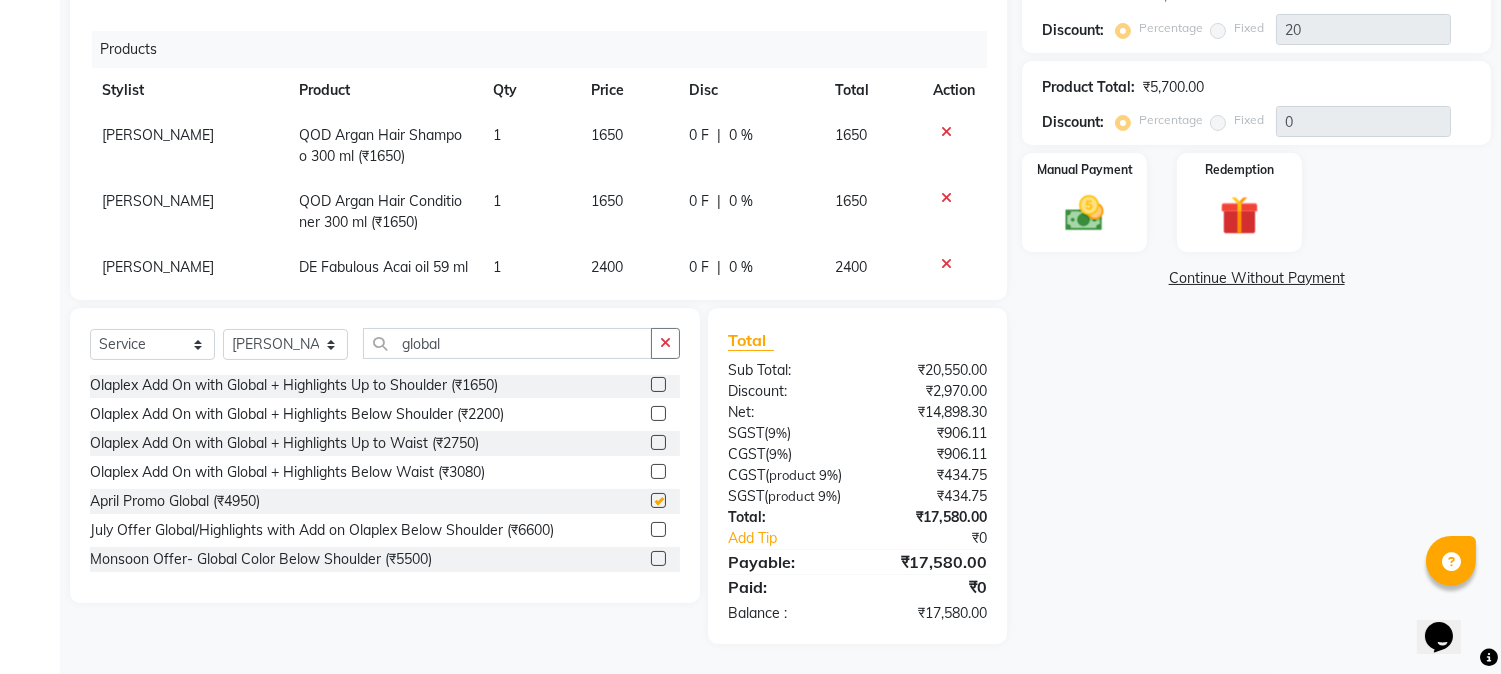 checkbox on "false" 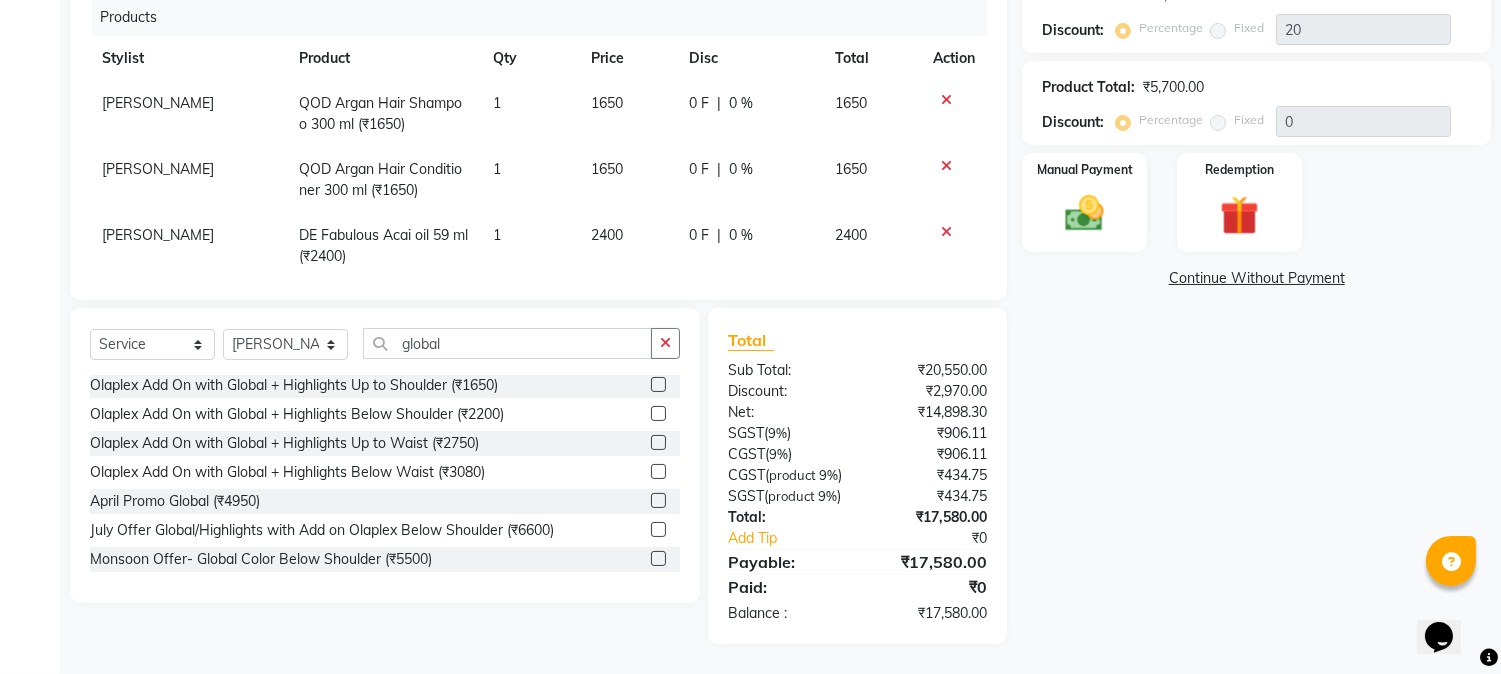 scroll, scrollTop: 63, scrollLeft: 0, axis: vertical 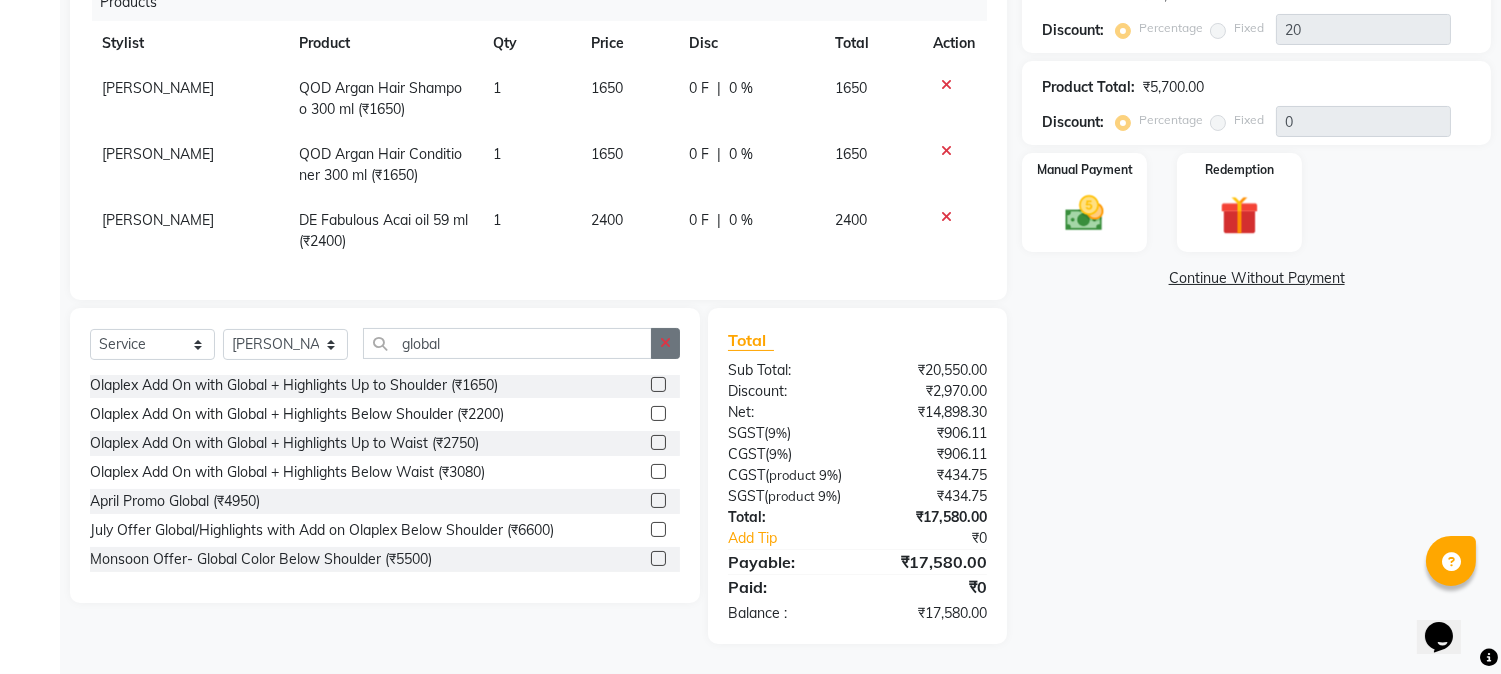 click 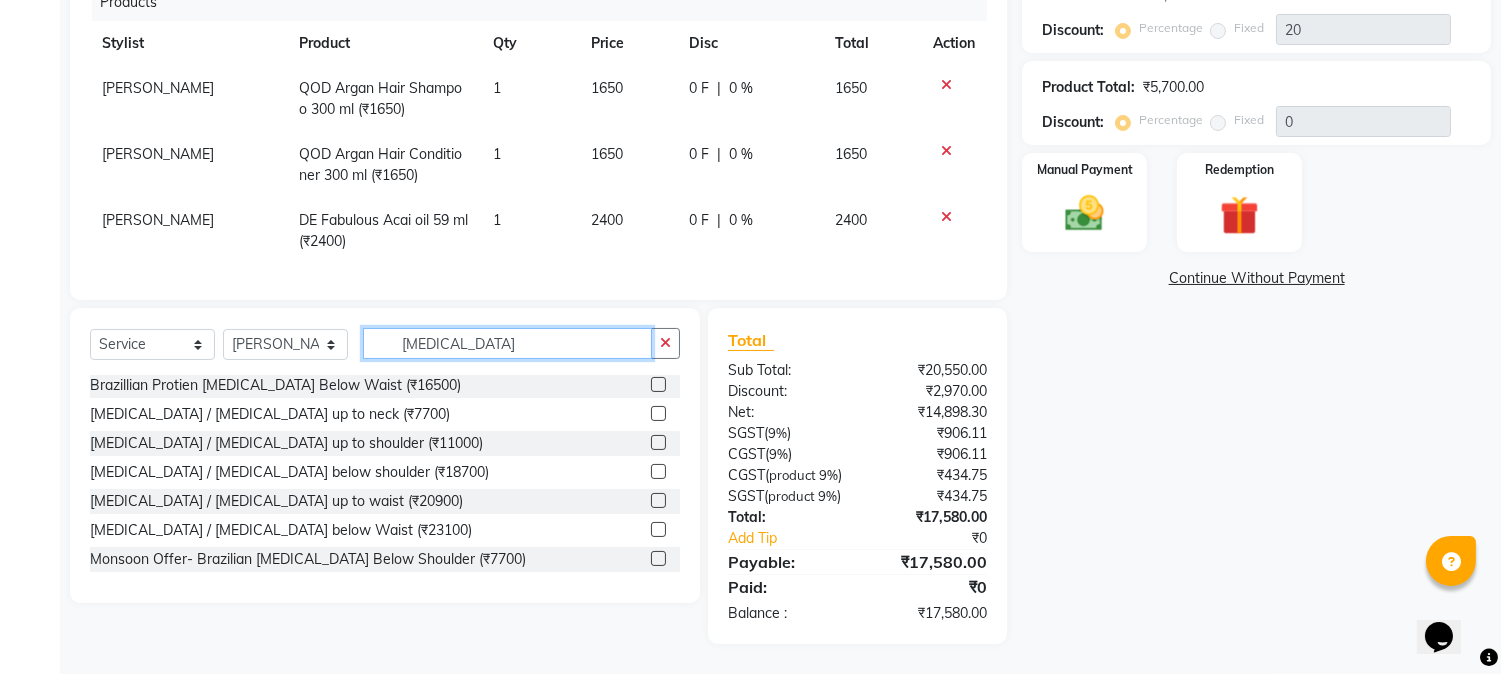 type on "botox" 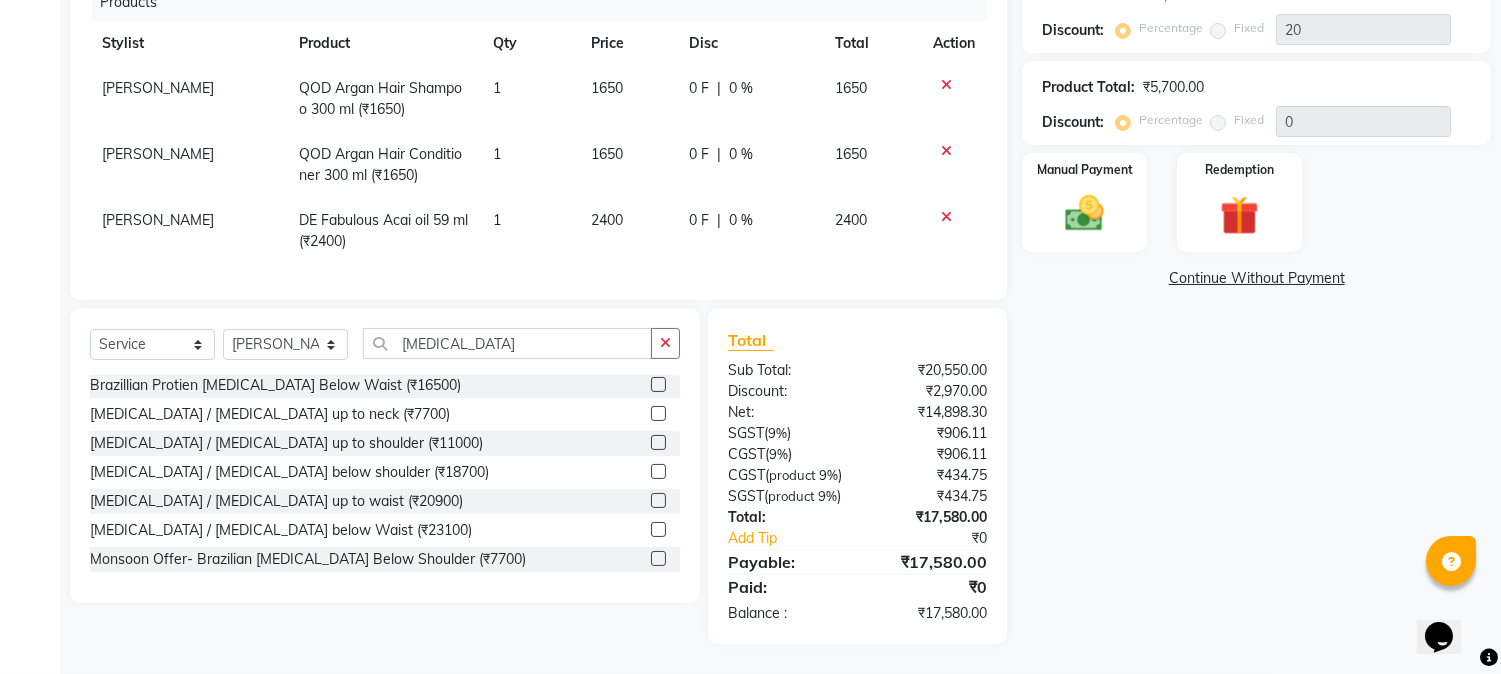 click 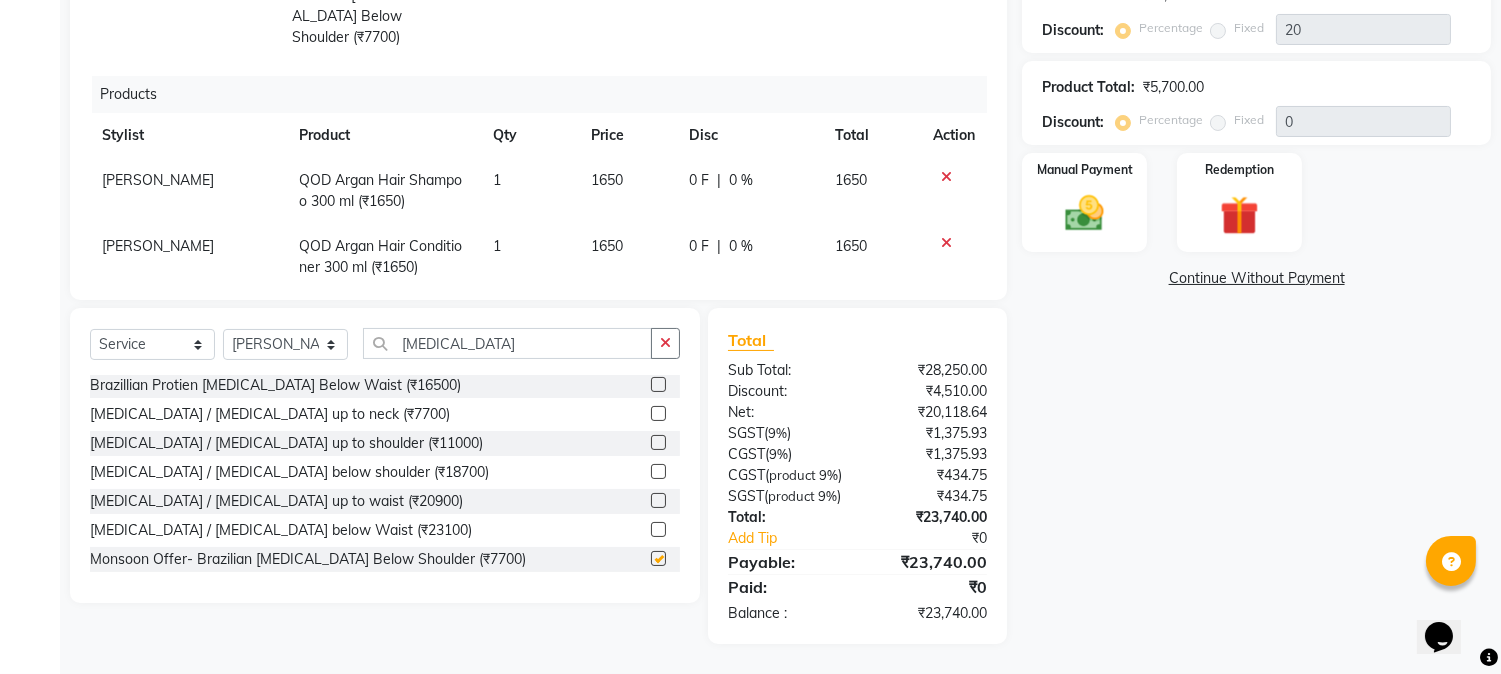 checkbox on "false" 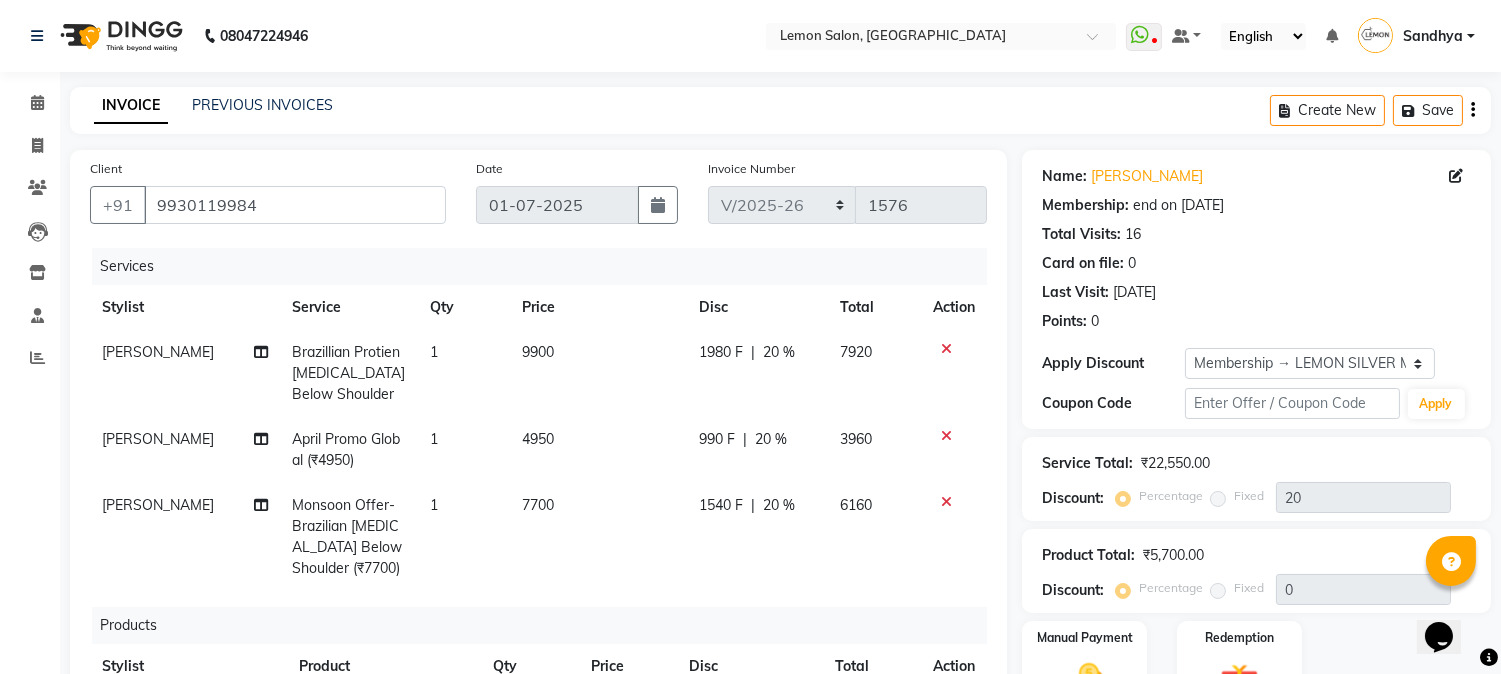 click 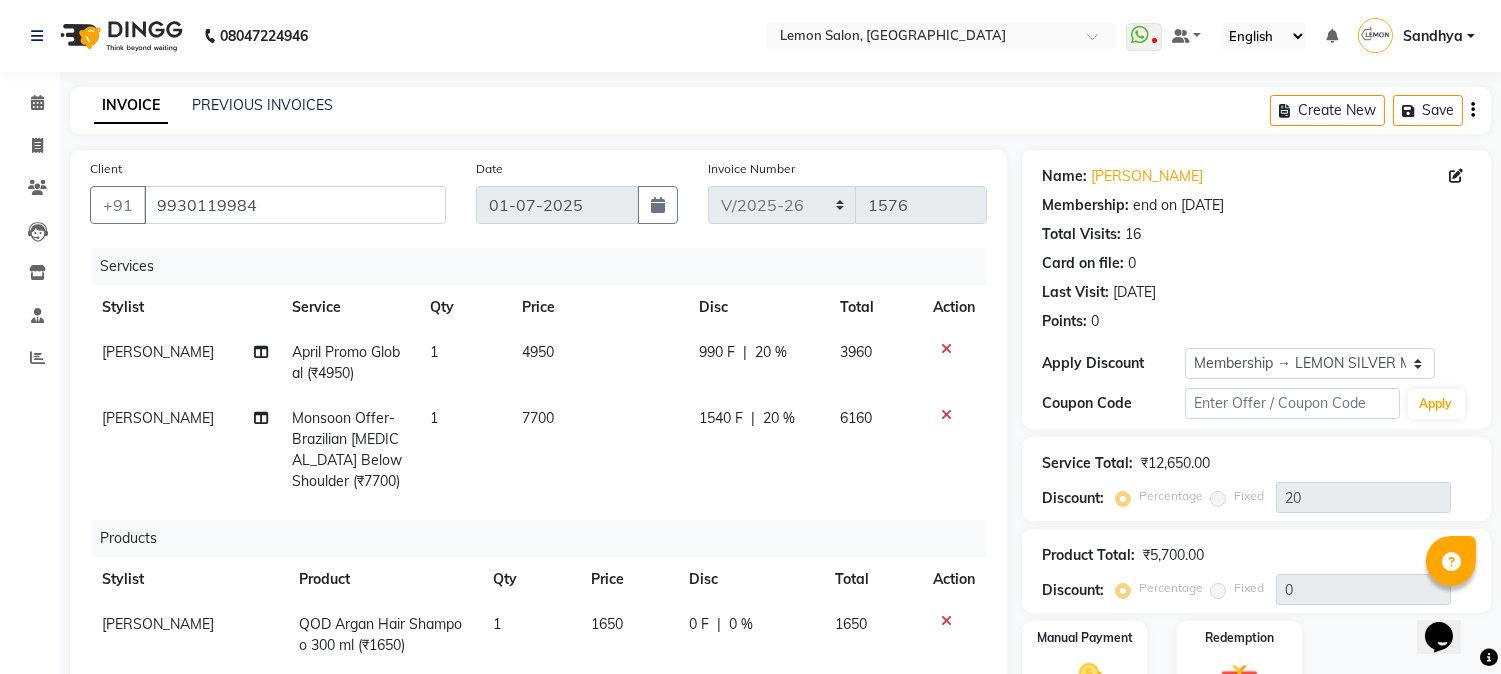 click on "April Promo Global (₹4950)" 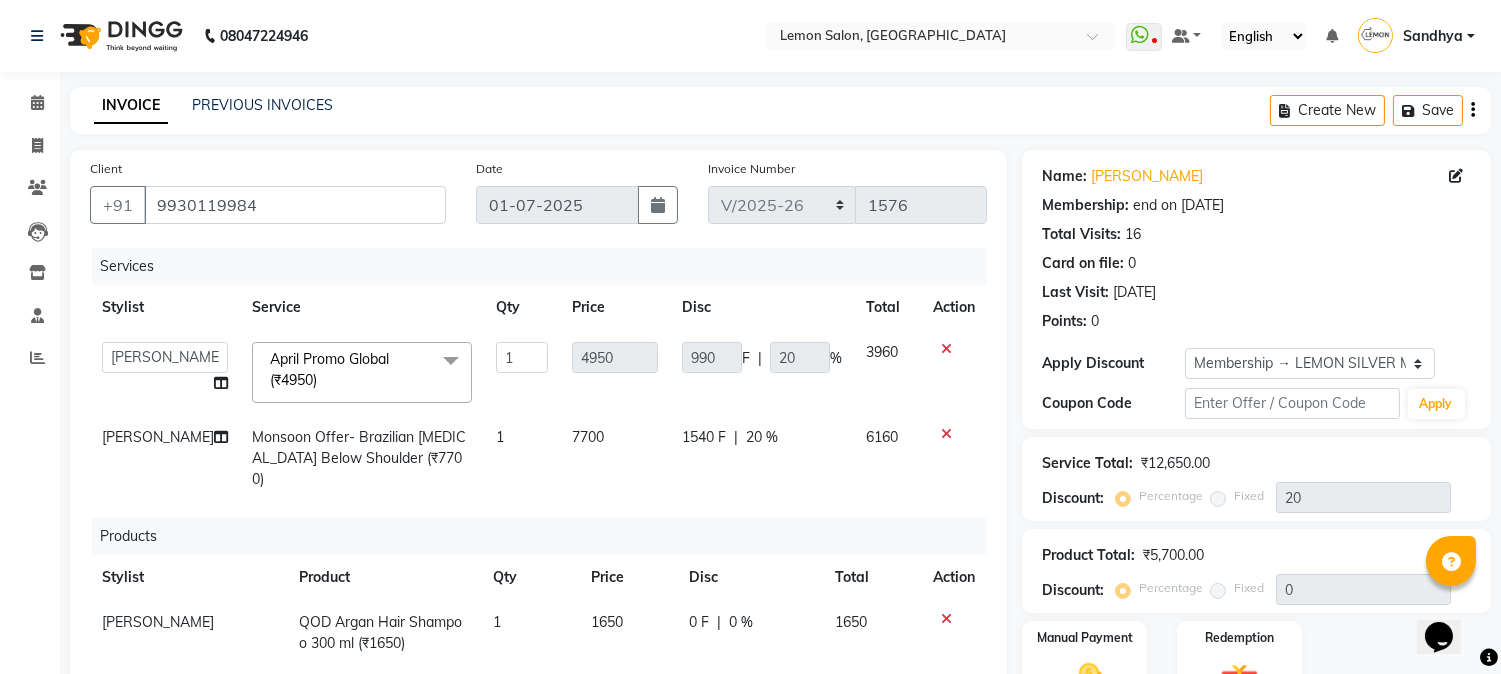 click on "April Promo Global (₹4950)" 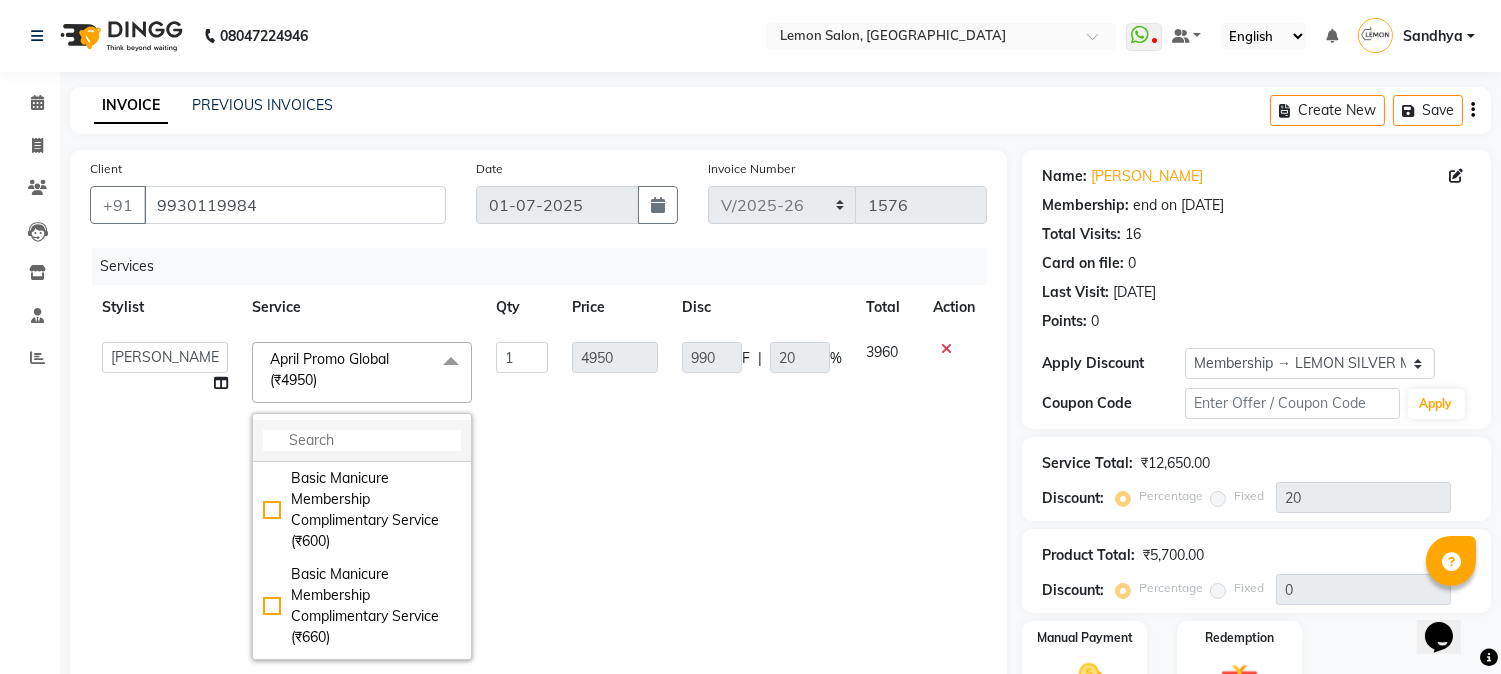 click 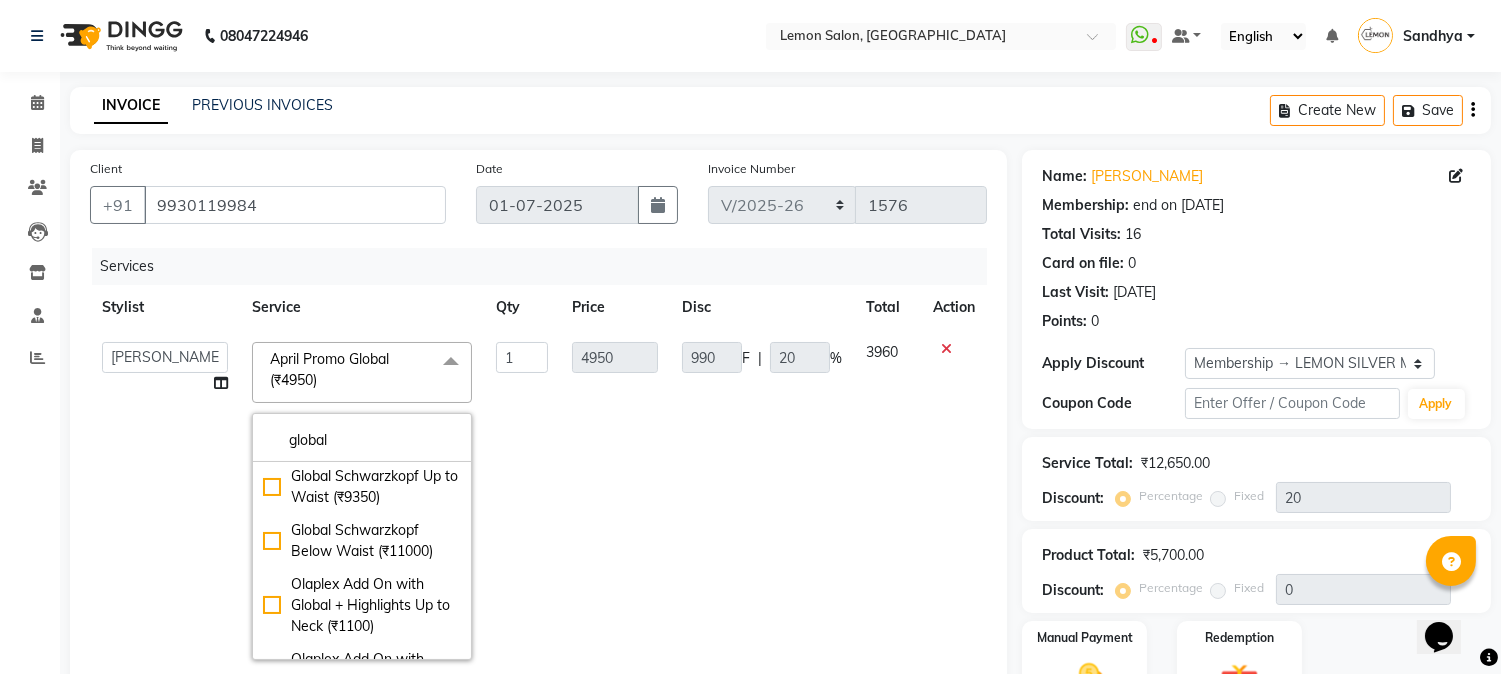 scroll, scrollTop: 1362, scrollLeft: 0, axis: vertical 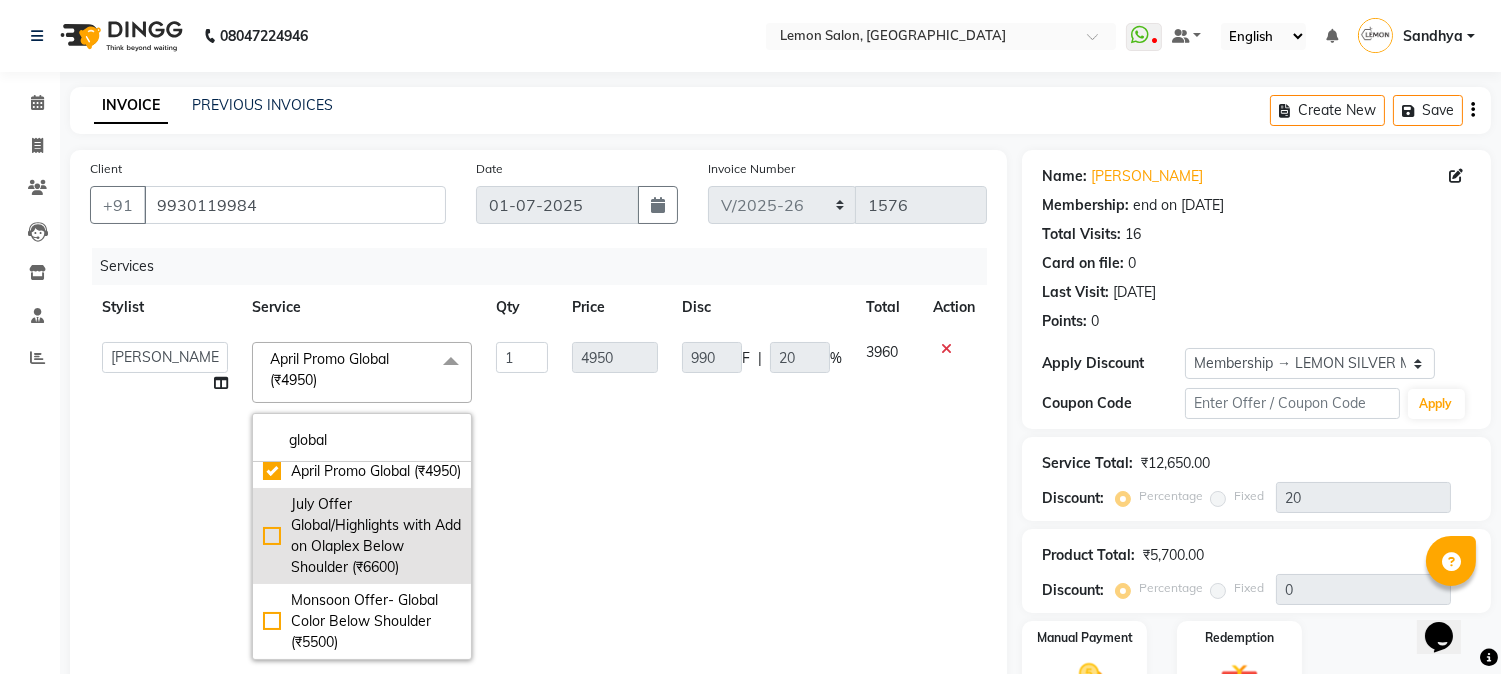 type on "global" 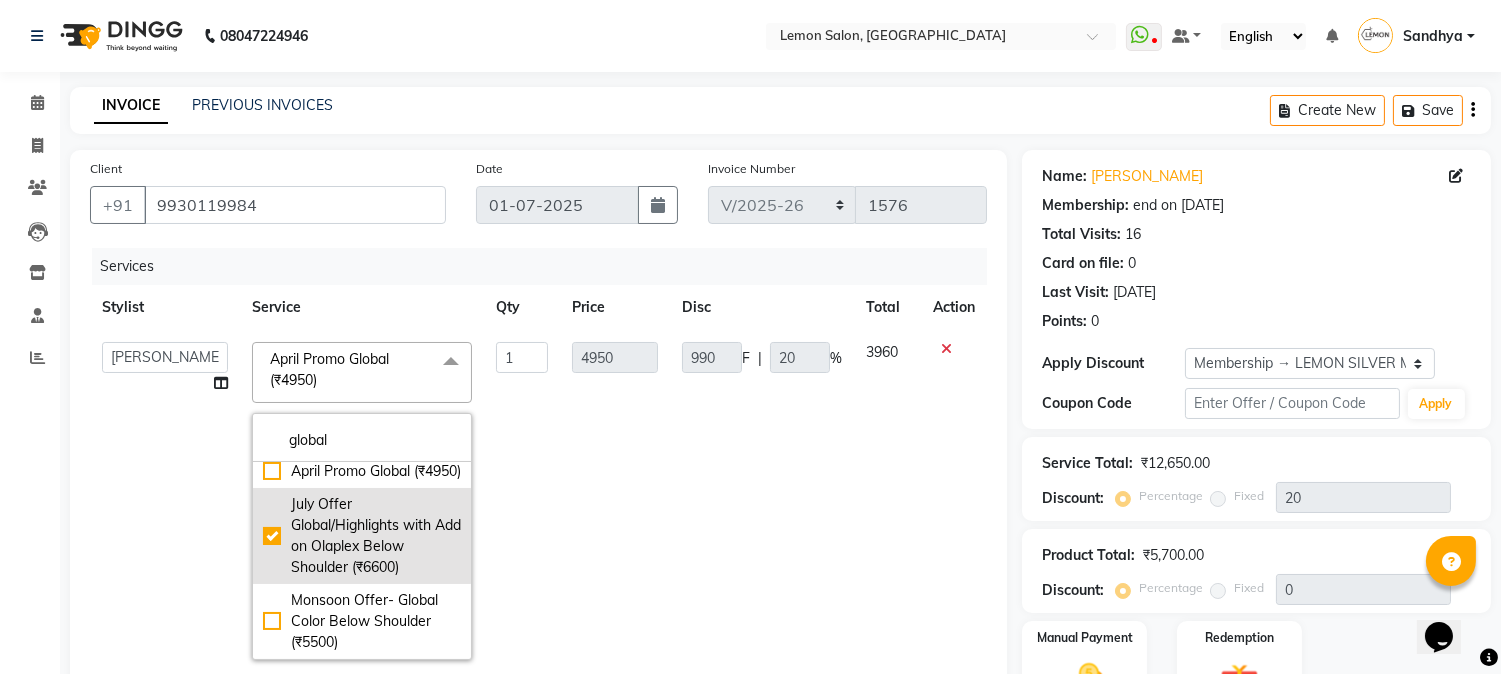 checkbox on "false" 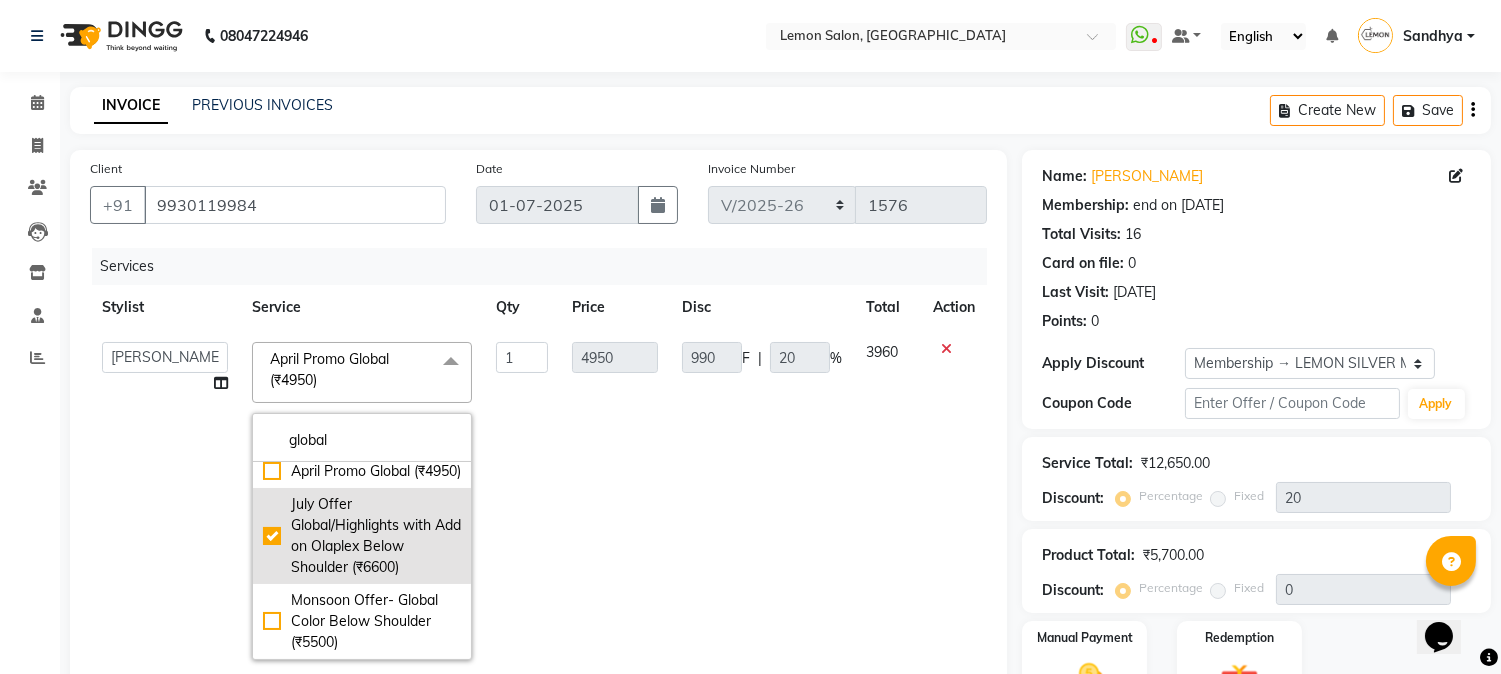 checkbox on "true" 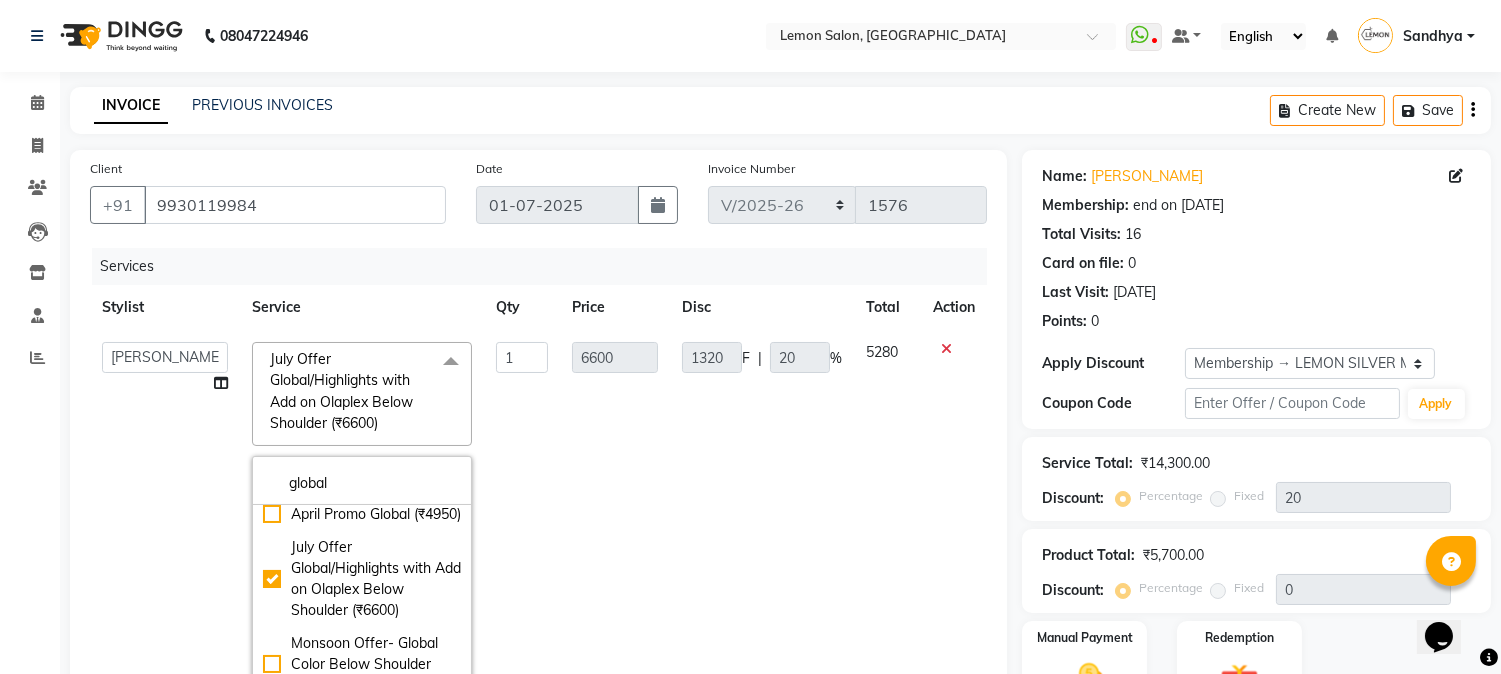 scroll, scrollTop: 1263, scrollLeft: 0, axis: vertical 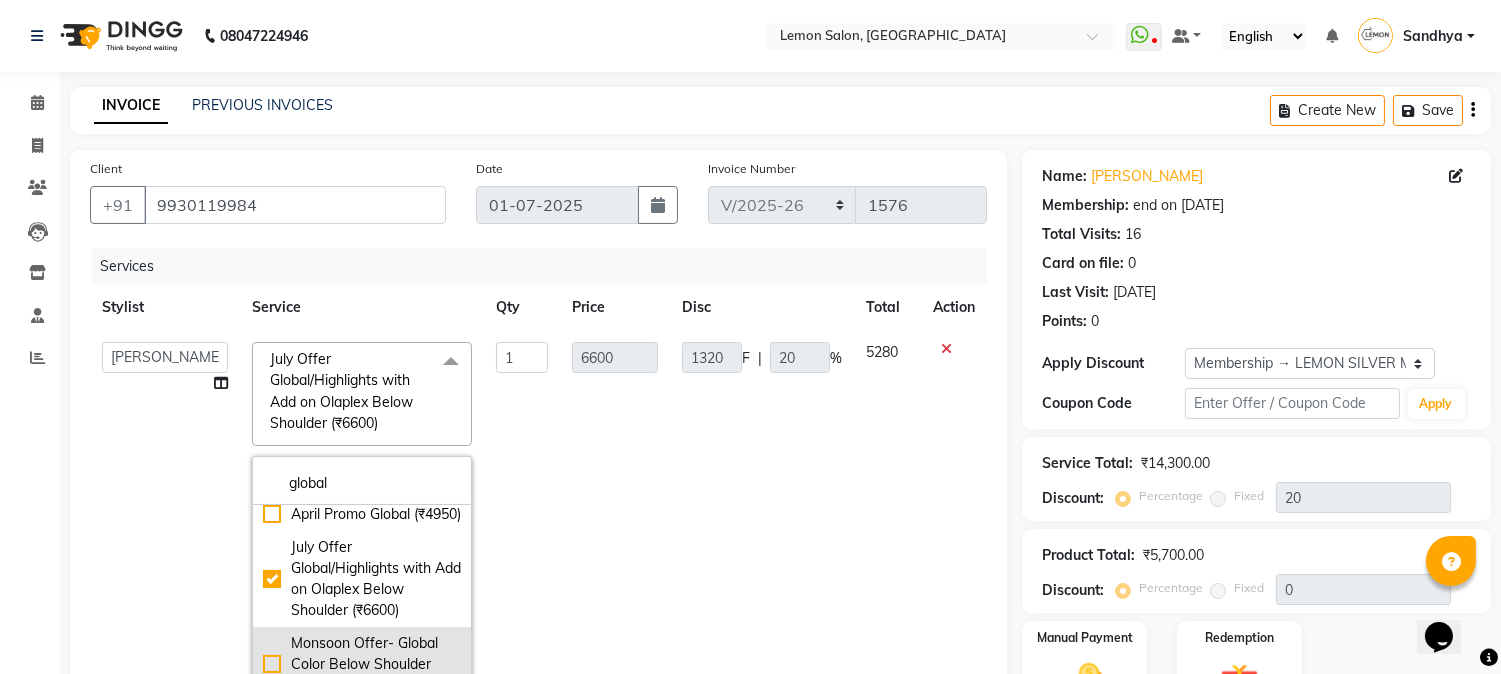 click on "Monsoon Offer- Global Color Below Shoulder (₹5500)" 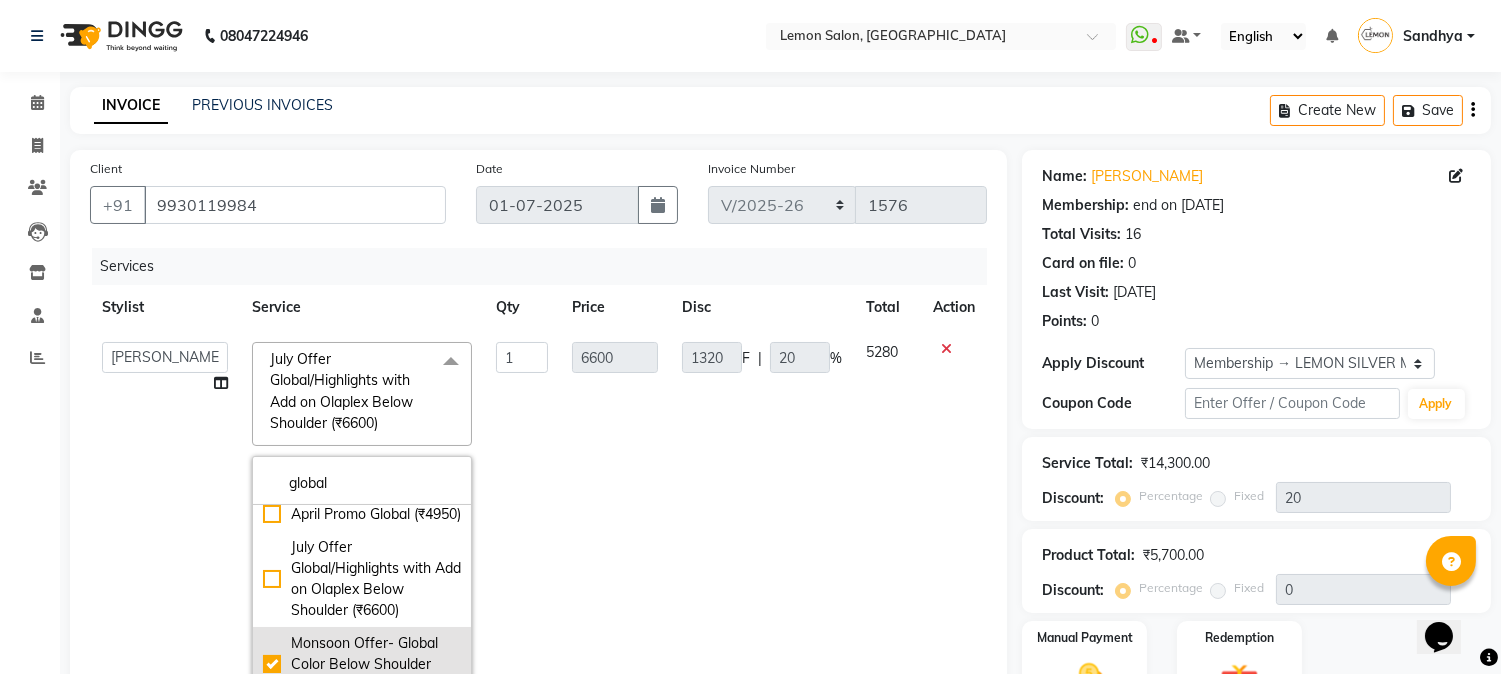 checkbox on "false" 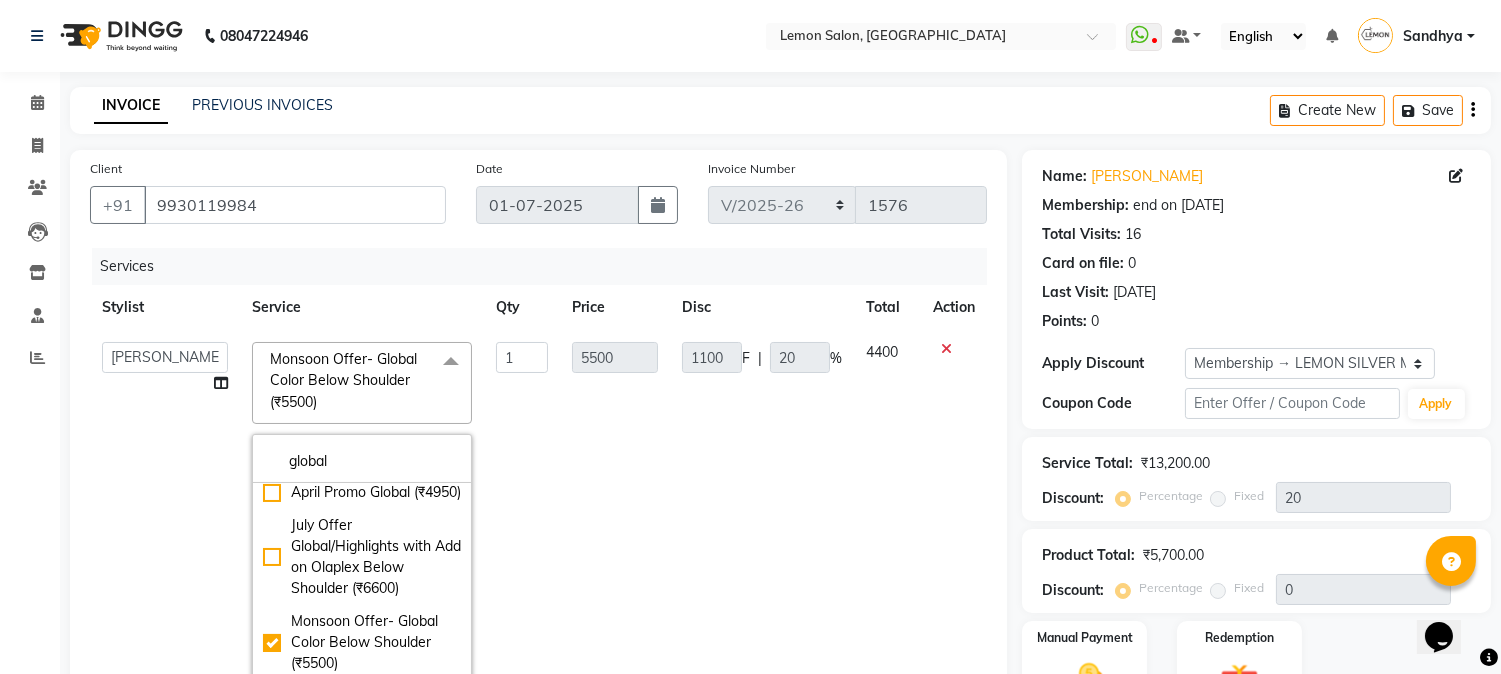 scroll, scrollTop: 1242, scrollLeft: 0, axis: vertical 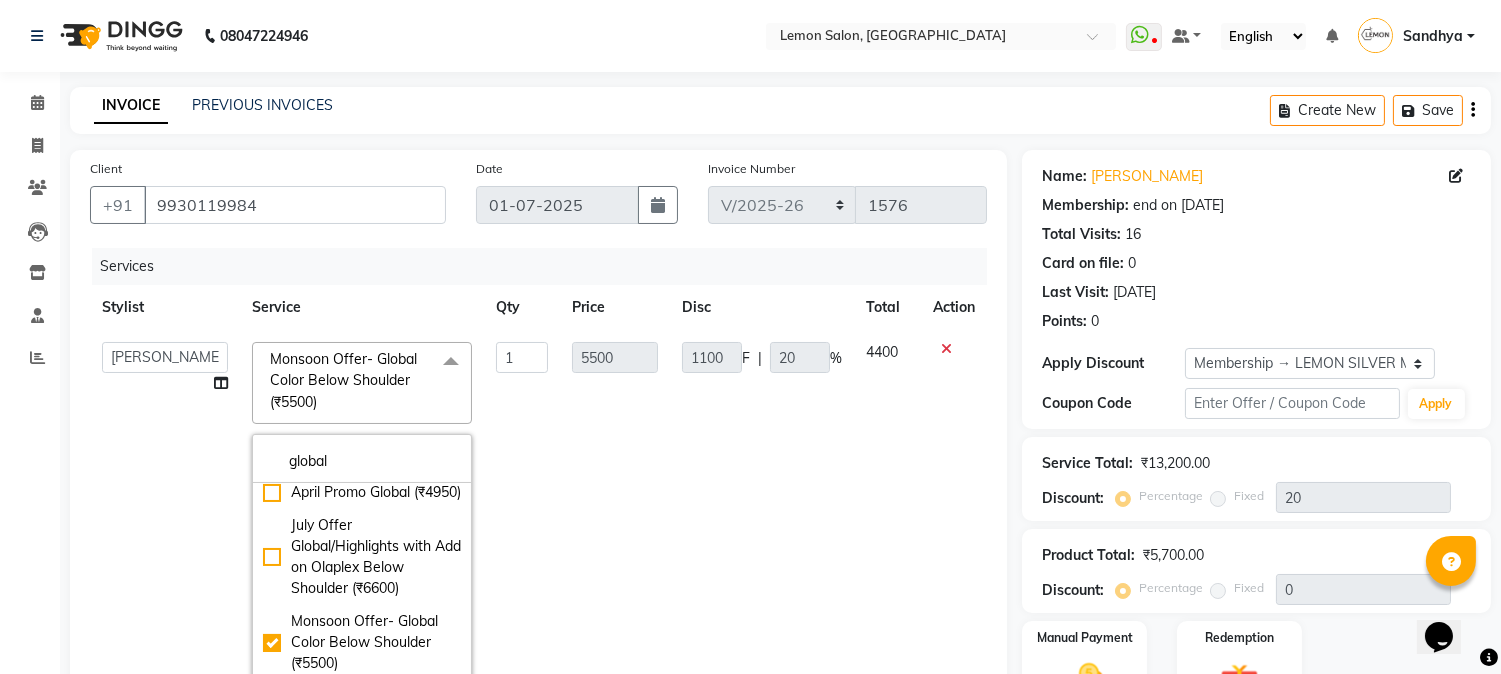 click on "Calendar  Invoice  Clients  Leads   Inventory  Staff  Reports Completed InProgress Upcoming Dropped Tentative Check-In Confirm Bookings Segments Page Builder" 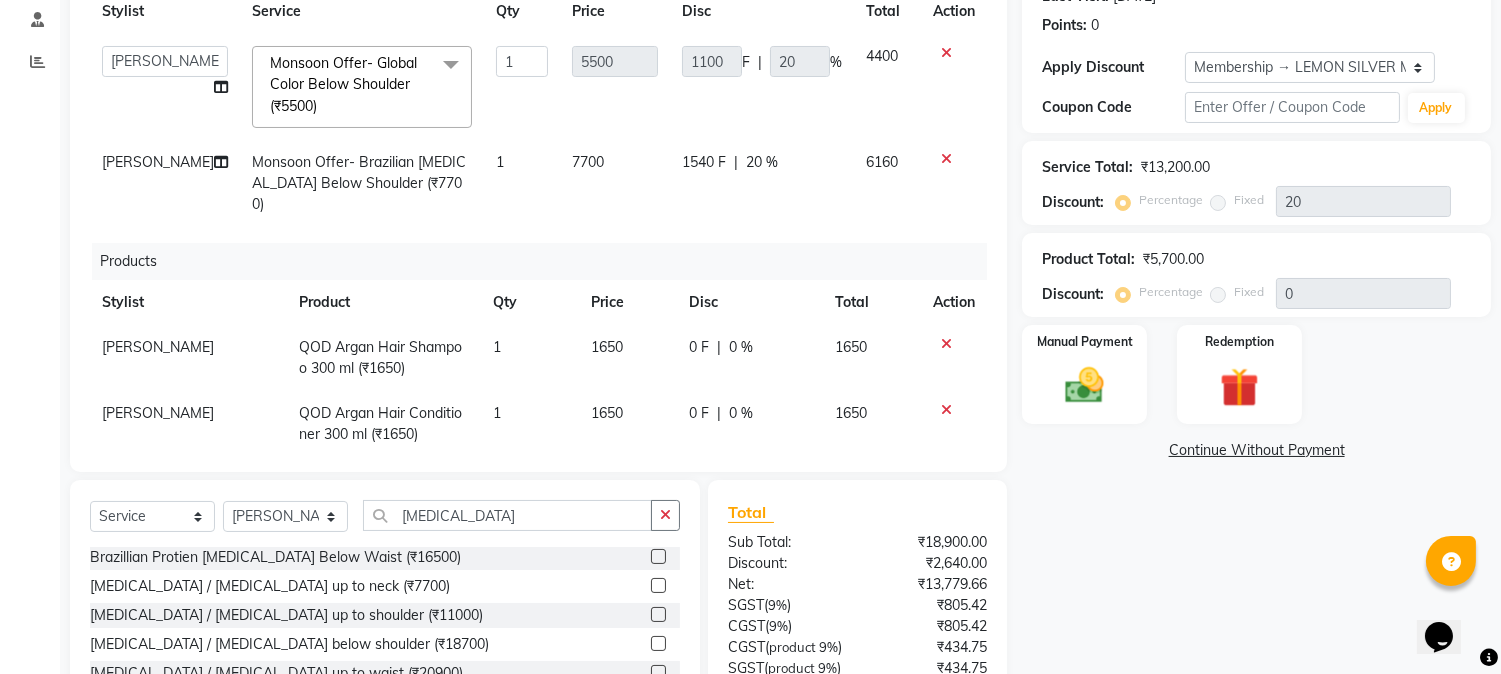 click on "Monsoon Offer- Global Color Below Shoulder (₹5500)" 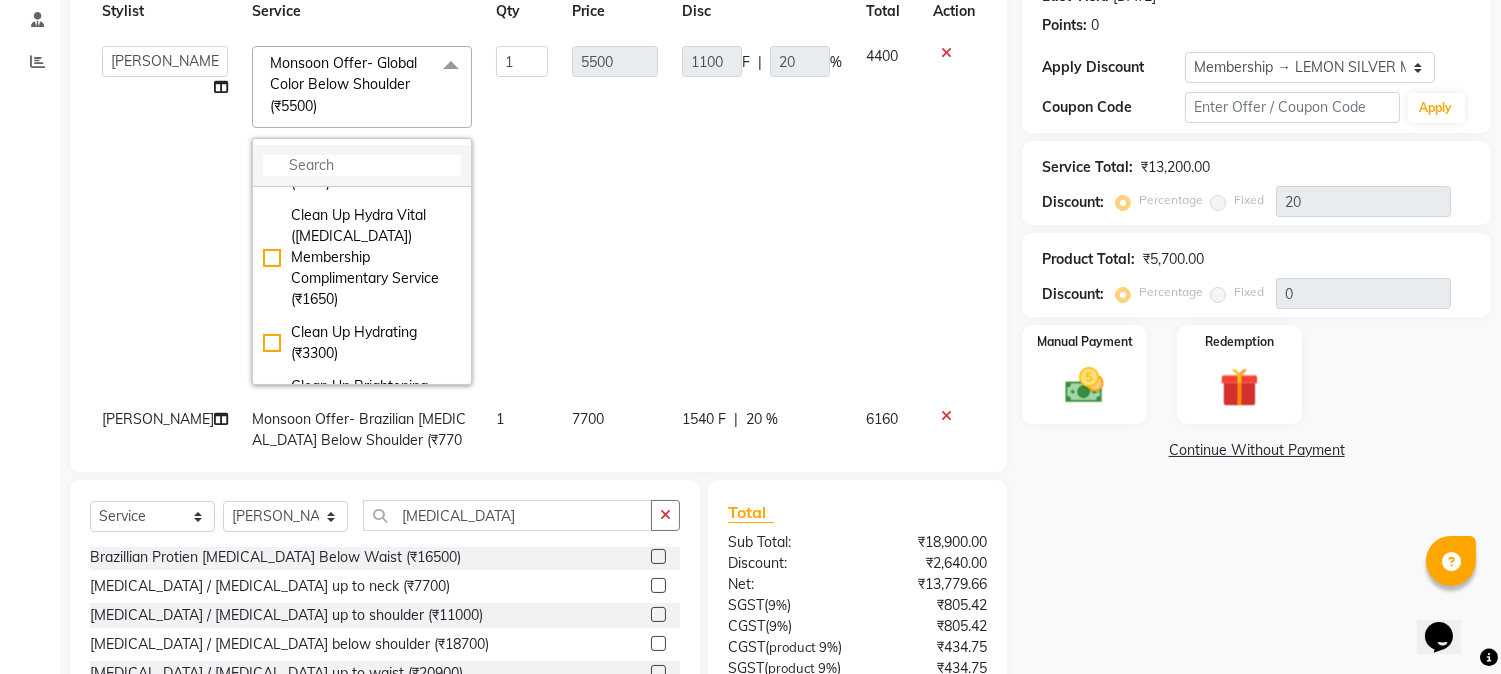 click 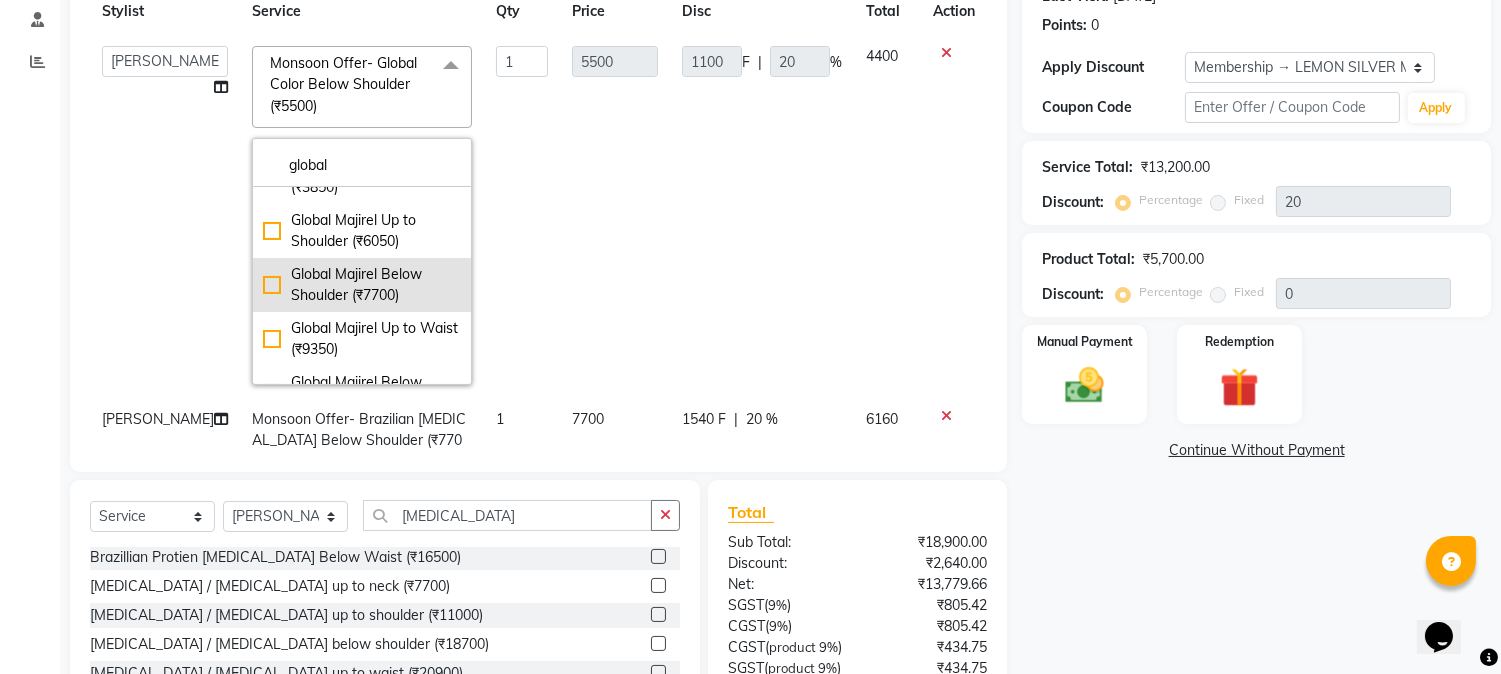 scroll, scrollTop: 1361, scrollLeft: 0, axis: vertical 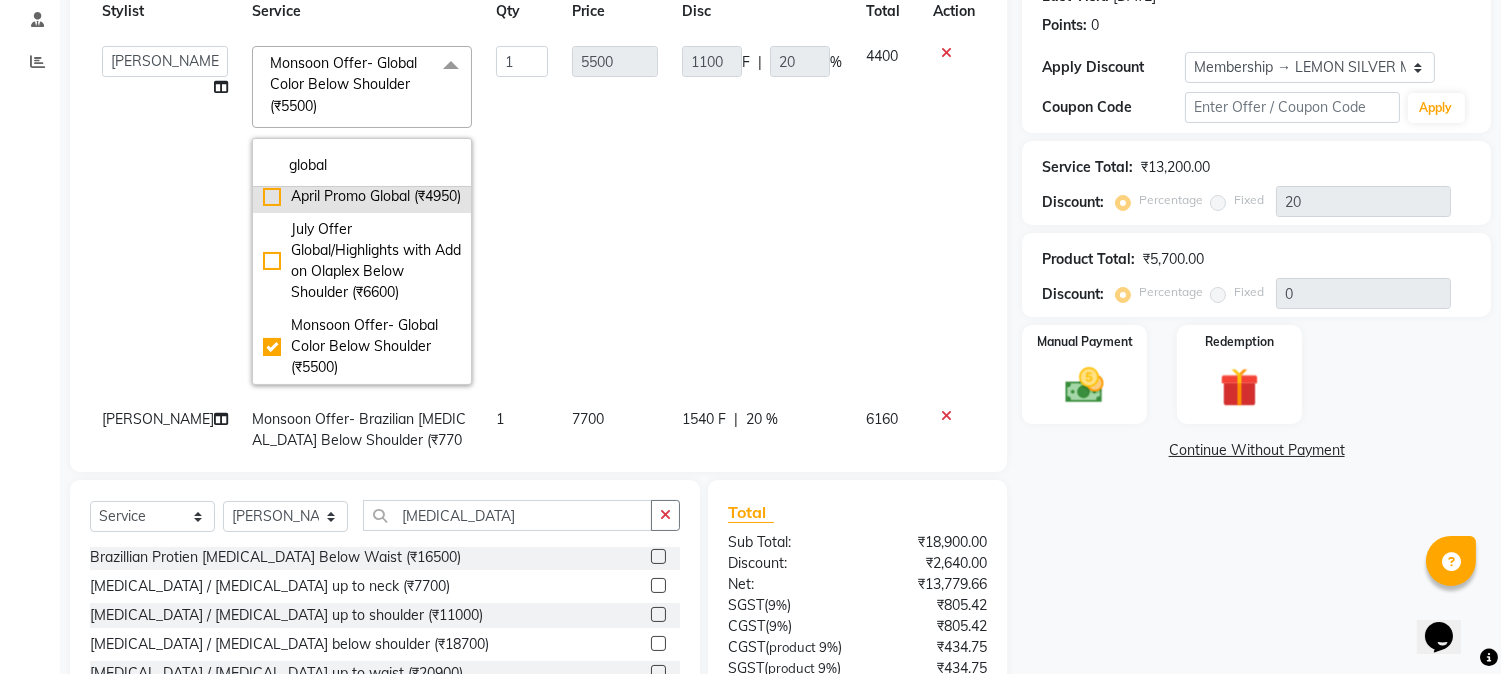 type on "global" 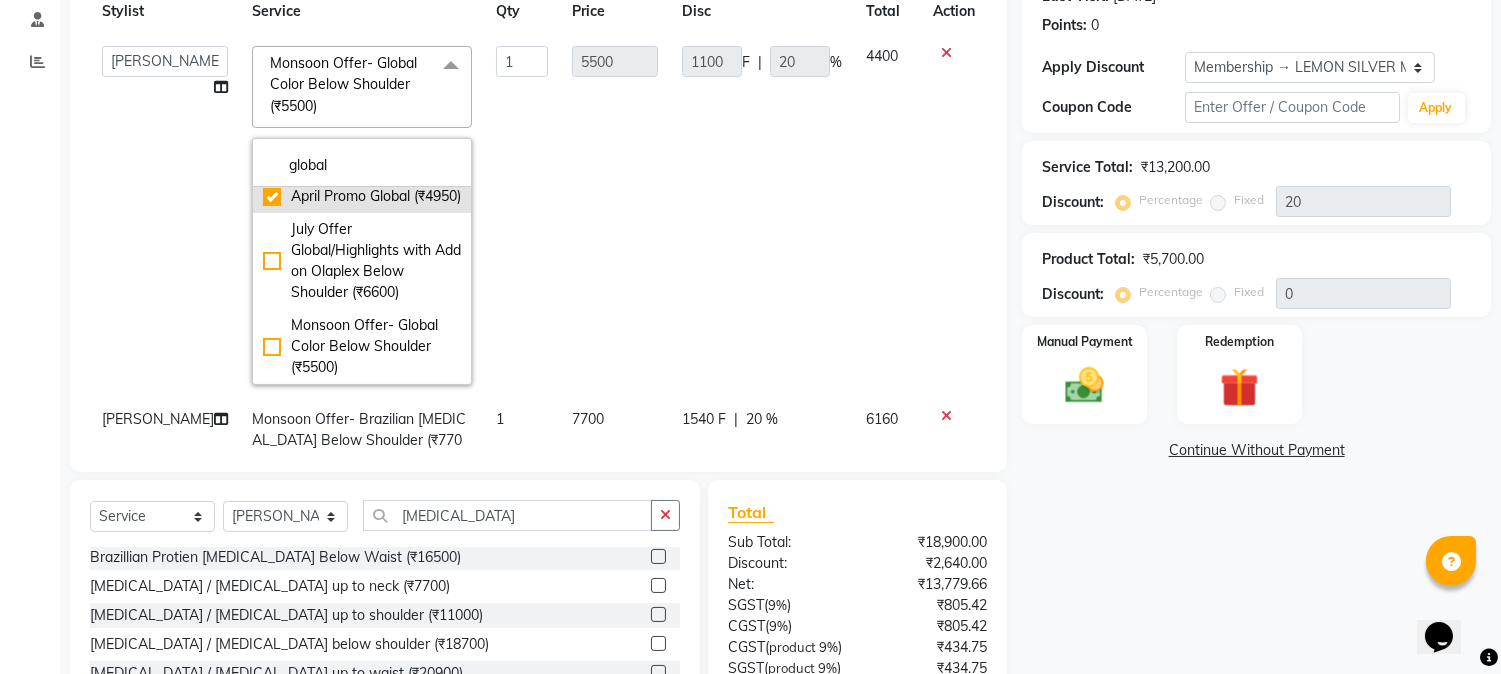 checkbox on "true" 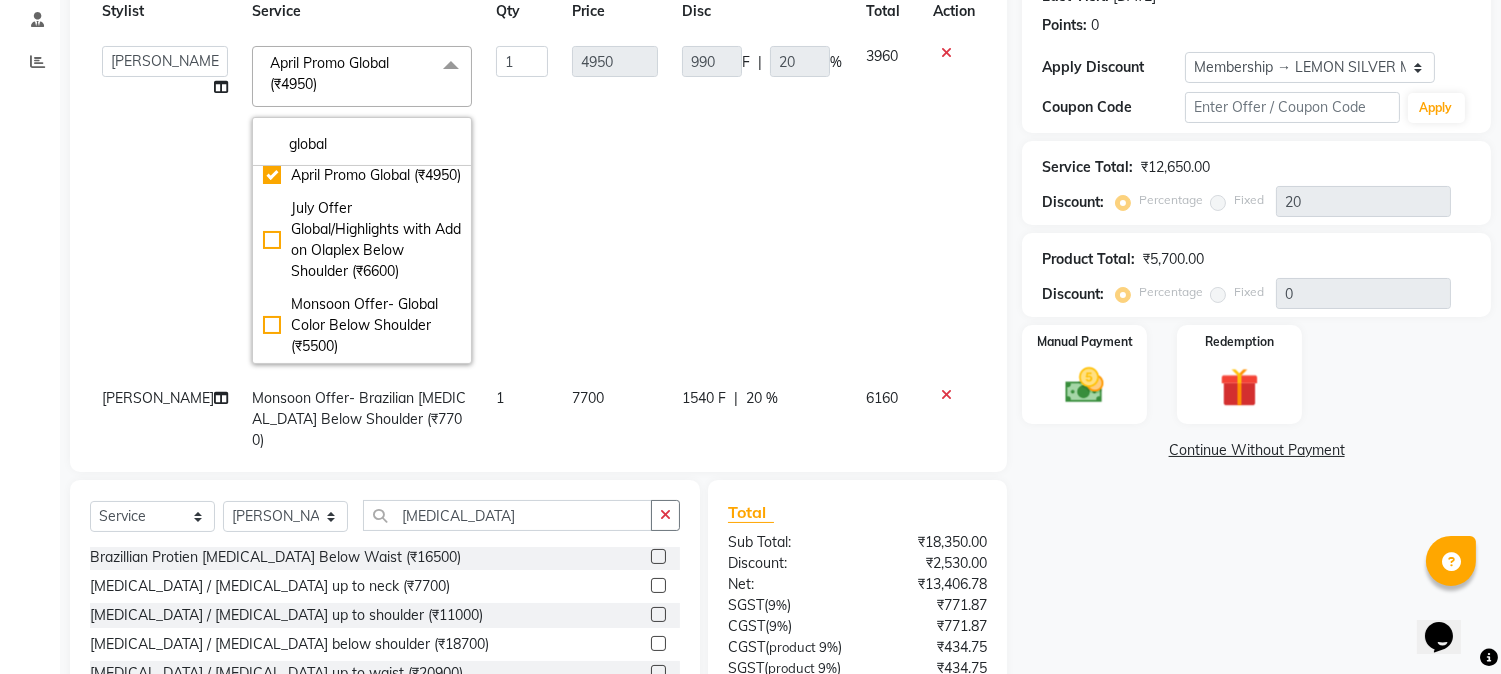 click on "Calendar  Invoice  Clients  Leads   Inventory  Staff  Reports Completed InProgress Upcoming Dropped Tentative Check-In Confirm Bookings Segments Page Builder" 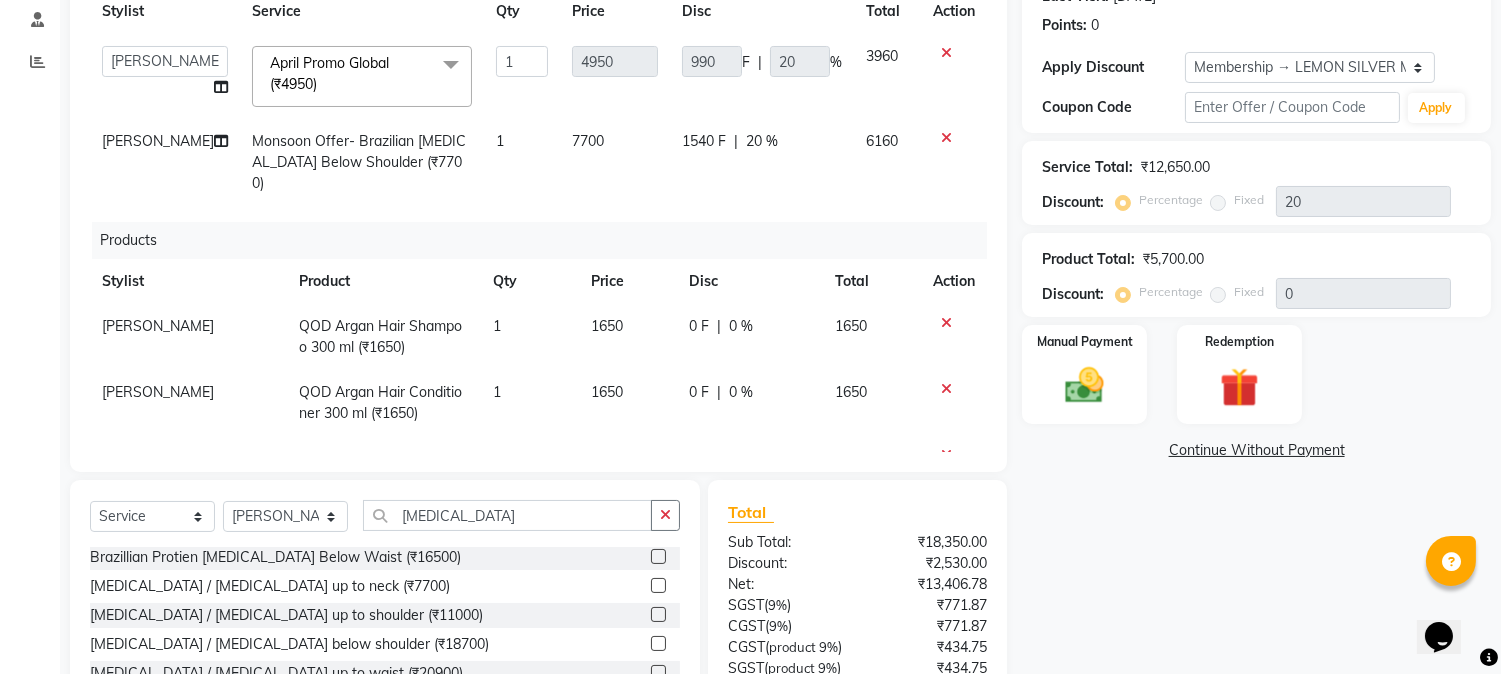 scroll, scrollTop: 213, scrollLeft: 0, axis: vertical 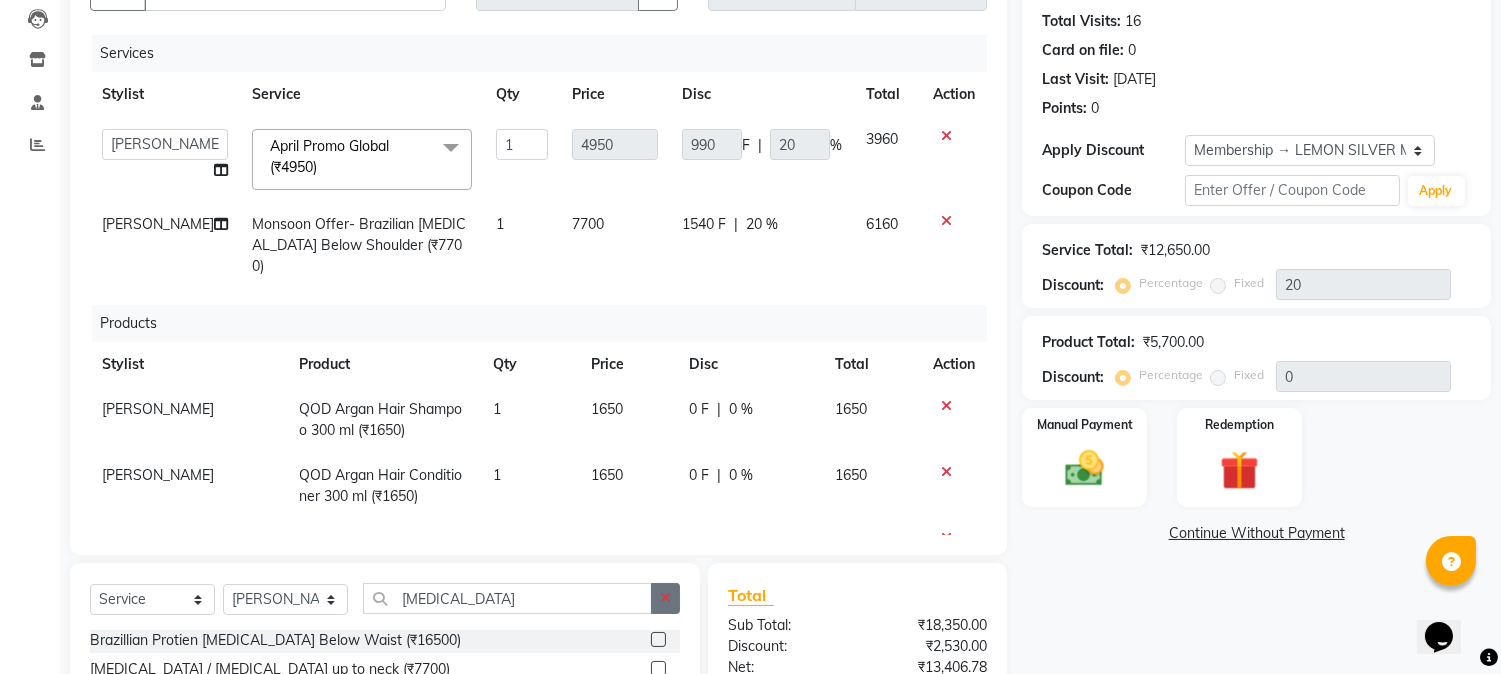 click 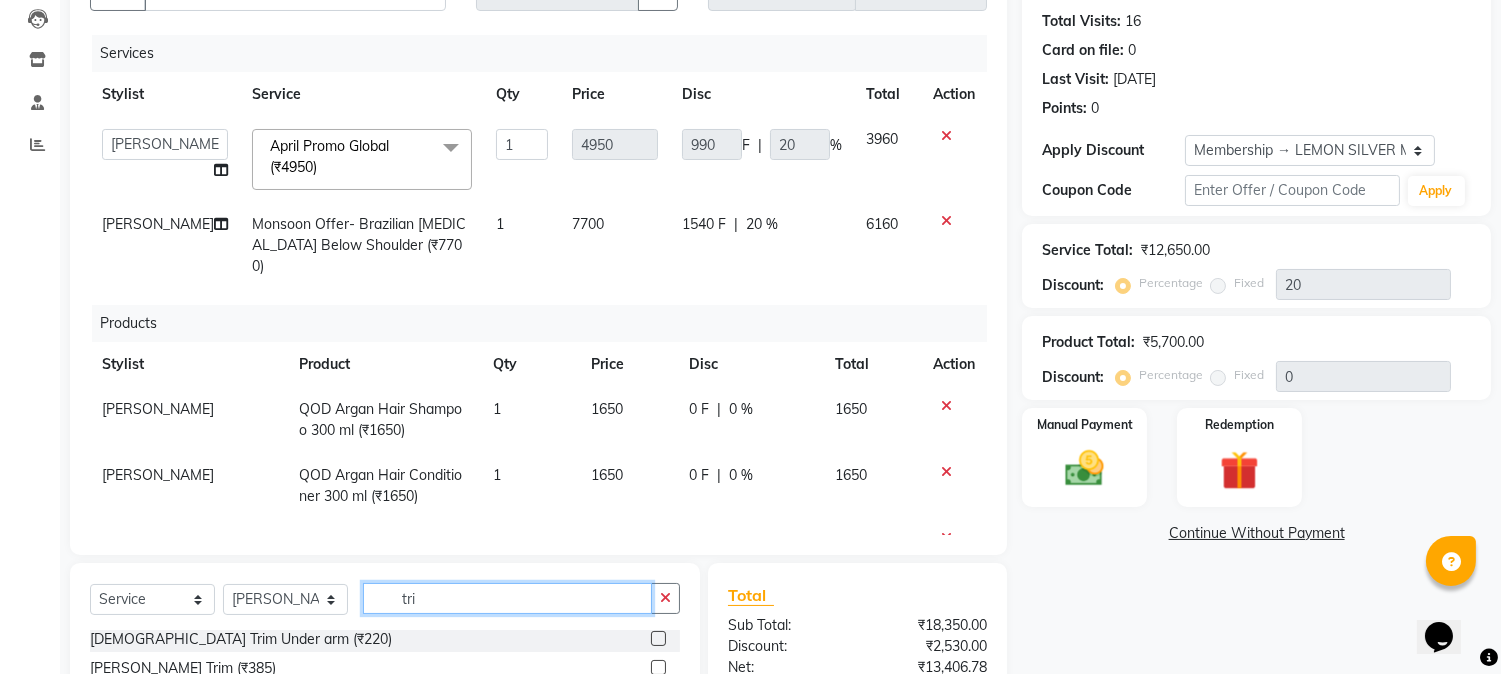 scroll, scrollTop: 0, scrollLeft: 0, axis: both 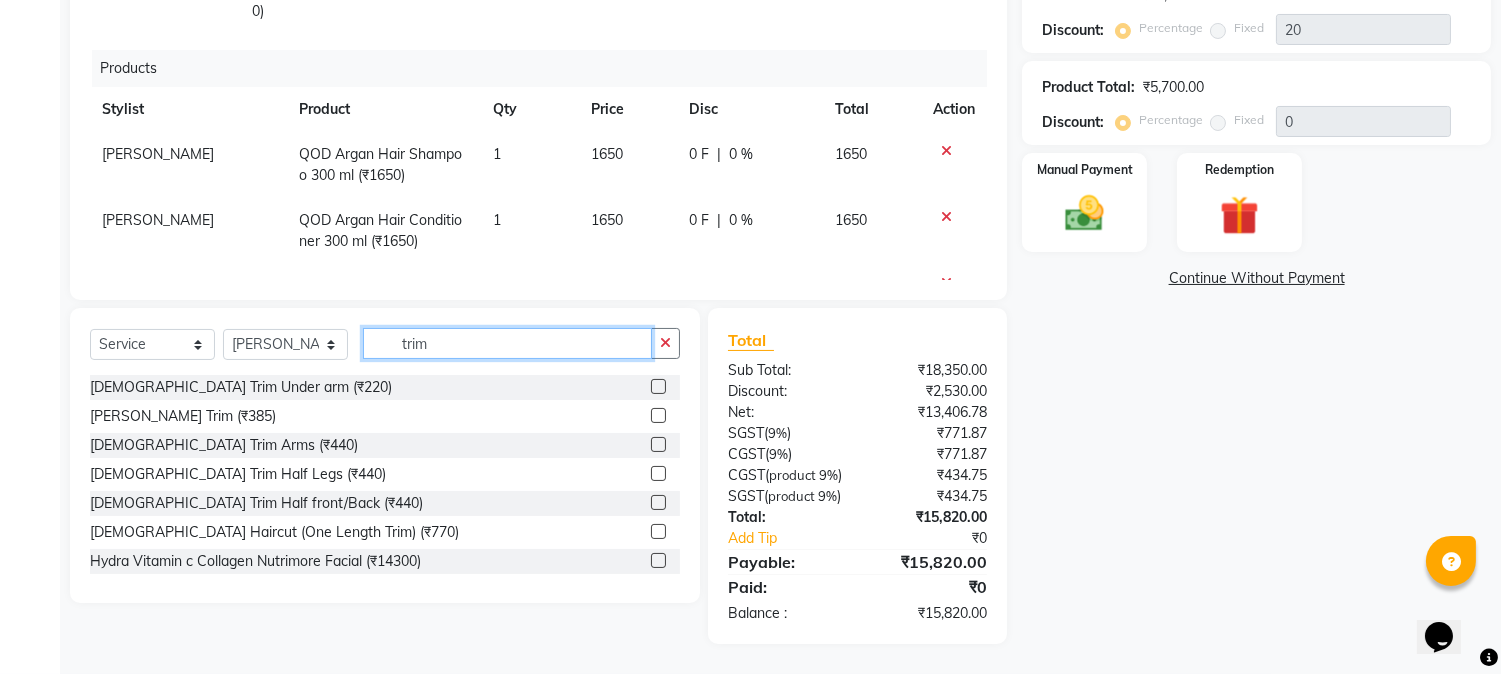 type on "trim" 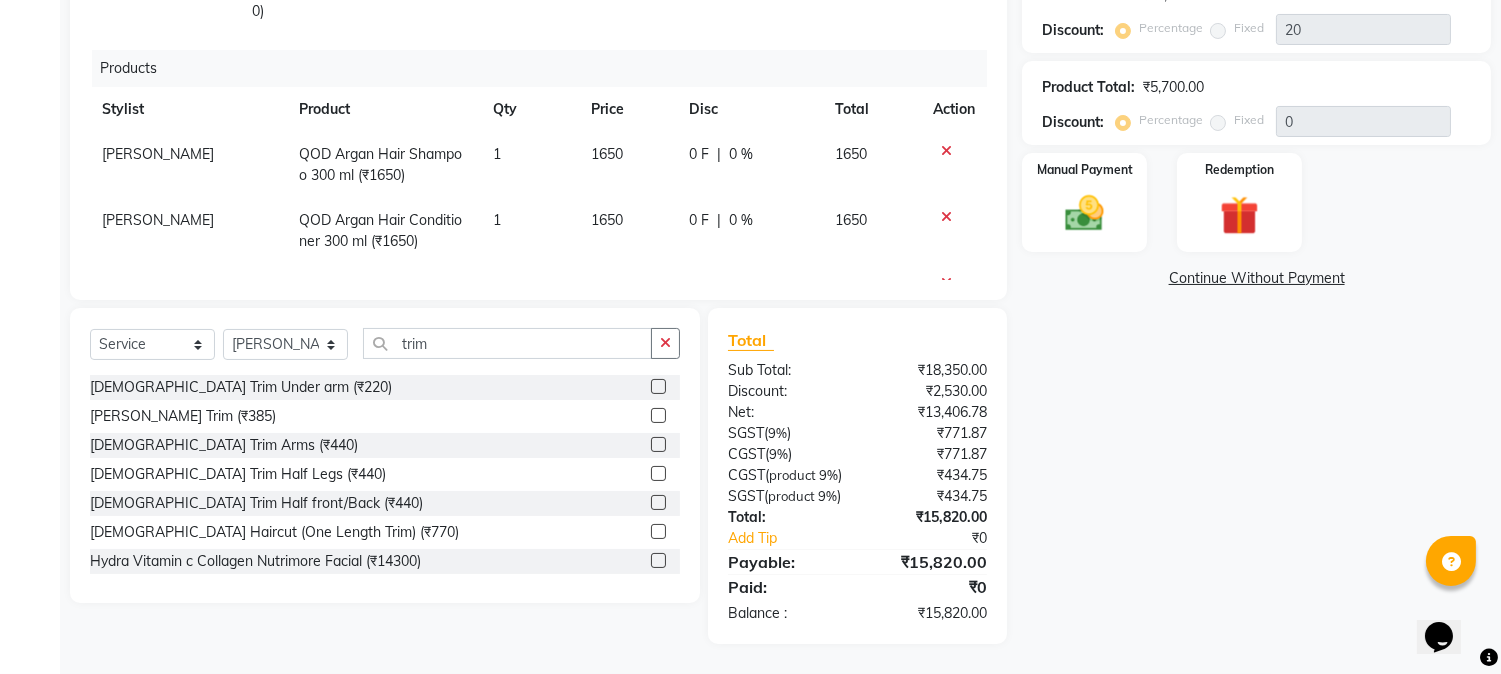 click 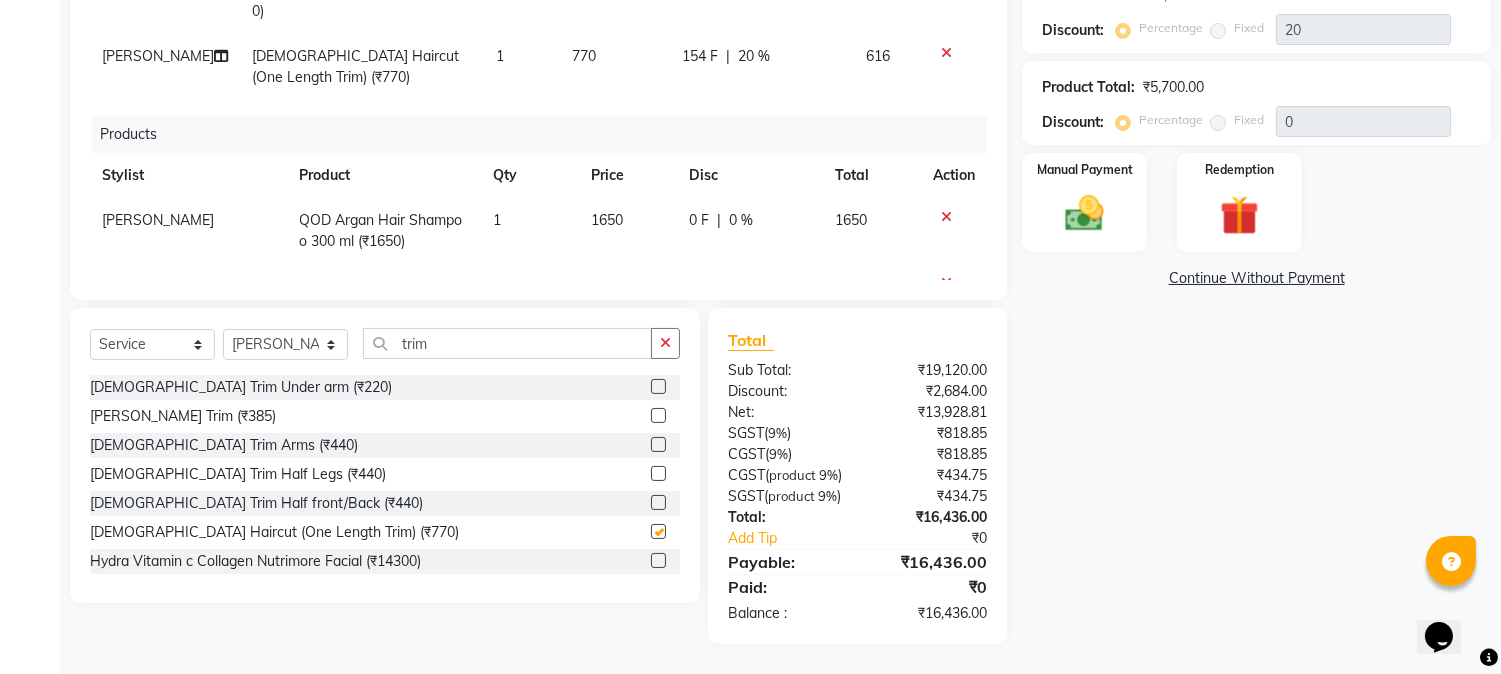 checkbox on "false" 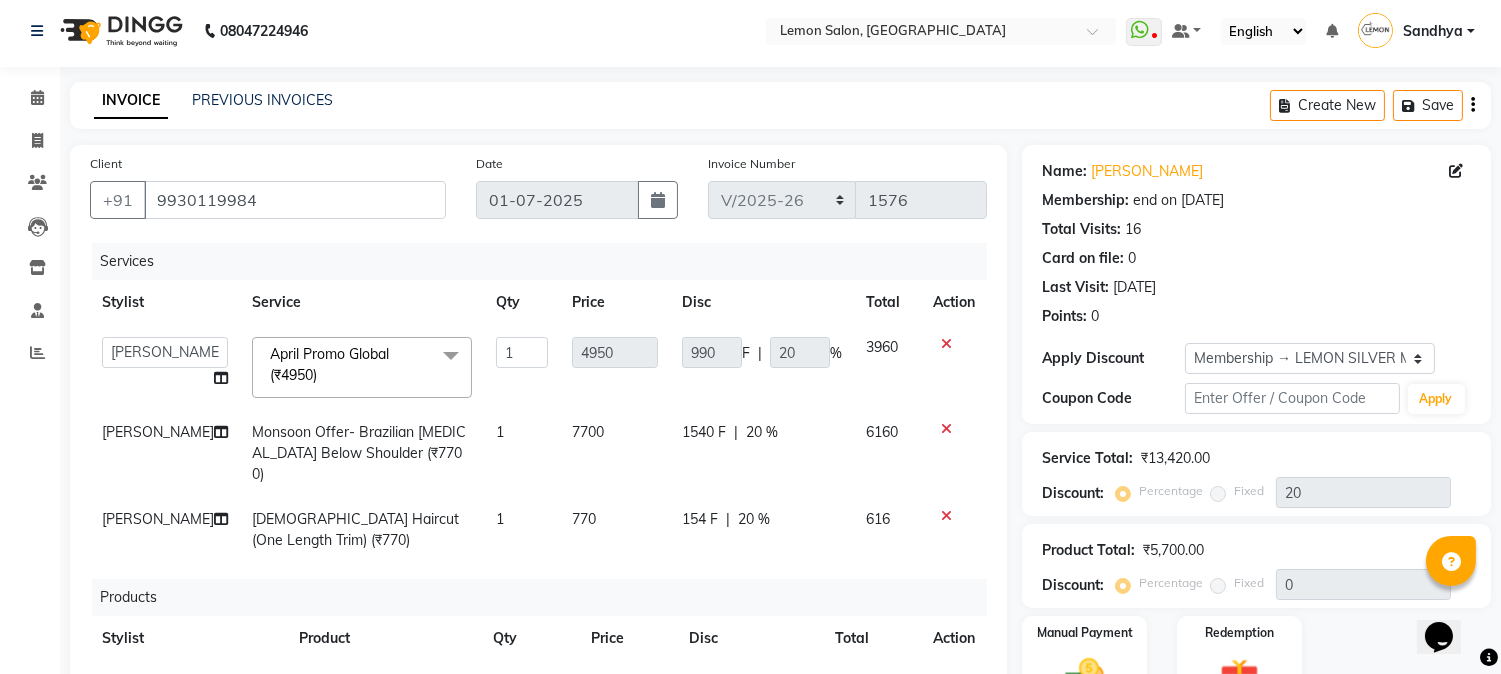 scroll, scrollTop: 0, scrollLeft: 0, axis: both 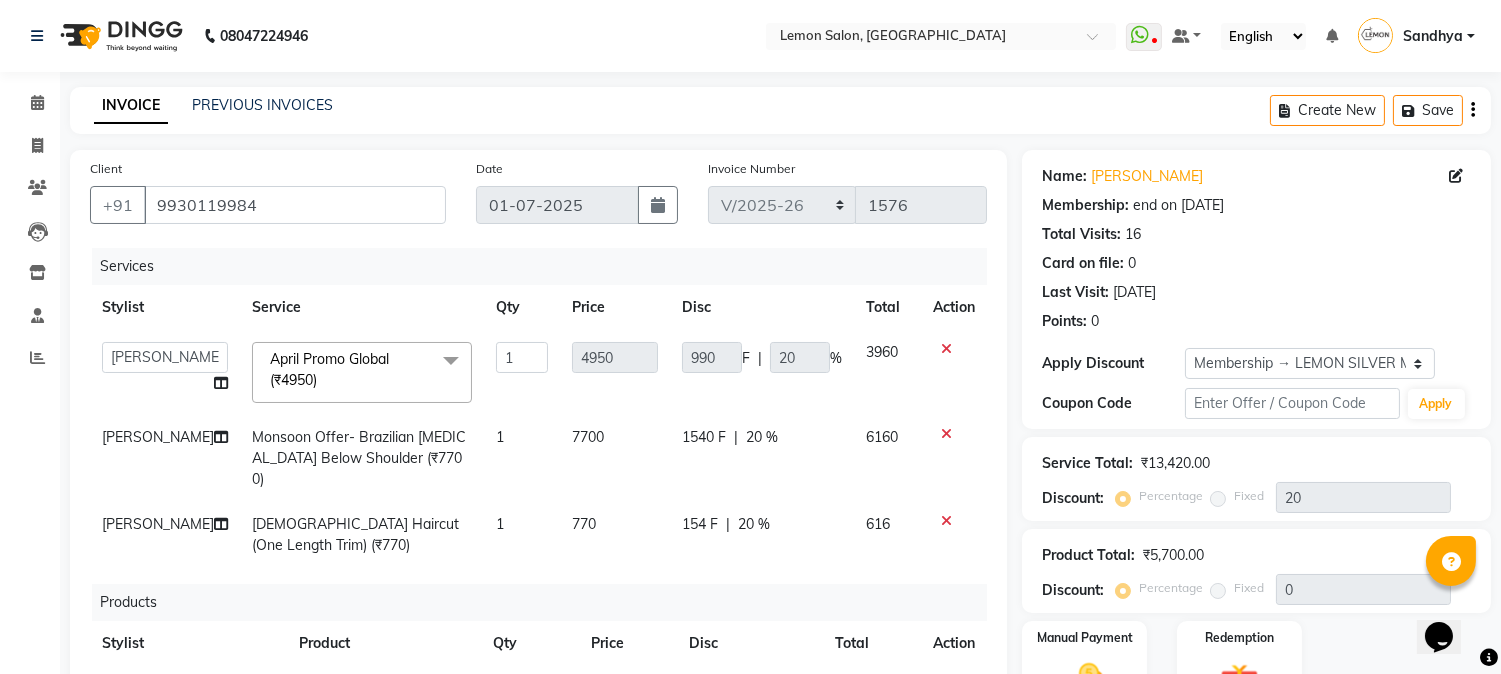 click 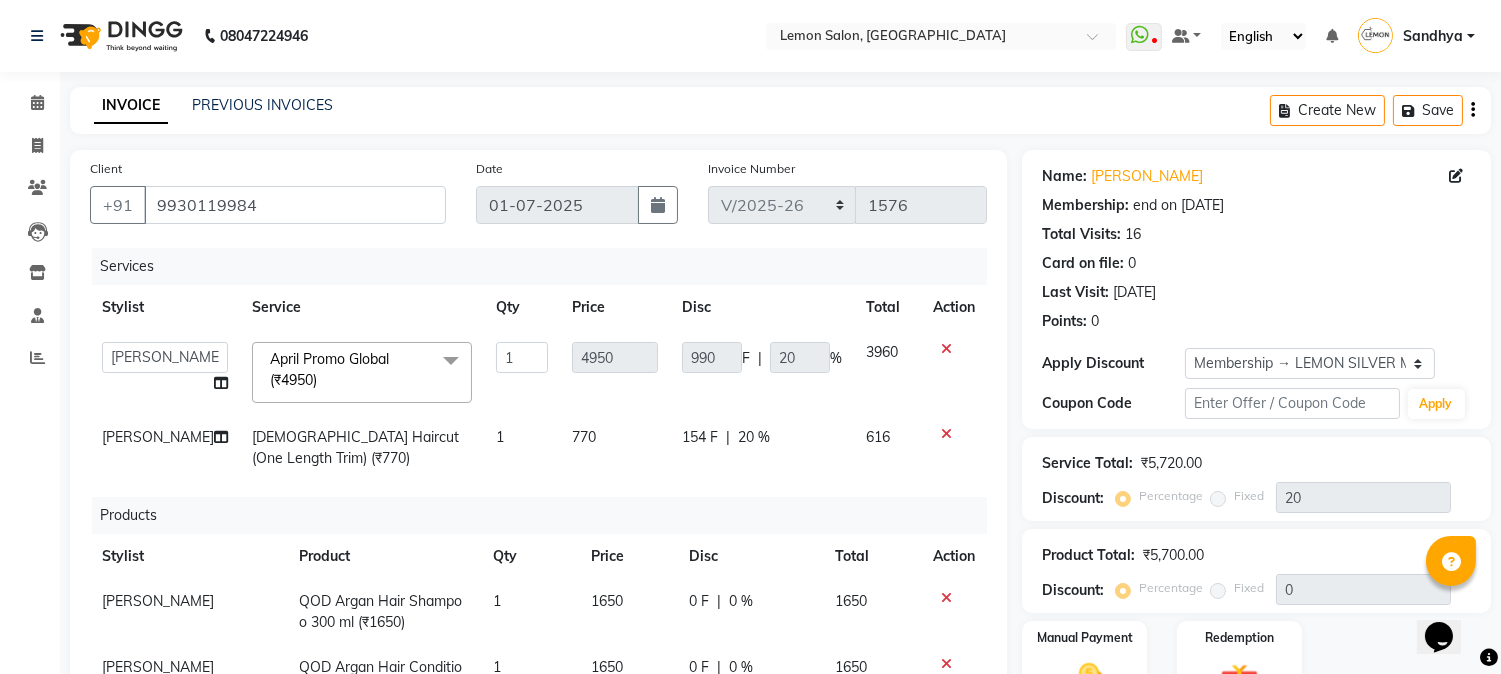 click 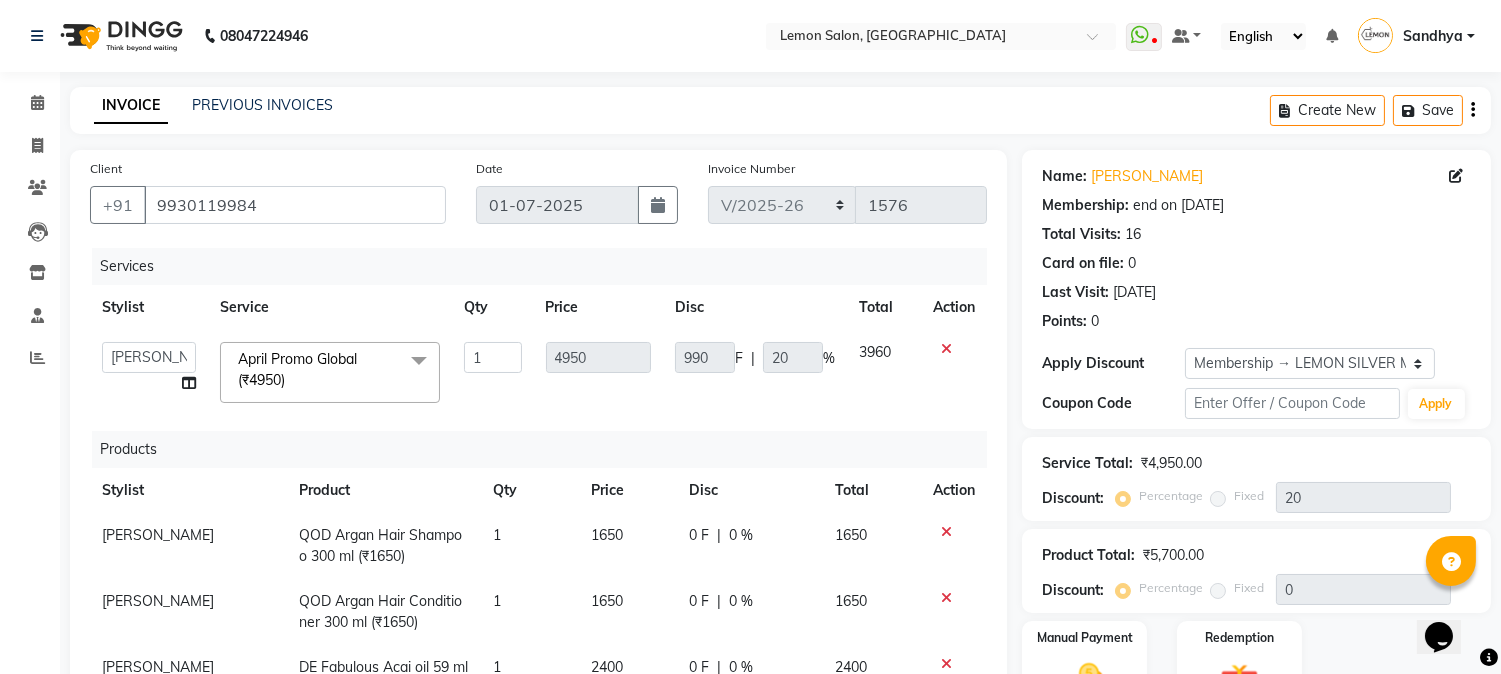 click 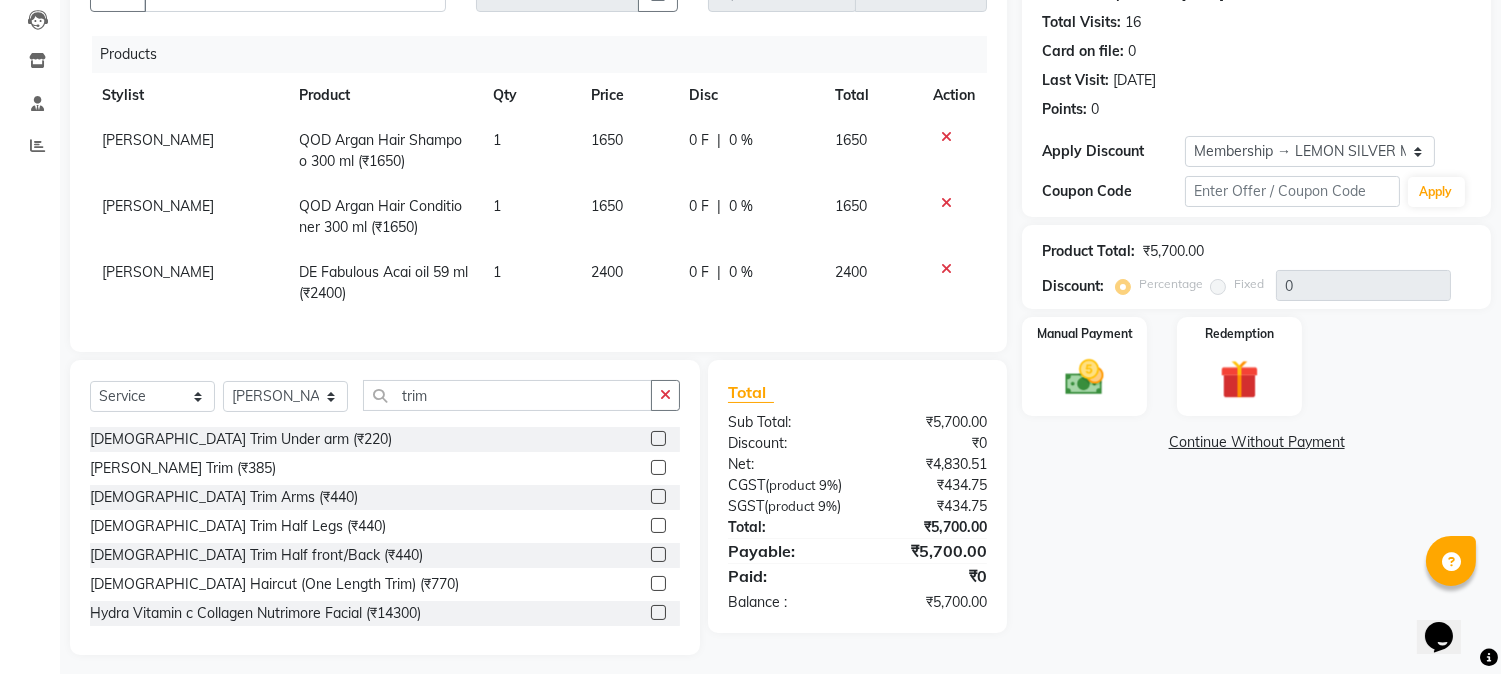 scroll, scrollTop: 260, scrollLeft: 0, axis: vertical 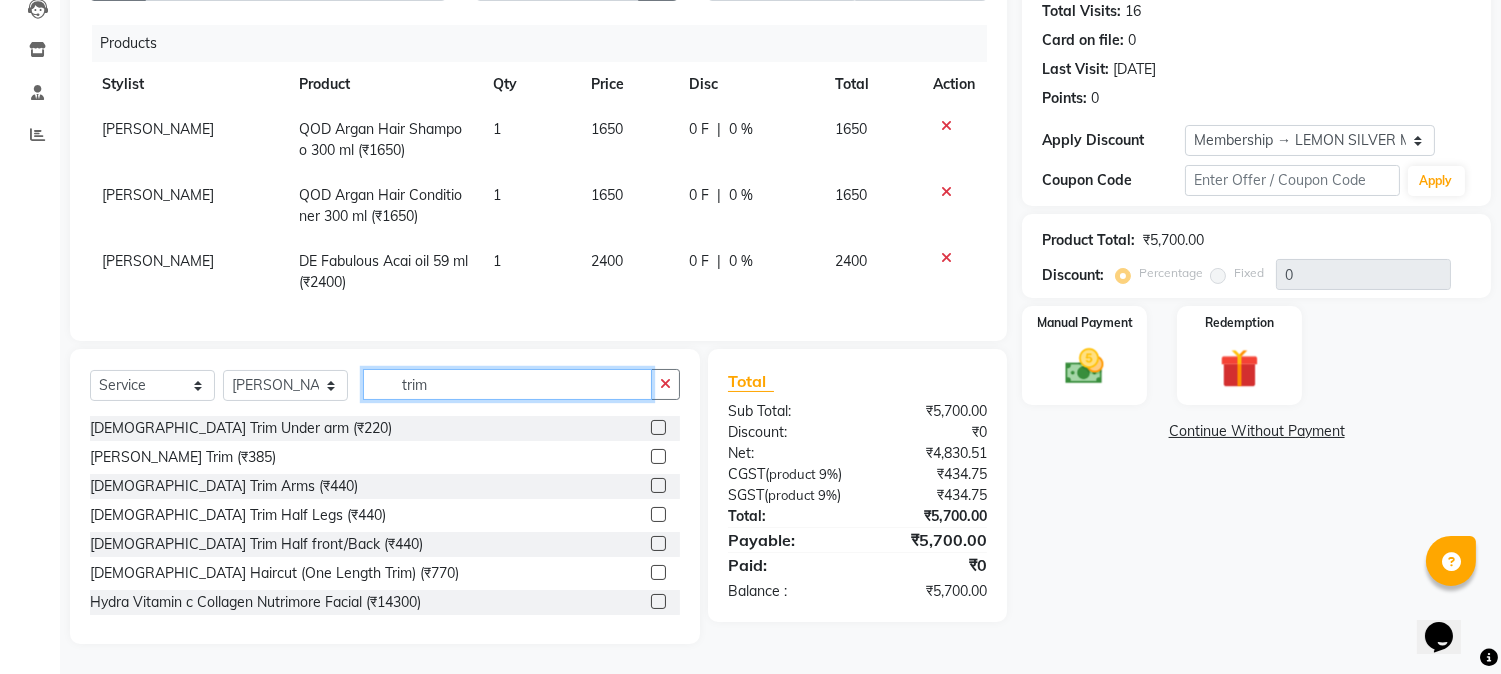 drag, startPoint x: 501, startPoint y: 377, endPoint x: 193, endPoint y: 372, distance: 308.0406 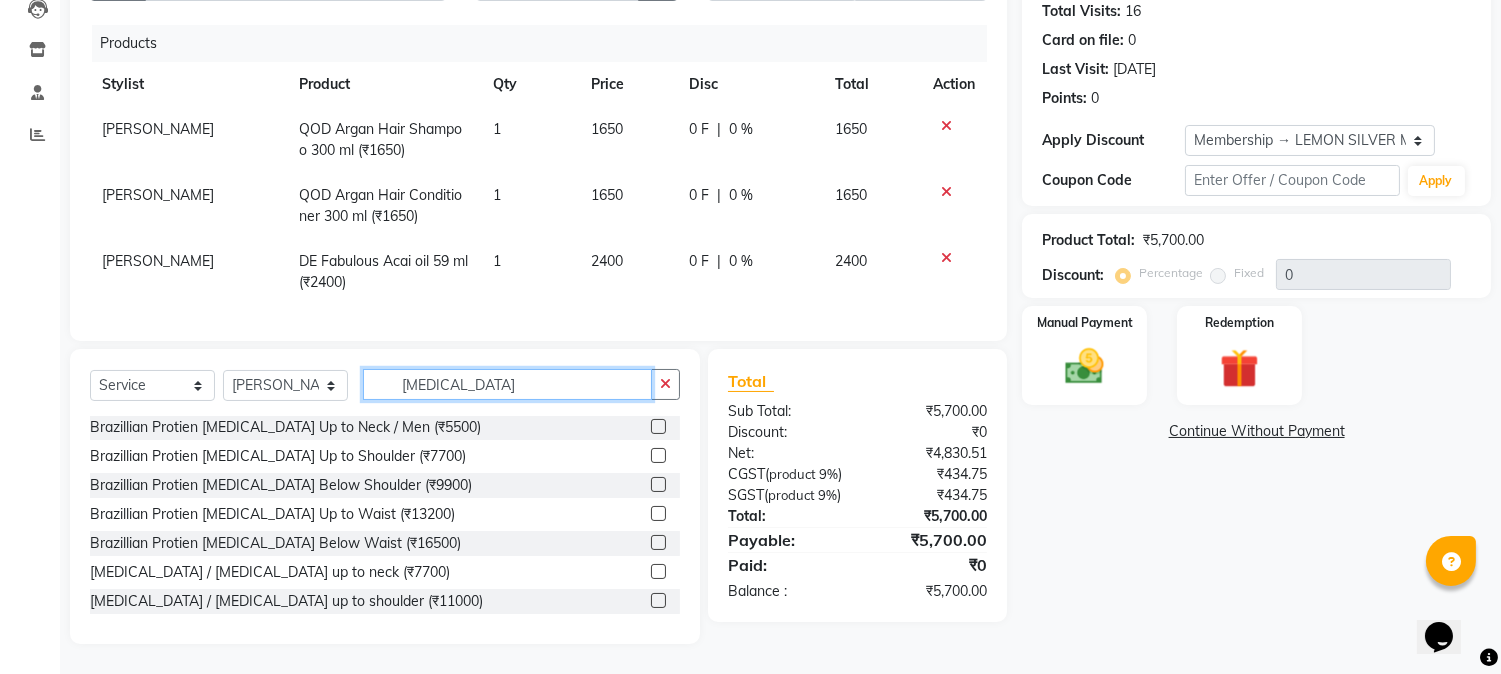 scroll, scrollTop: 0, scrollLeft: 0, axis: both 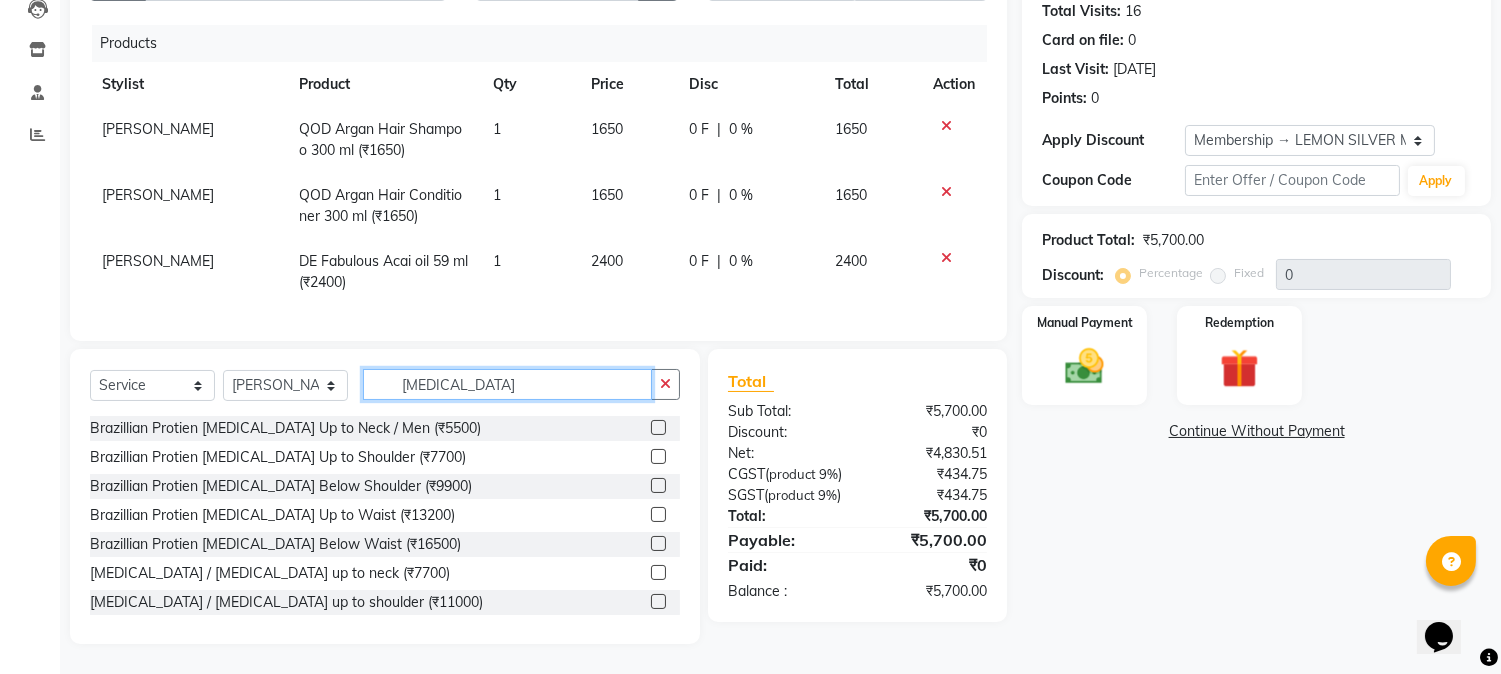 type on "botox" 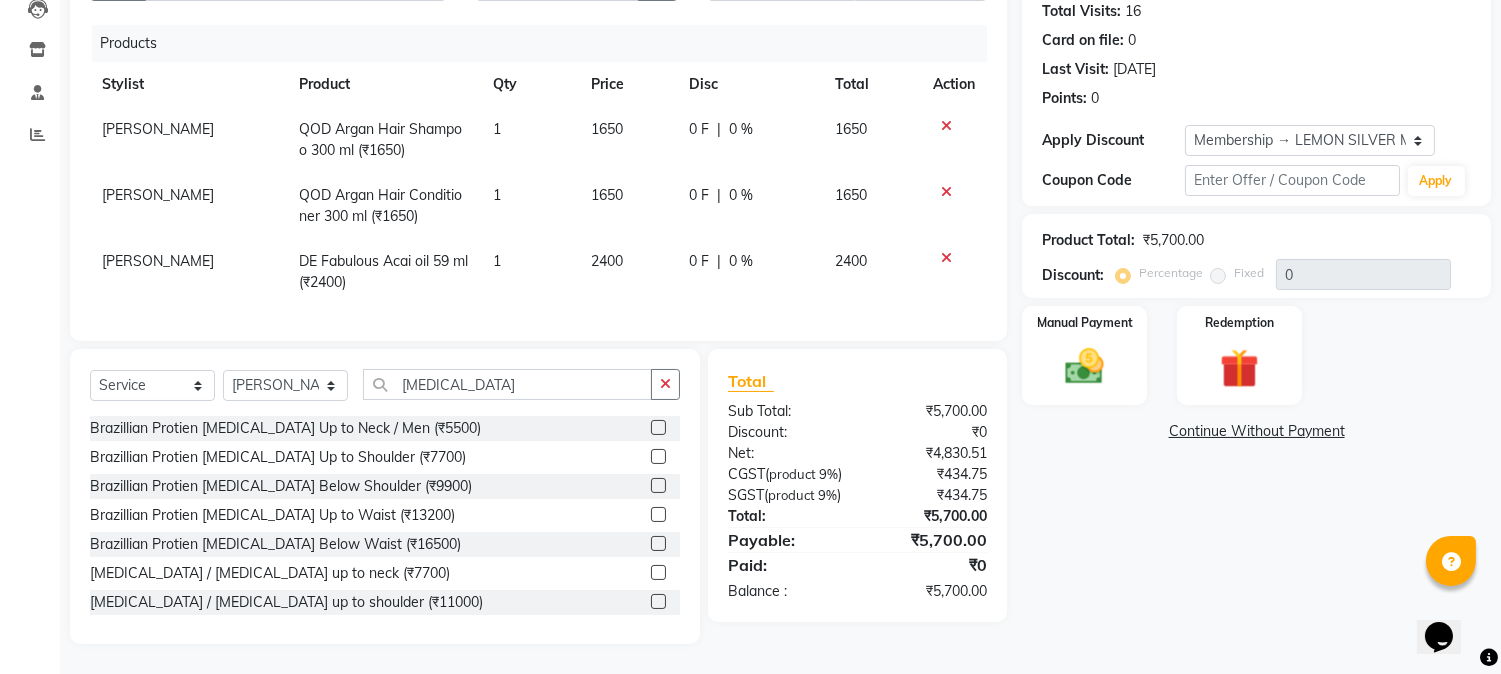 click 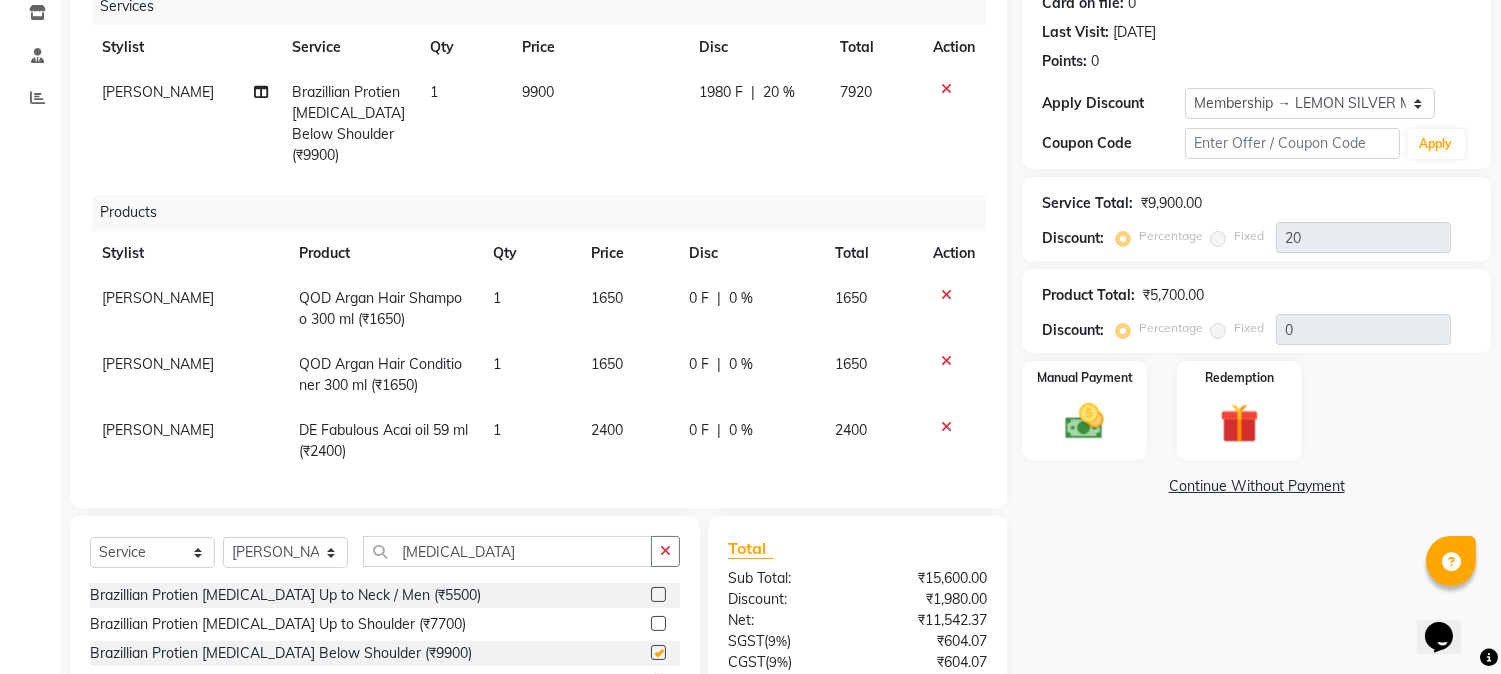 checkbox on "false" 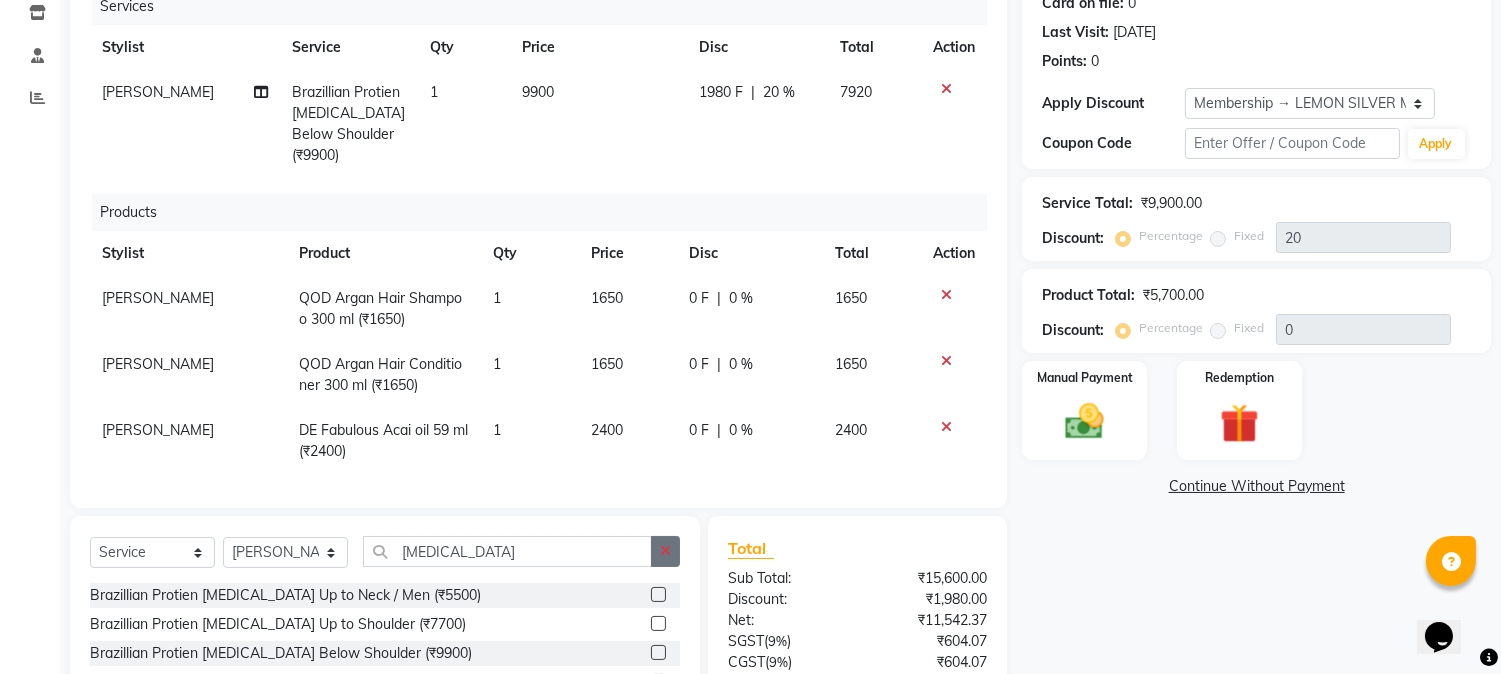 click 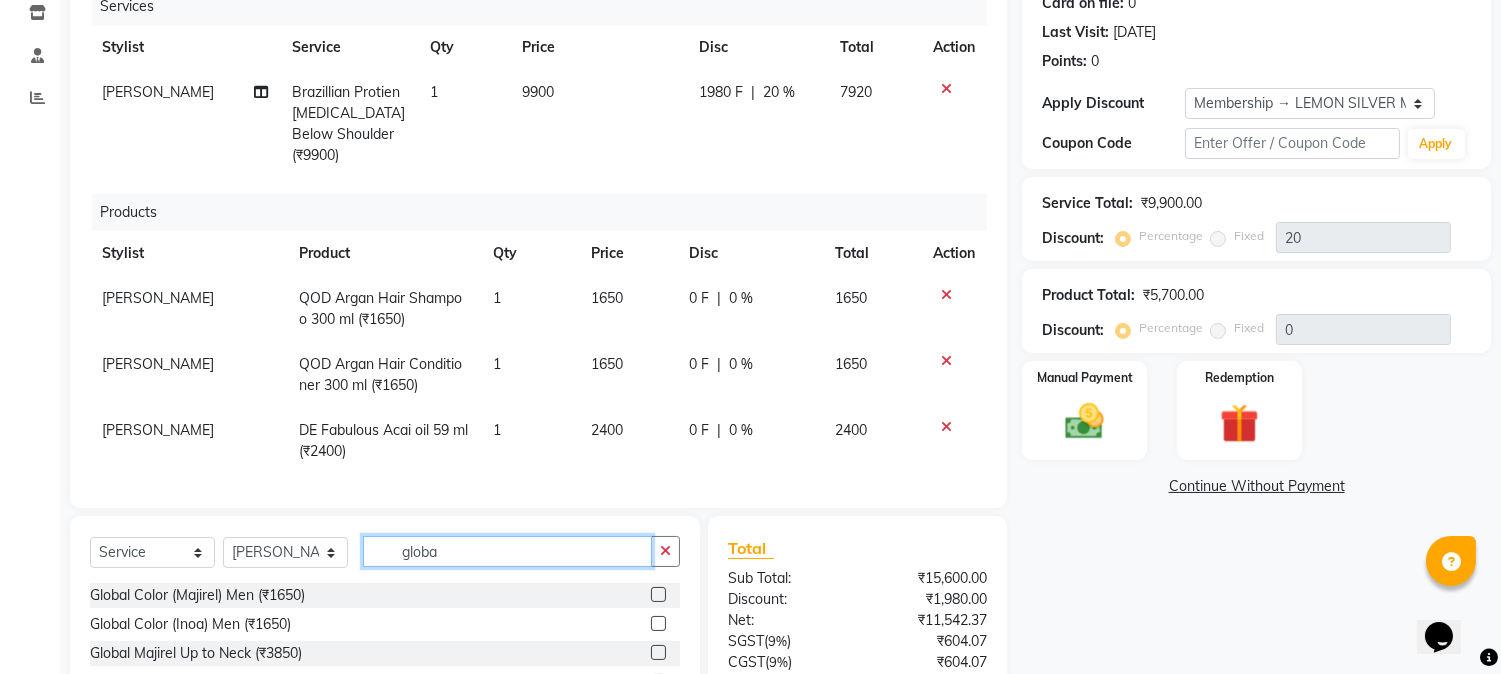 scroll, scrollTop: 507, scrollLeft: 0, axis: vertical 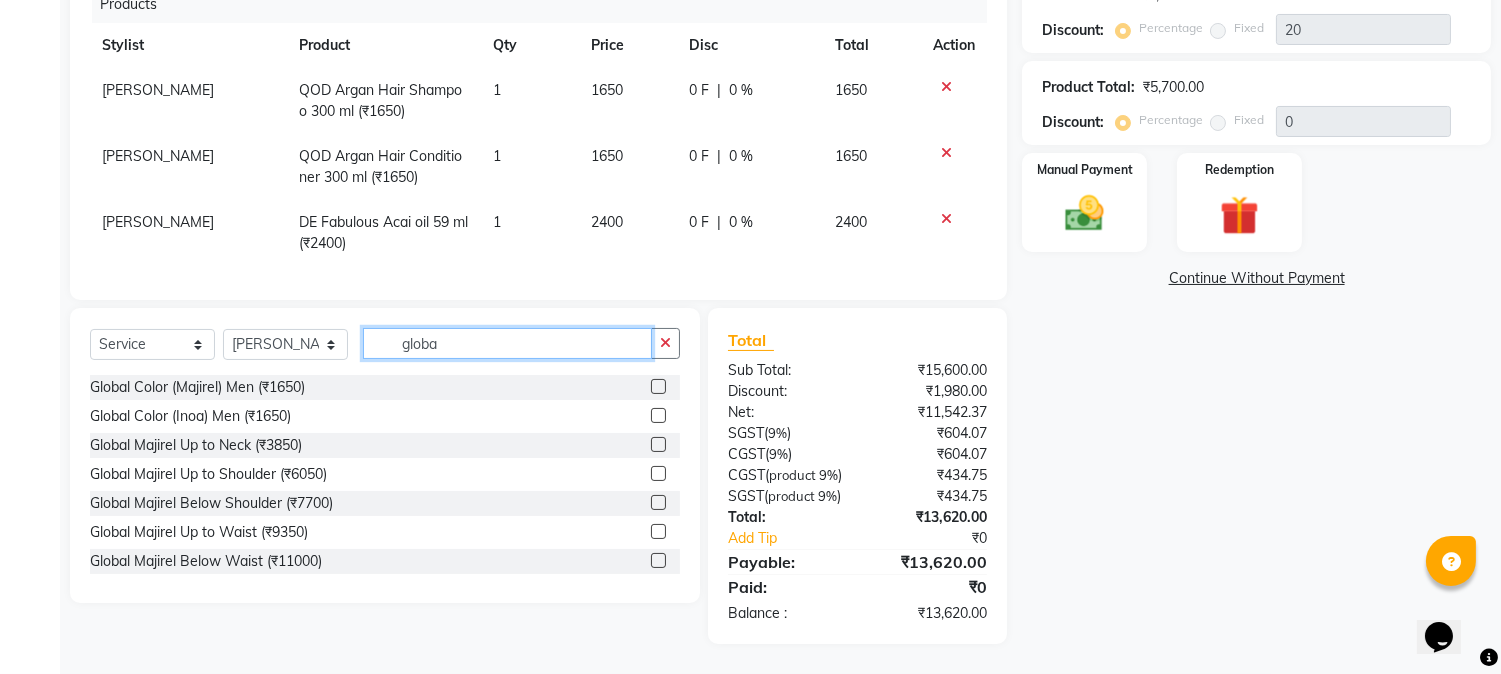 type on "globa" 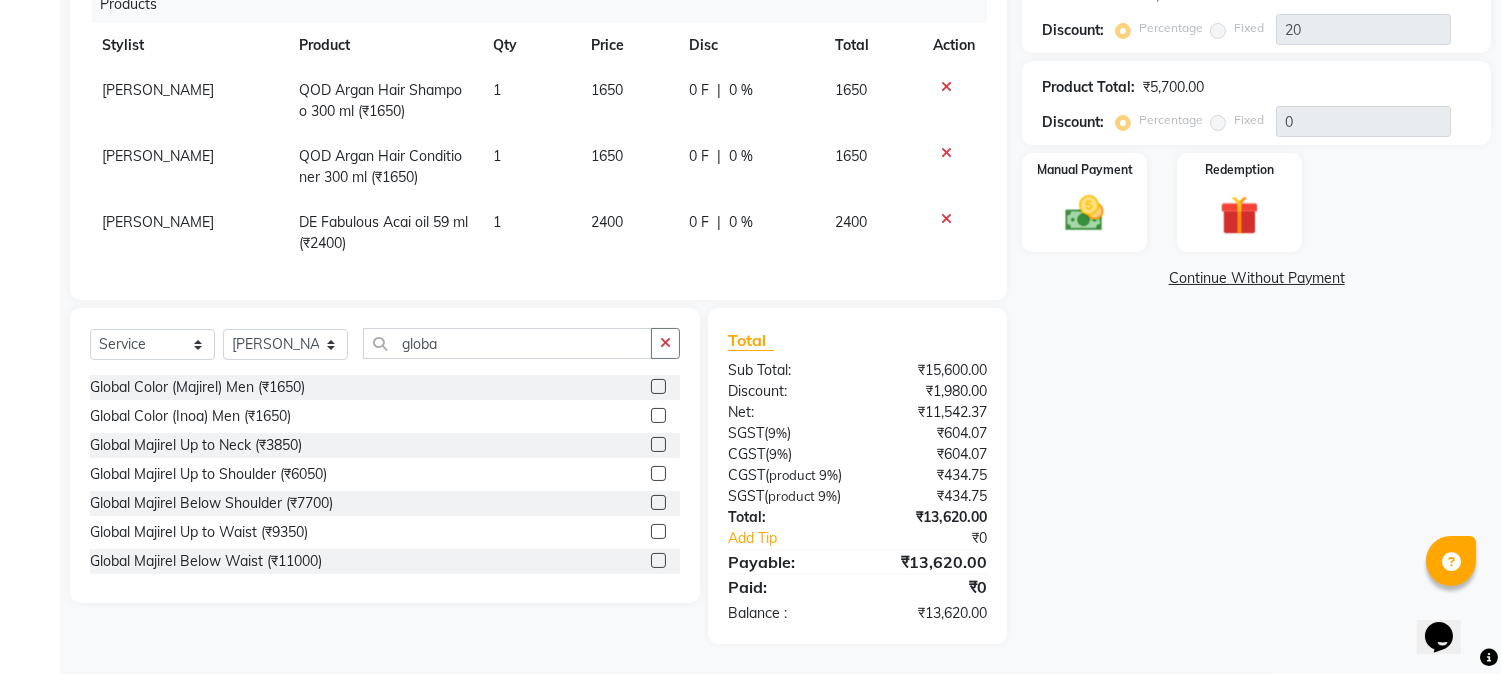 click 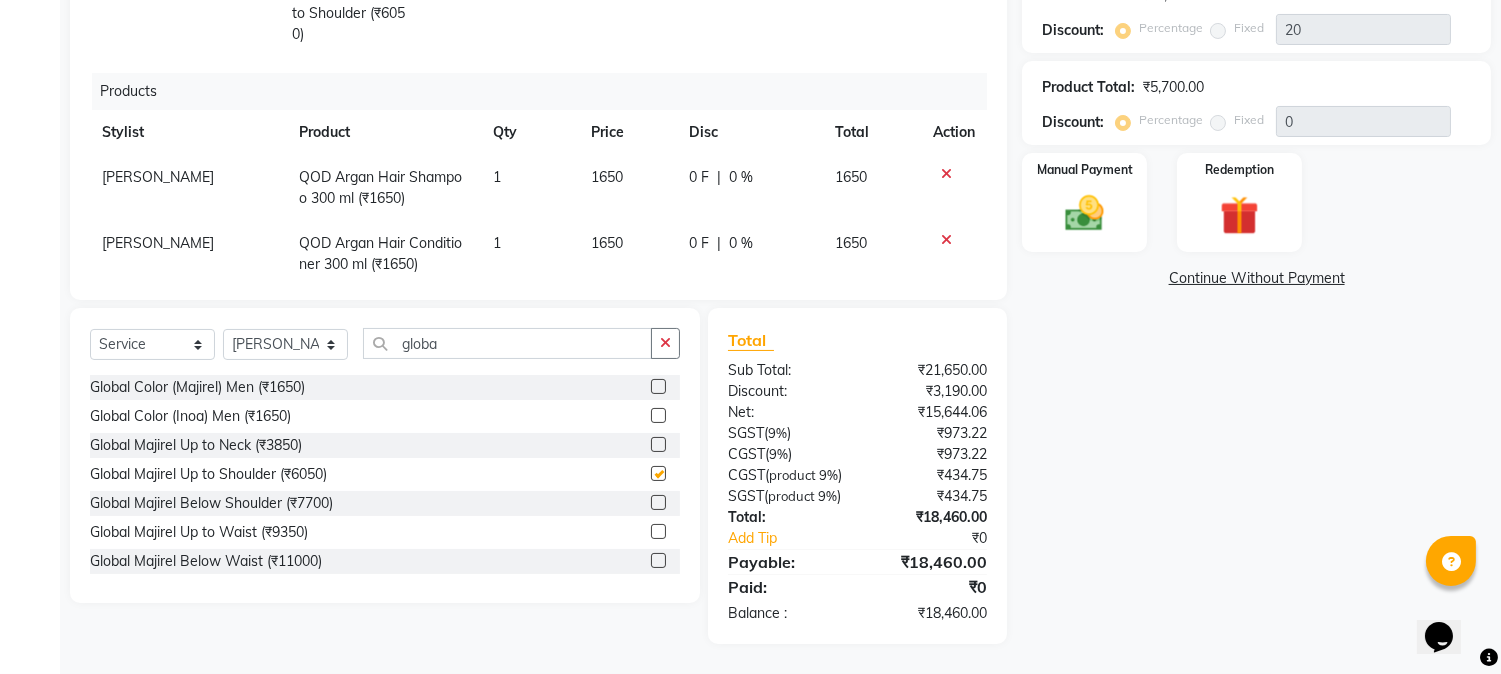 checkbox on "false" 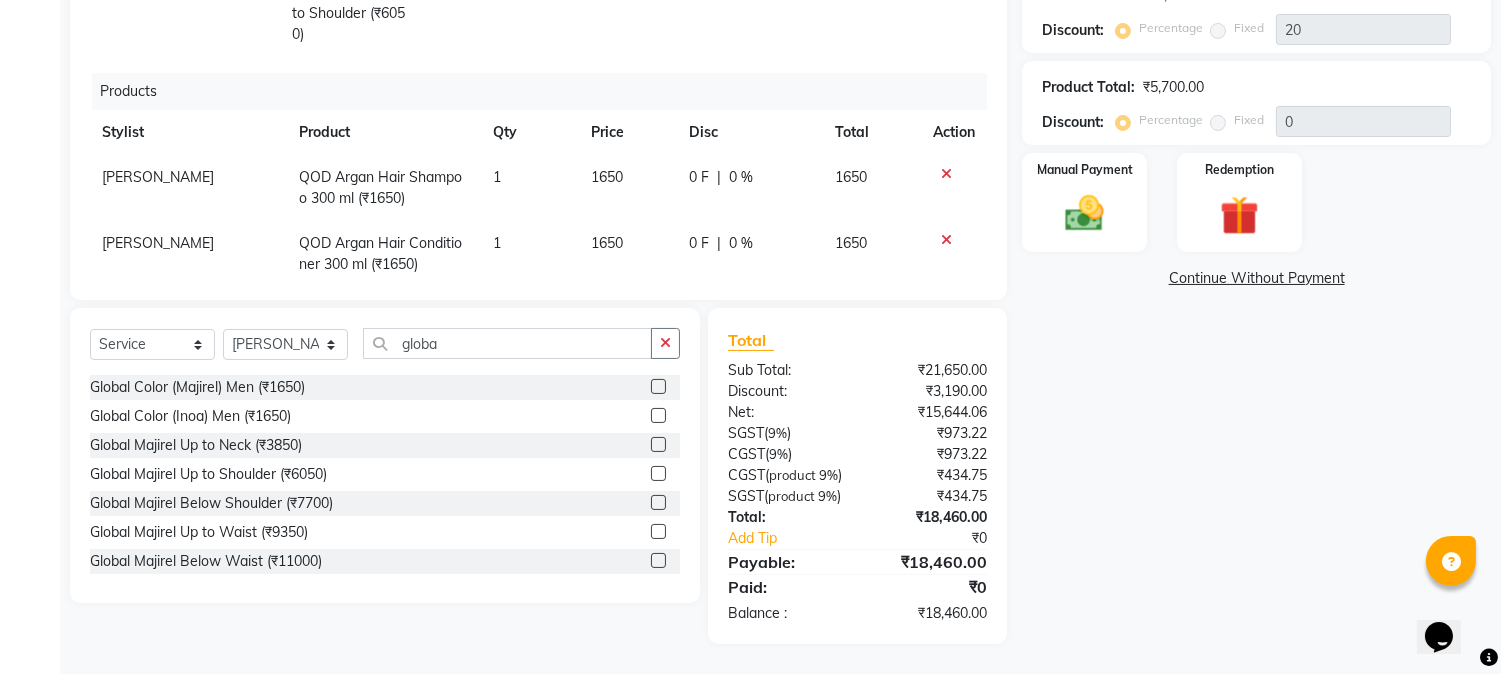 scroll, scrollTop: 0, scrollLeft: 0, axis: both 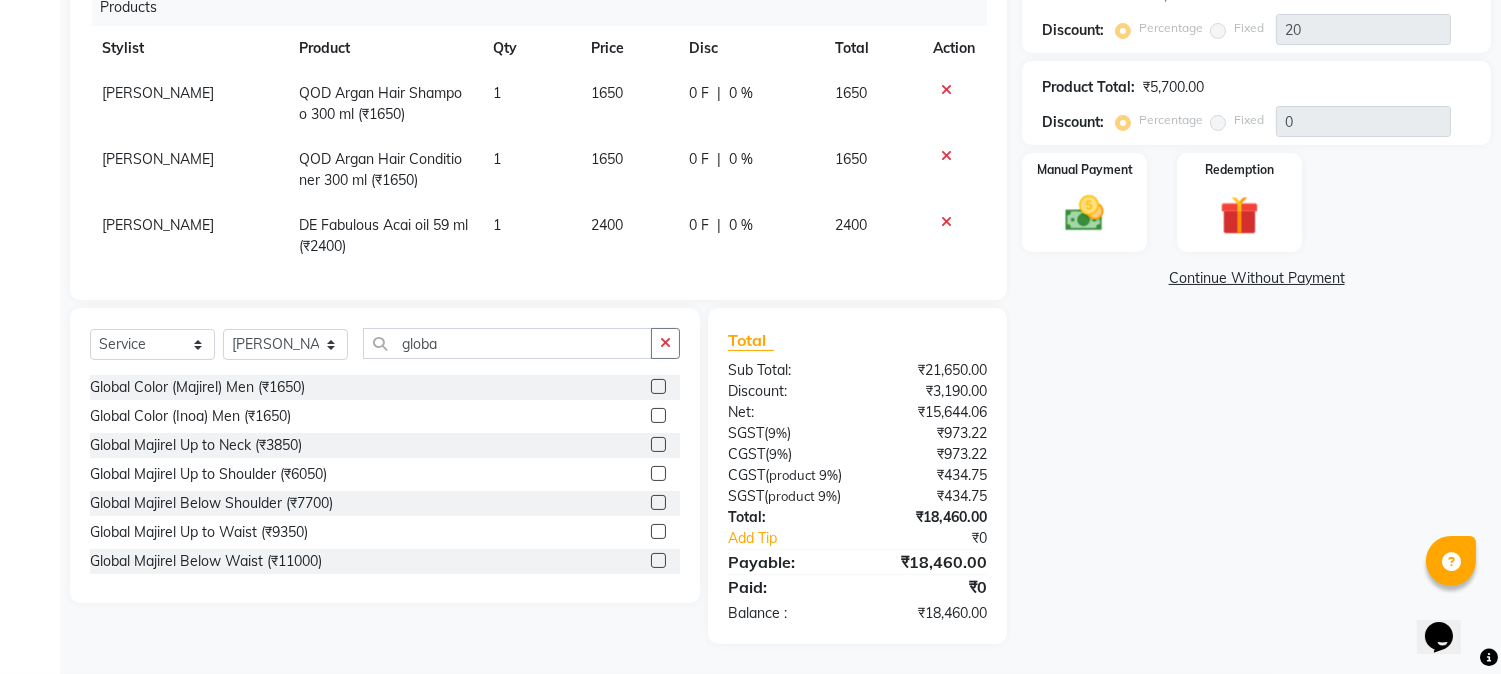 click 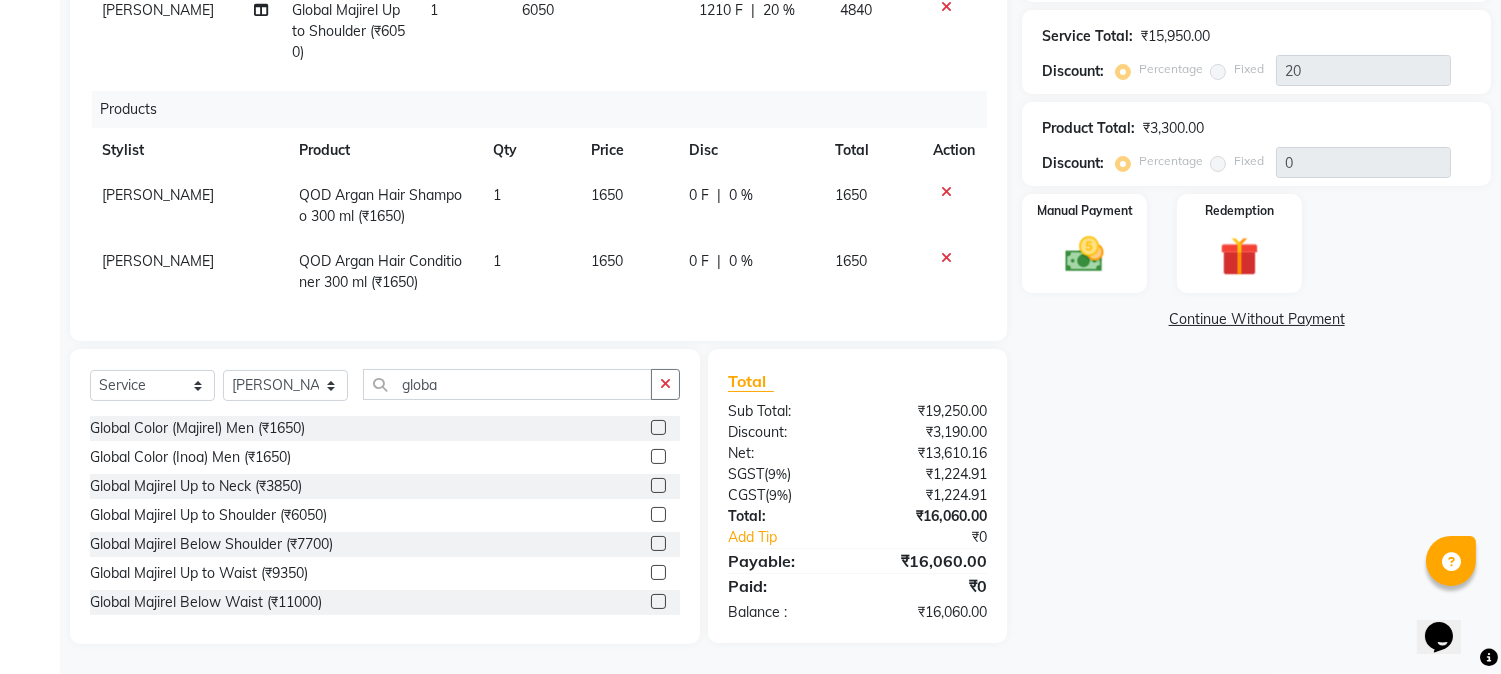 scroll, scrollTop: 18, scrollLeft: 0, axis: vertical 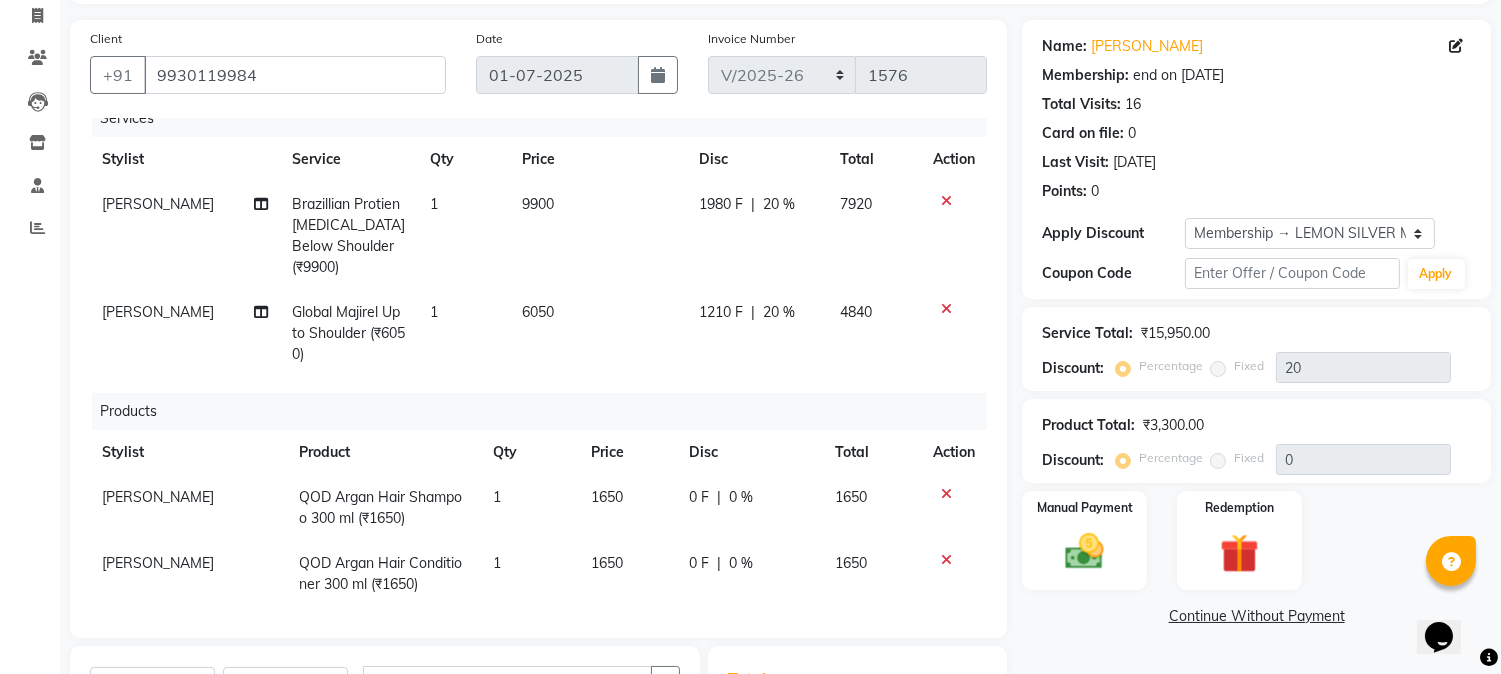 click 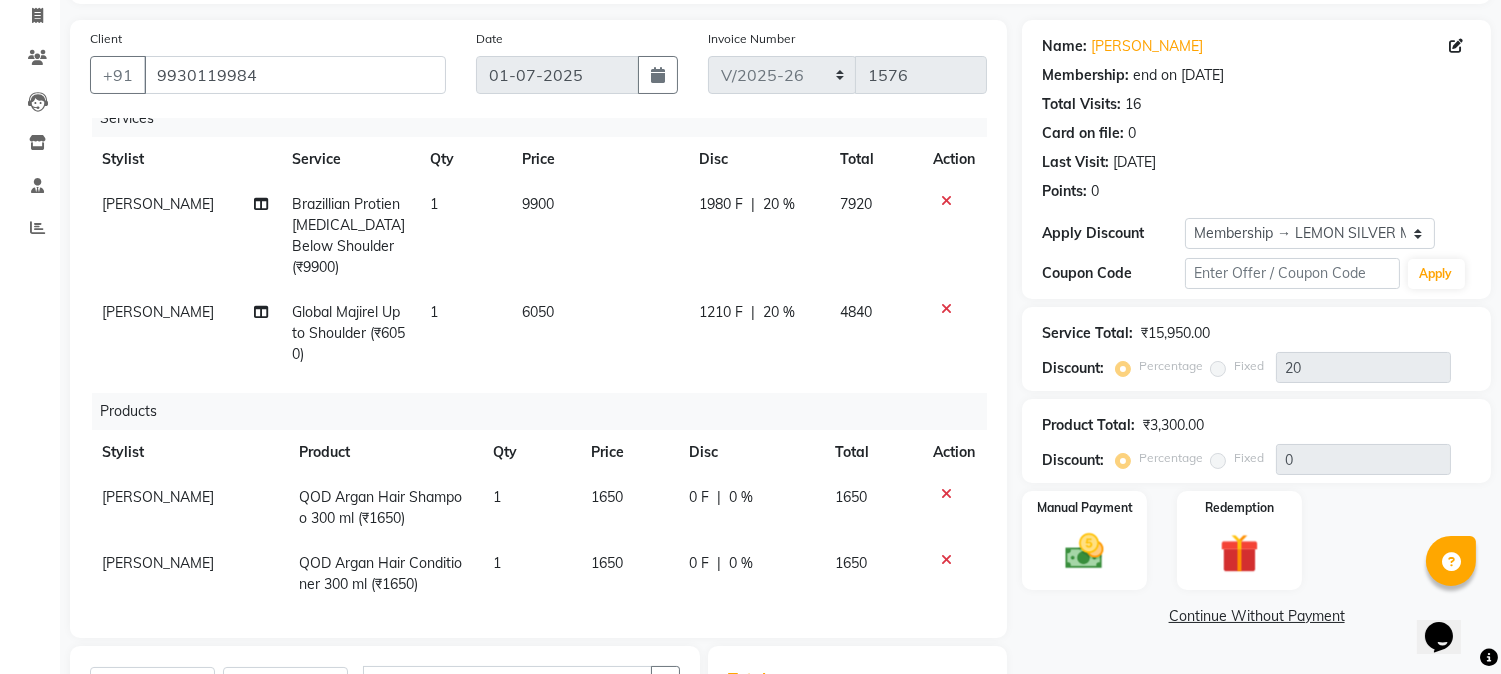 scroll, scrollTop: 0, scrollLeft: 0, axis: both 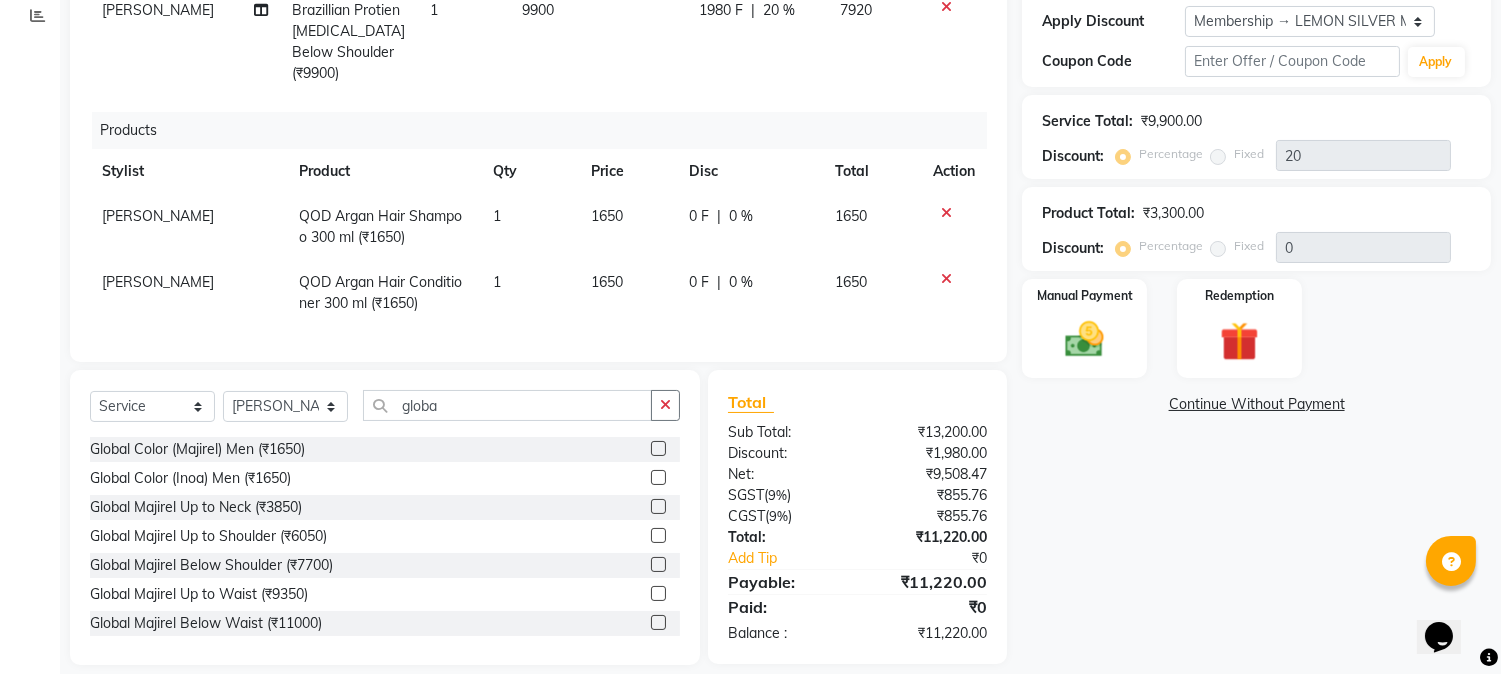 click 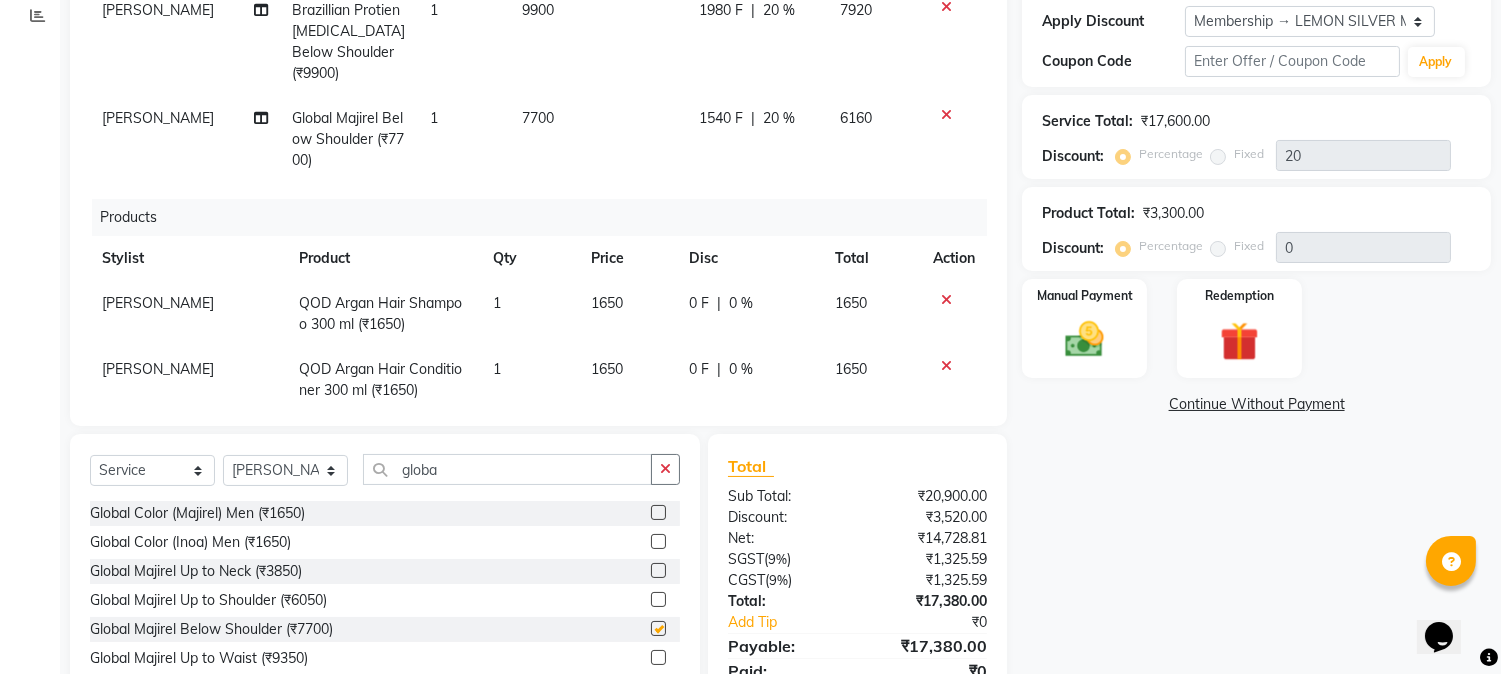 checkbox on "false" 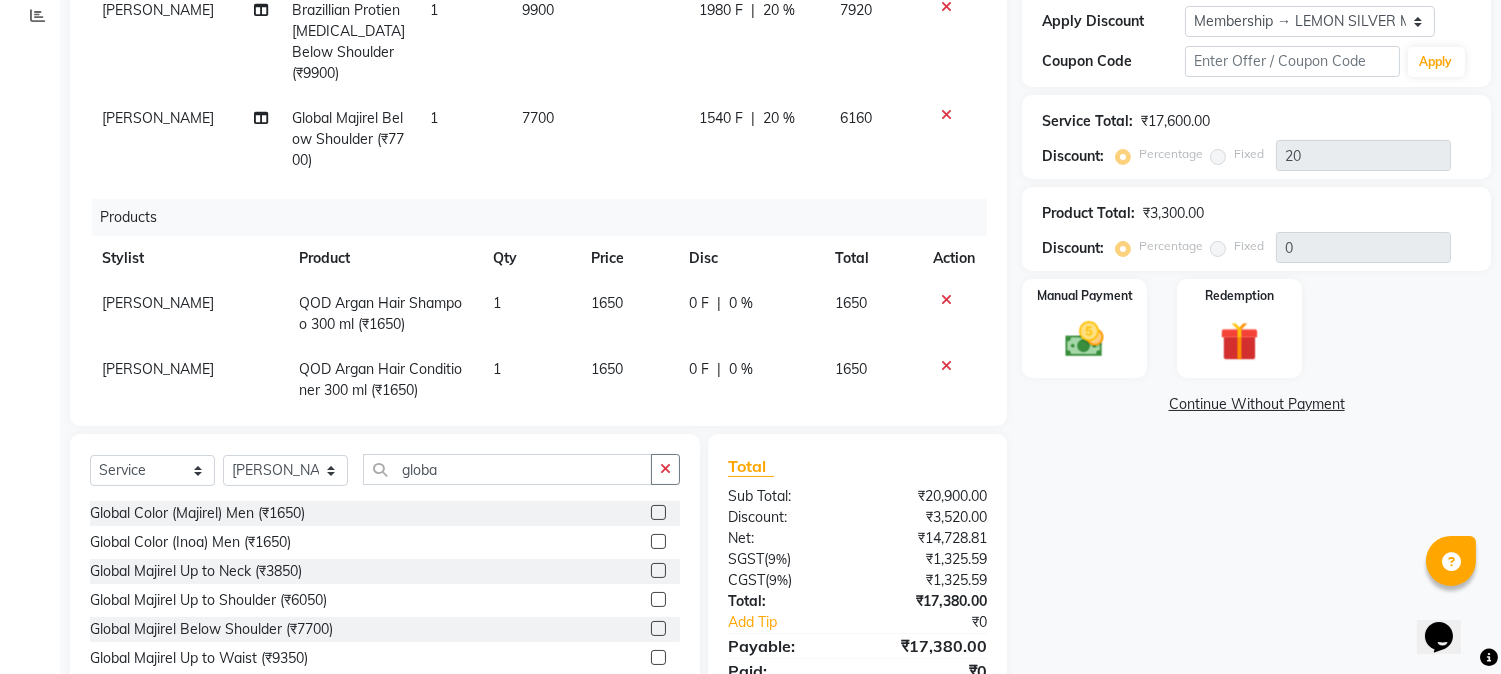 click 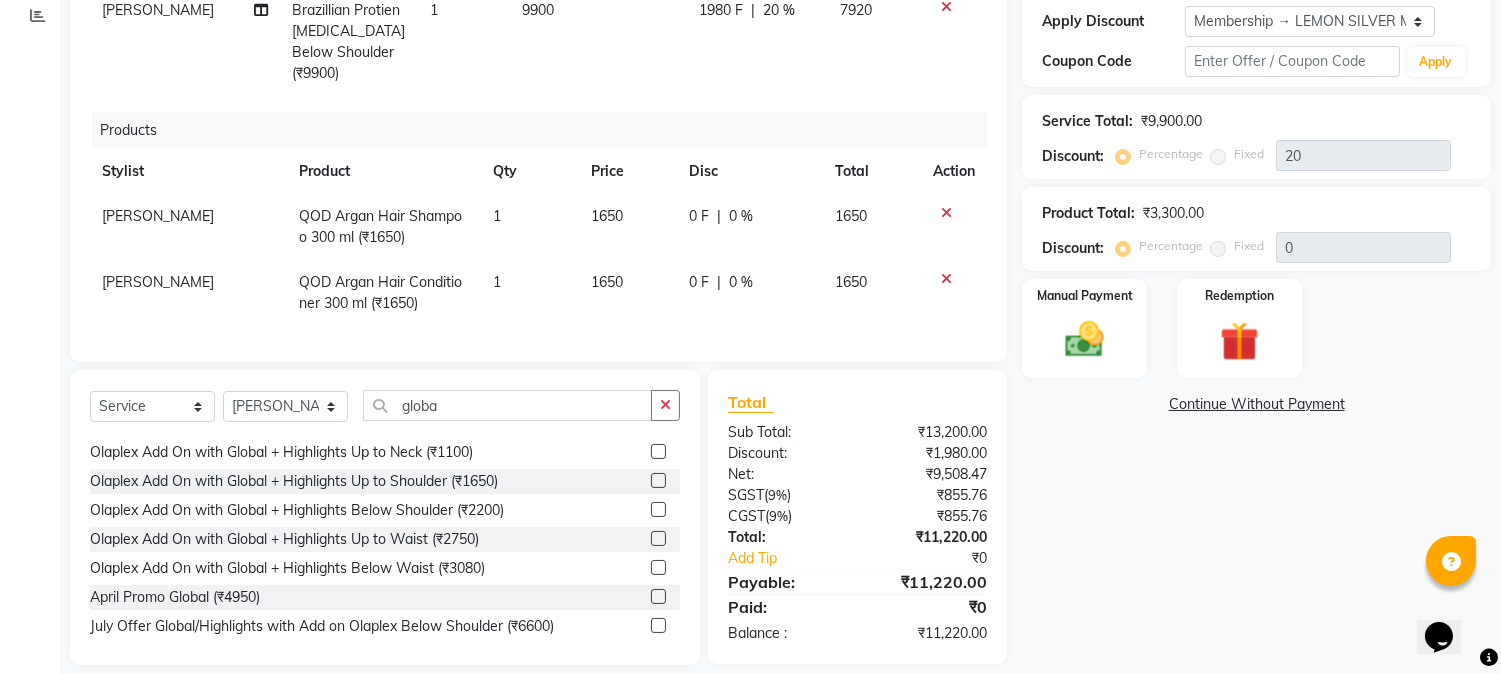 scroll, scrollTop: 524, scrollLeft: 0, axis: vertical 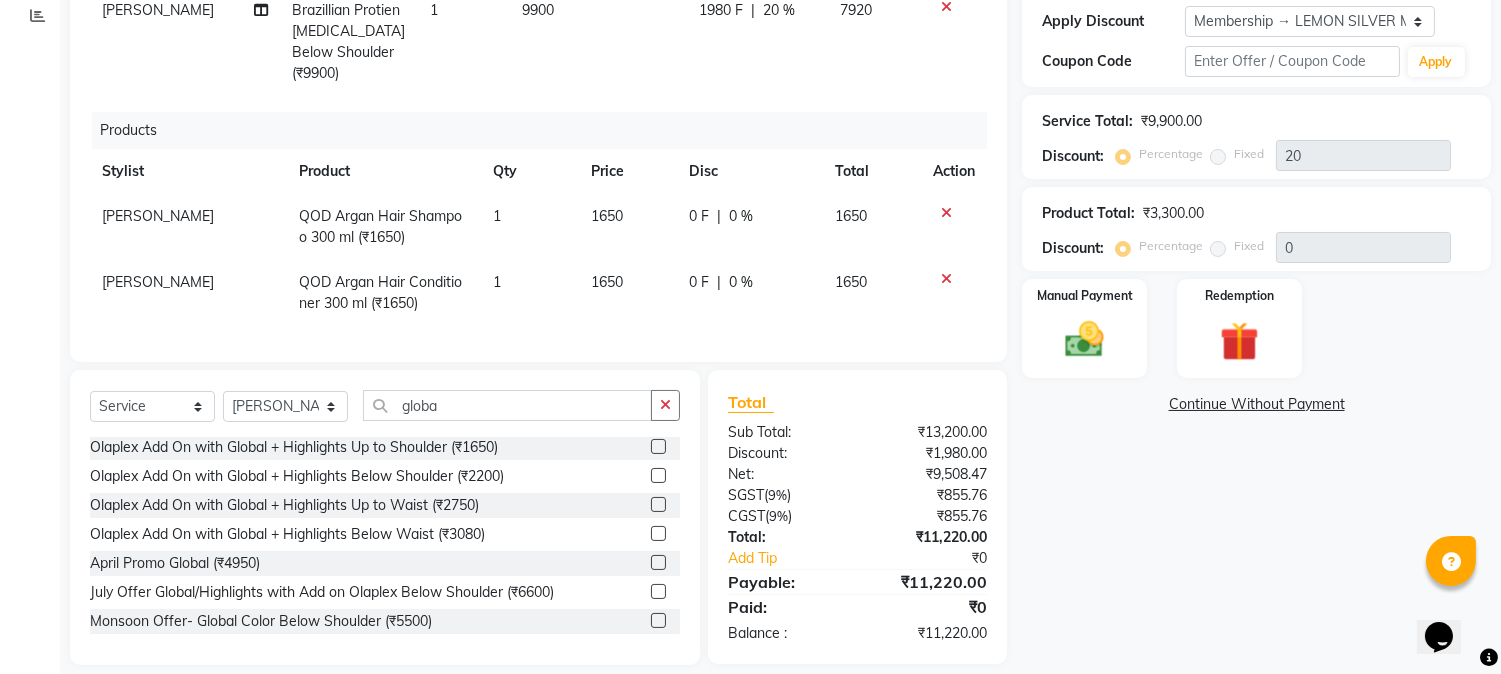 click 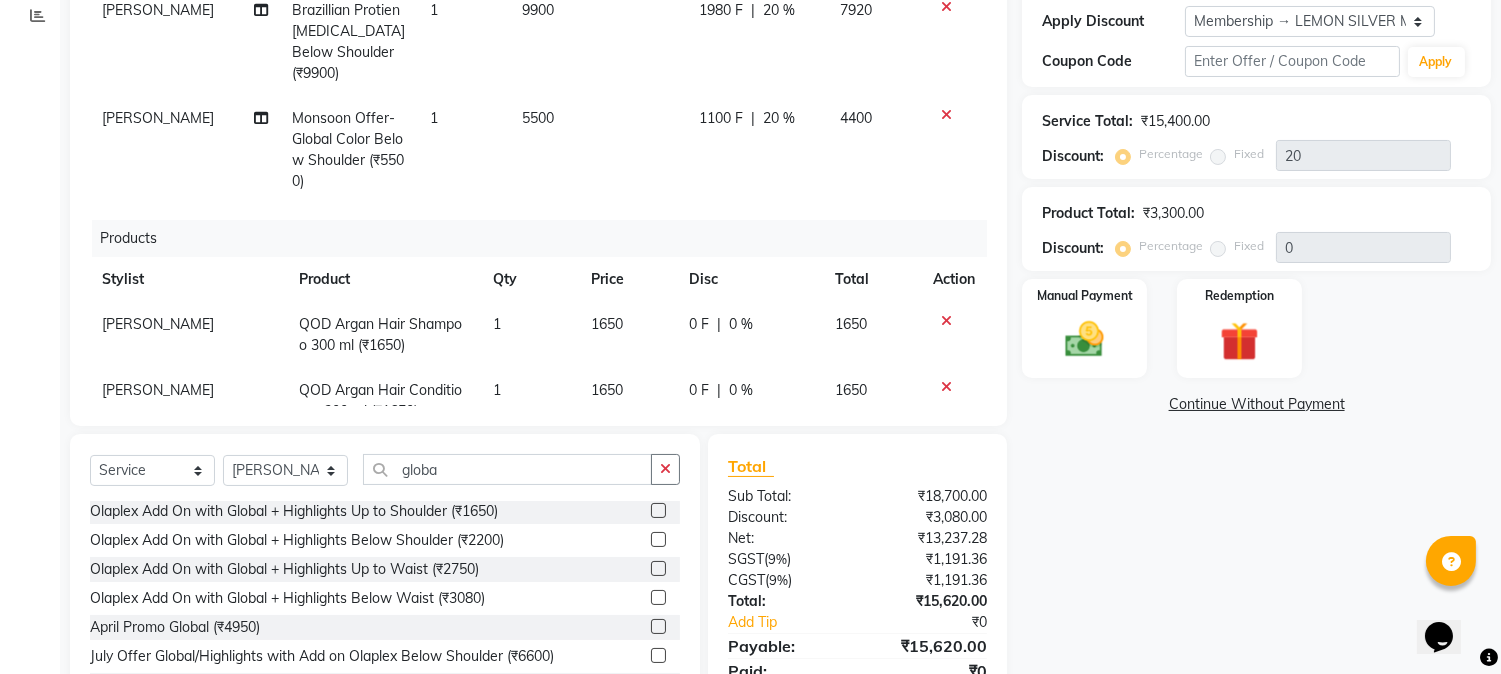 checkbox on "false" 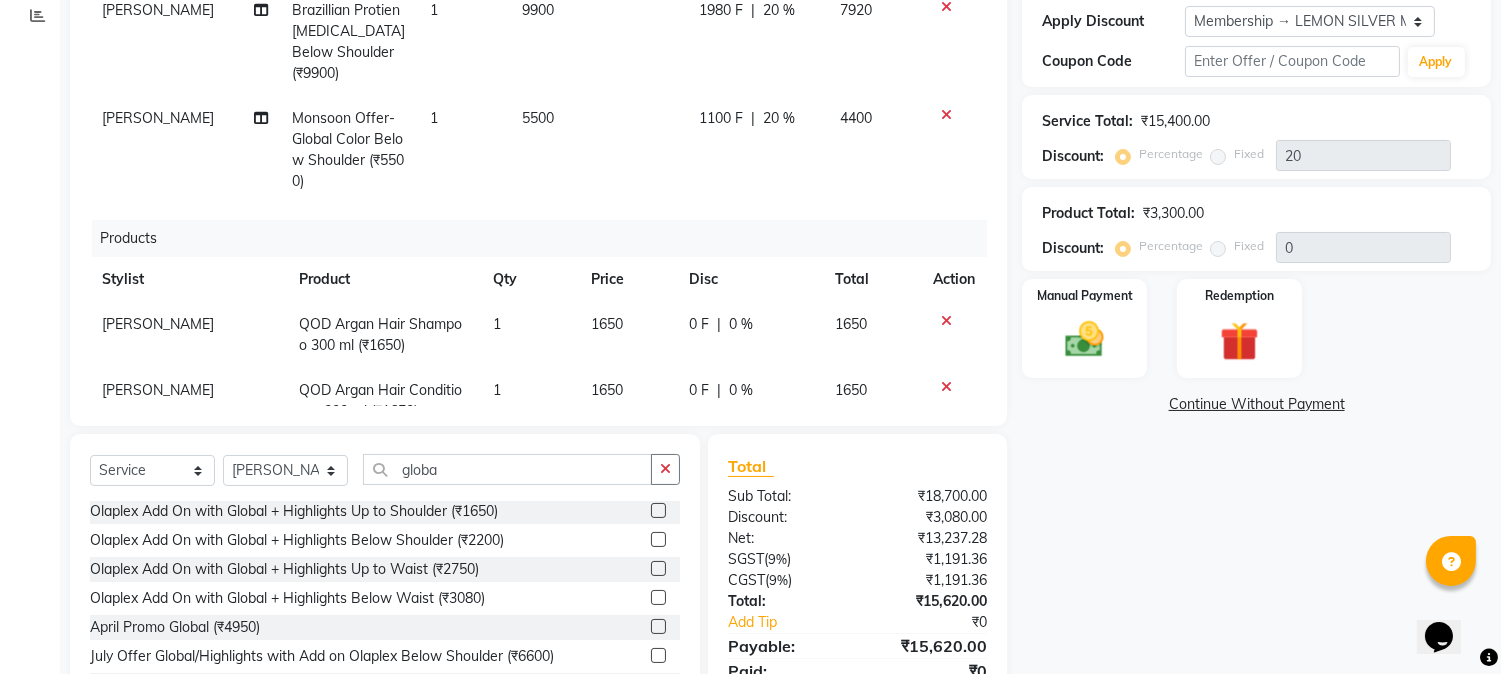 click 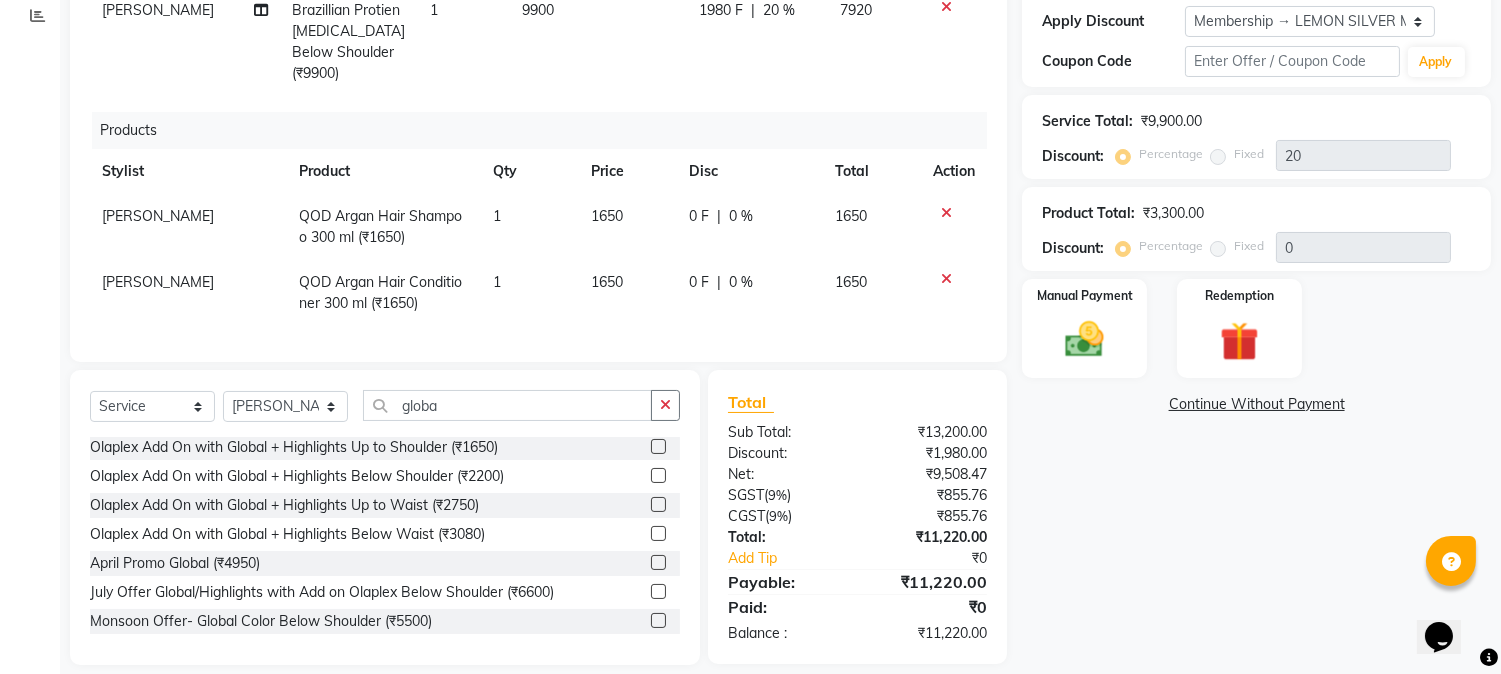 click 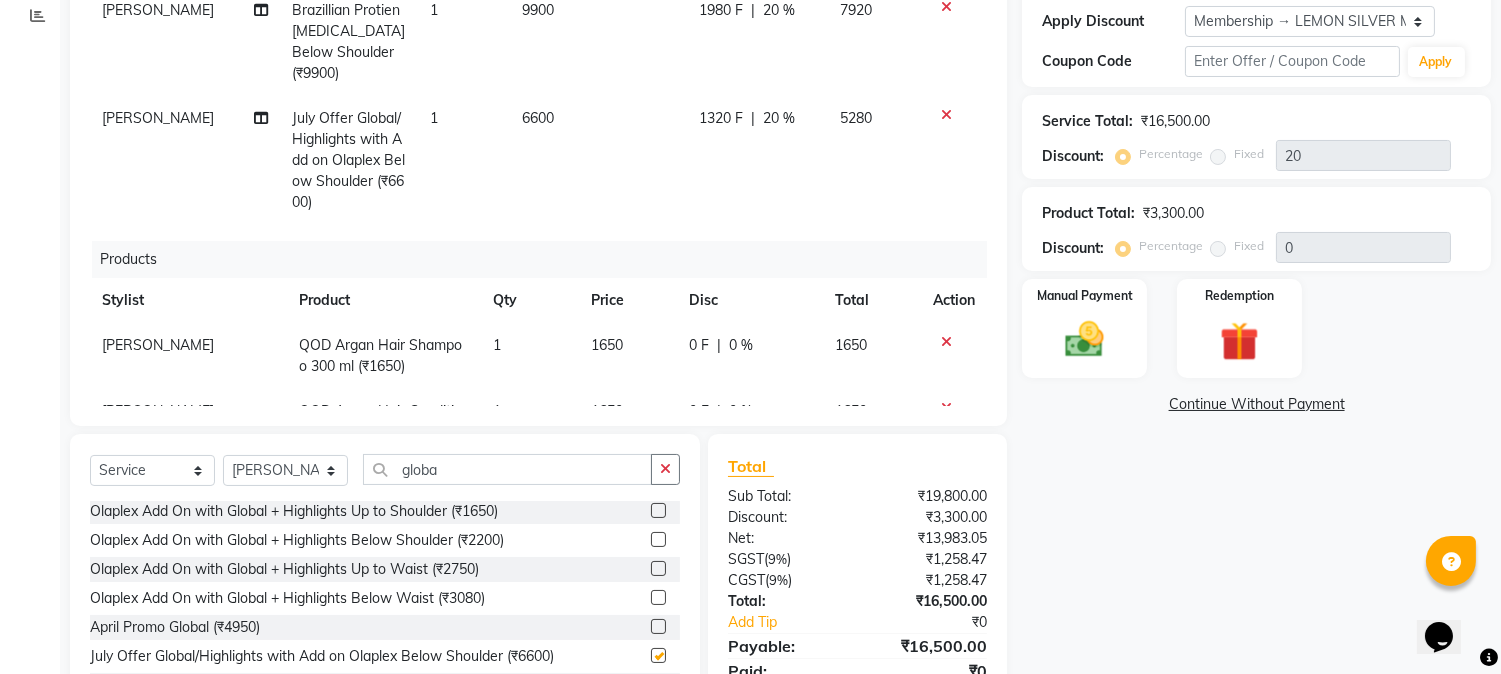 checkbox on "false" 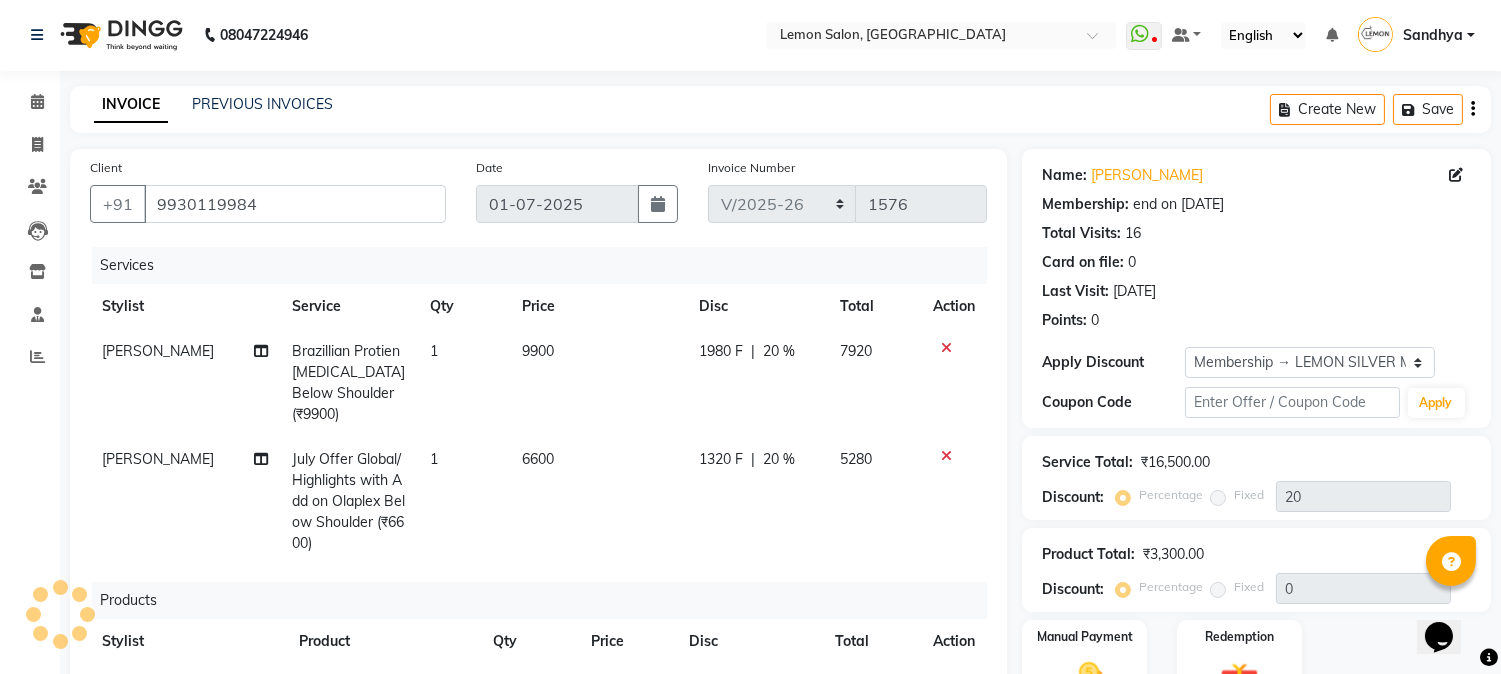 scroll, scrollTop: 0, scrollLeft: 0, axis: both 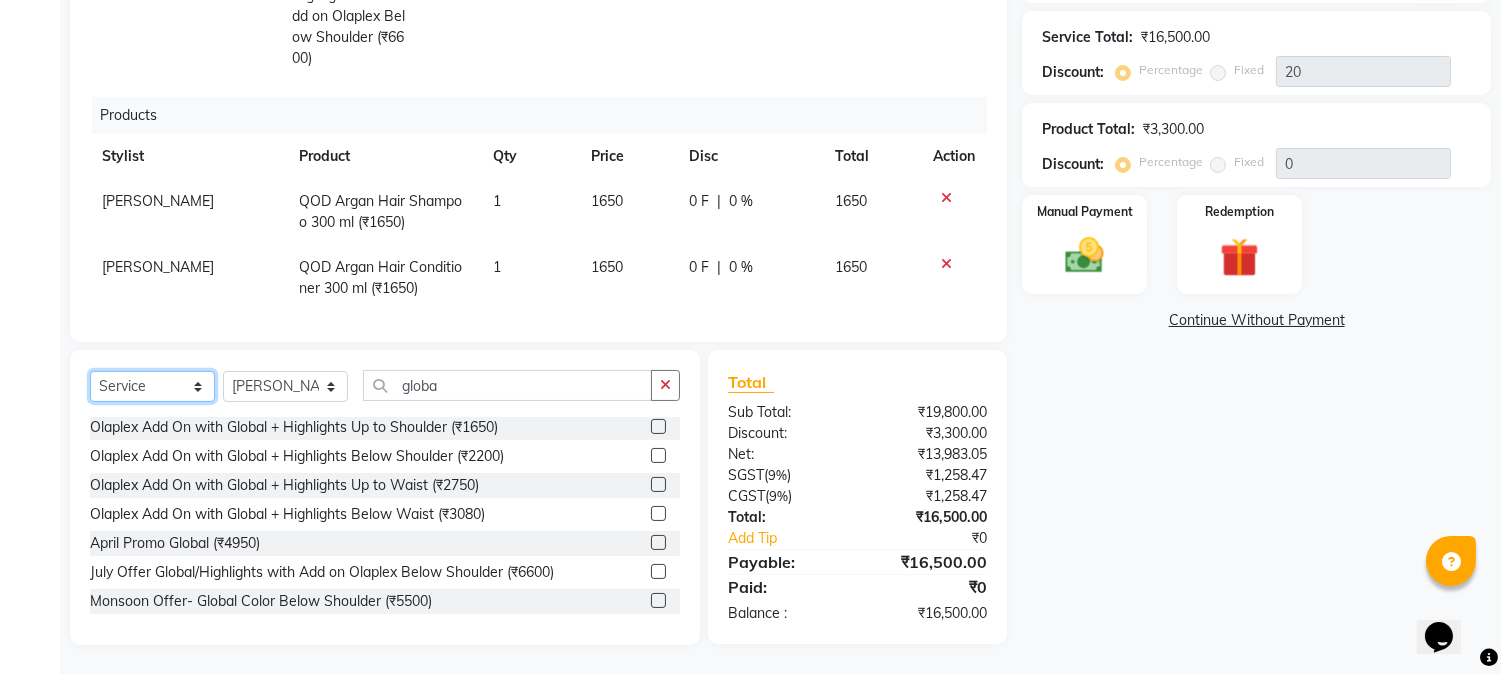 click on "Select  Service  Product  Membership  Package Voucher Prepaid Gift Card" 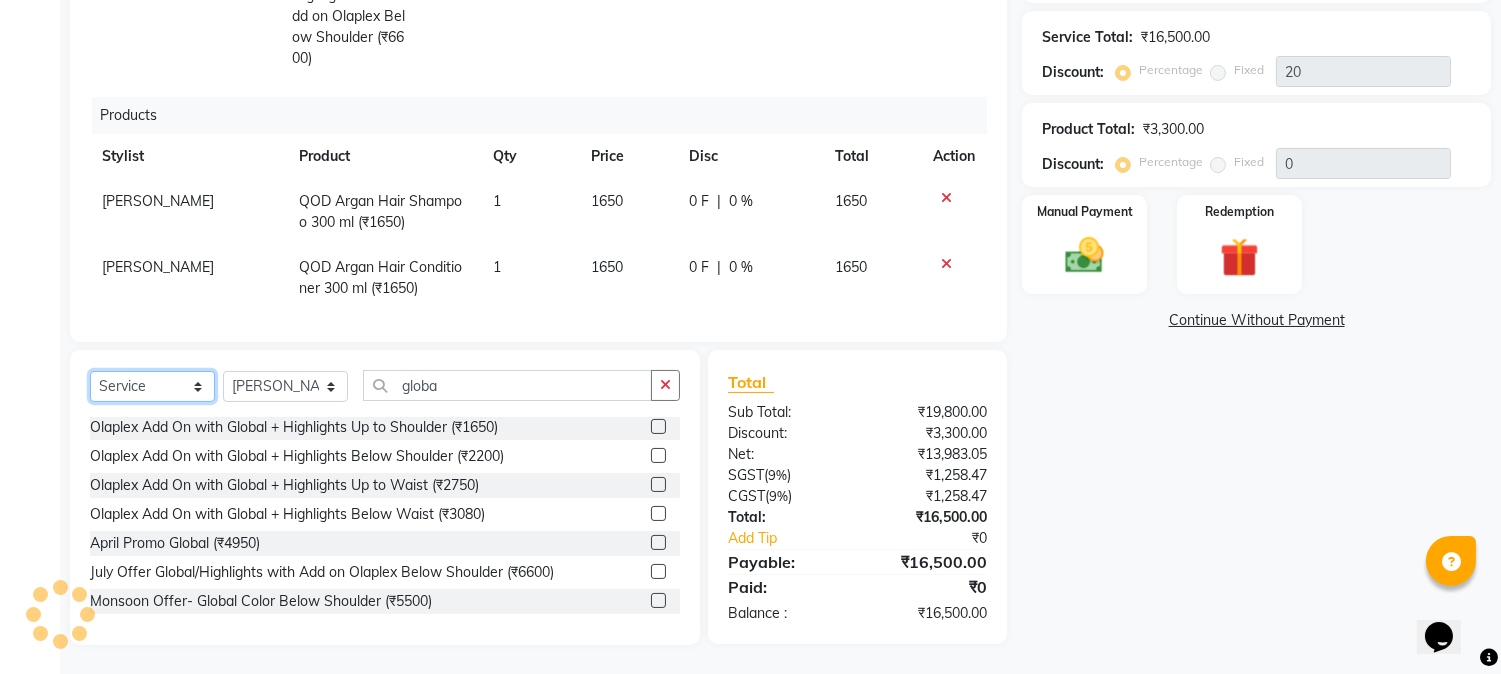 select on "product" 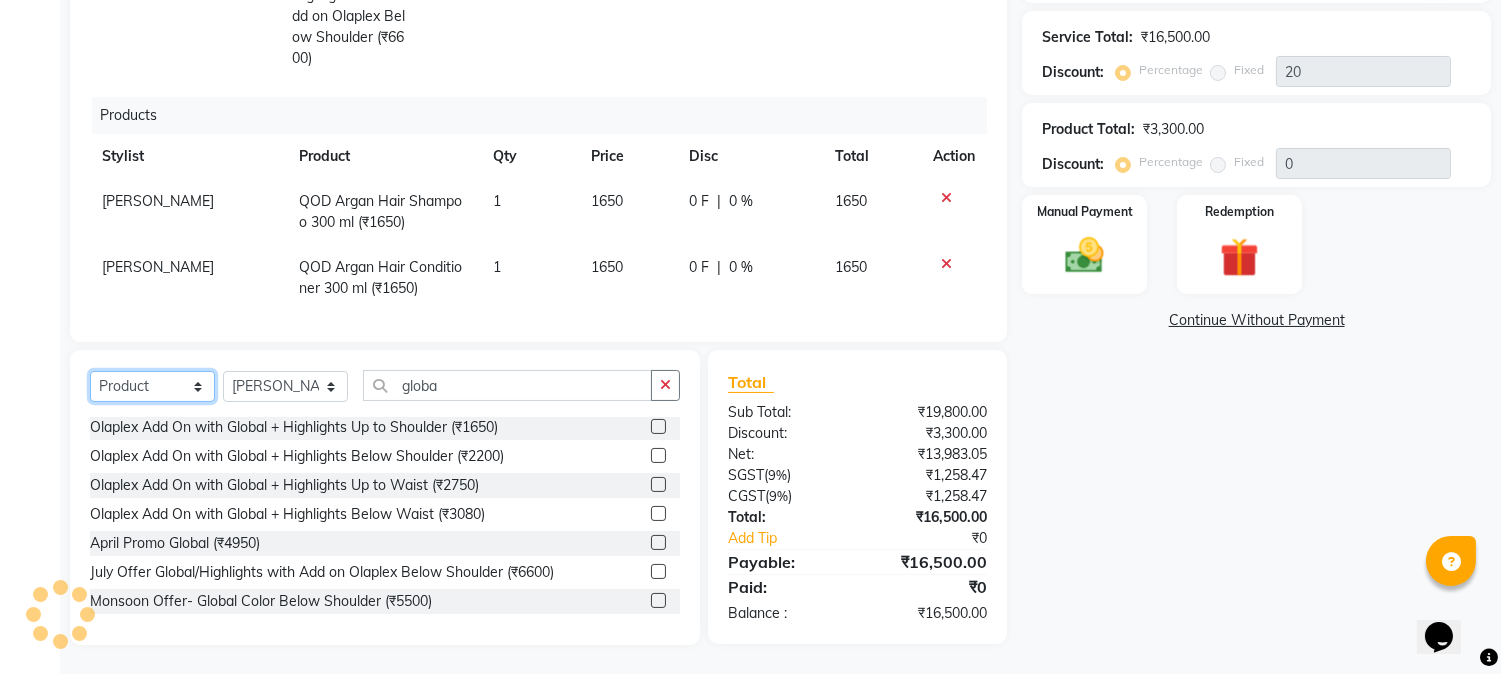 click on "Select  Service  Product  Membership  Package Voucher Prepaid Gift Card" 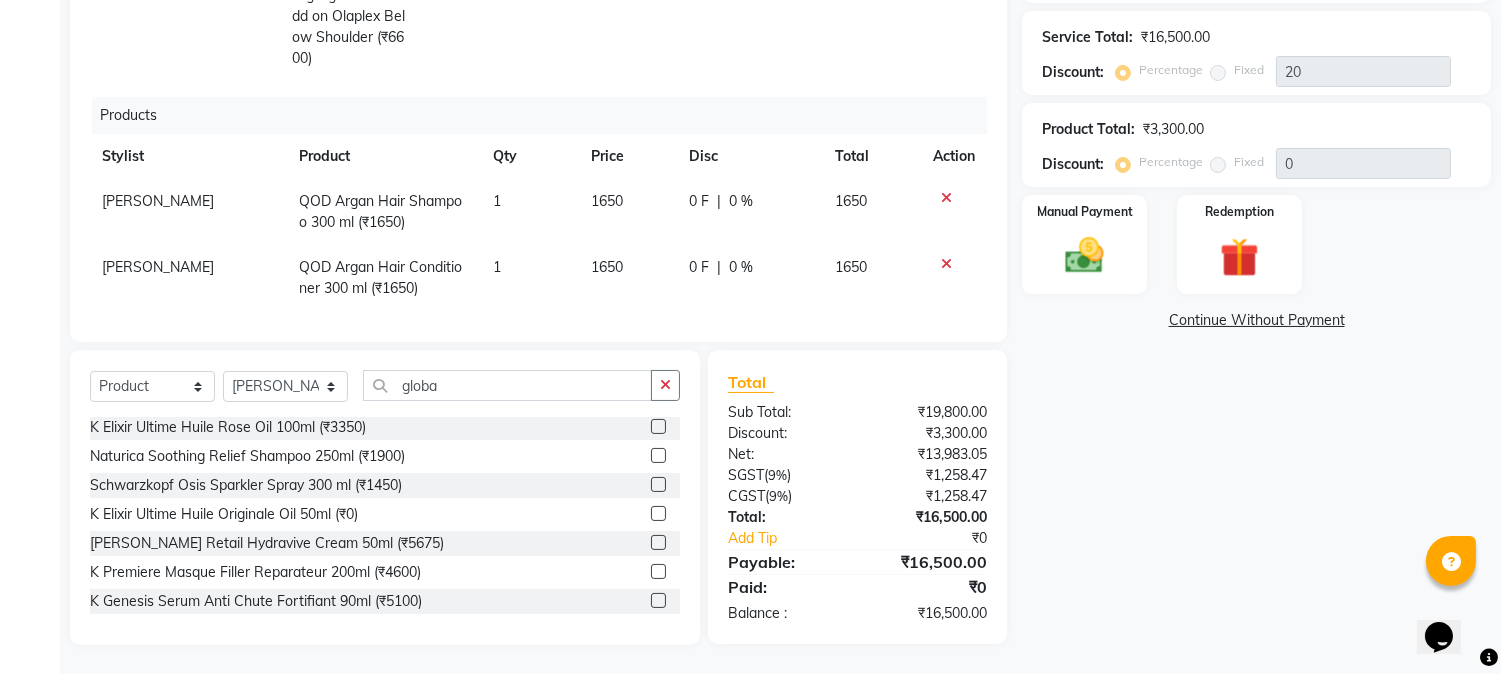 click 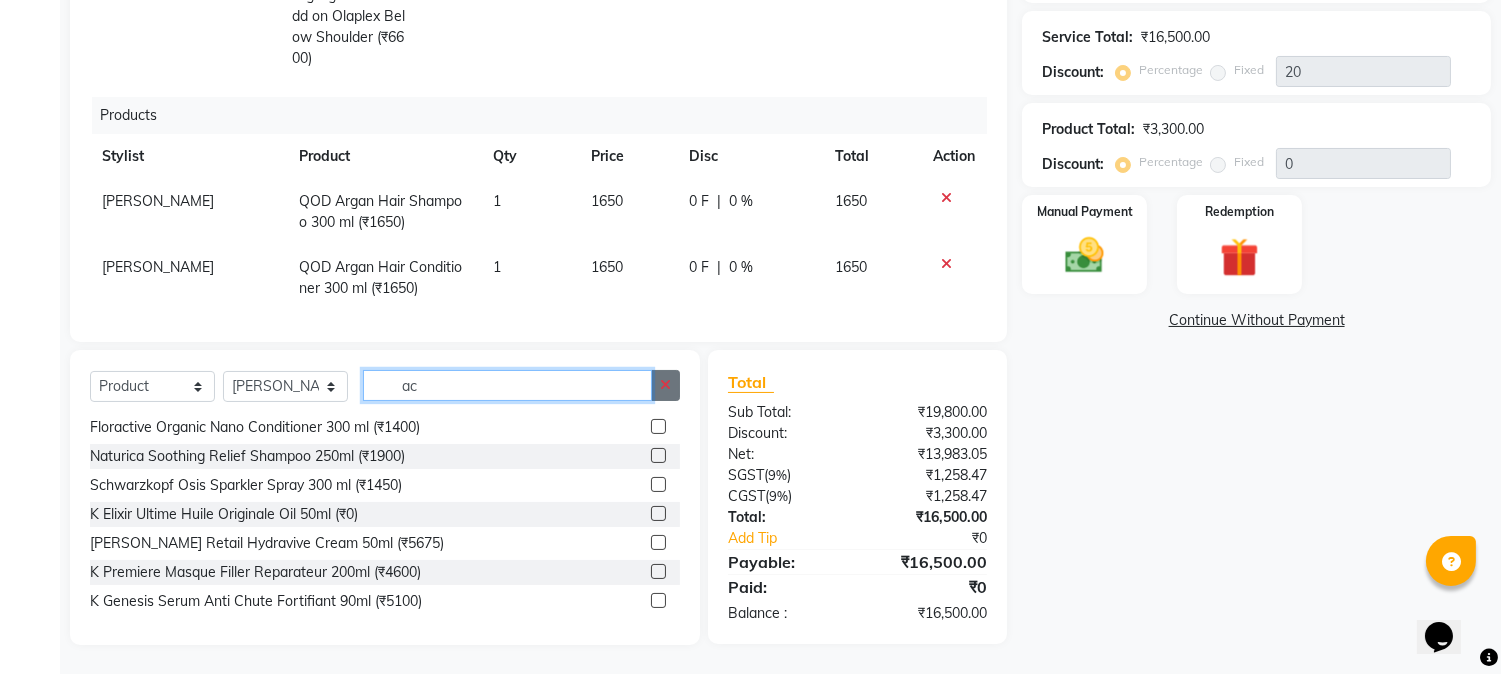 scroll, scrollTop: 61, scrollLeft: 0, axis: vertical 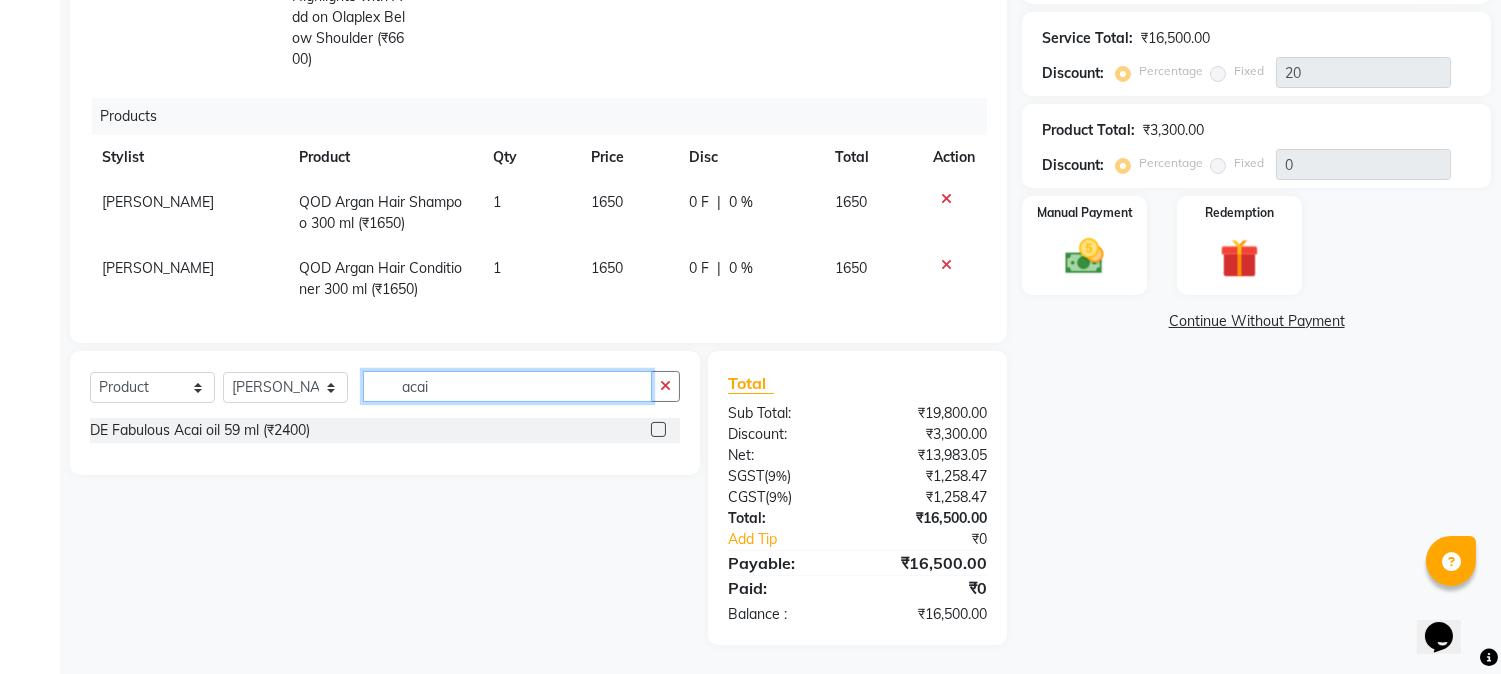 type on "acai" 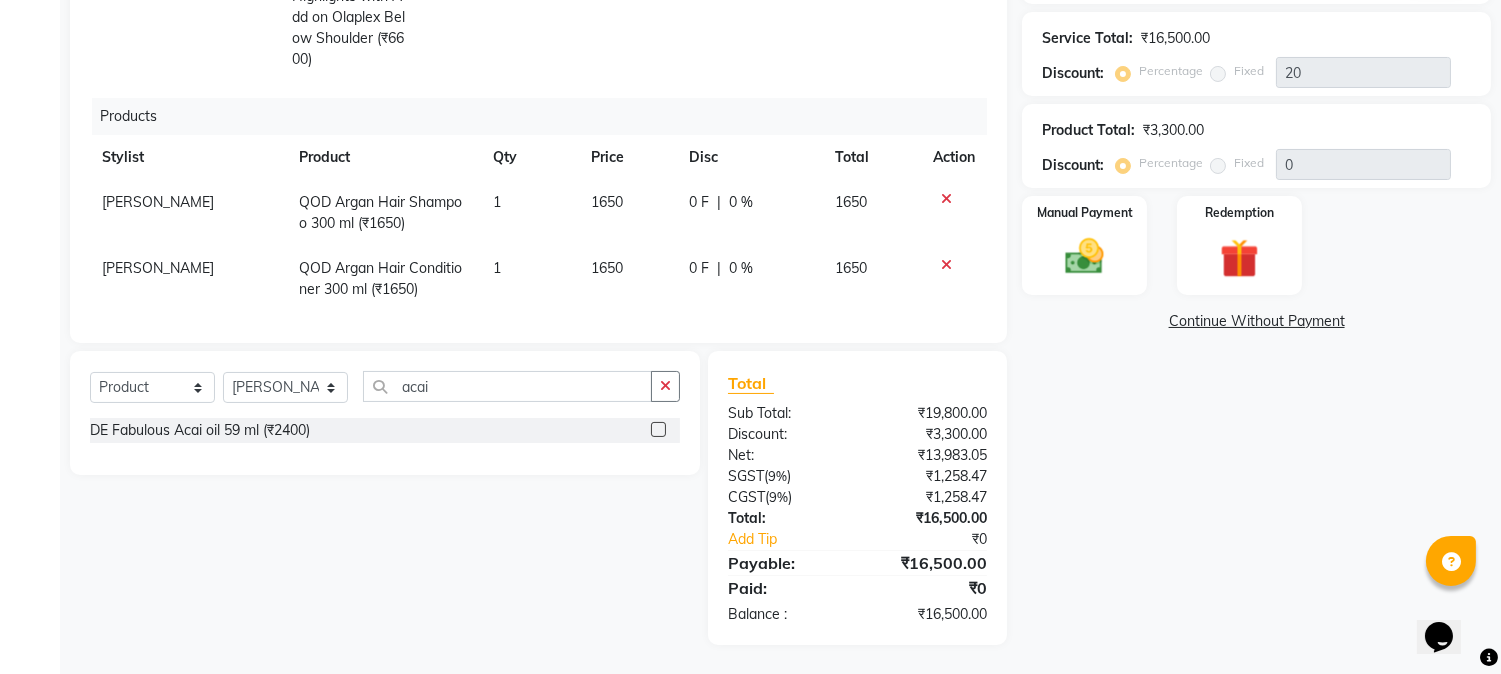 click 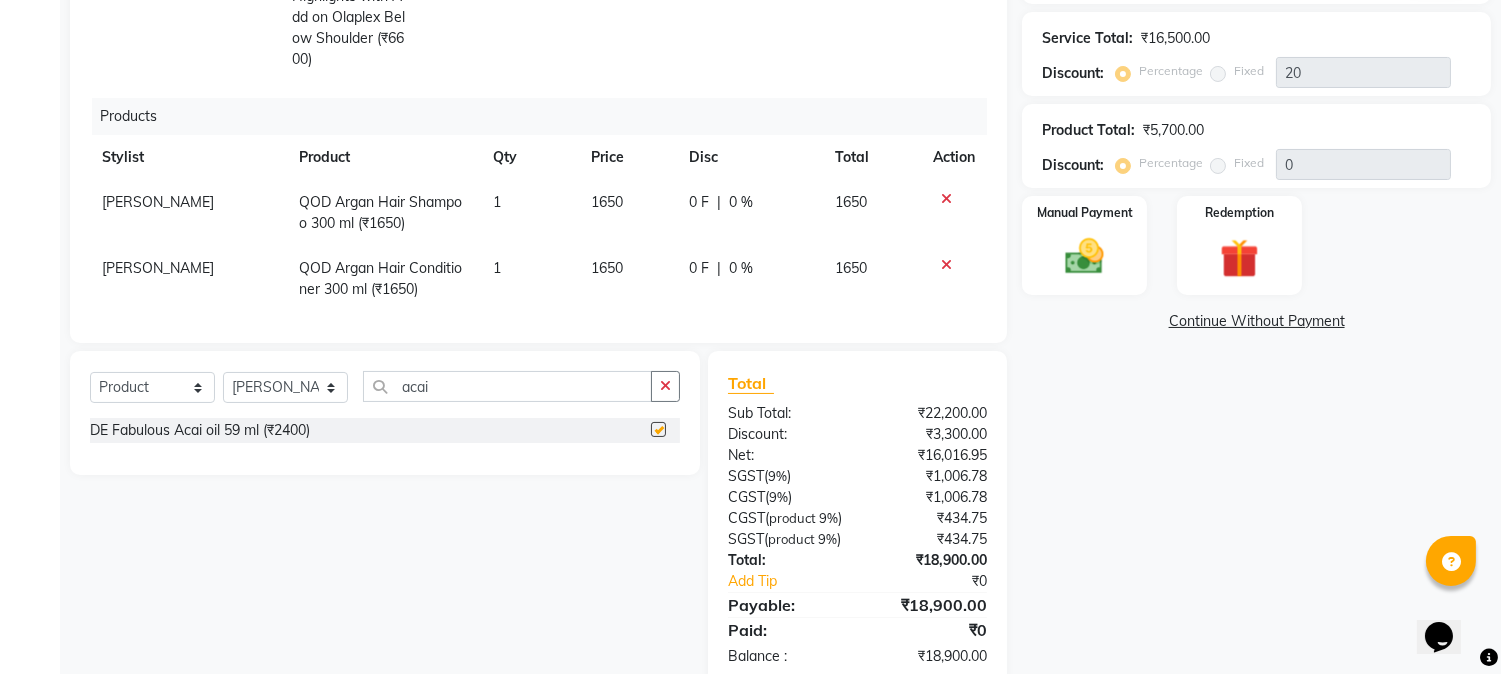 checkbox on "false" 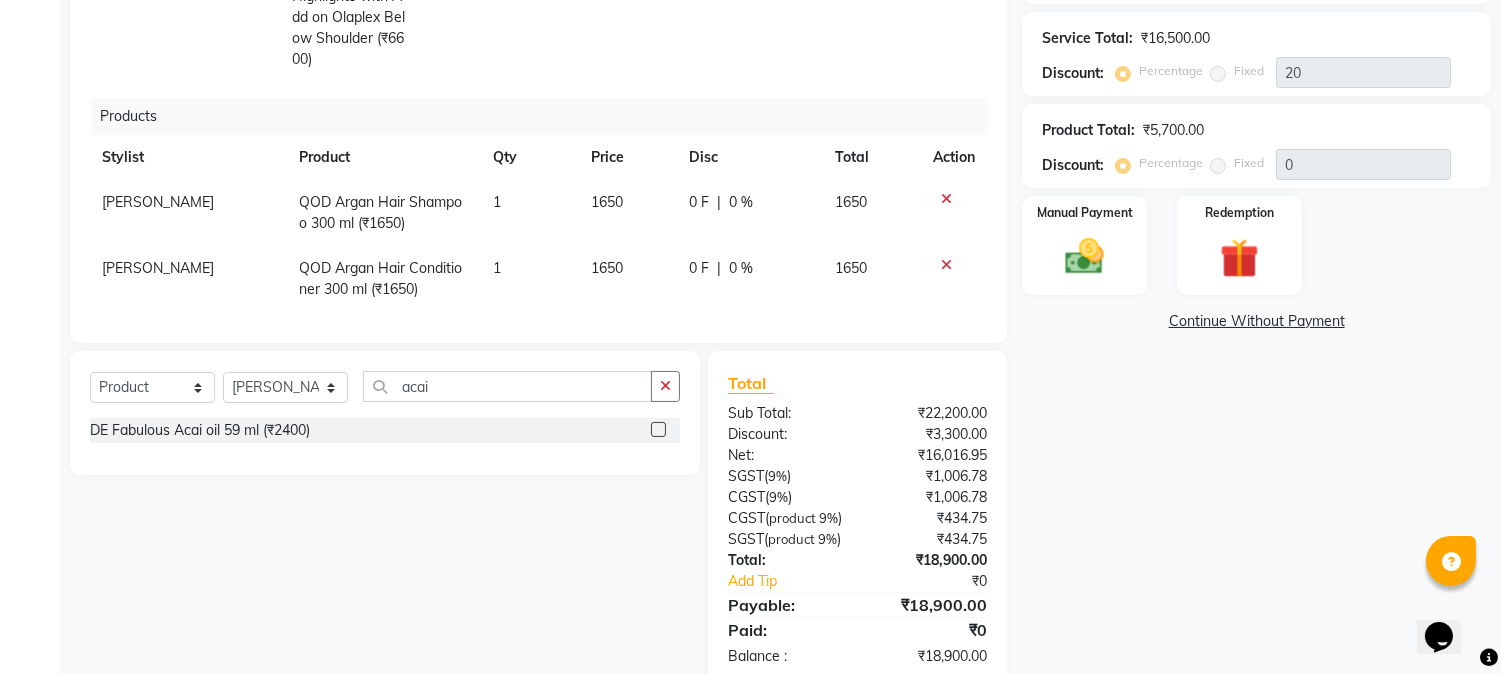 scroll, scrollTop: 126, scrollLeft: 0, axis: vertical 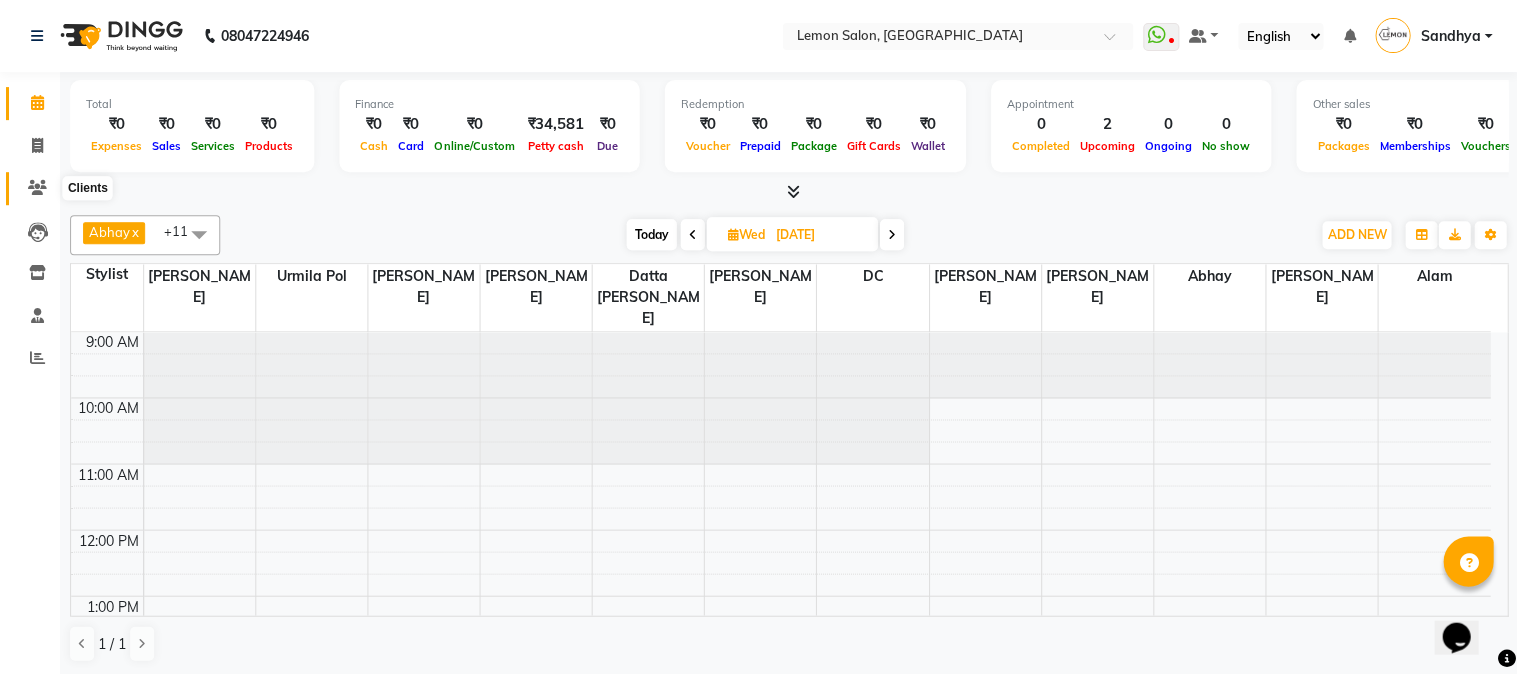 click 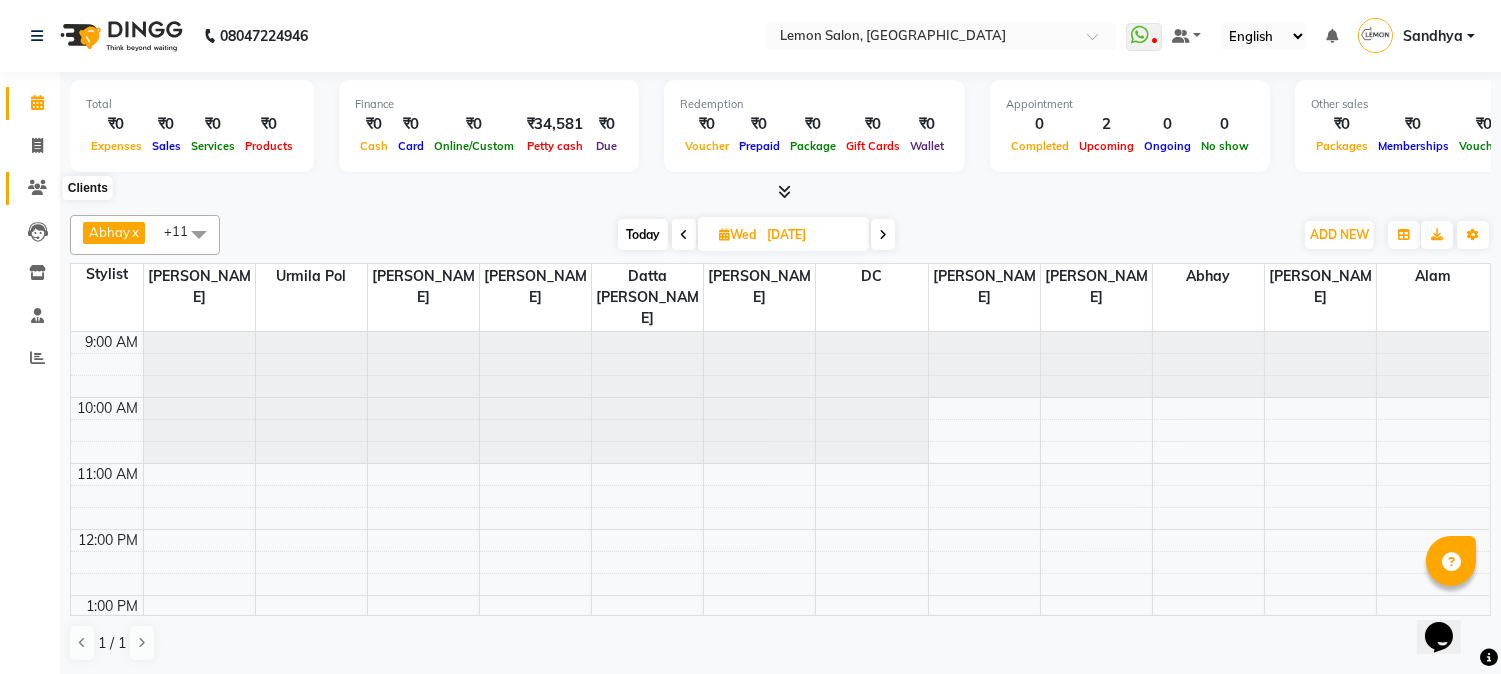 scroll, scrollTop: 0, scrollLeft: 0, axis: both 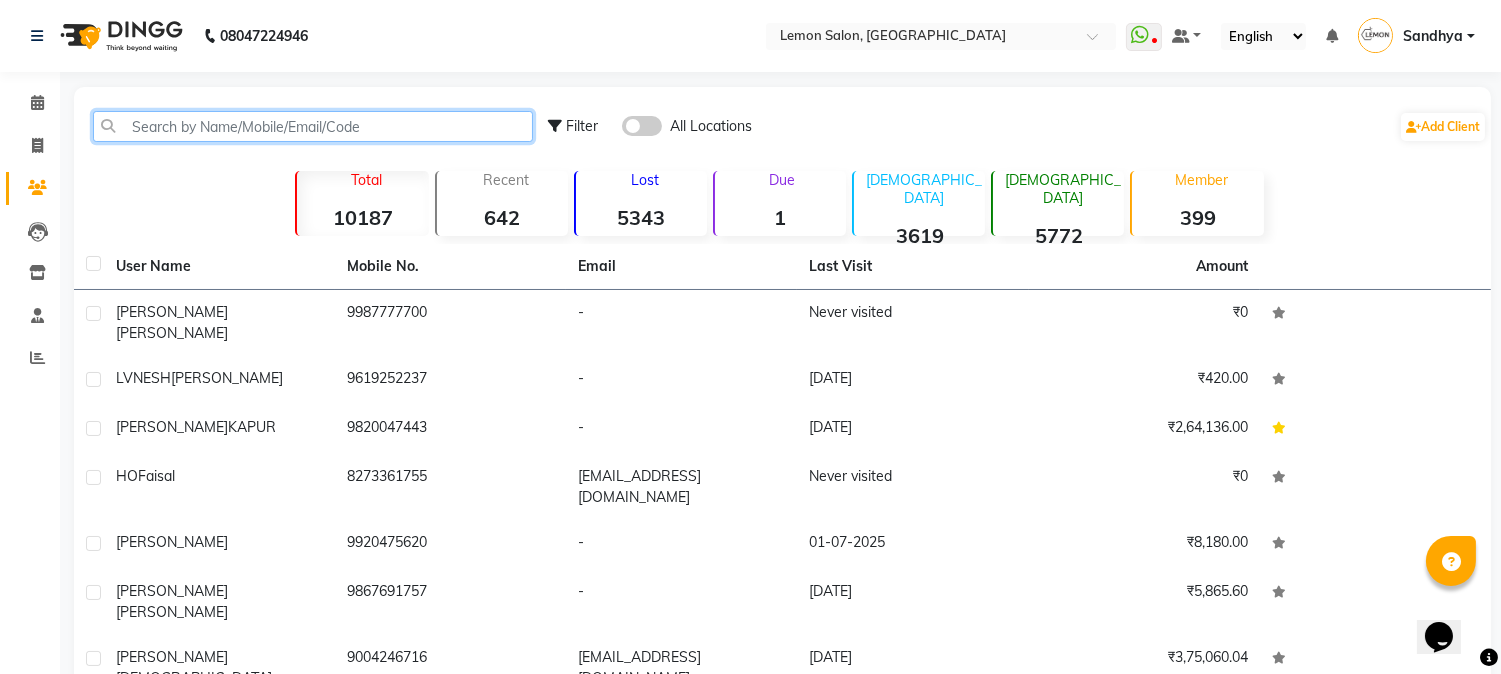 click 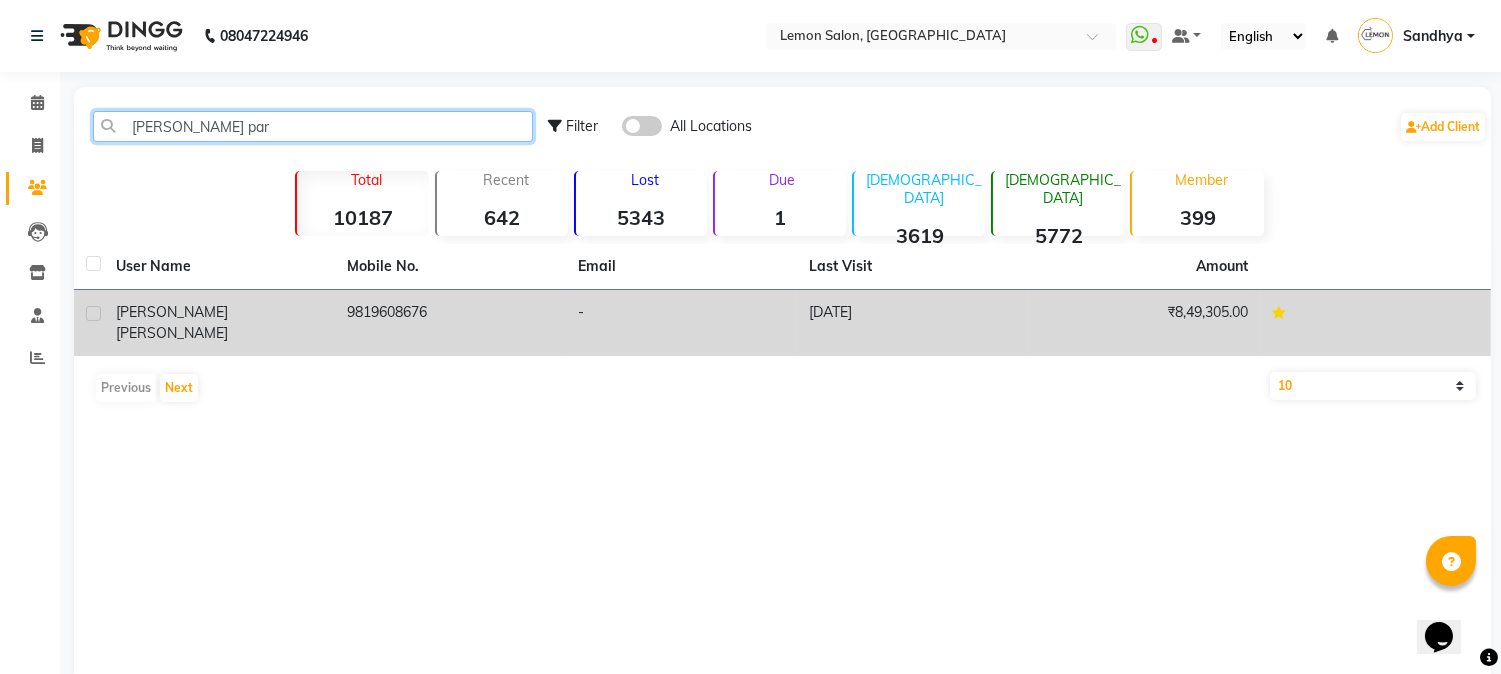 type on "dipal par" 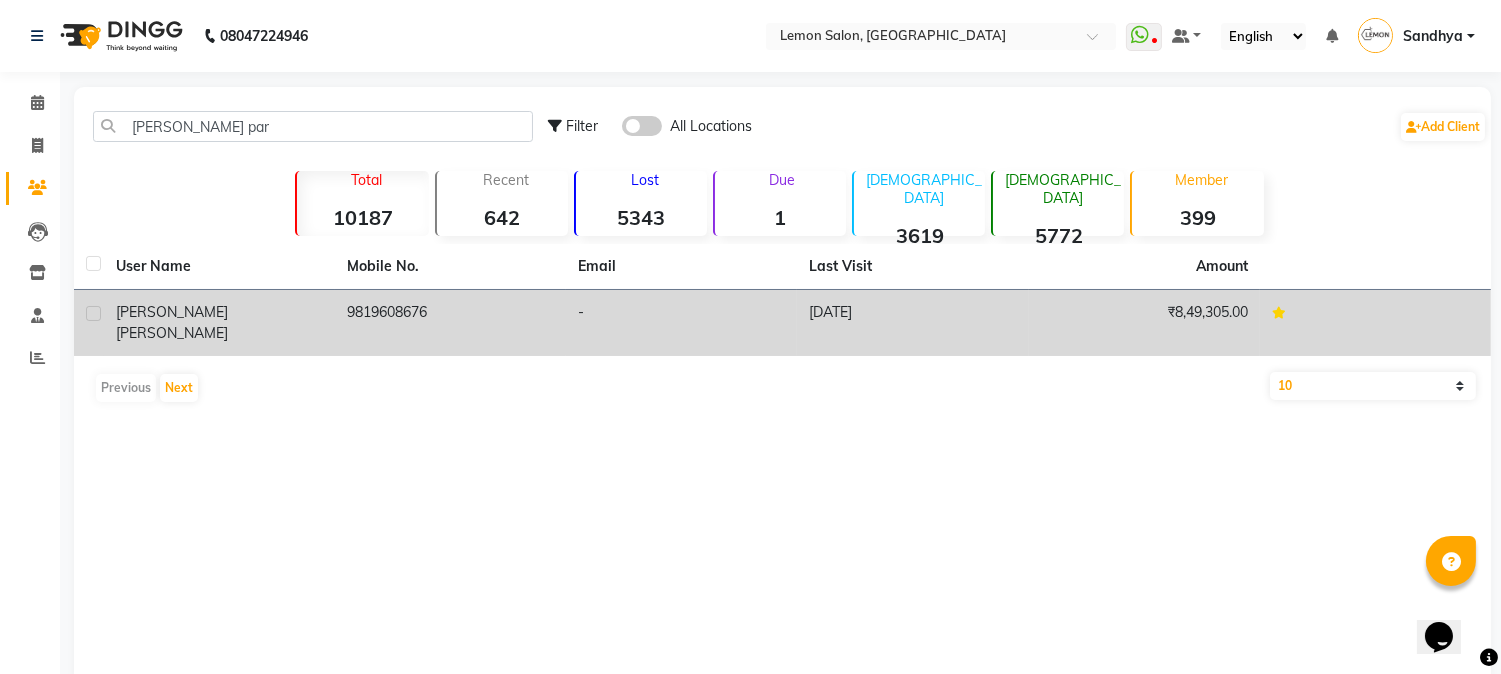 click on "9819608676" 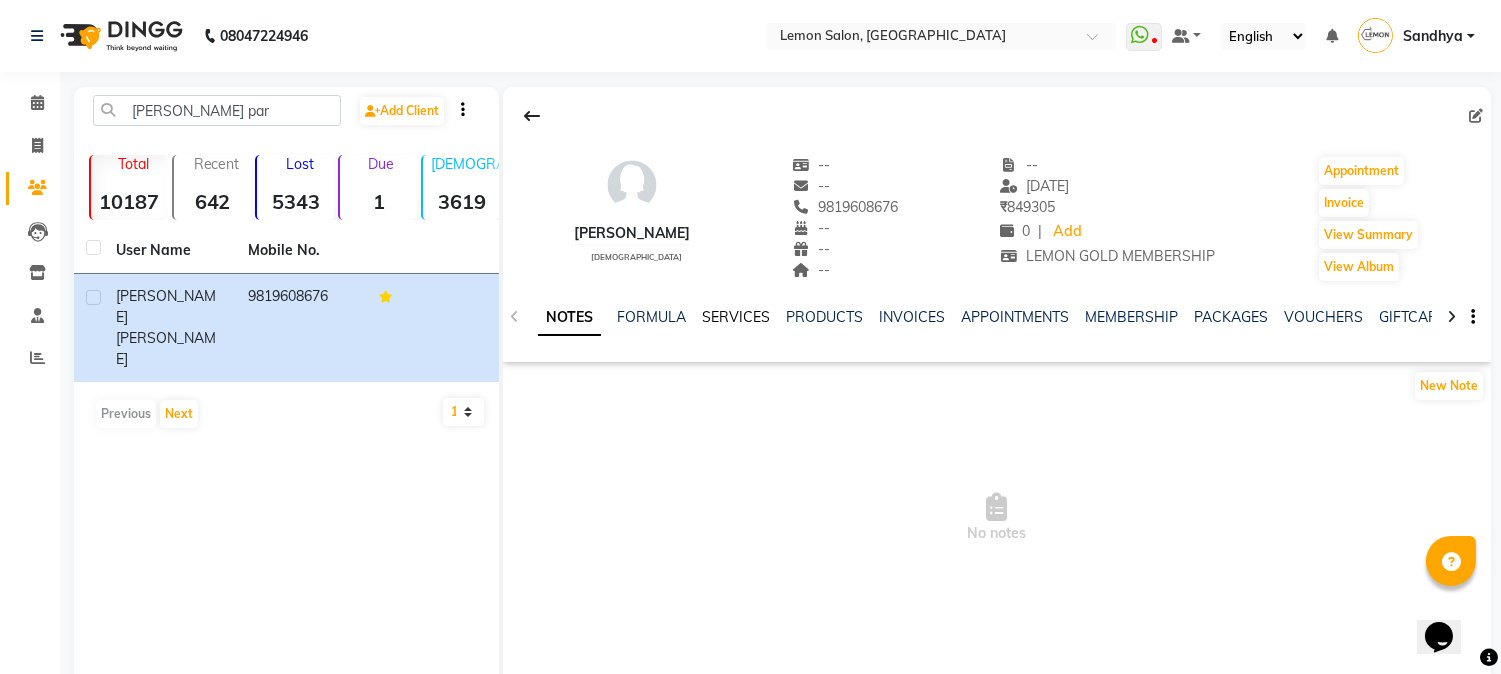 click on "SERVICES" 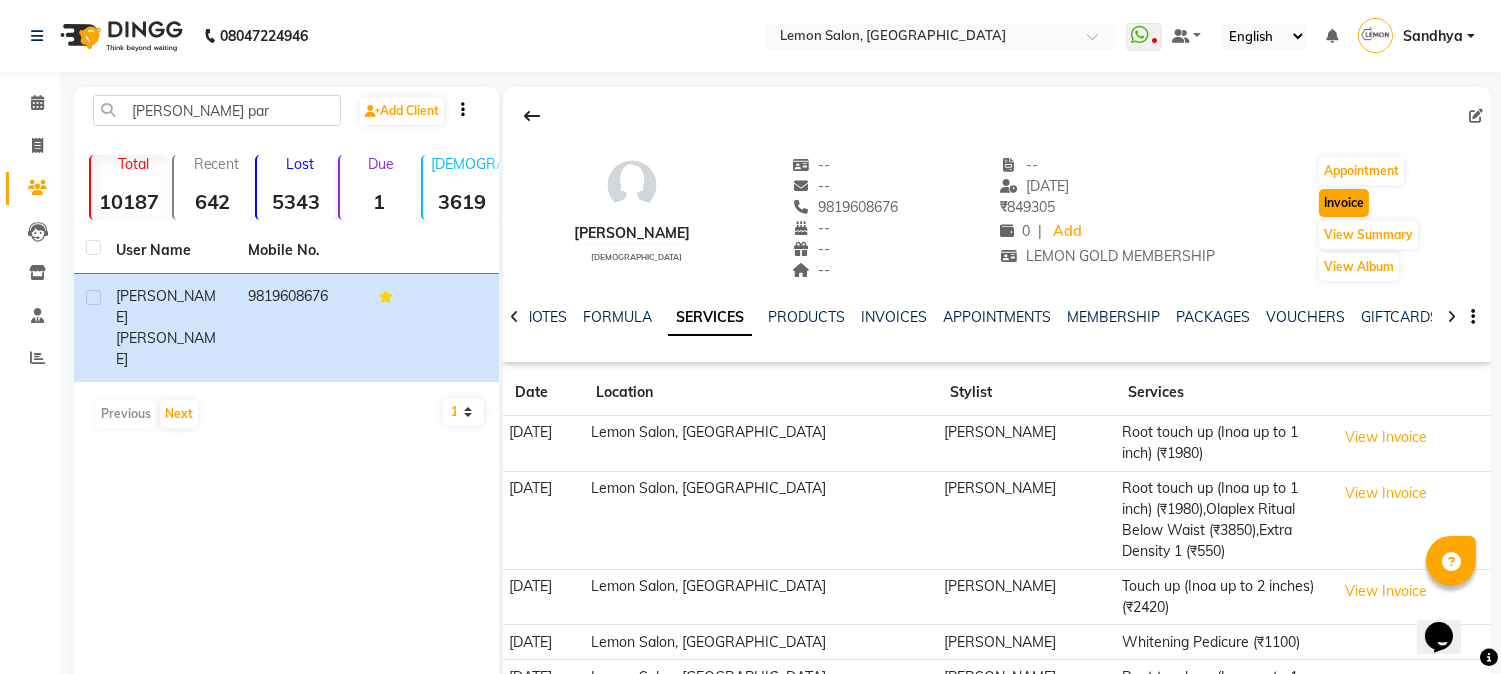 click on "Invoice" 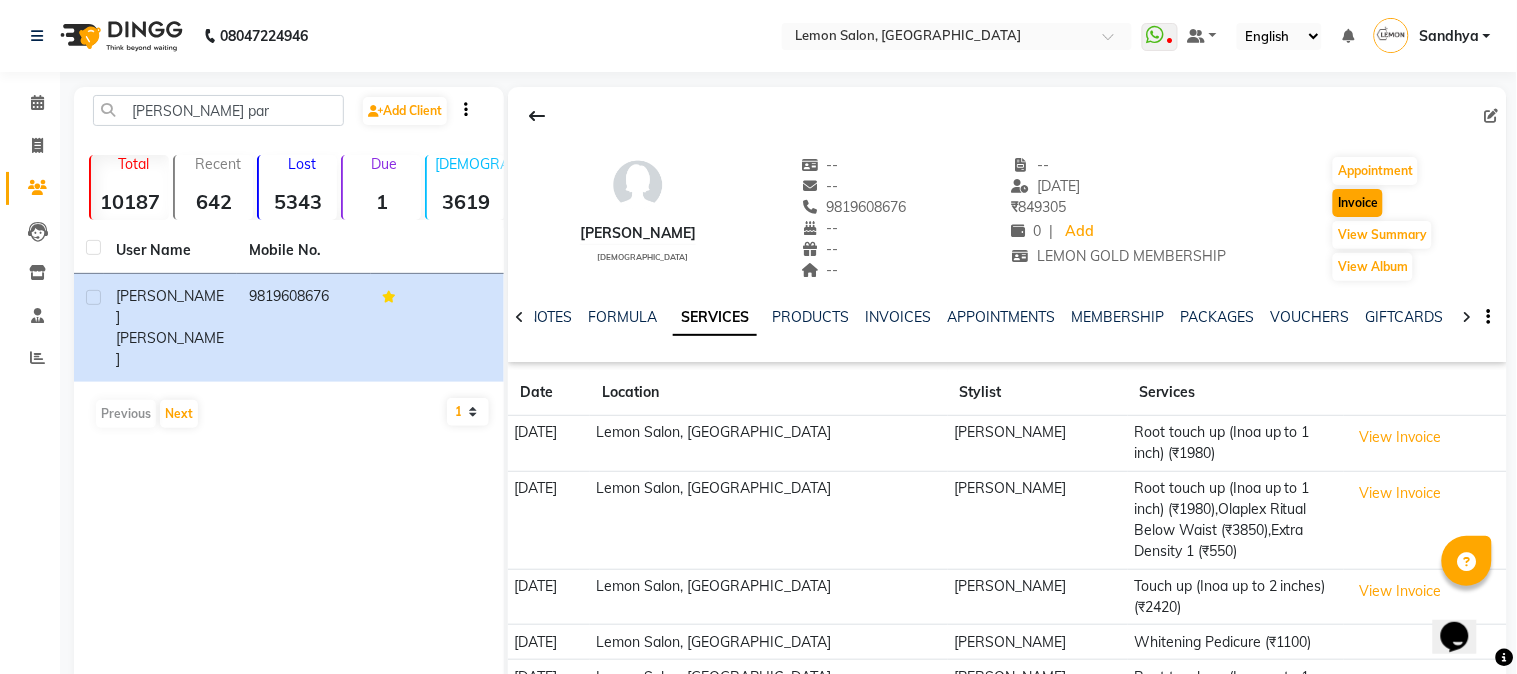 select on "565" 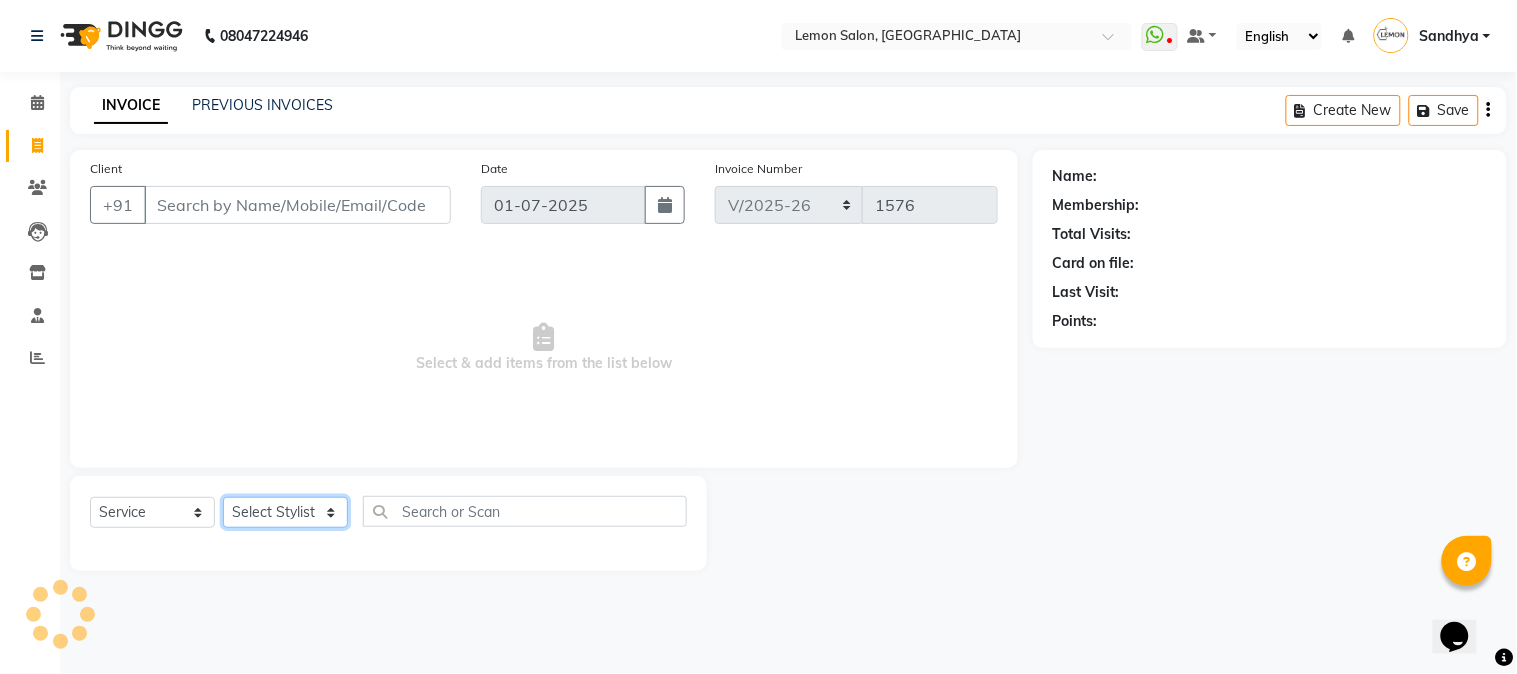 click on "Select Stylist" 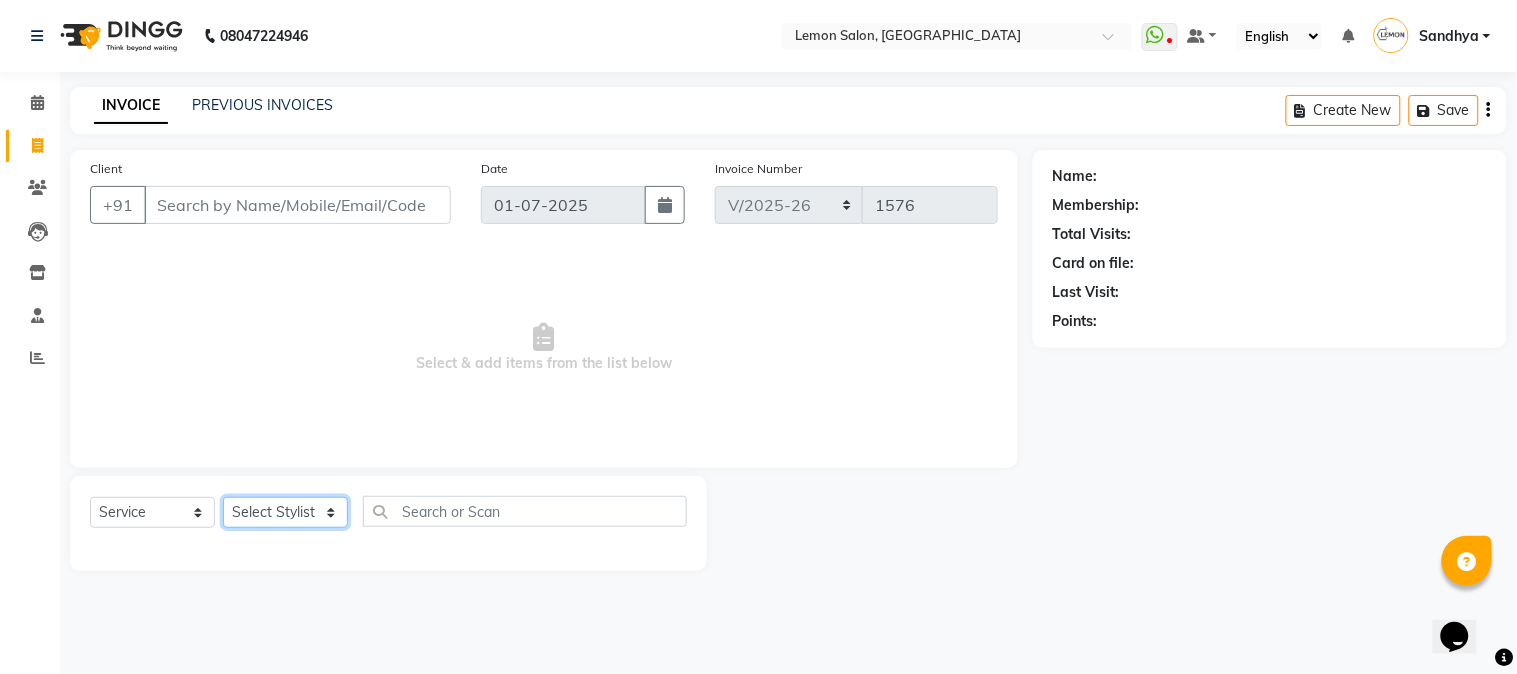 click on "Select Stylist" 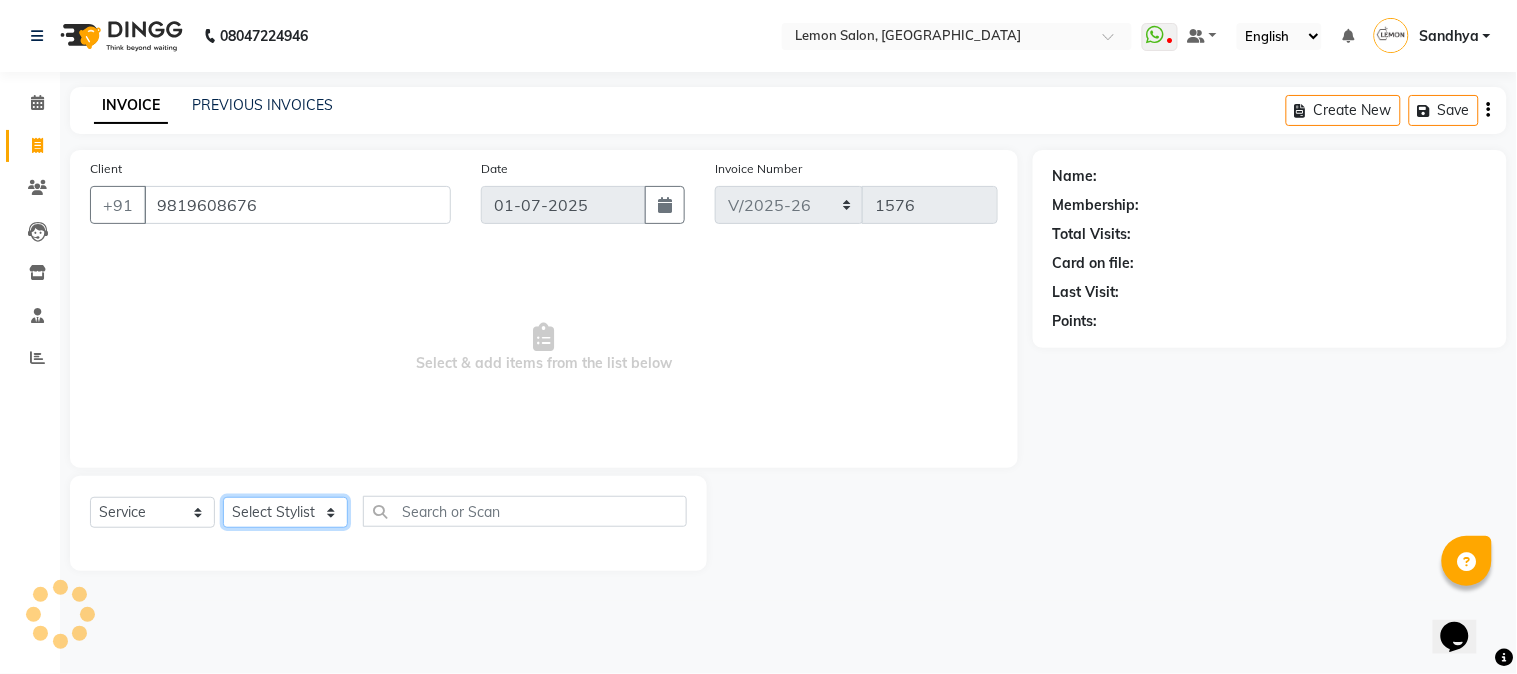 click on "Select Stylist [PERSON_NAME] [PERSON_NAME] Dshpande Datta [PERSON_NAME][GEOGRAPHIC_DATA] Furkan [PERSON_NAME] Kelatkar  [PERSON_NAME] [PERSON_NAME] Nawab  Mukaddar [PERSON_NAME] [PERSON_NAME] [PERSON_NAME]  [PERSON_NAME] Pol" 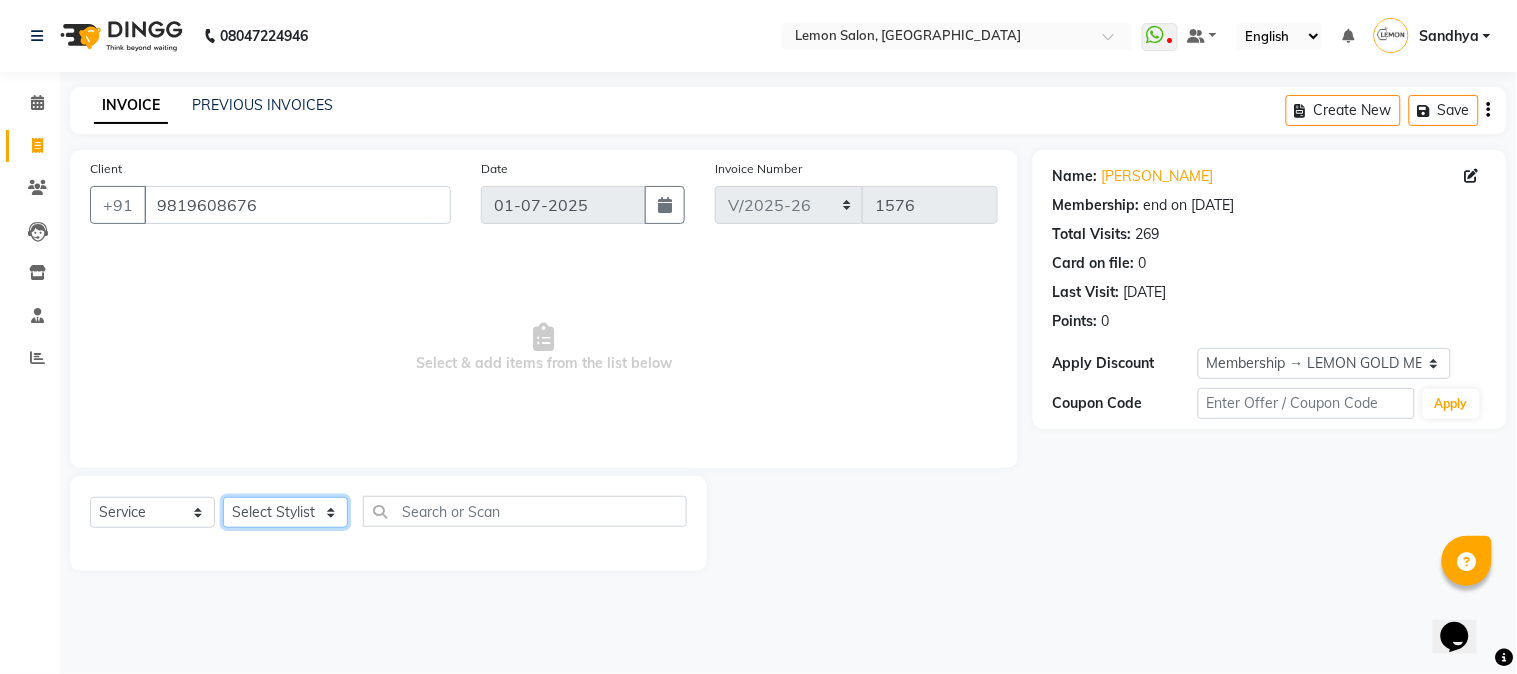 click on "Select Stylist [PERSON_NAME] [PERSON_NAME] Dshpande Datta [PERSON_NAME][GEOGRAPHIC_DATA] Furkan [PERSON_NAME] Kelatkar  [PERSON_NAME] [PERSON_NAME] Nawab  Mukaddar [PERSON_NAME] [PERSON_NAME] [PERSON_NAME]  [PERSON_NAME] Pol" 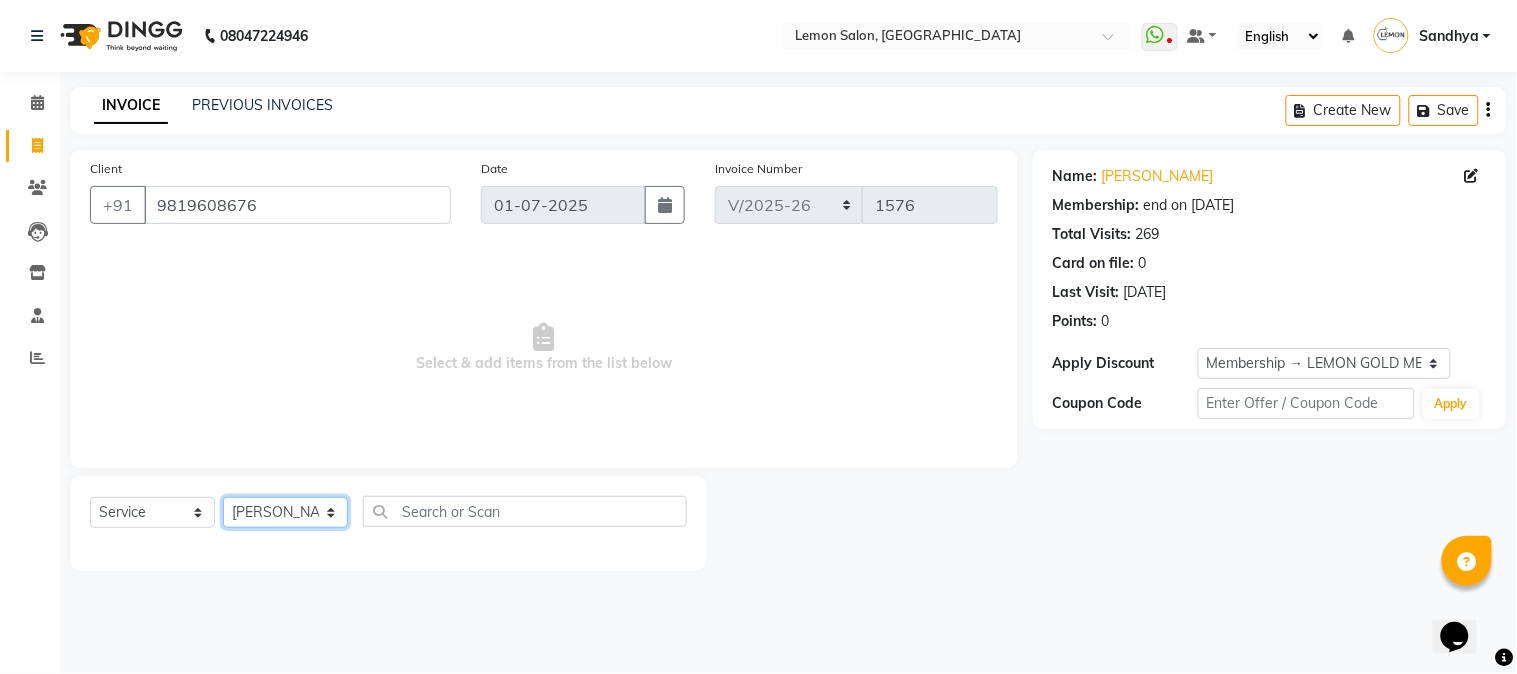 click on "Select Stylist [PERSON_NAME] [PERSON_NAME] Dshpande Datta [PERSON_NAME][GEOGRAPHIC_DATA] Furkan [PERSON_NAME] Kelatkar  [PERSON_NAME] [PERSON_NAME] Nawab  Mukaddar [PERSON_NAME] [PERSON_NAME] [PERSON_NAME]  [PERSON_NAME] Pol" 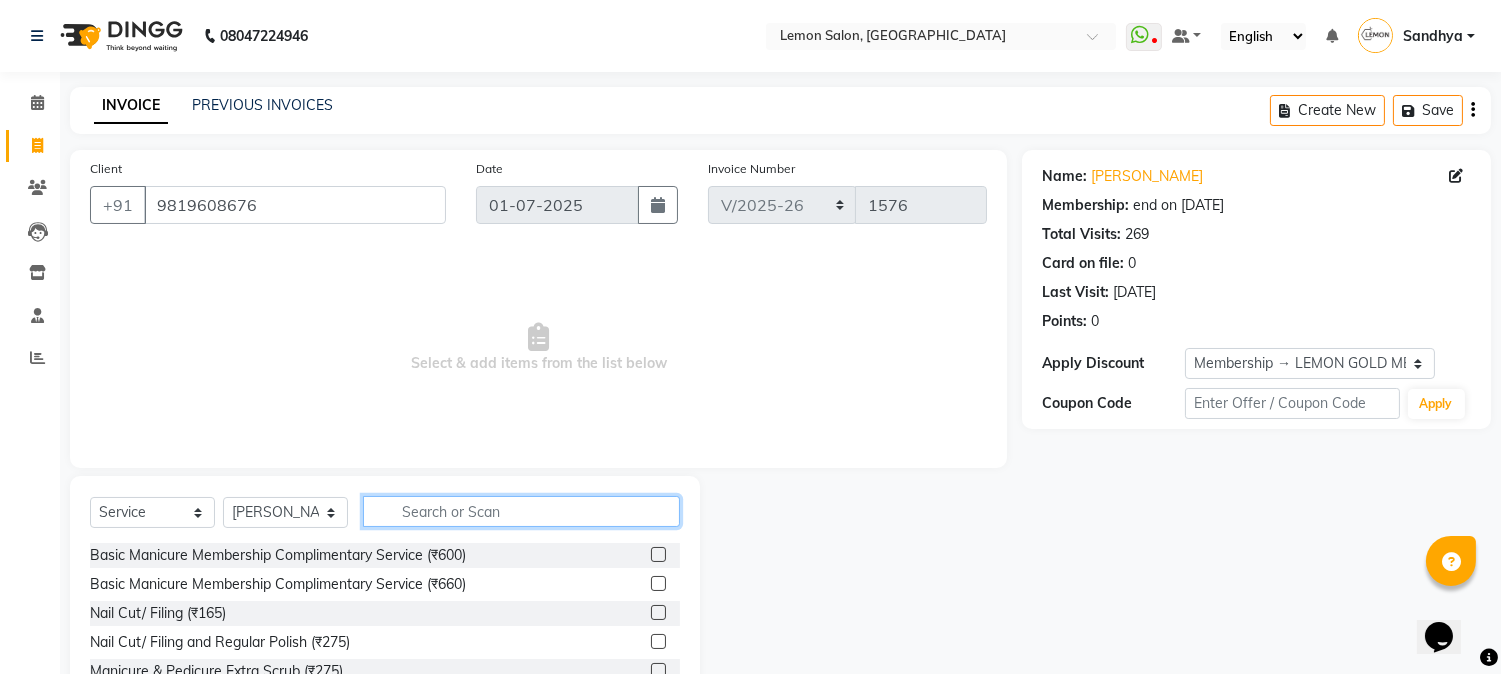 click 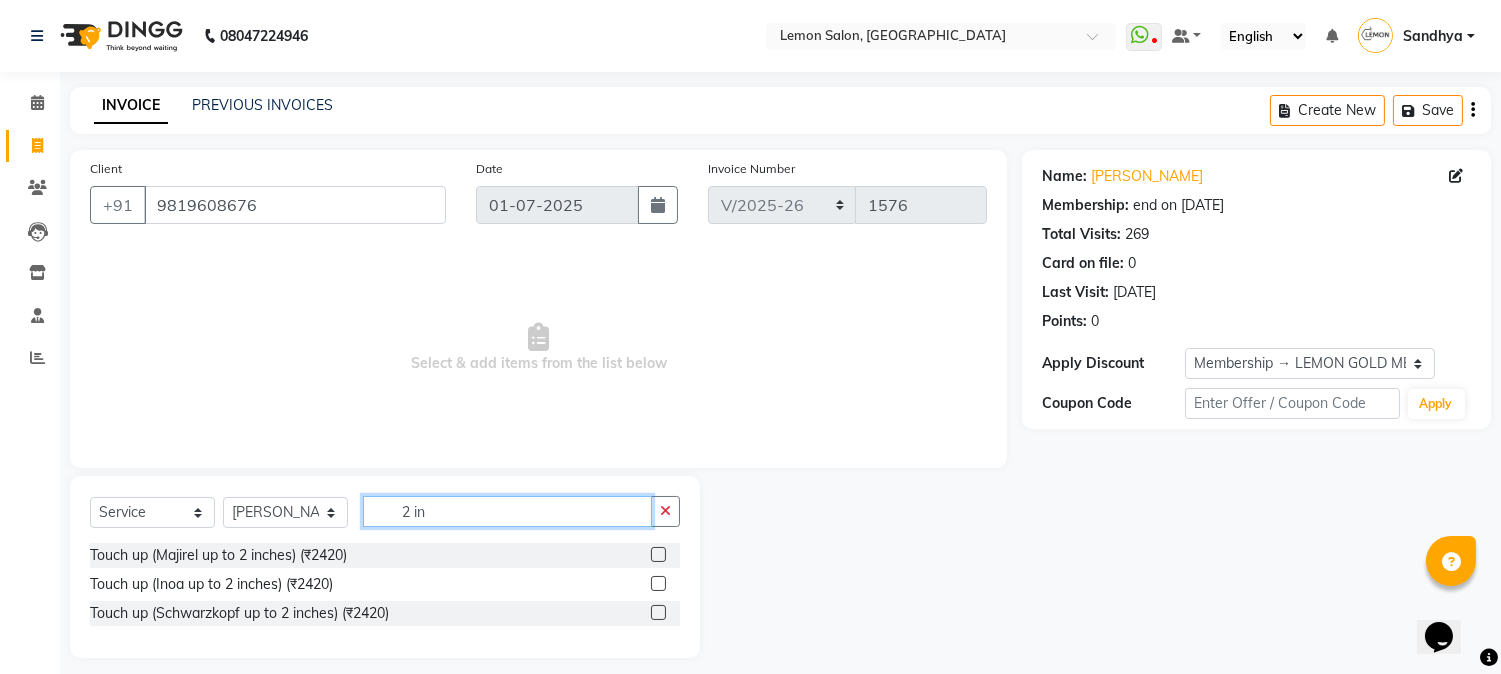 type on "2 in" 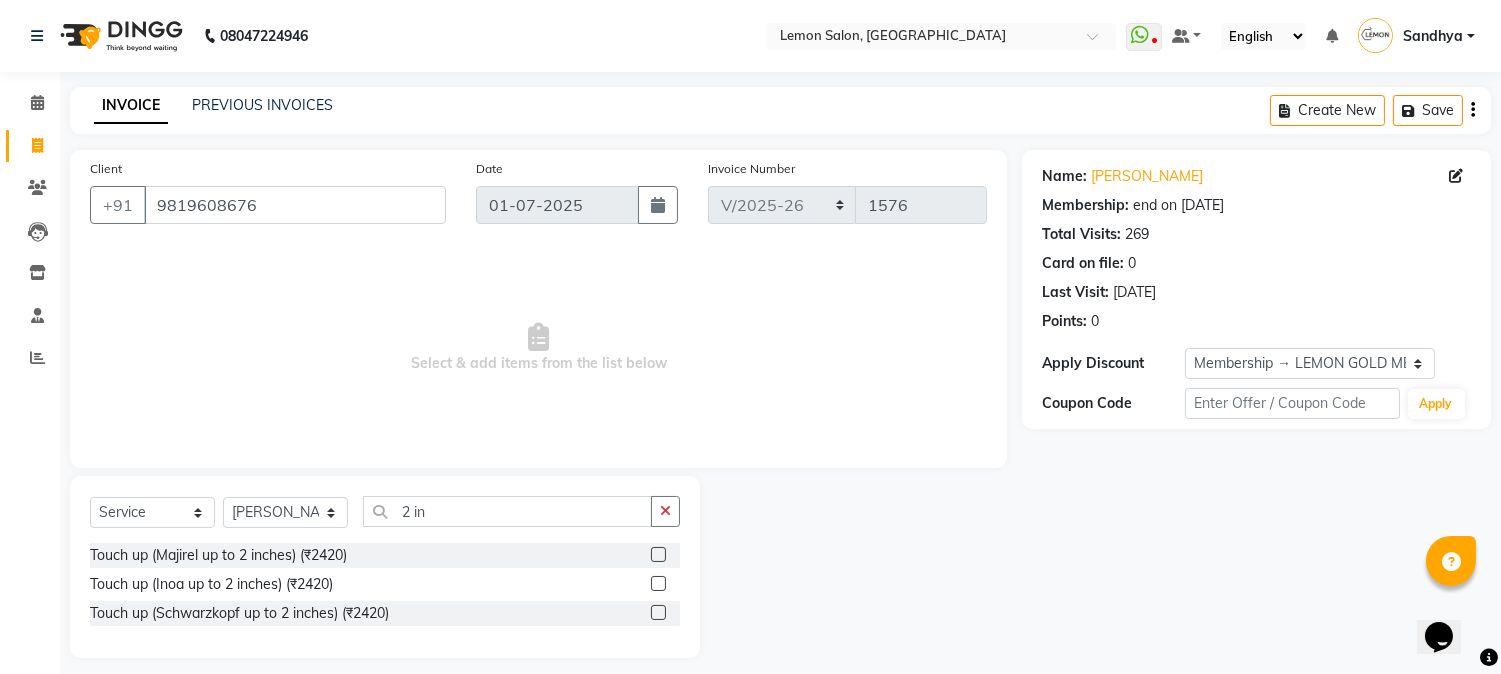 click 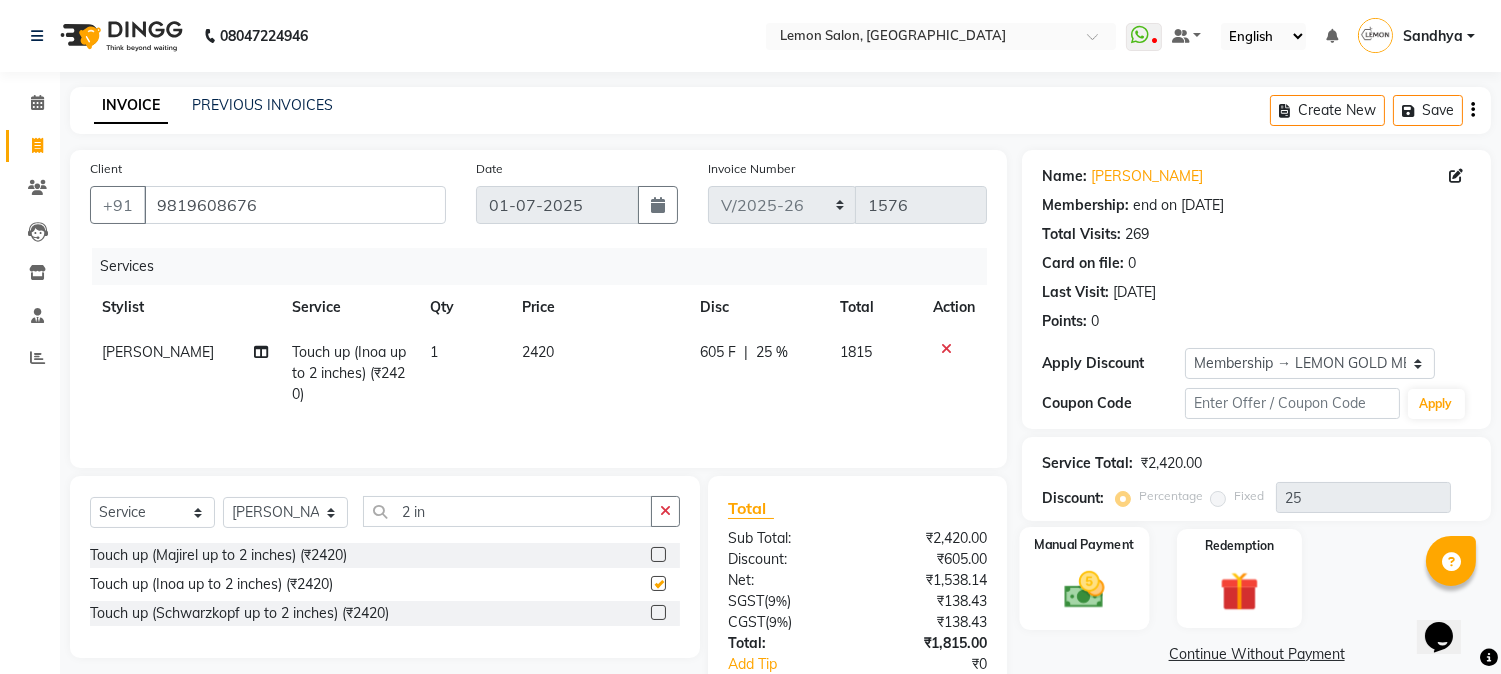 checkbox on "false" 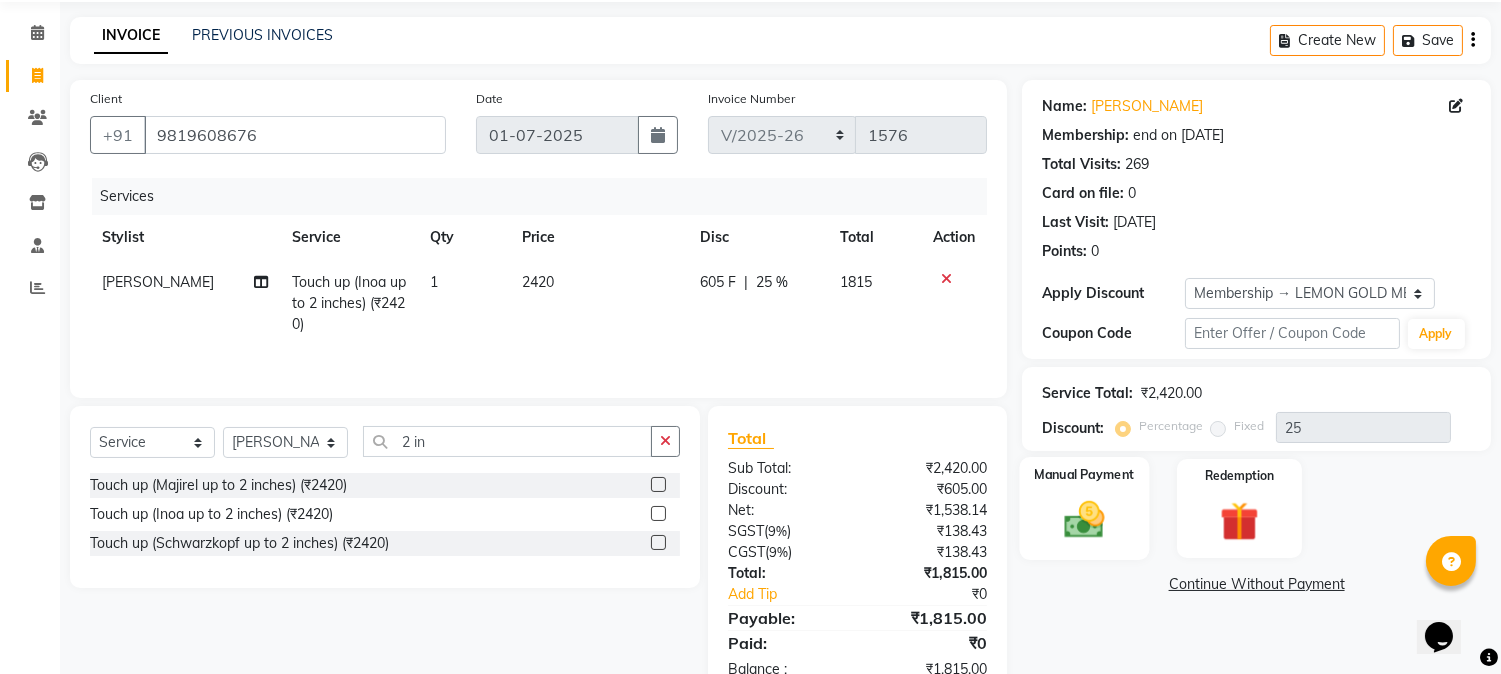 scroll, scrollTop: 127, scrollLeft: 0, axis: vertical 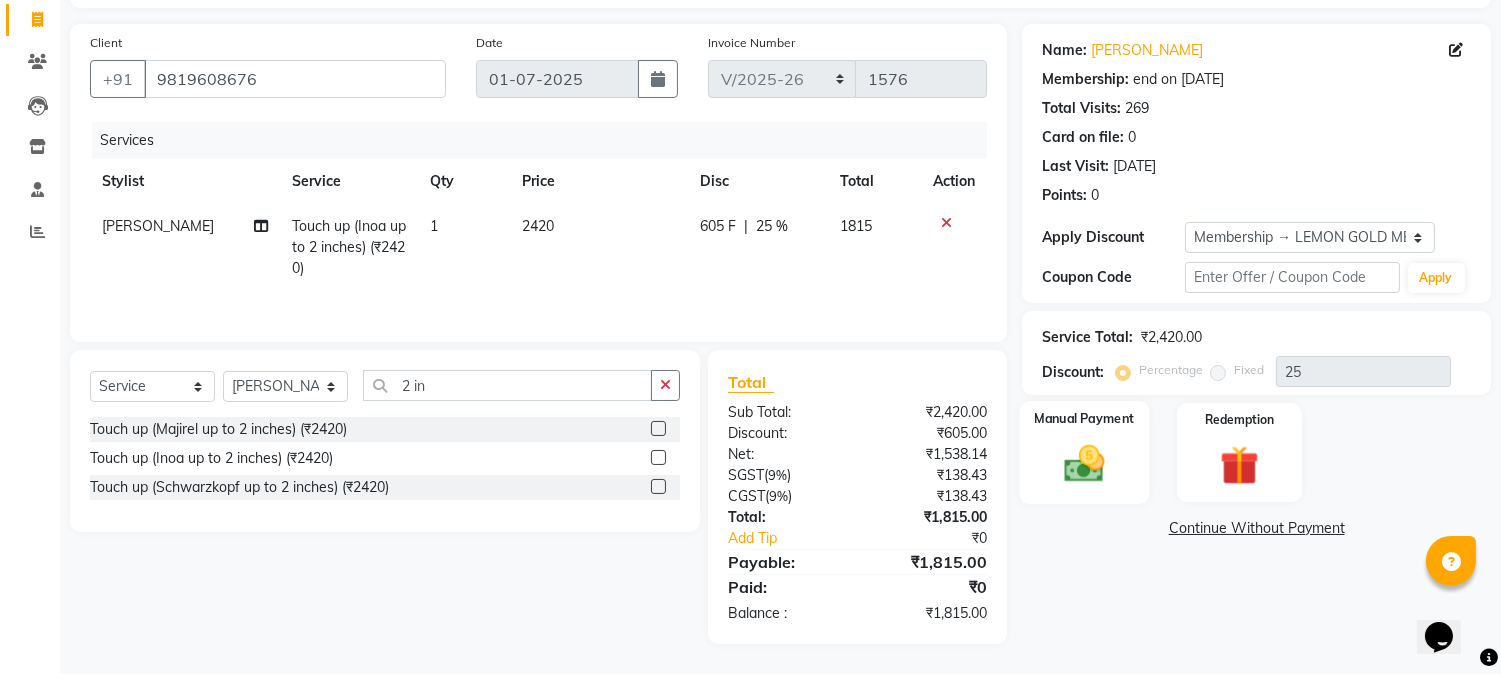 click 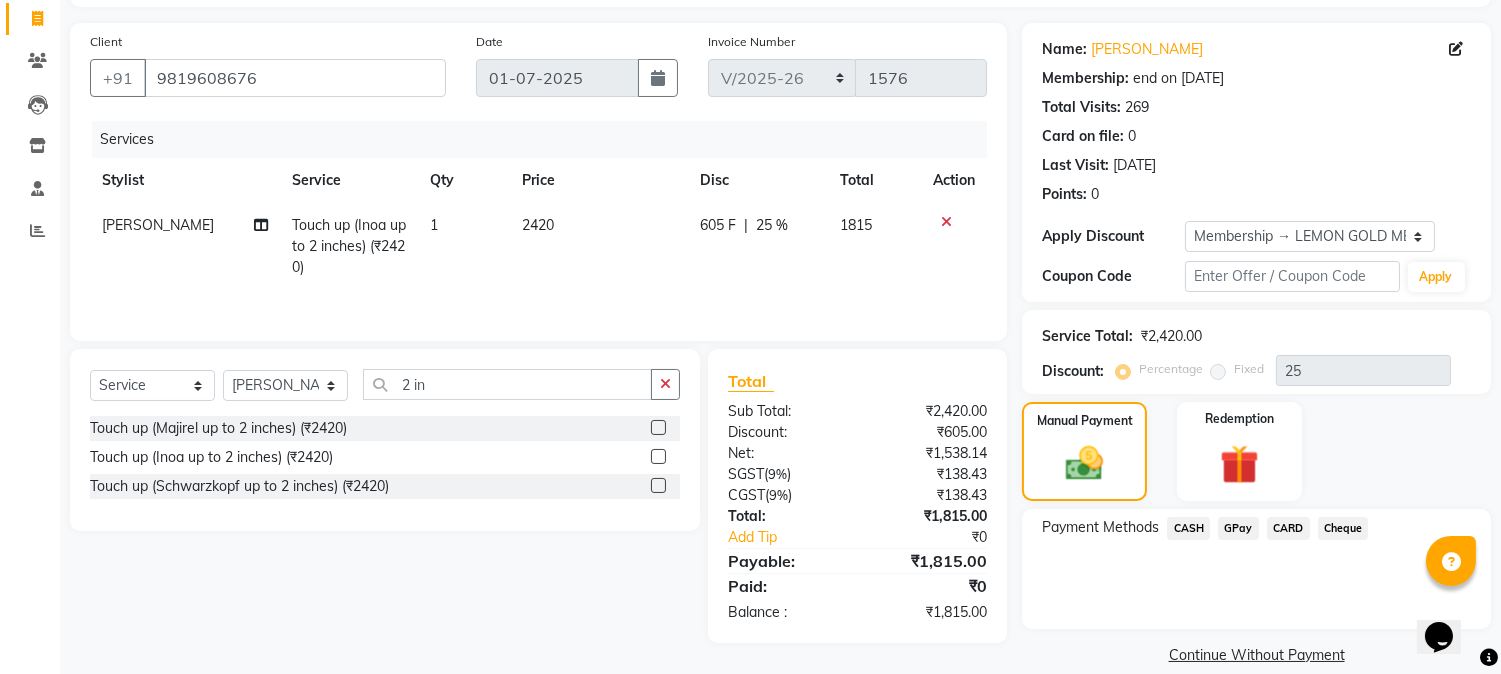 click on "CASH" 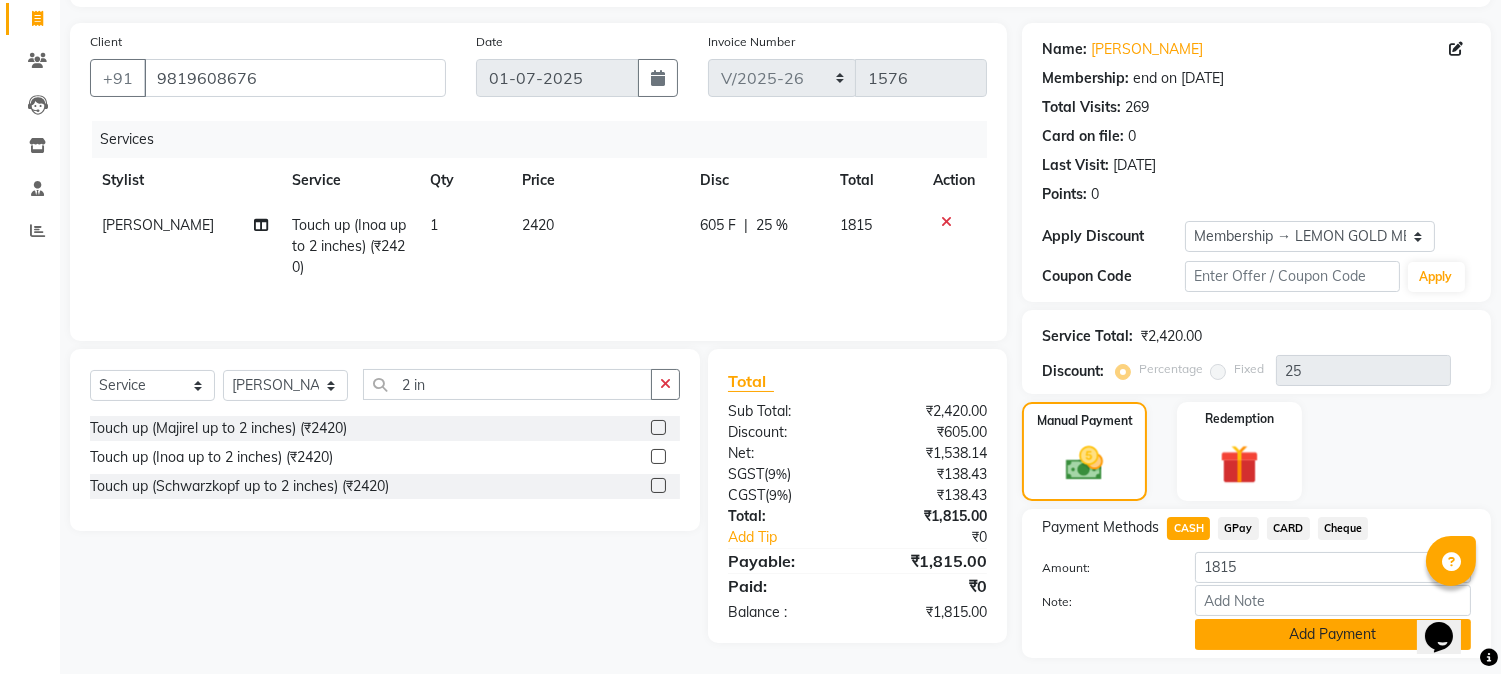 click on "Add Payment" 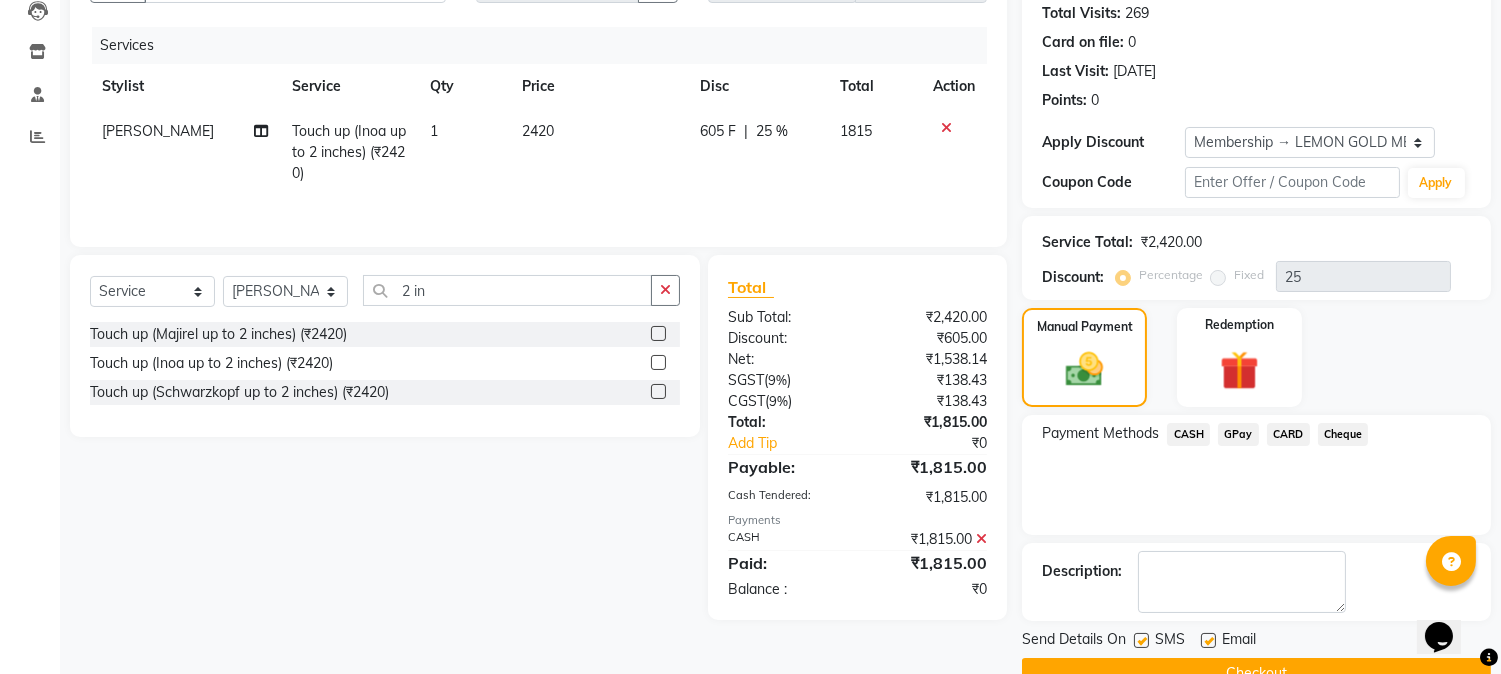 scroll, scrollTop: 265, scrollLeft: 0, axis: vertical 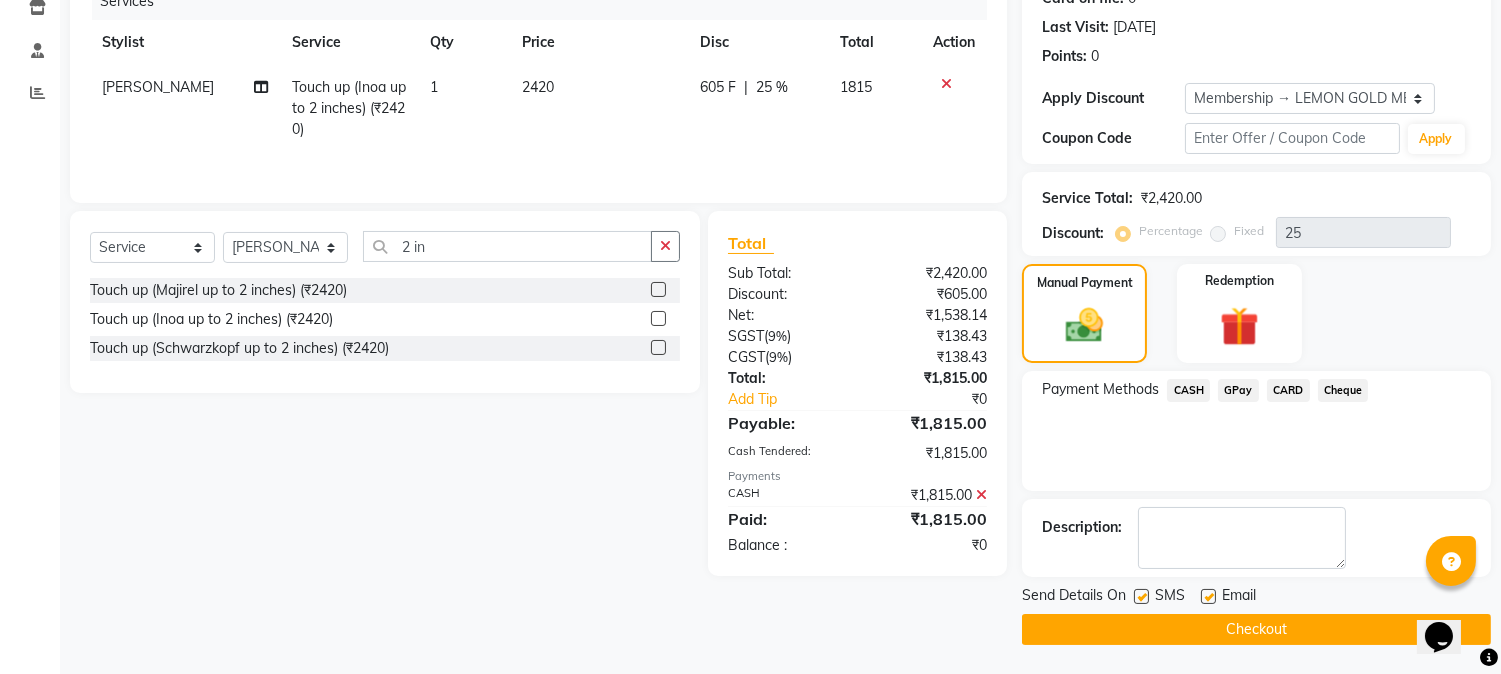 click 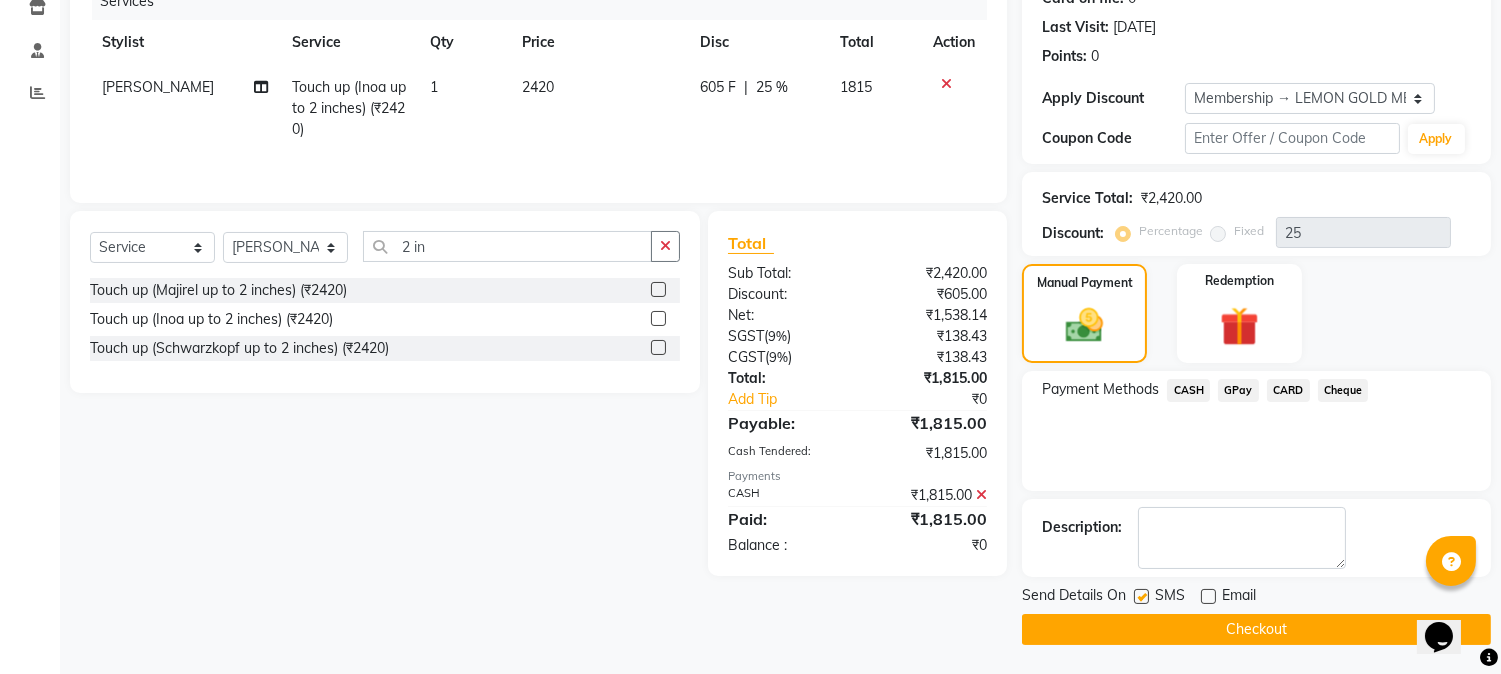 click 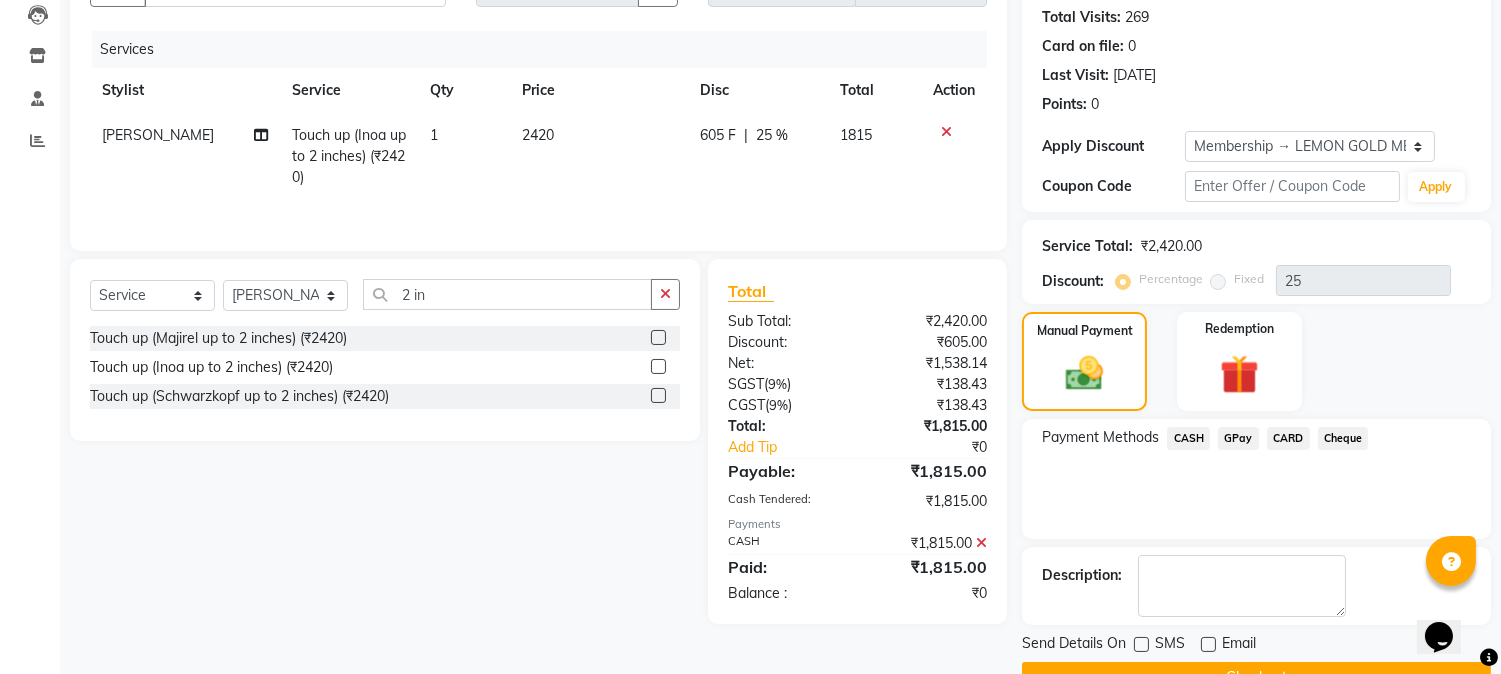 scroll, scrollTop: 265, scrollLeft: 0, axis: vertical 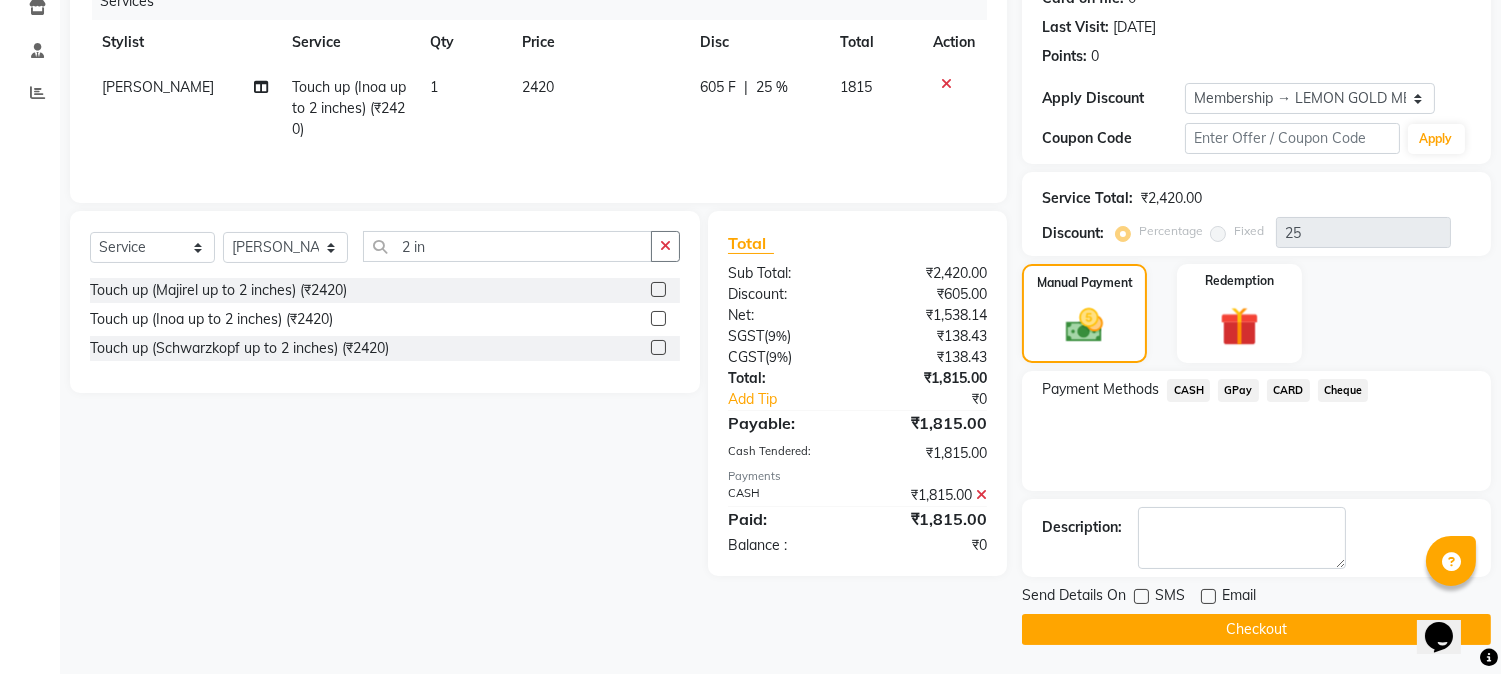 click on "Checkout" 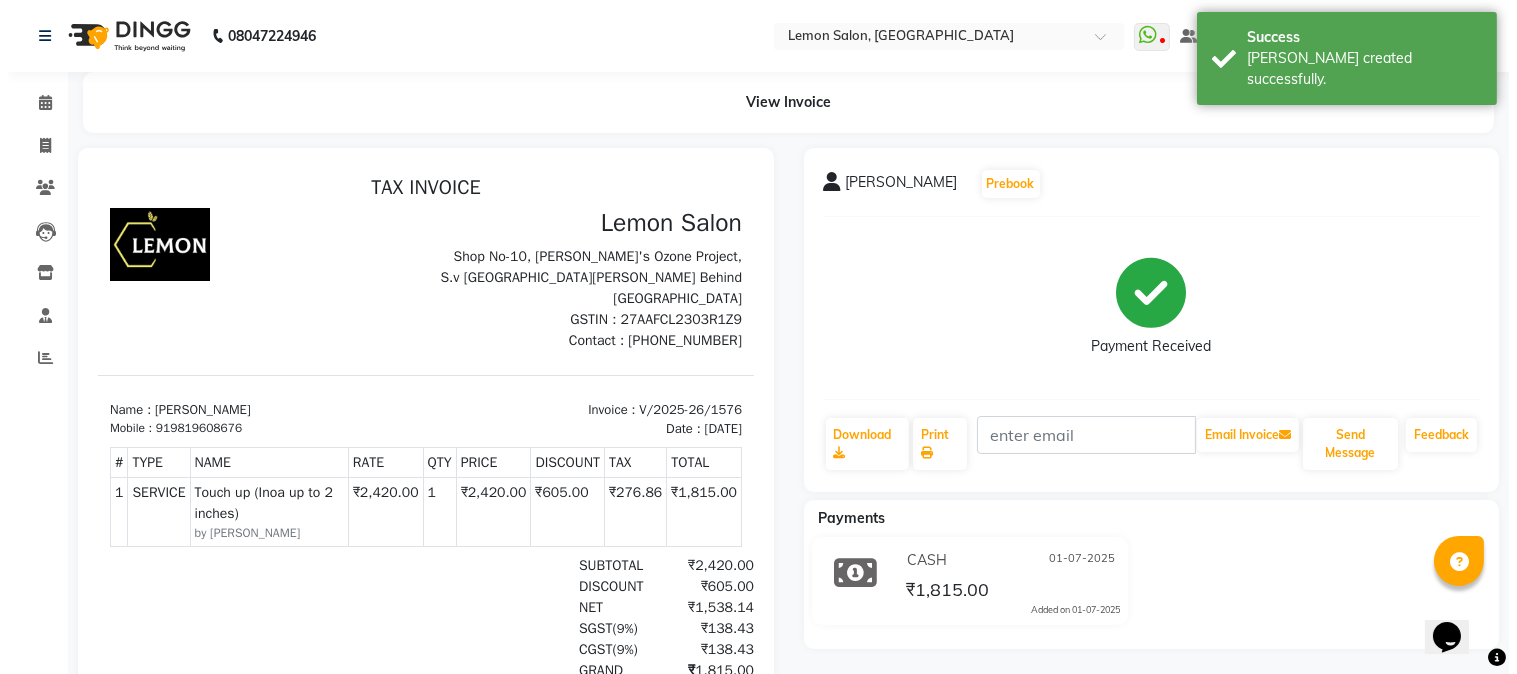 scroll, scrollTop: 0, scrollLeft: 0, axis: both 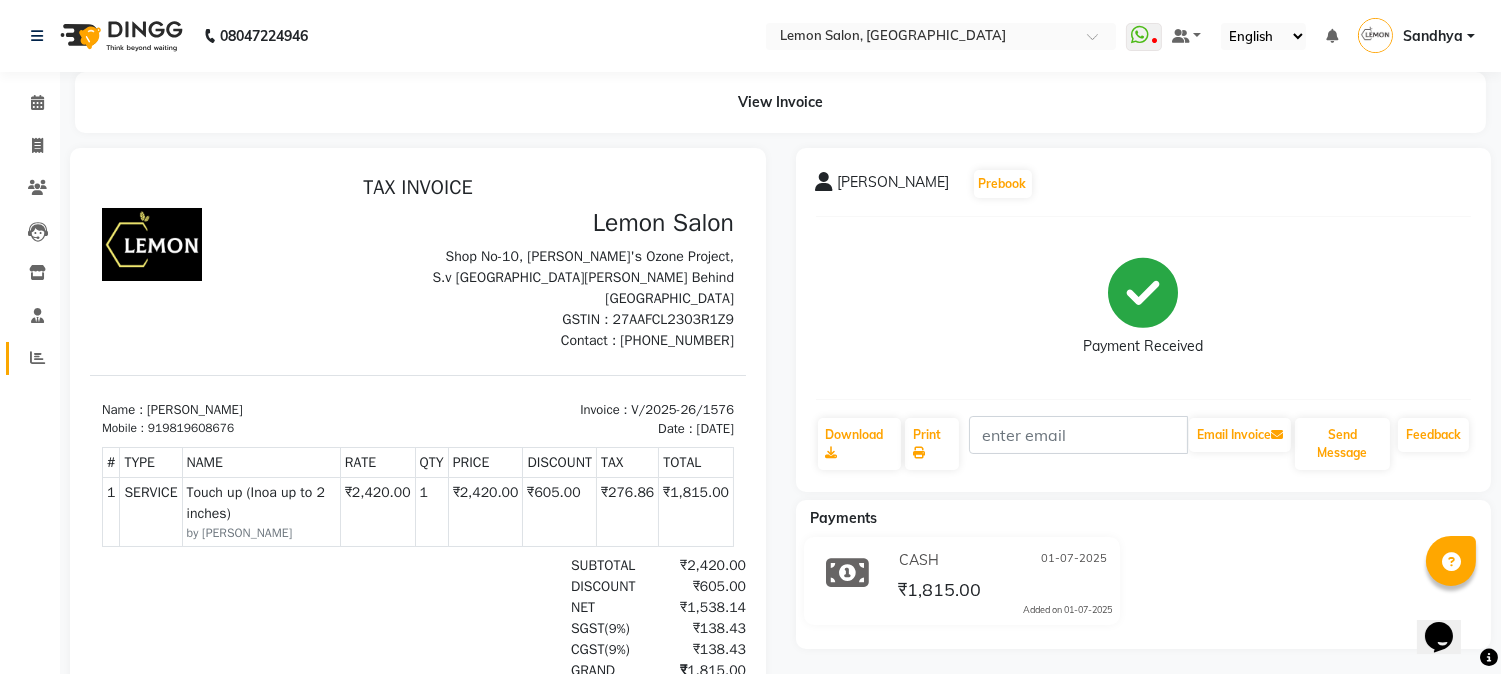 click 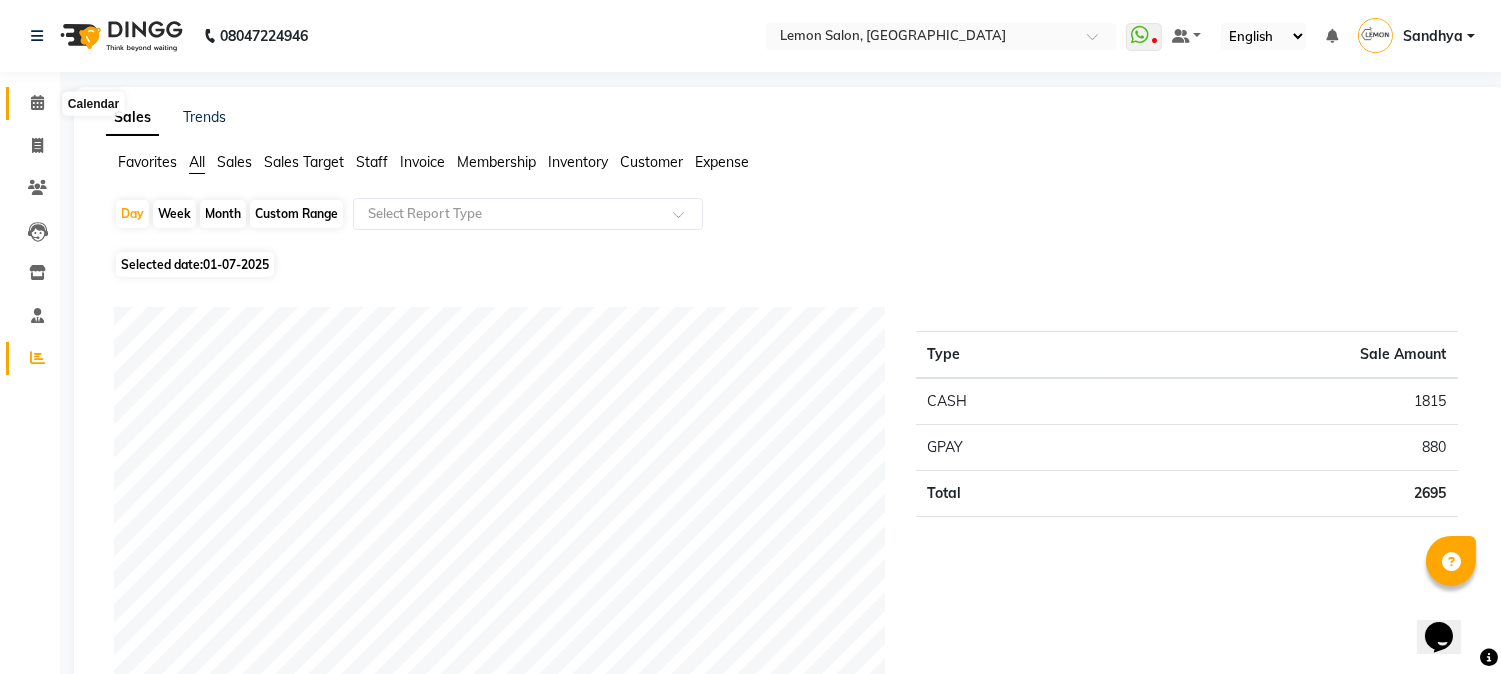 click 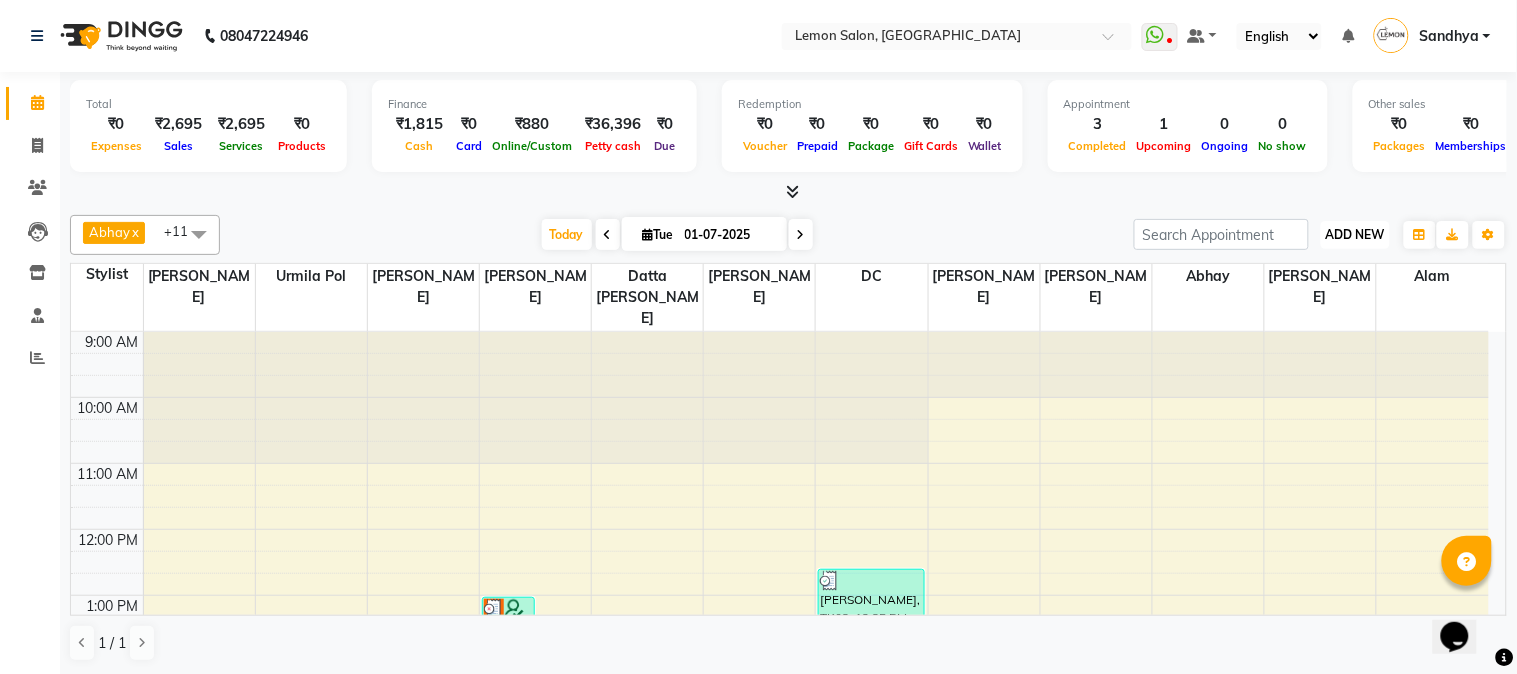 click on "ADD NEW" at bounding box center [1355, 234] 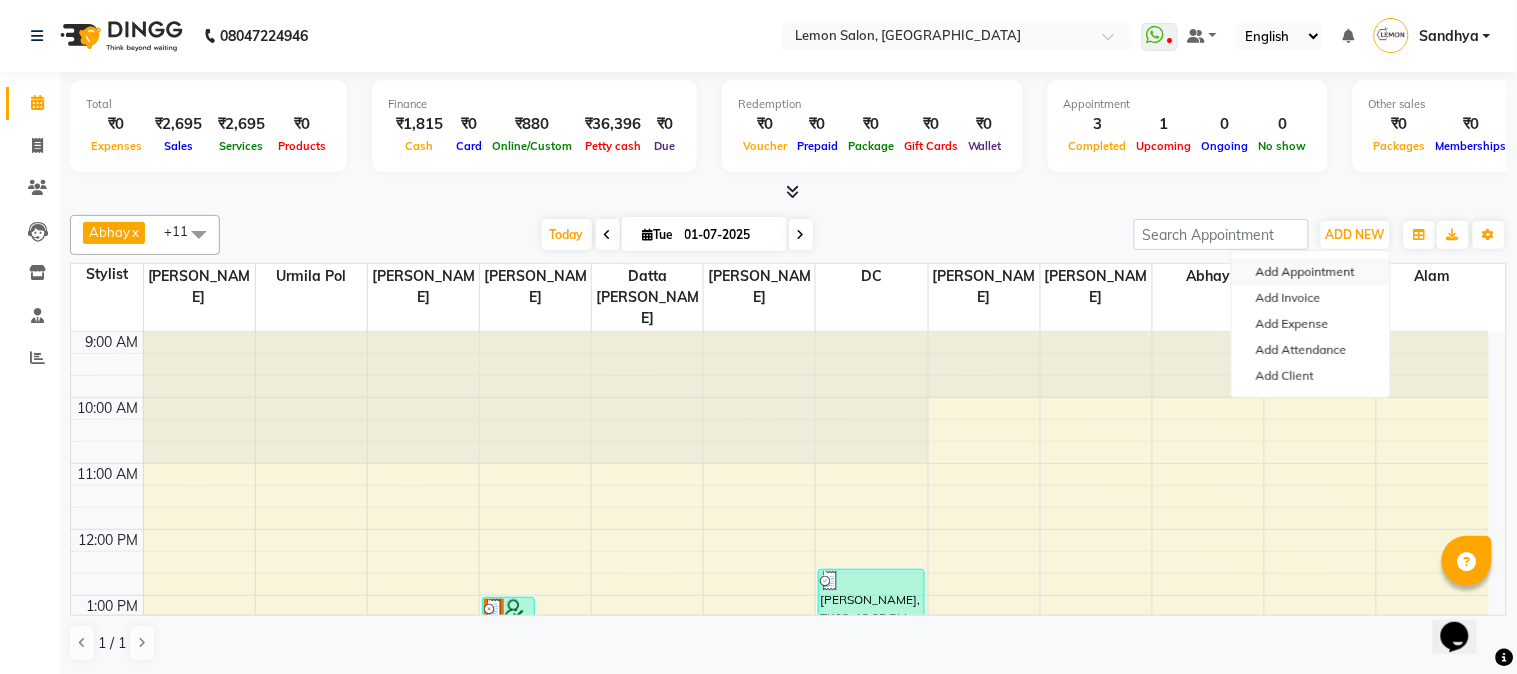 click on "Add Appointment" at bounding box center (1311, 272) 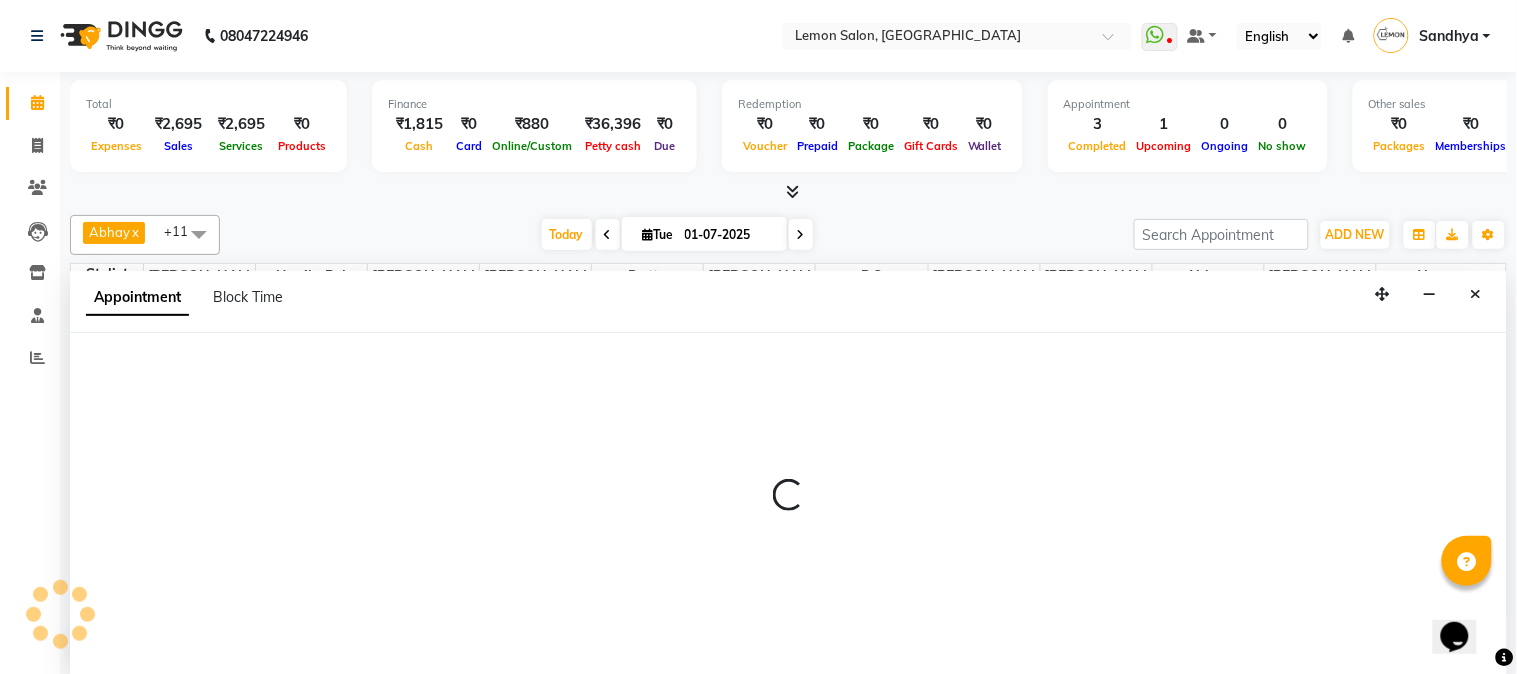 select on "tentative" 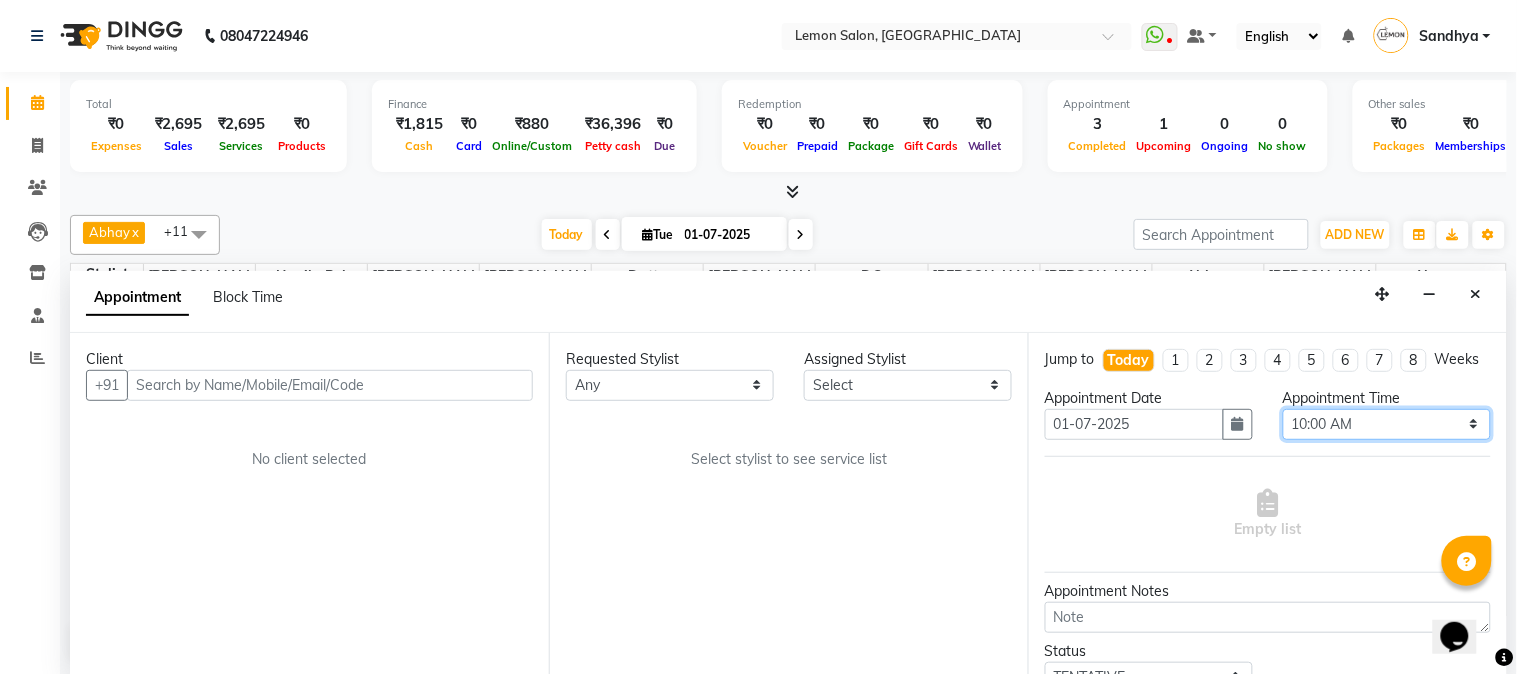 click on "Select 10:00 AM 10:15 AM 10:30 AM 10:45 AM 11:00 AM 11:15 AM 11:30 AM 11:45 AM 12:00 PM 12:15 PM 12:30 PM 12:45 PM 01:00 PM 01:15 PM 01:30 PM 01:45 PM 02:00 PM 02:15 PM 02:30 PM 02:45 PM 03:00 PM 03:15 PM 03:30 PM 03:45 PM 04:00 PM 04:15 PM 04:30 PM 04:45 PM 05:00 PM 05:15 PM 05:30 PM 05:45 PM 06:00 PM 06:15 PM 06:30 PM 06:45 PM 07:00 PM 07:15 PM 07:30 PM 07:45 PM 08:00 PM 08:15 PM 08:30 PM 08:45 PM 09:00 PM 09:15 PM 09:30 PM 09:45 PM 10:00 PM" at bounding box center (1387, 424) 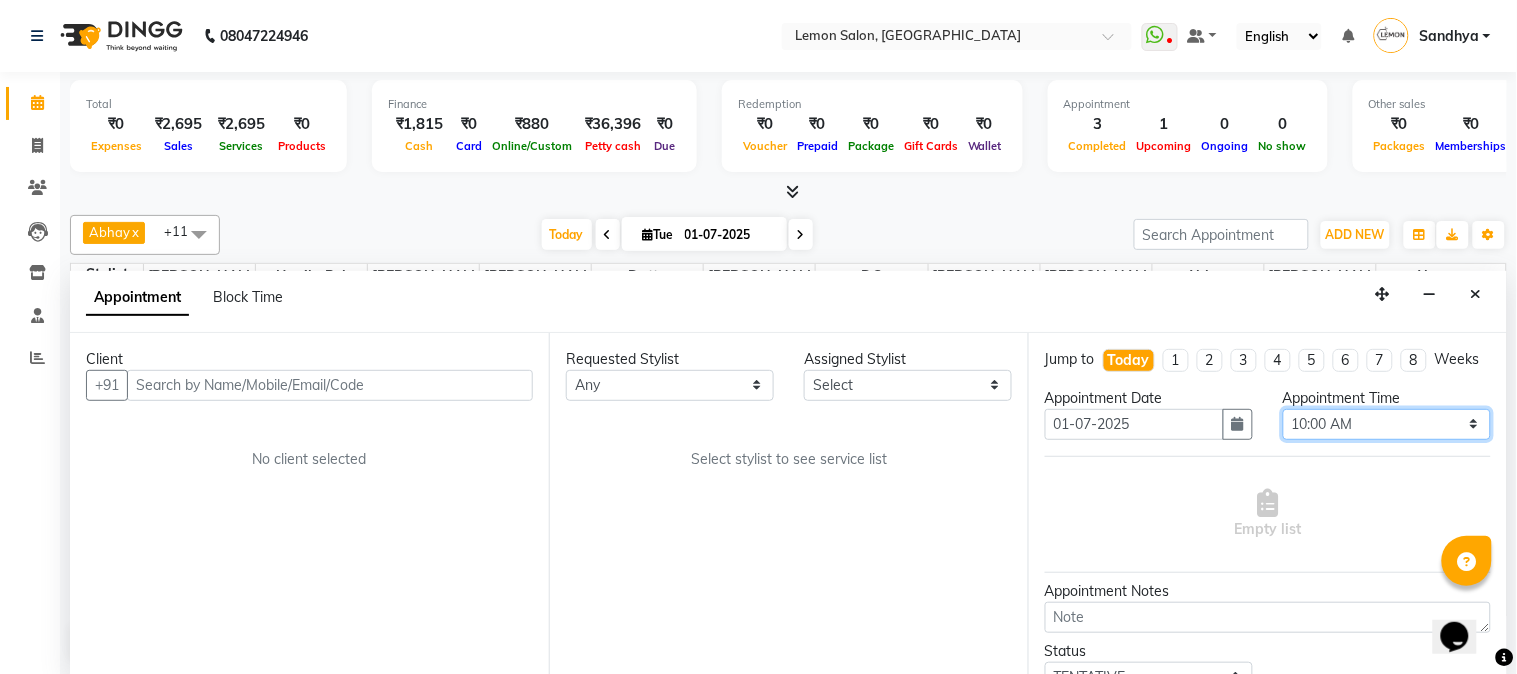 select on "1050" 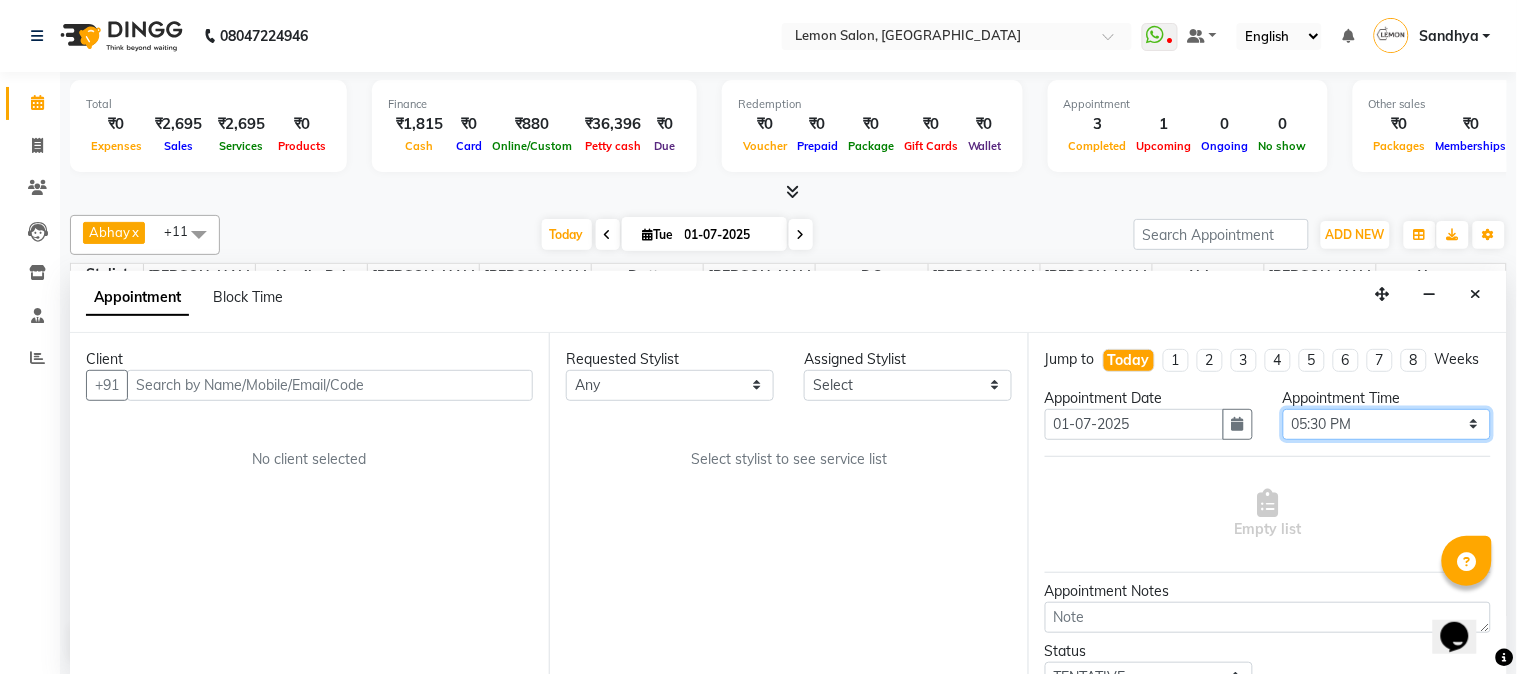 click on "Select 10:00 AM 10:15 AM 10:30 AM 10:45 AM 11:00 AM 11:15 AM 11:30 AM 11:45 AM 12:00 PM 12:15 PM 12:30 PM 12:45 PM 01:00 PM 01:15 PM 01:30 PM 01:45 PM 02:00 PM 02:15 PM 02:30 PM 02:45 PM 03:00 PM 03:15 PM 03:30 PM 03:45 PM 04:00 PM 04:15 PM 04:30 PM 04:45 PM 05:00 PM 05:15 PM 05:30 PM 05:45 PM 06:00 PM 06:15 PM 06:30 PM 06:45 PM 07:00 PM 07:15 PM 07:30 PM 07:45 PM 08:00 PM 08:15 PM 08:30 PM 08:45 PM 09:00 PM 09:15 PM 09:30 PM 09:45 PM 10:00 PM" at bounding box center (1387, 424) 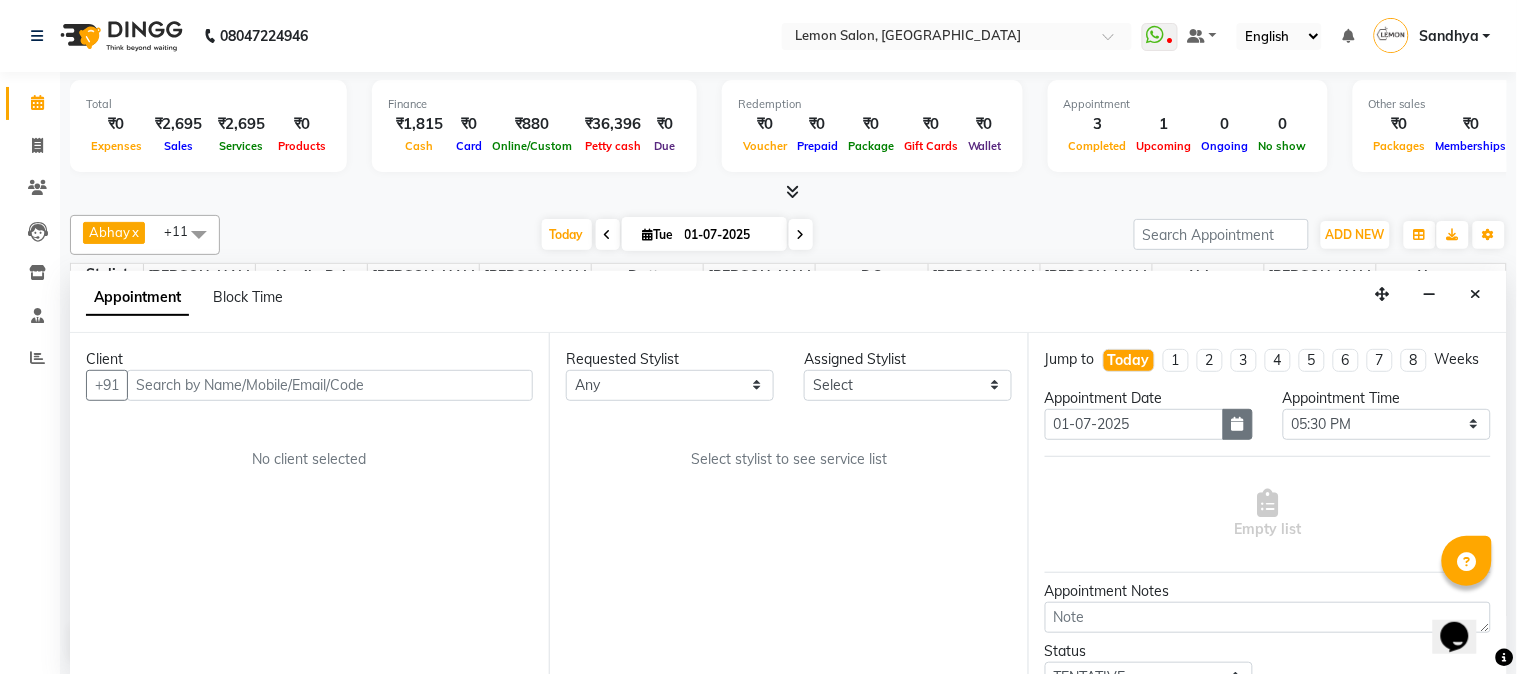click at bounding box center (1238, 424) 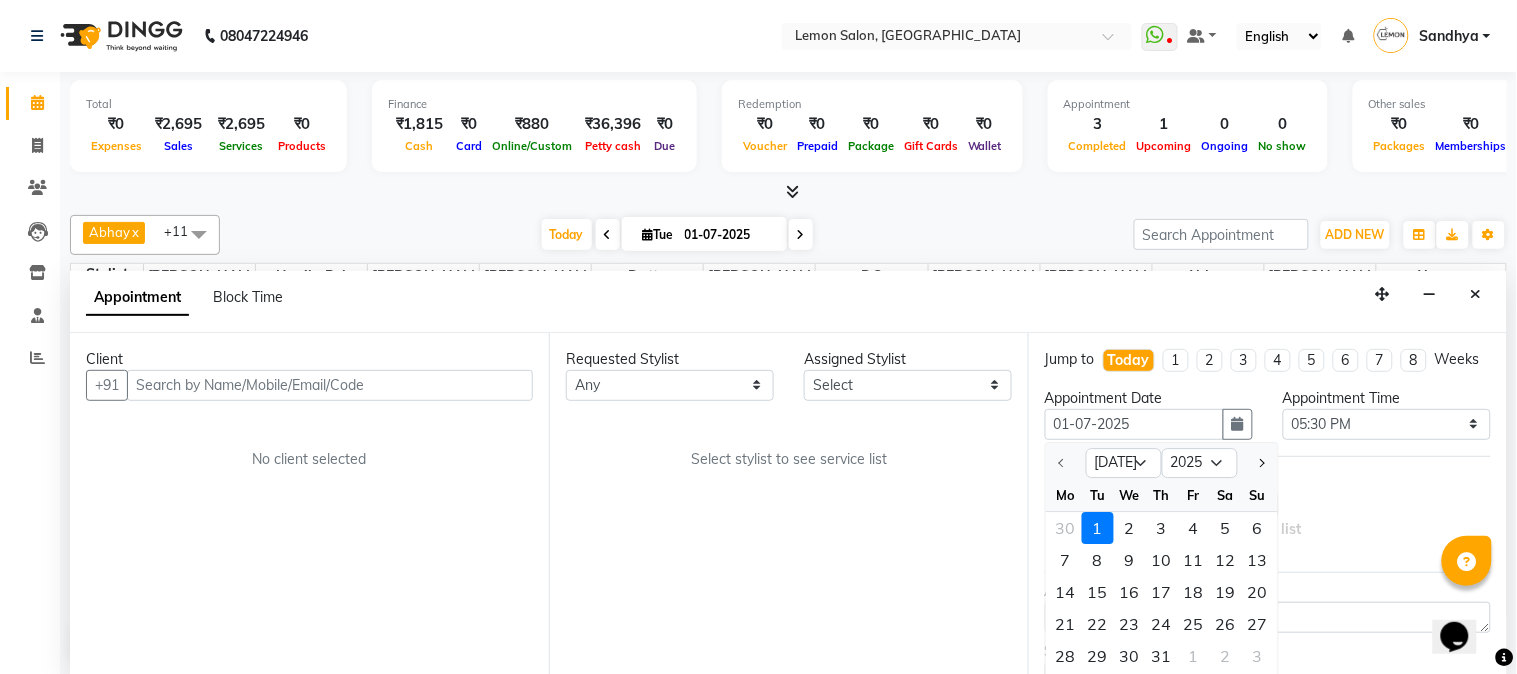 click on "Empty list" at bounding box center [1268, 514] 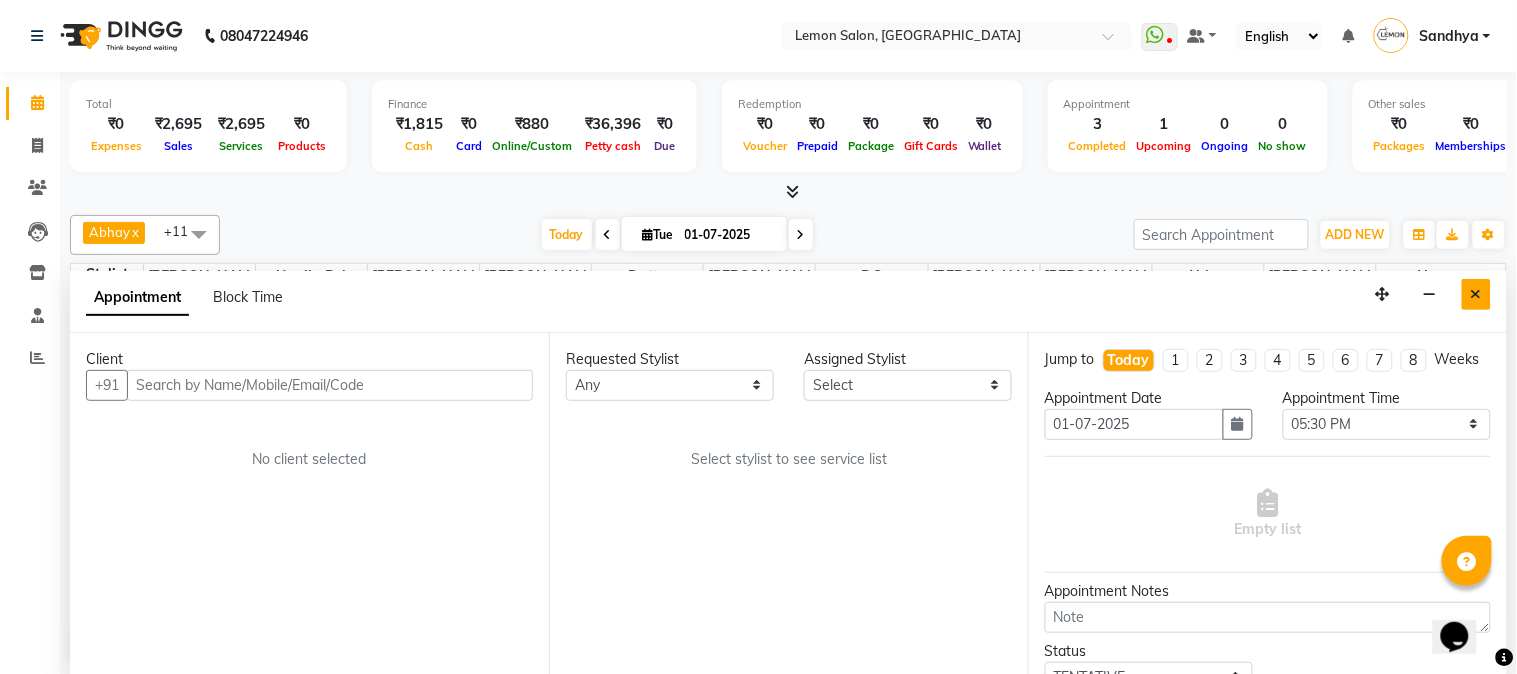 click at bounding box center [1476, 294] 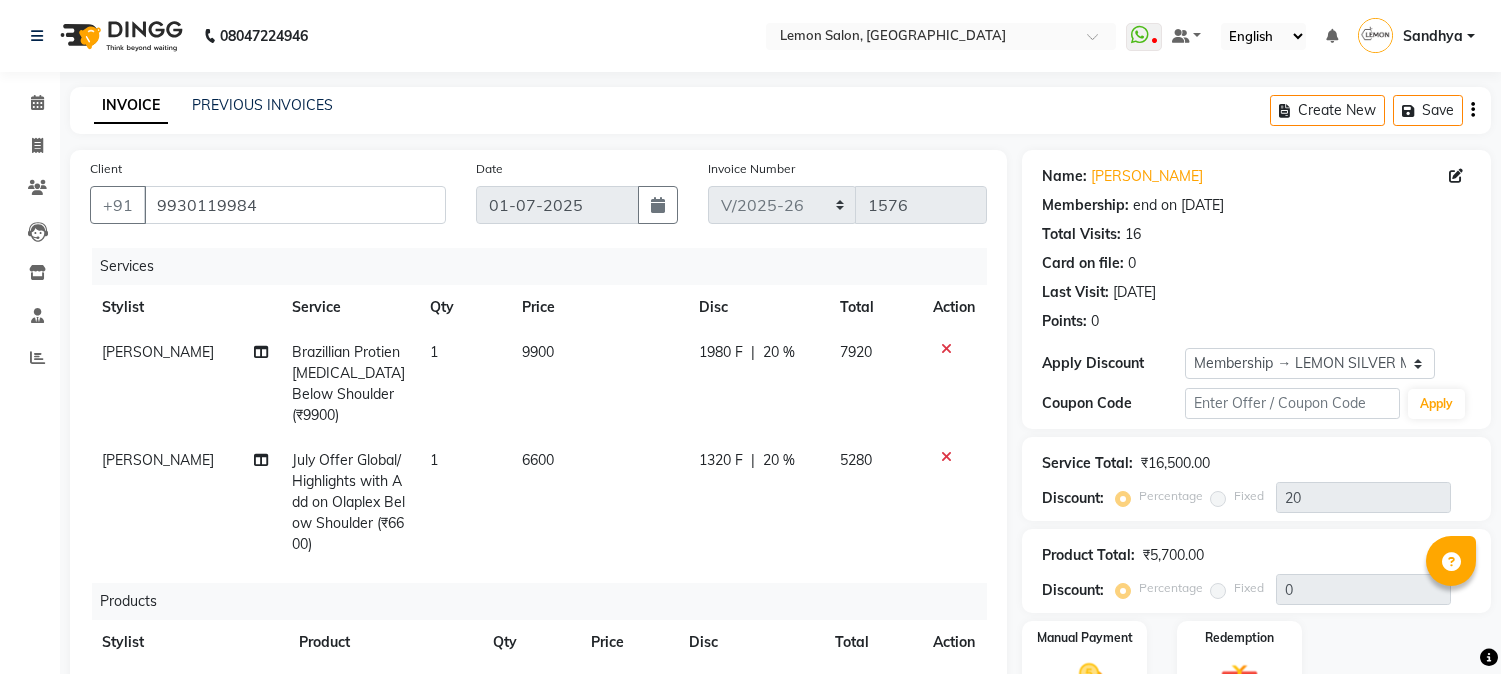 select on "565" 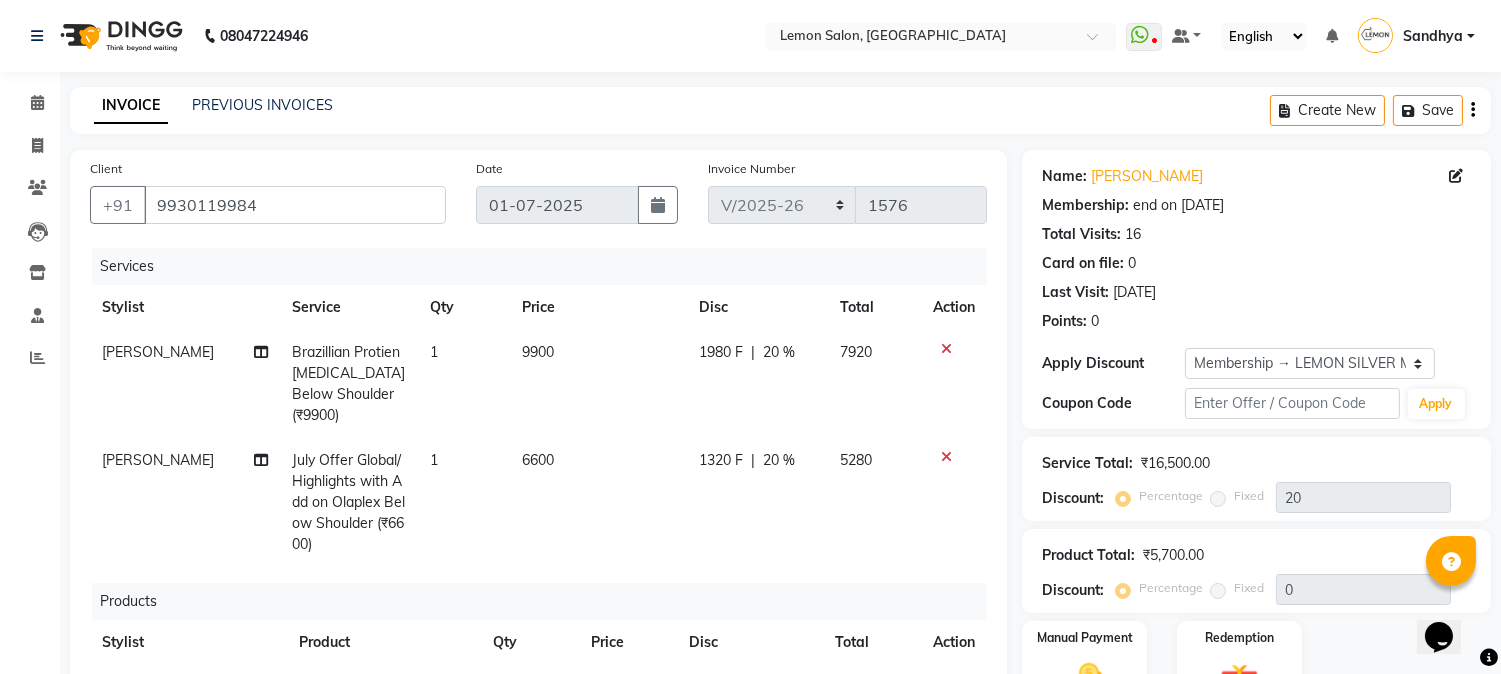 scroll, scrollTop: 0, scrollLeft: 0, axis: both 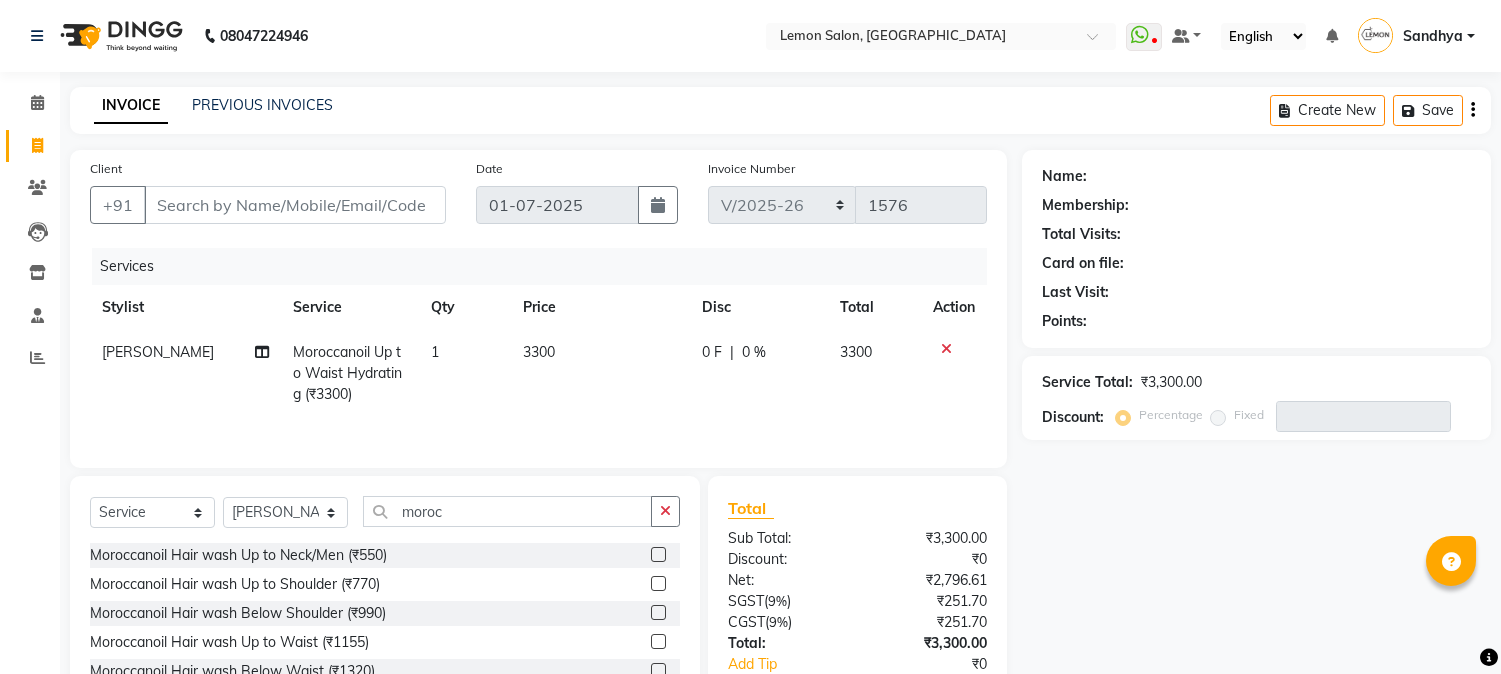 select on "565" 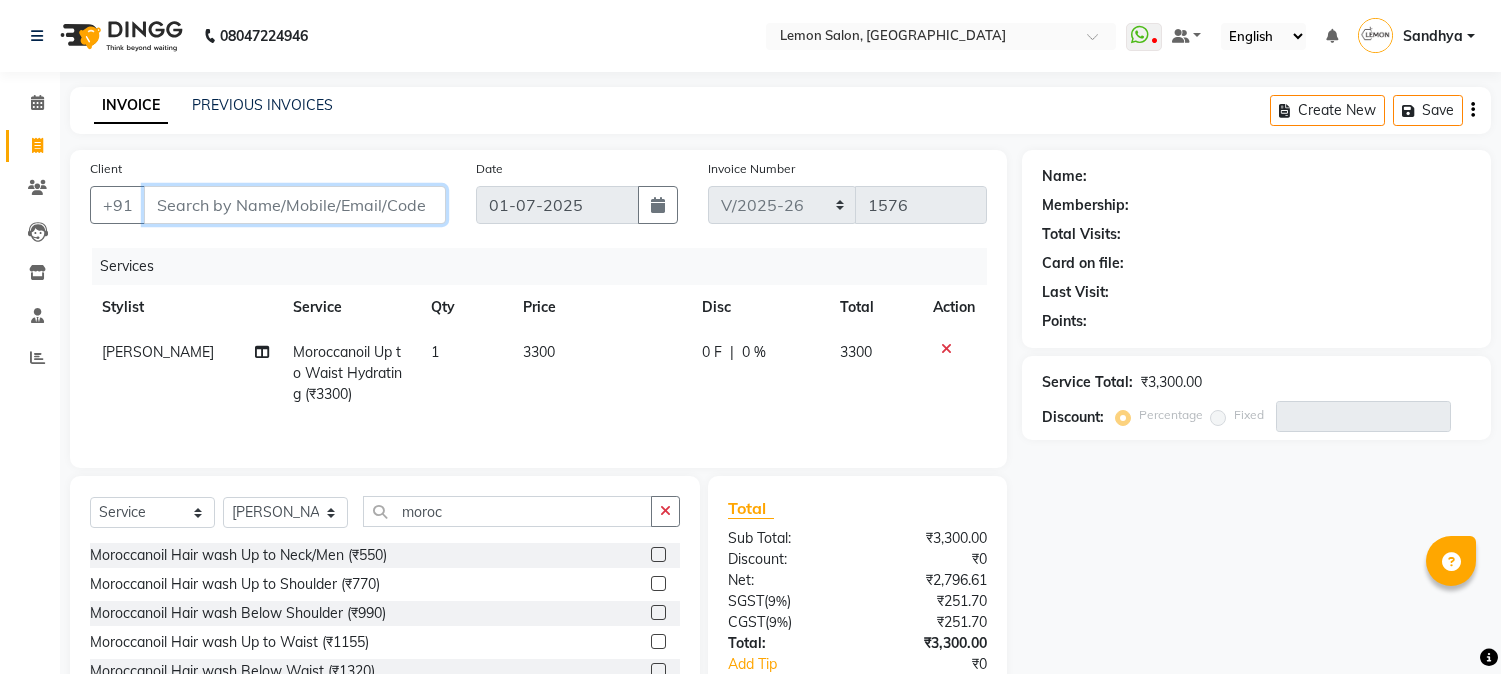 scroll, scrollTop: 0, scrollLeft: 0, axis: both 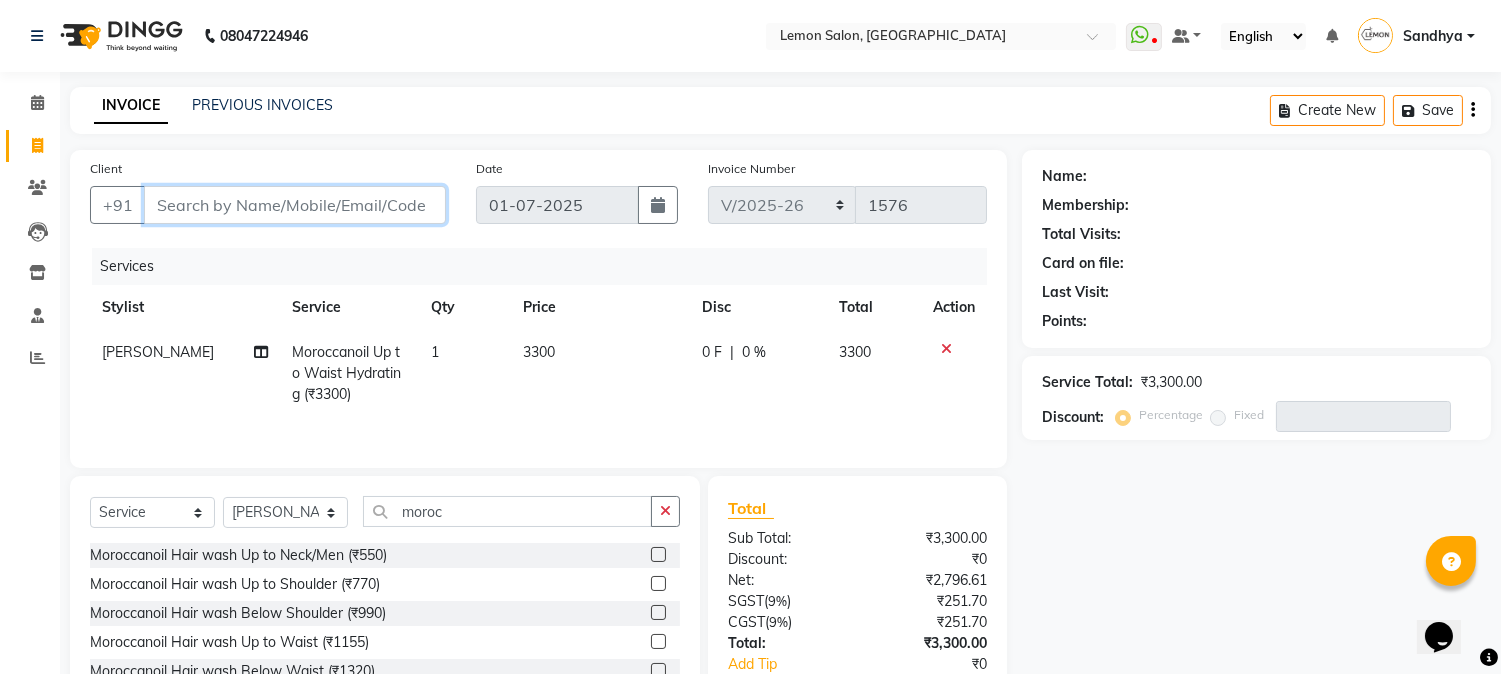 click on "Client" at bounding box center (295, 205) 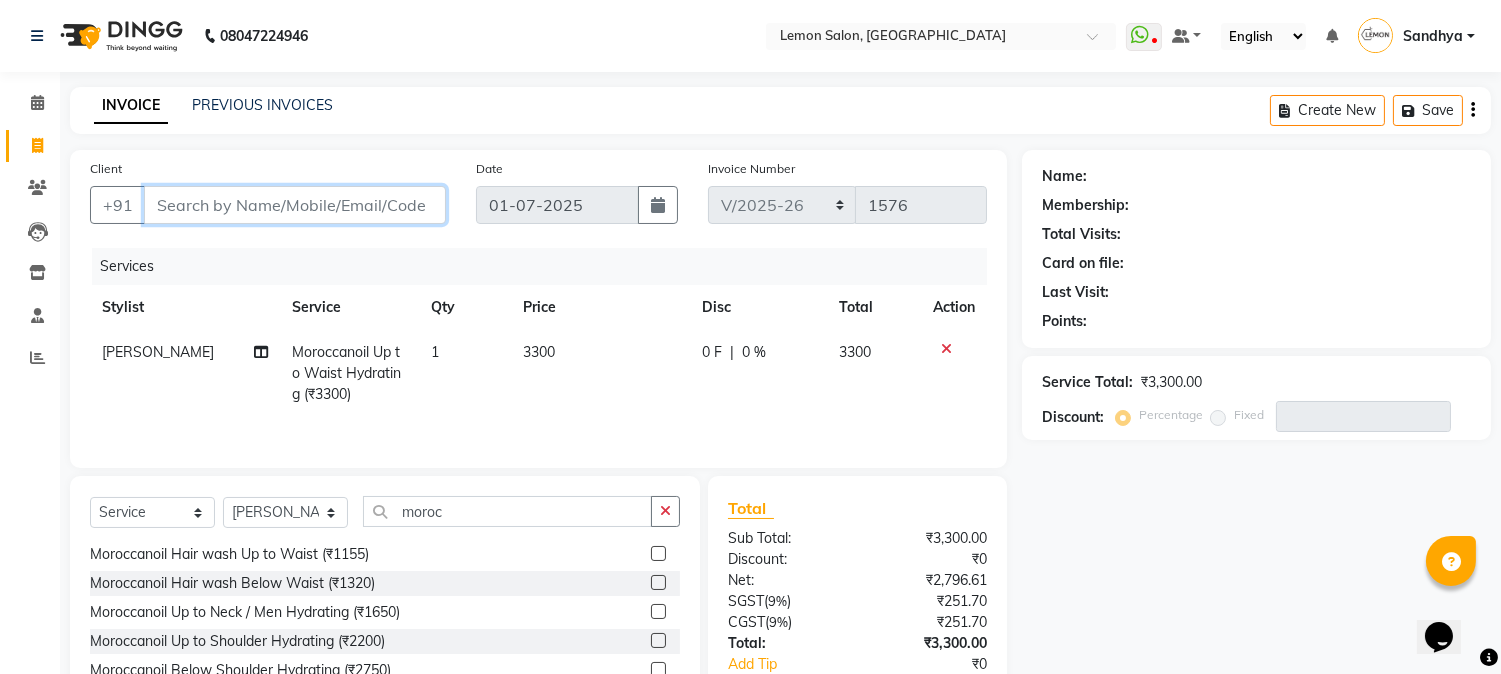 type on "9" 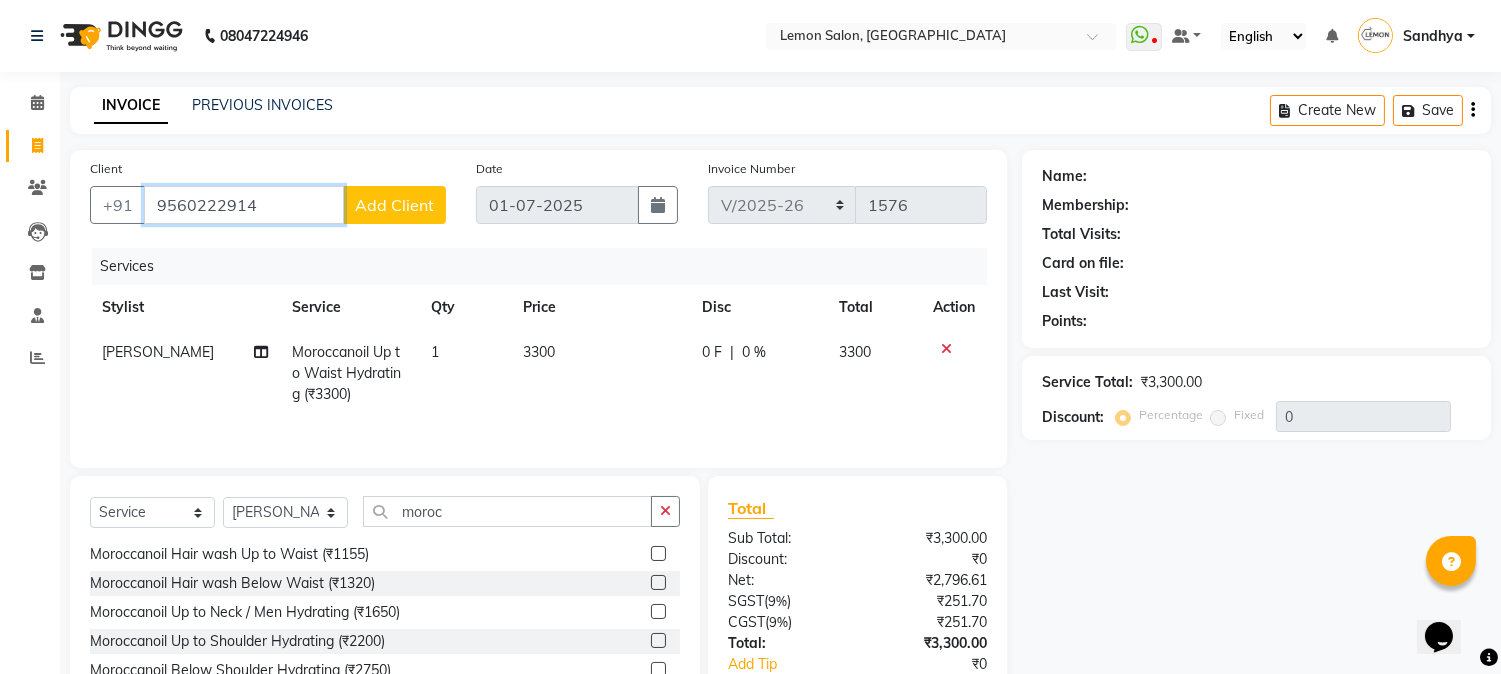 type on "9560222914" 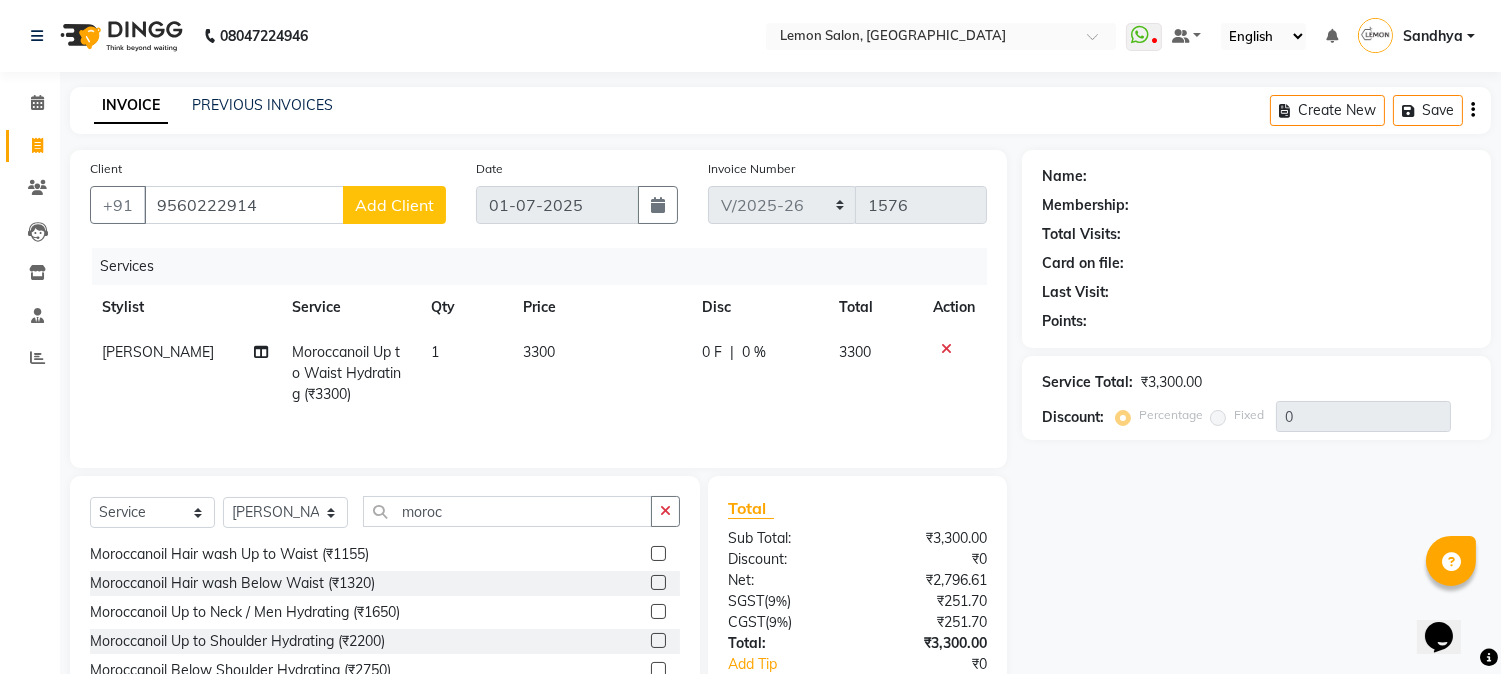 click on "Add Client" 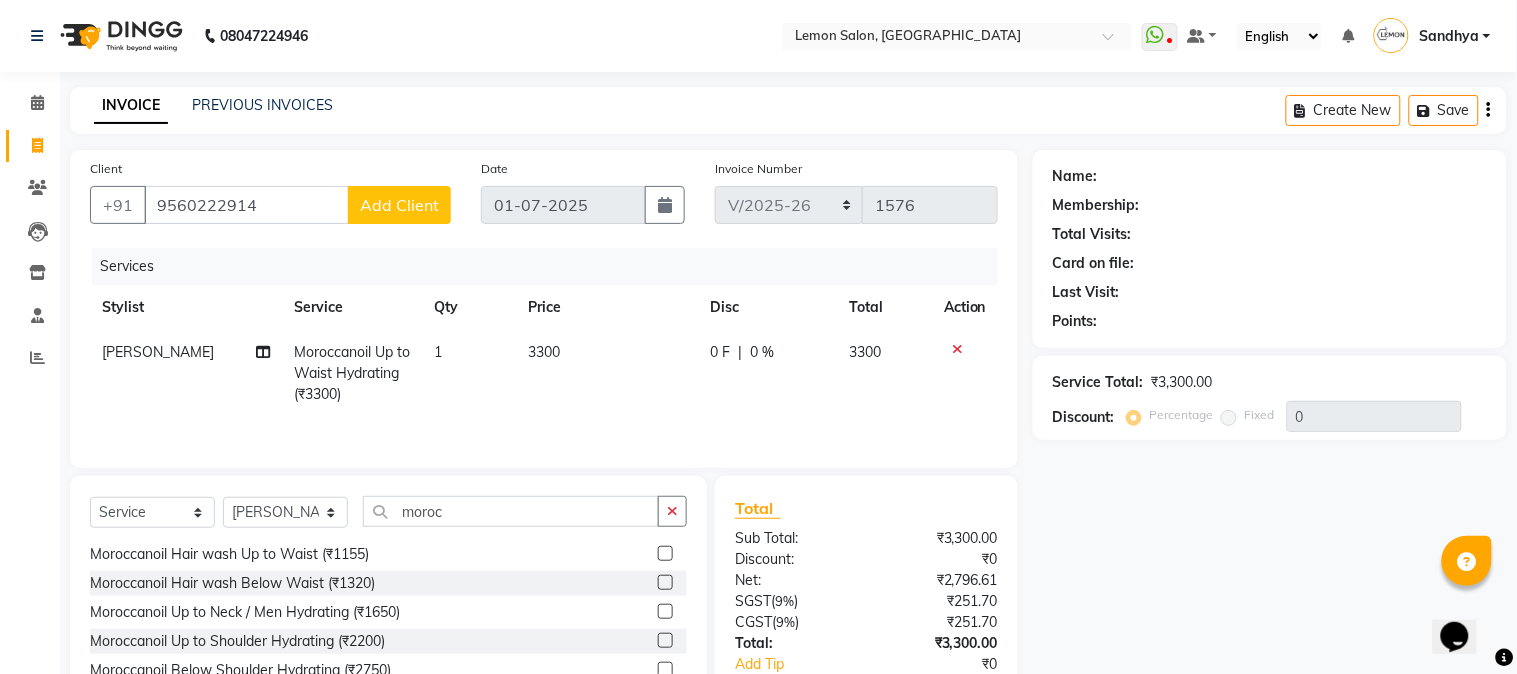 select on "22" 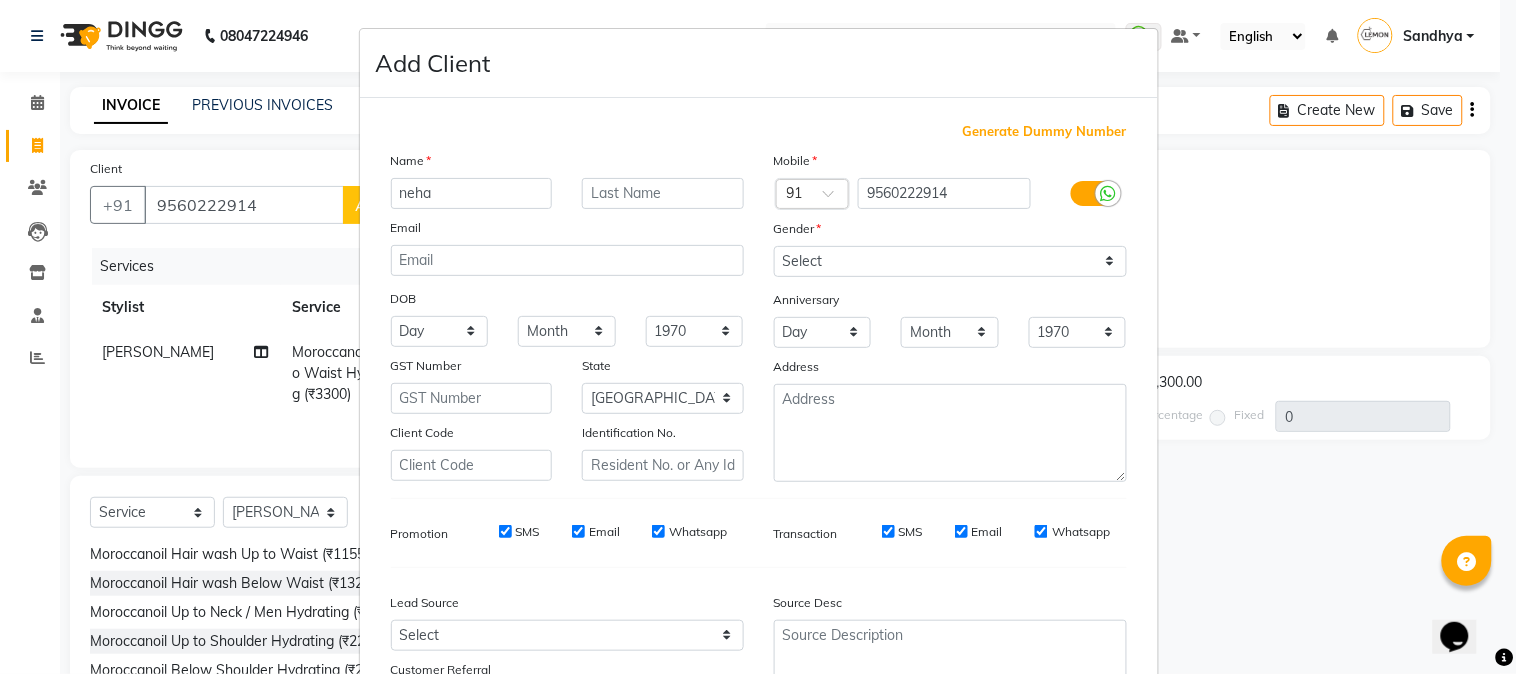type on "neha" 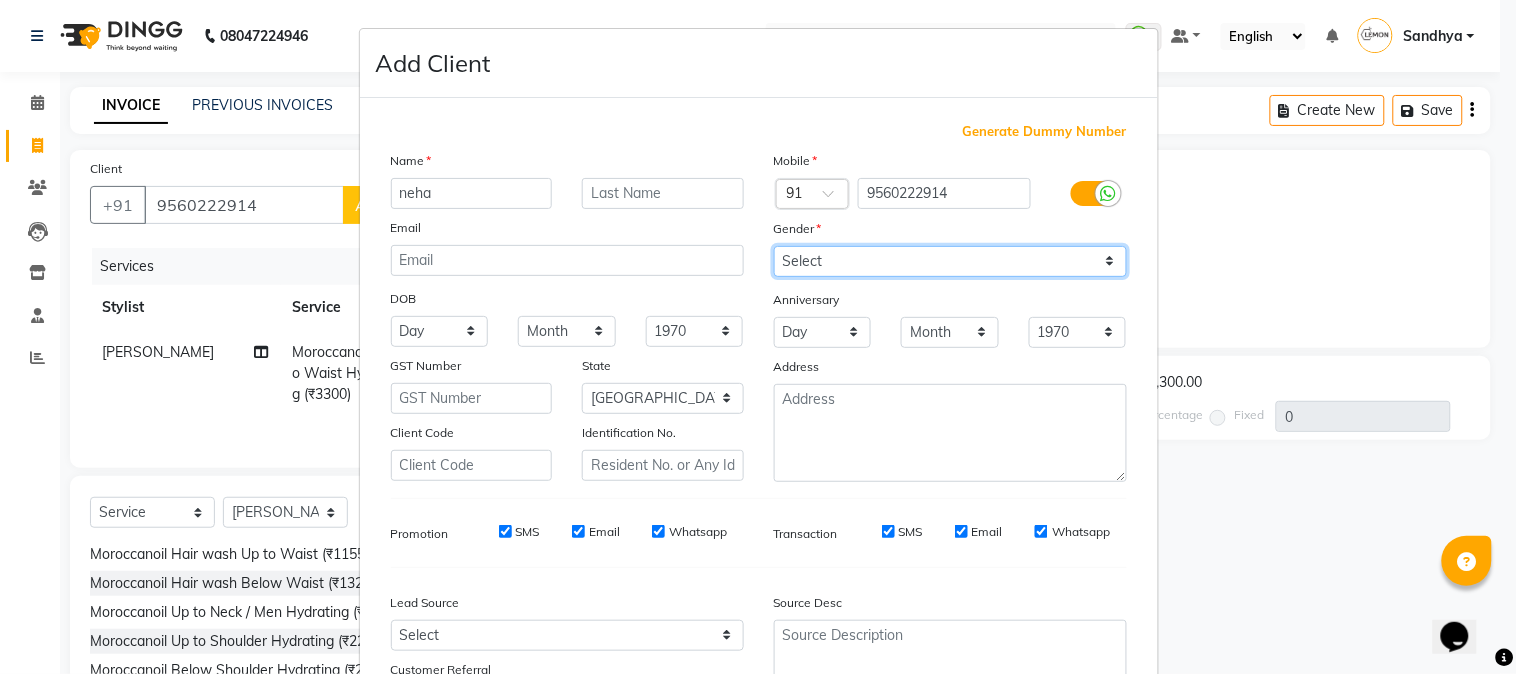 click on "Select [DEMOGRAPHIC_DATA] [DEMOGRAPHIC_DATA] Other Prefer Not To Say" at bounding box center [950, 261] 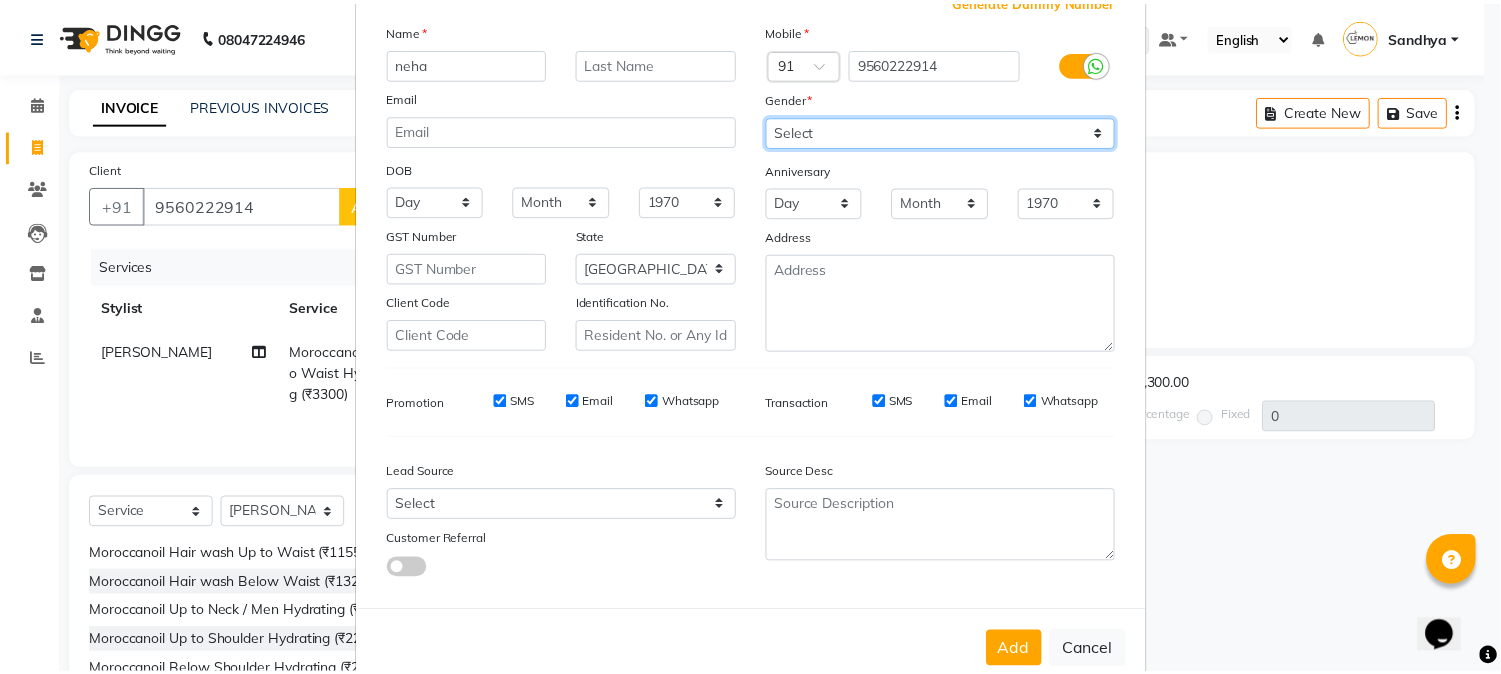 scroll, scrollTop: 176, scrollLeft: 0, axis: vertical 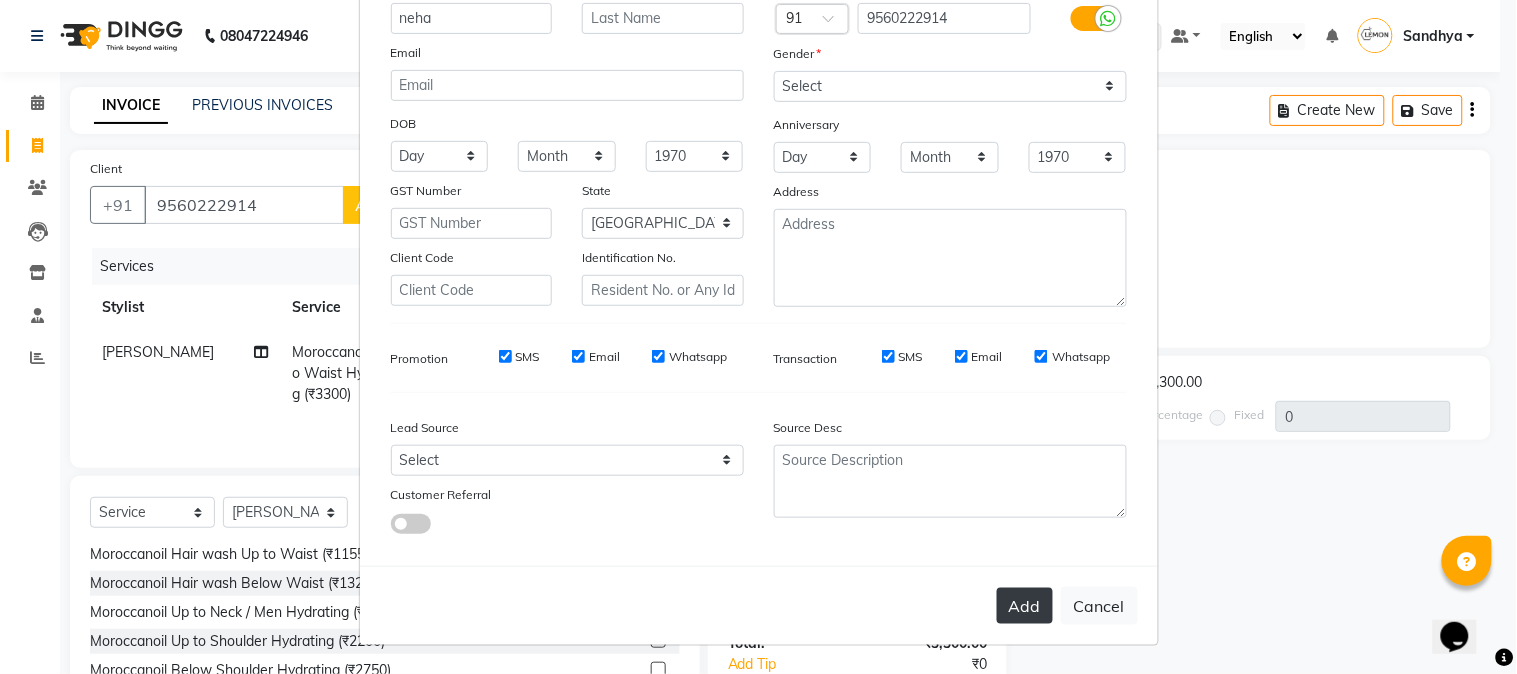 click on "Add" at bounding box center [1025, 606] 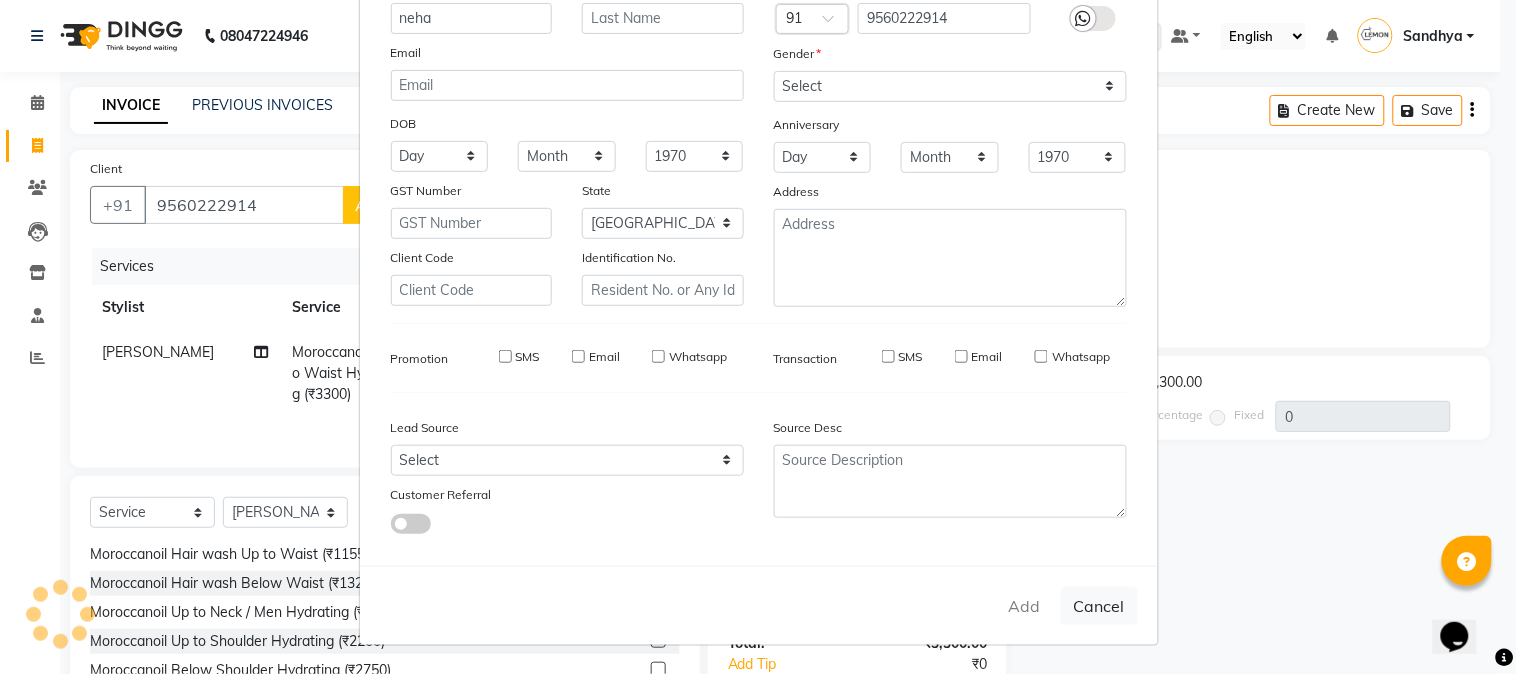 type 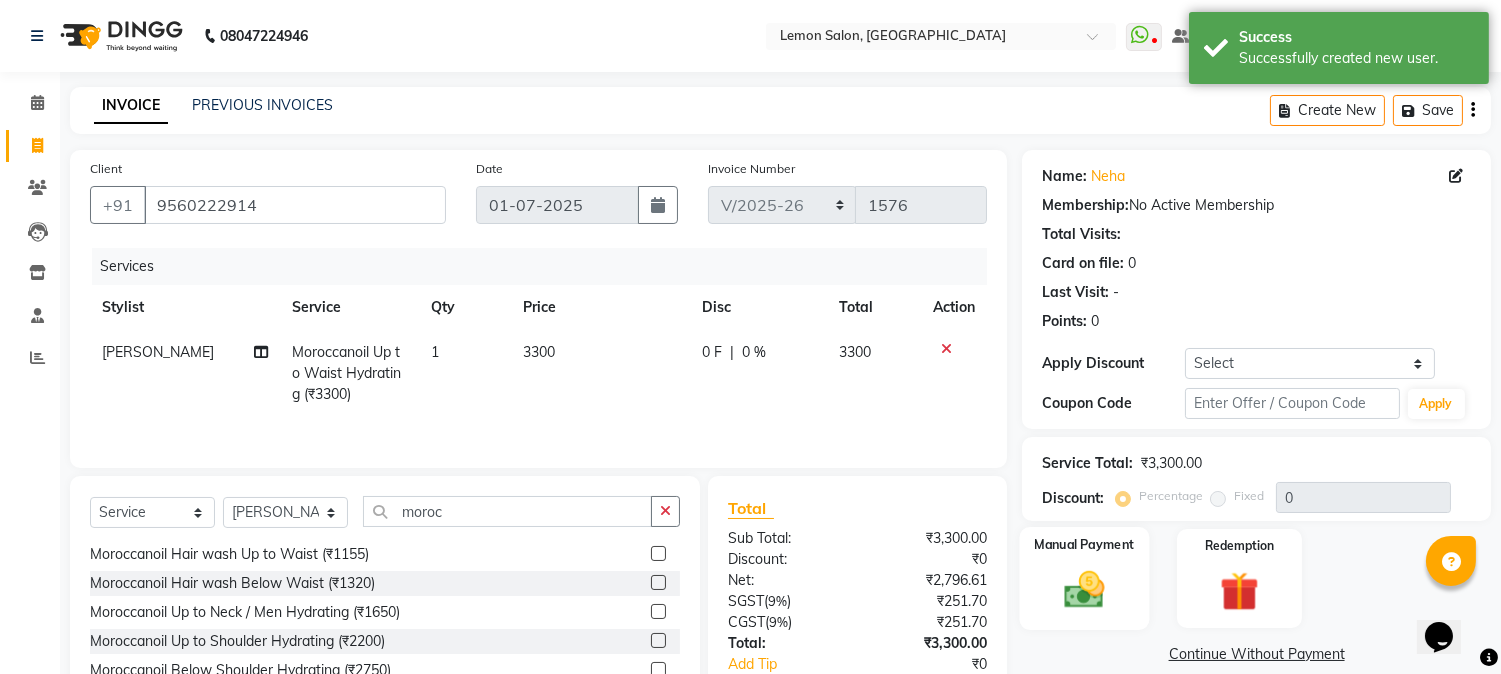 scroll, scrollTop: 128, scrollLeft: 0, axis: vertical 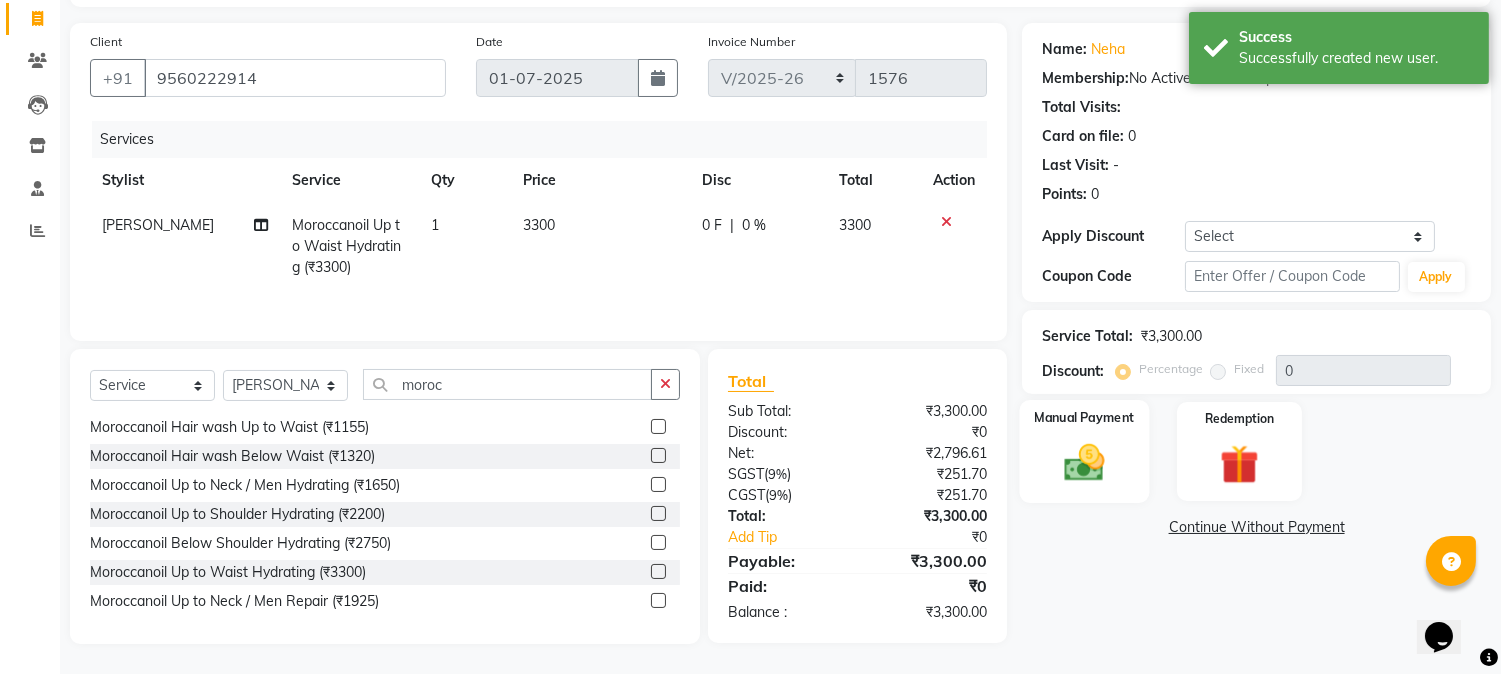 click 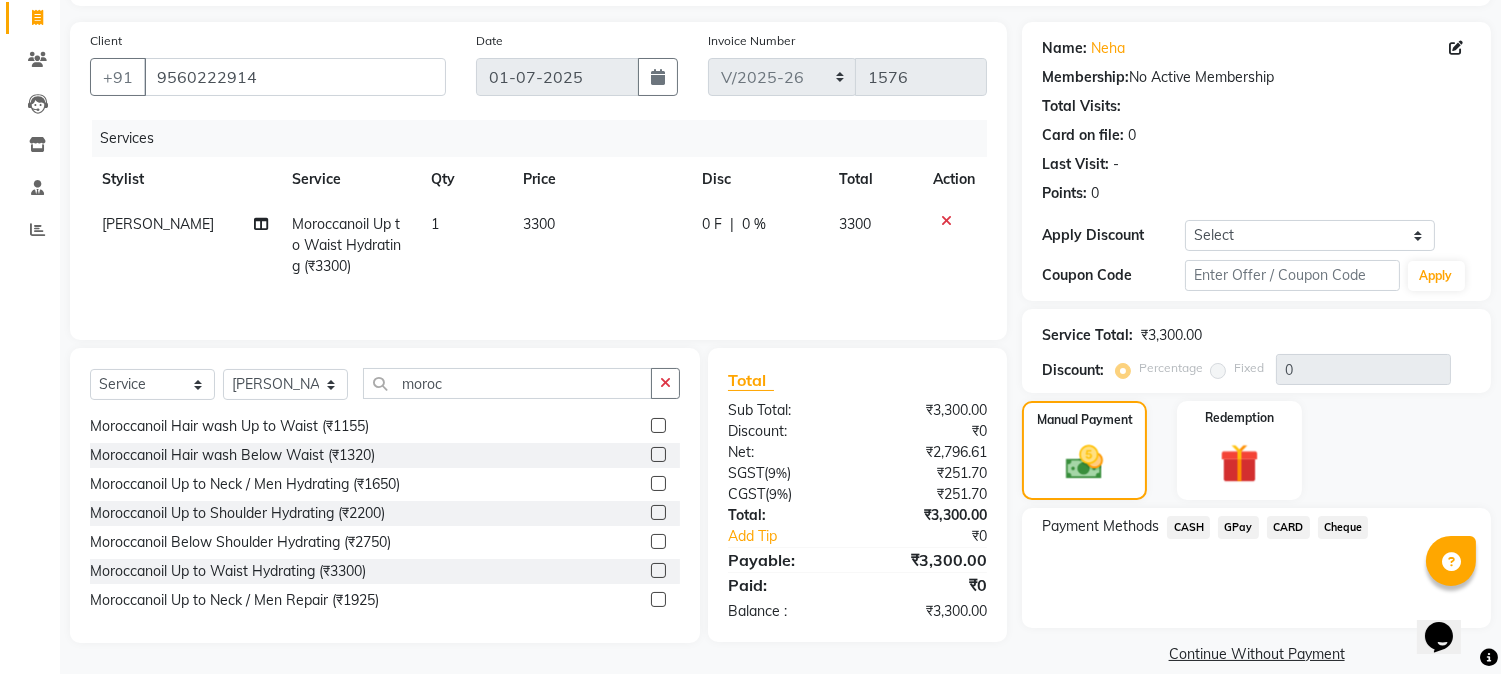 click on "GPay" 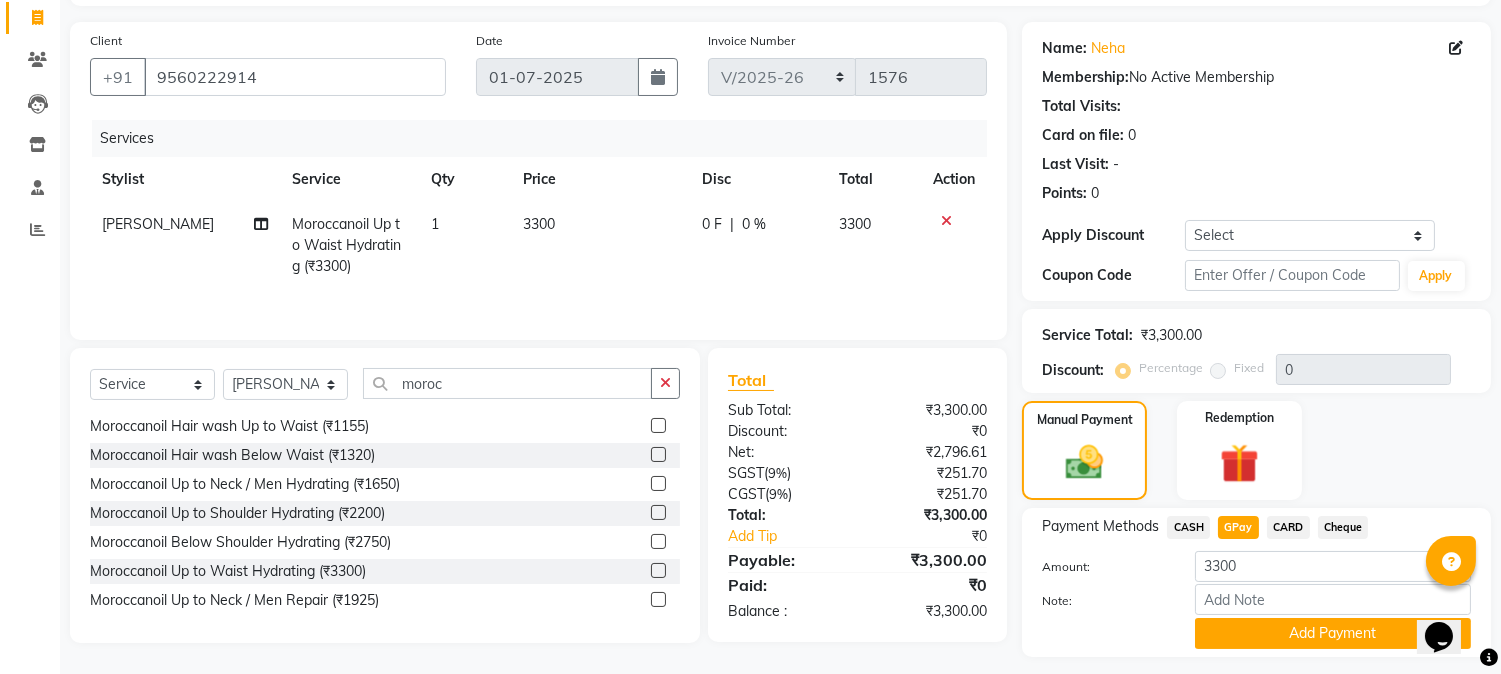scroll, scrollTop: 181, scrollLeft: 0, axis: vertical 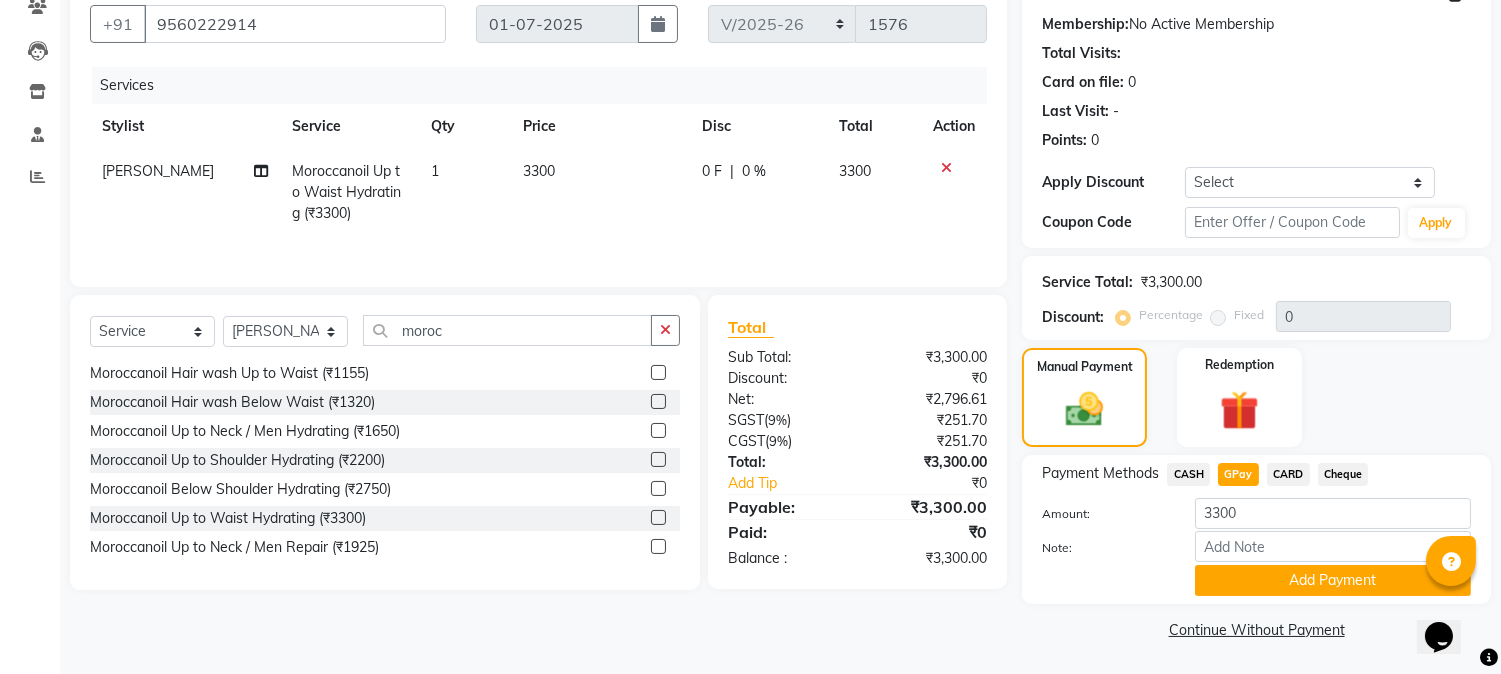 click on "Payment Methods  CASH   GPay   CARD   Cheque  Amount: 3300 Note: Add Payment" 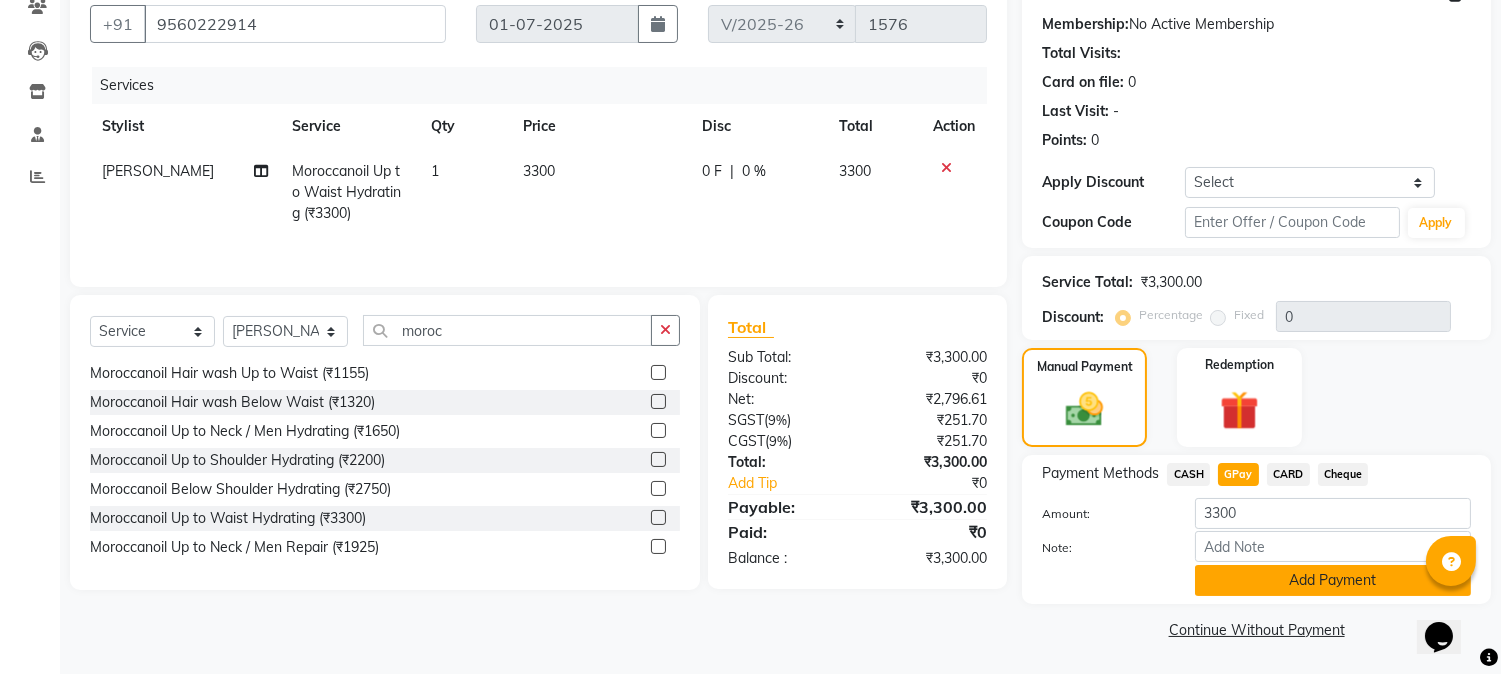 click on "Add Payment" 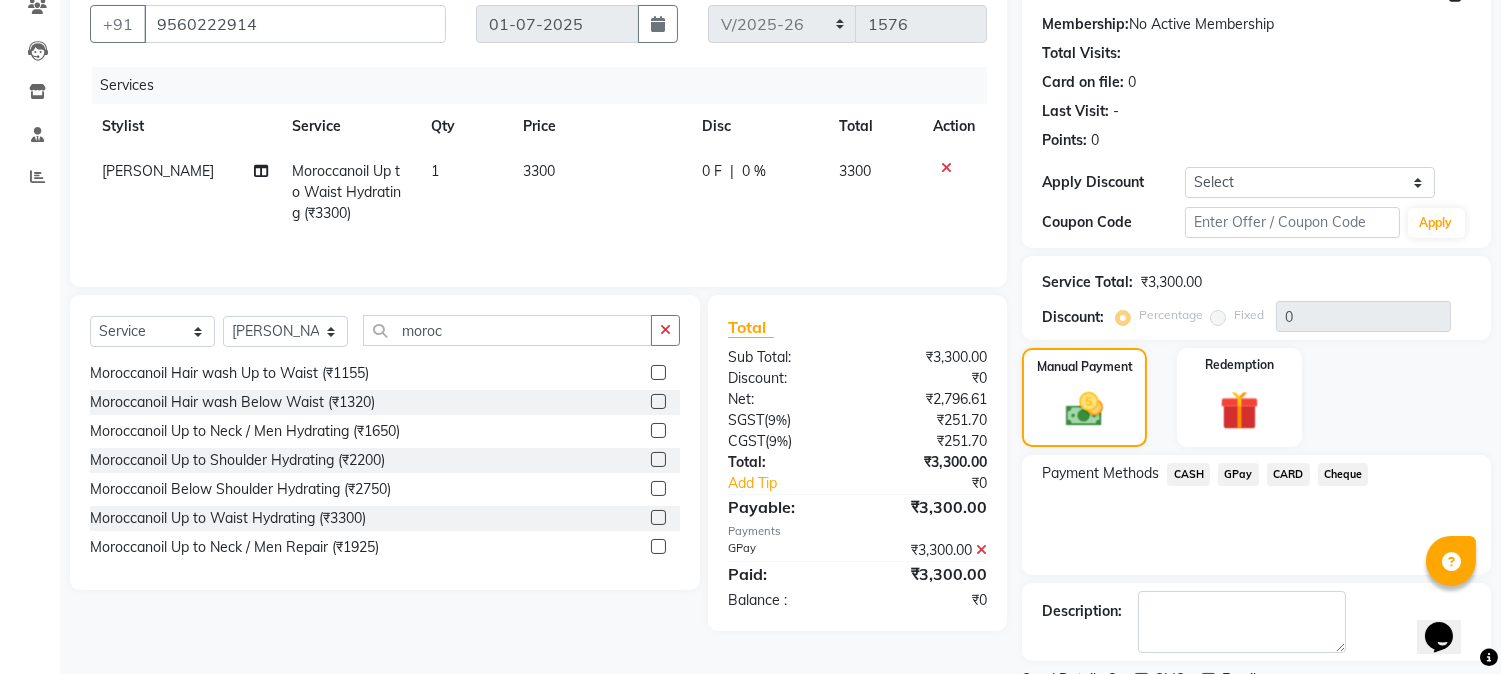scroll, scrollTop: 265, scrollLeft: 0, axis: vertical 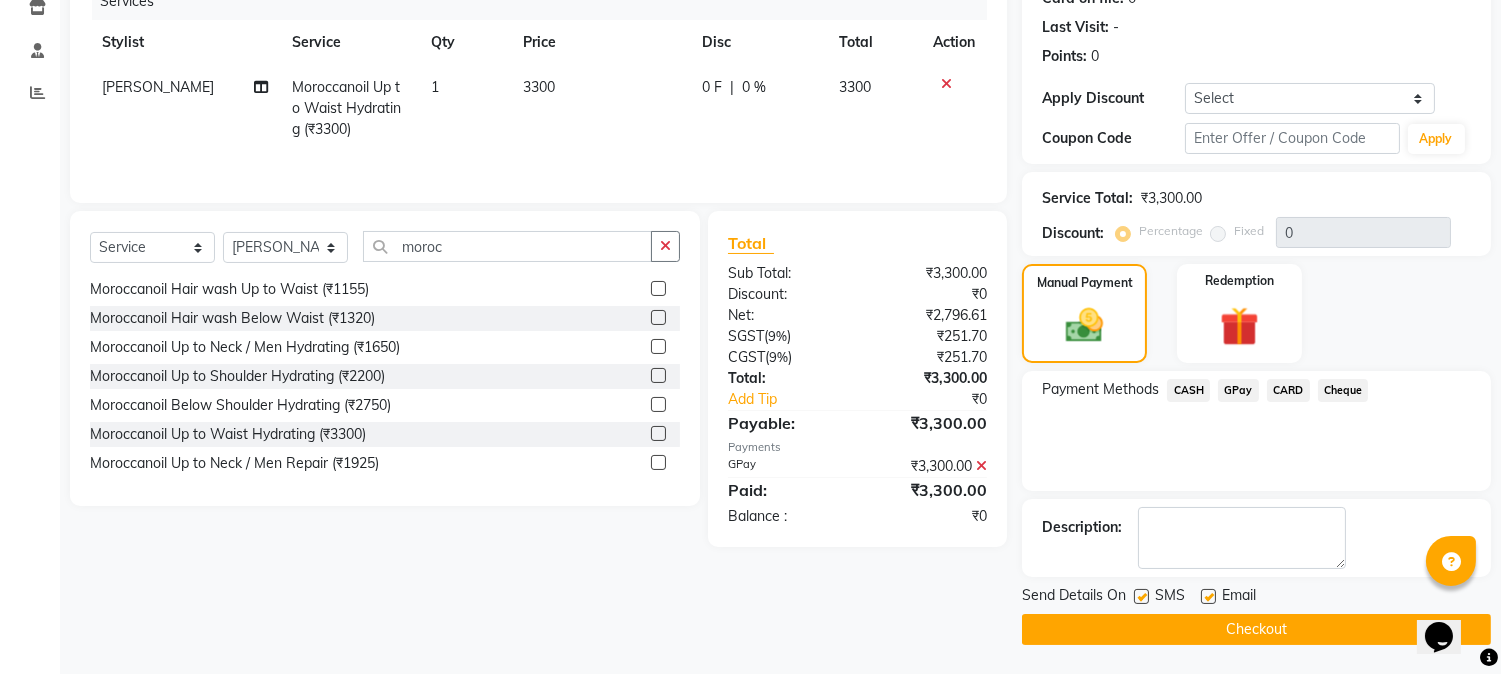 click 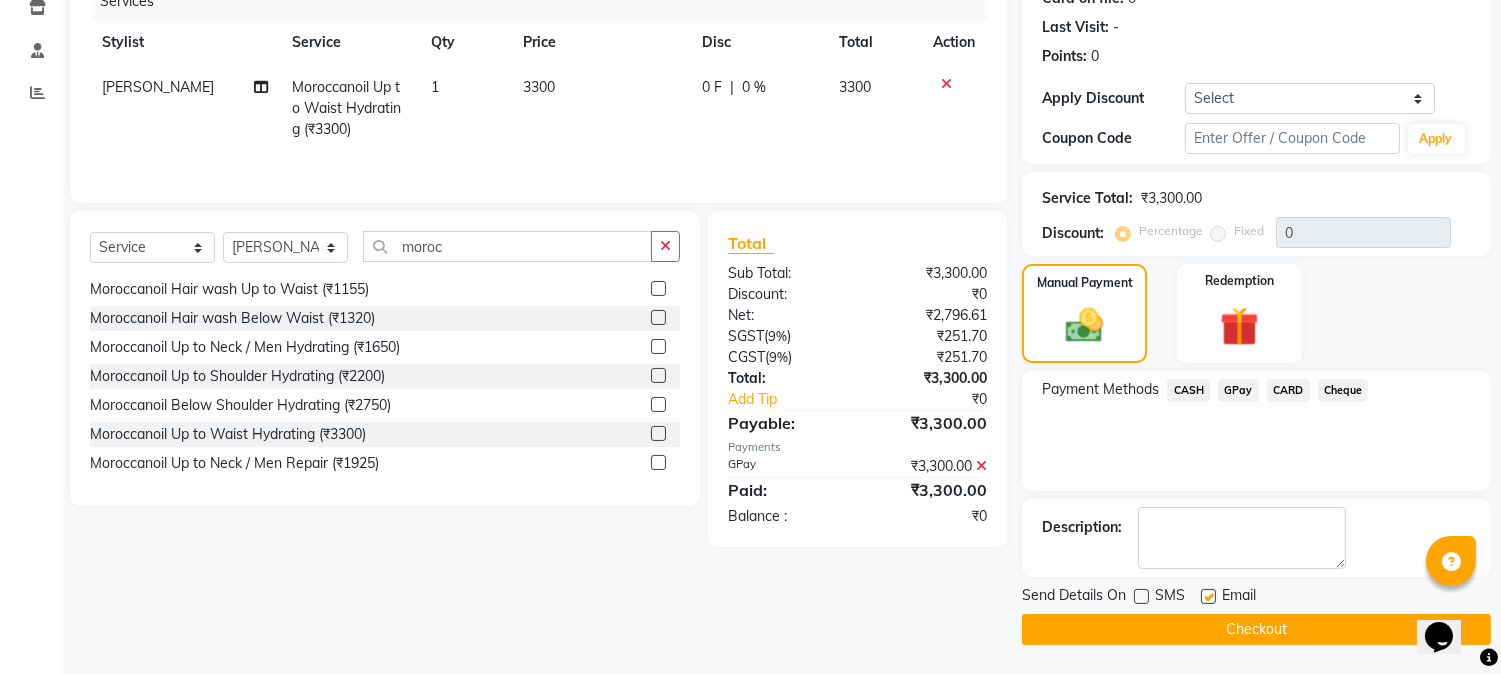 click 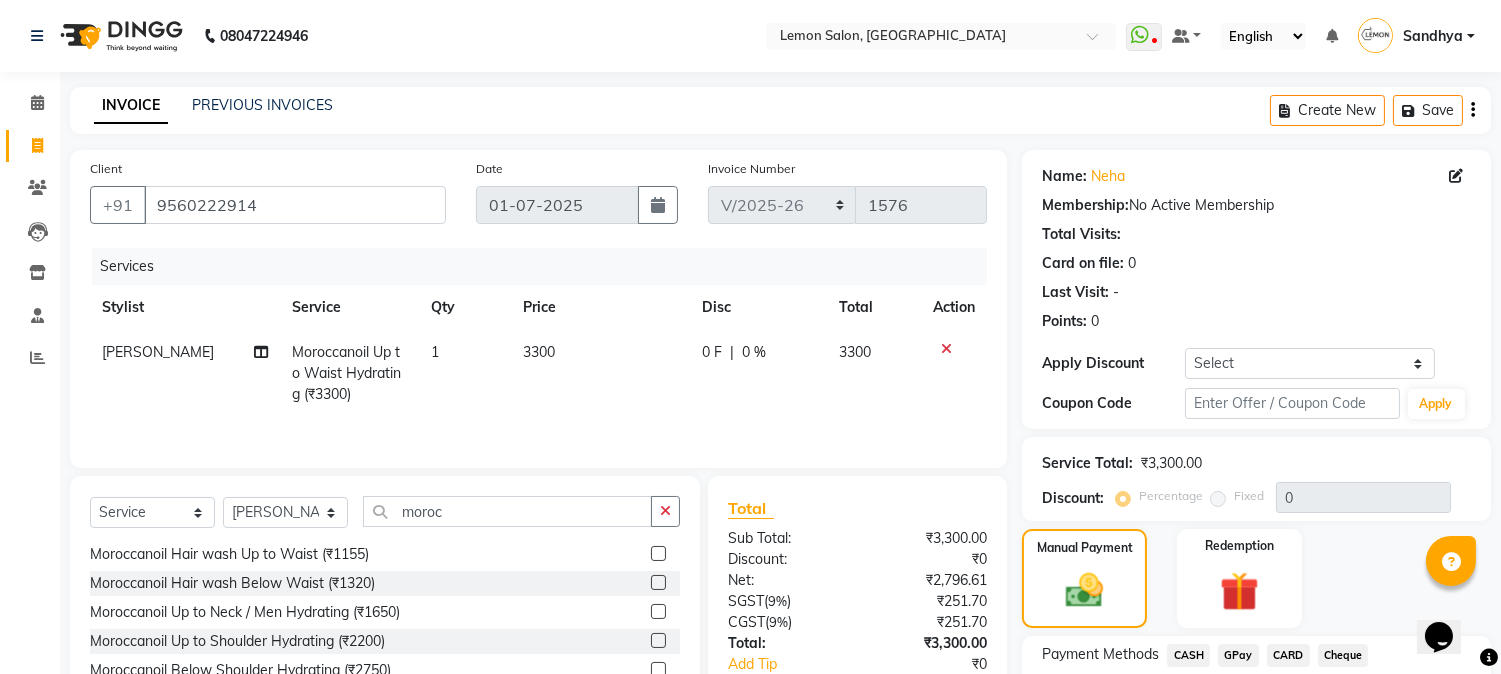 scroll, scrollTop: 265, scrollLeft: 0, axis: vertical 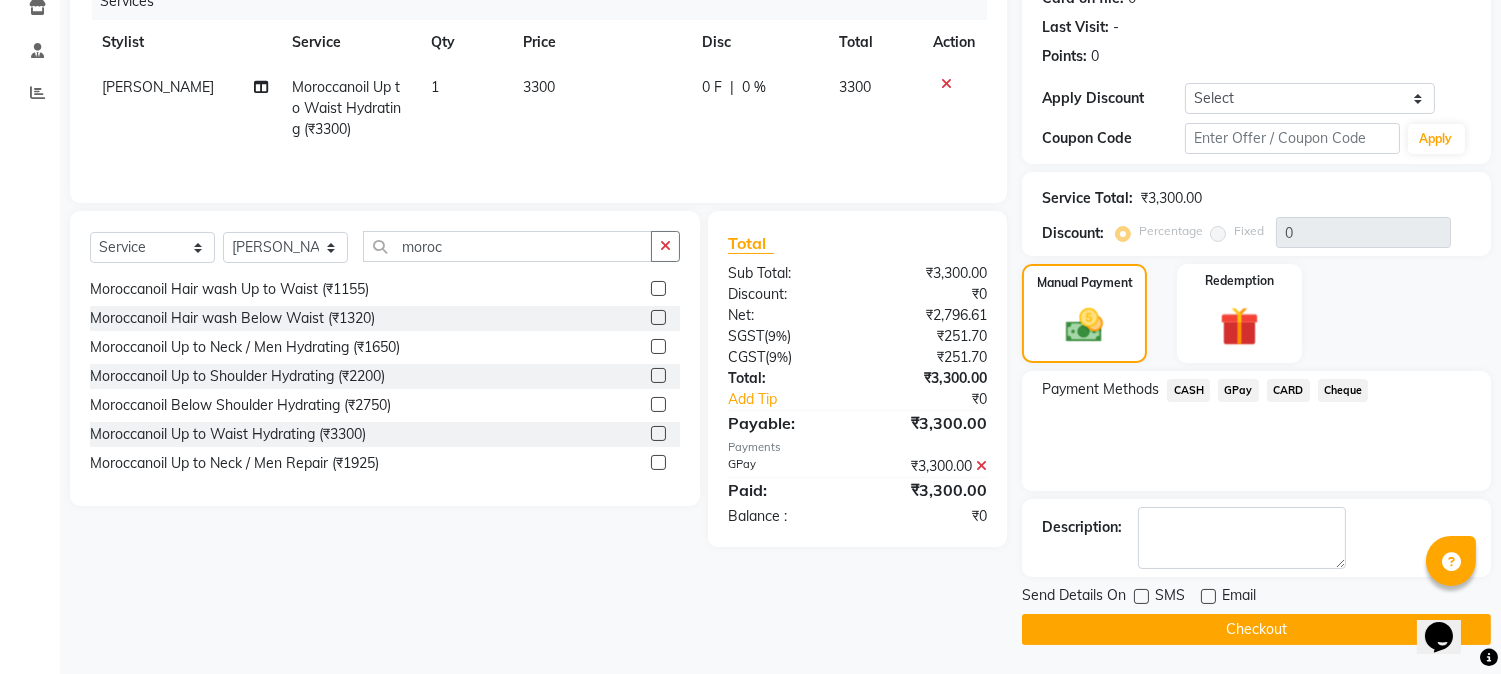 click on "Checkout" 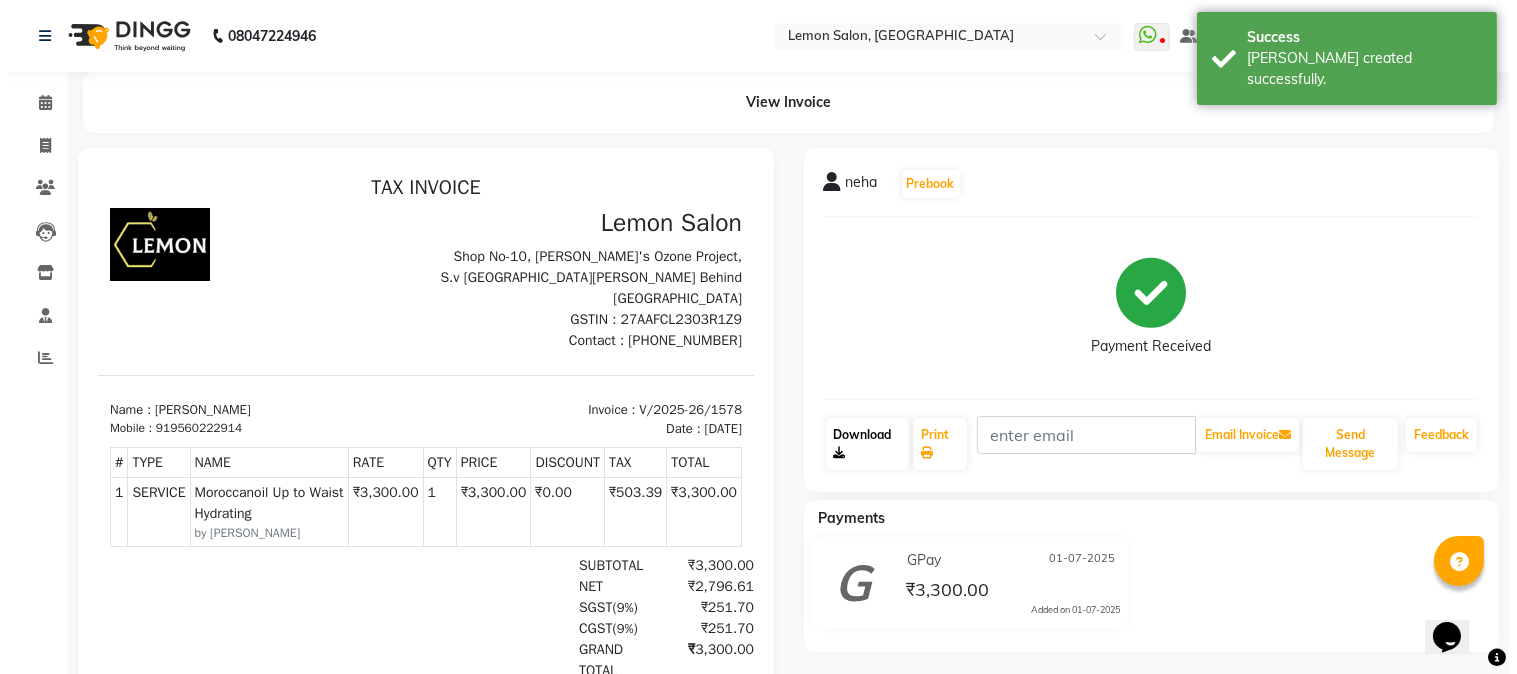 scroll, scrollTop: 0, scrollLeft: 0, axis: both 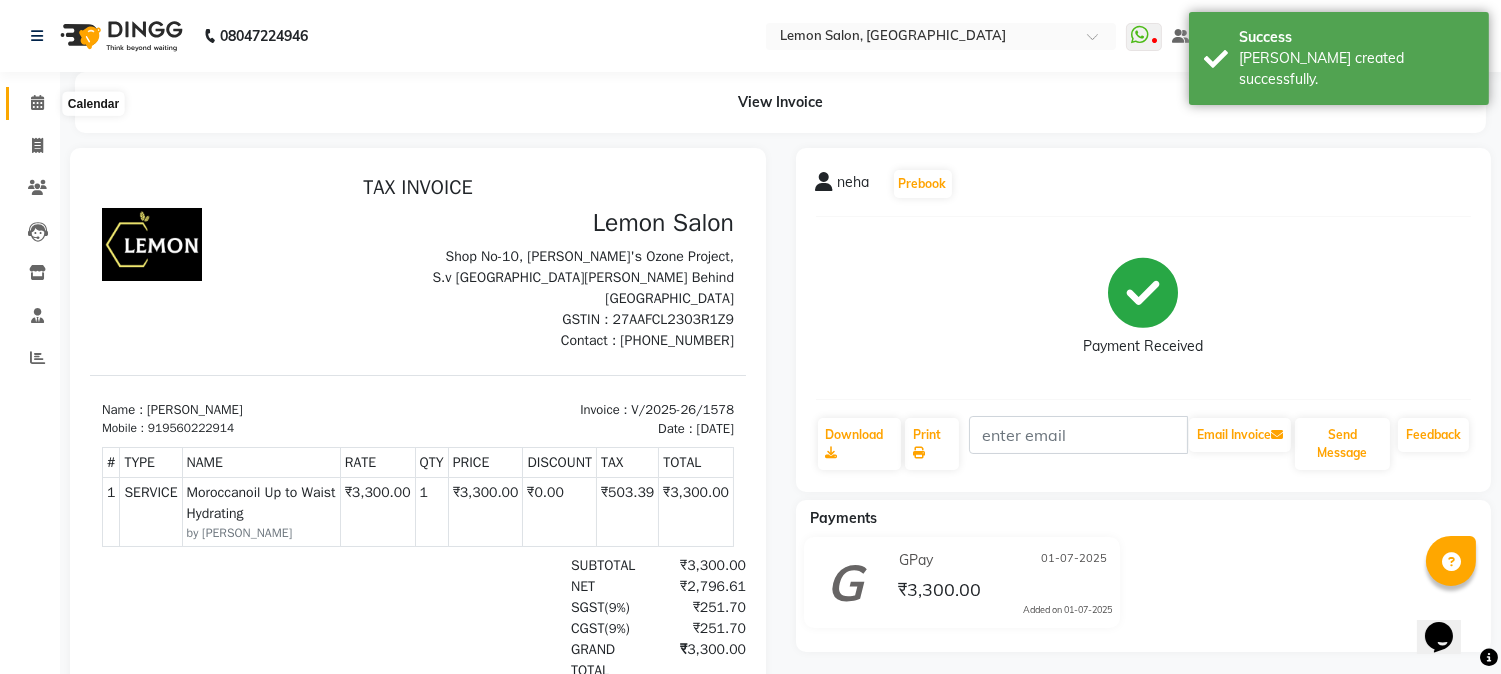 click 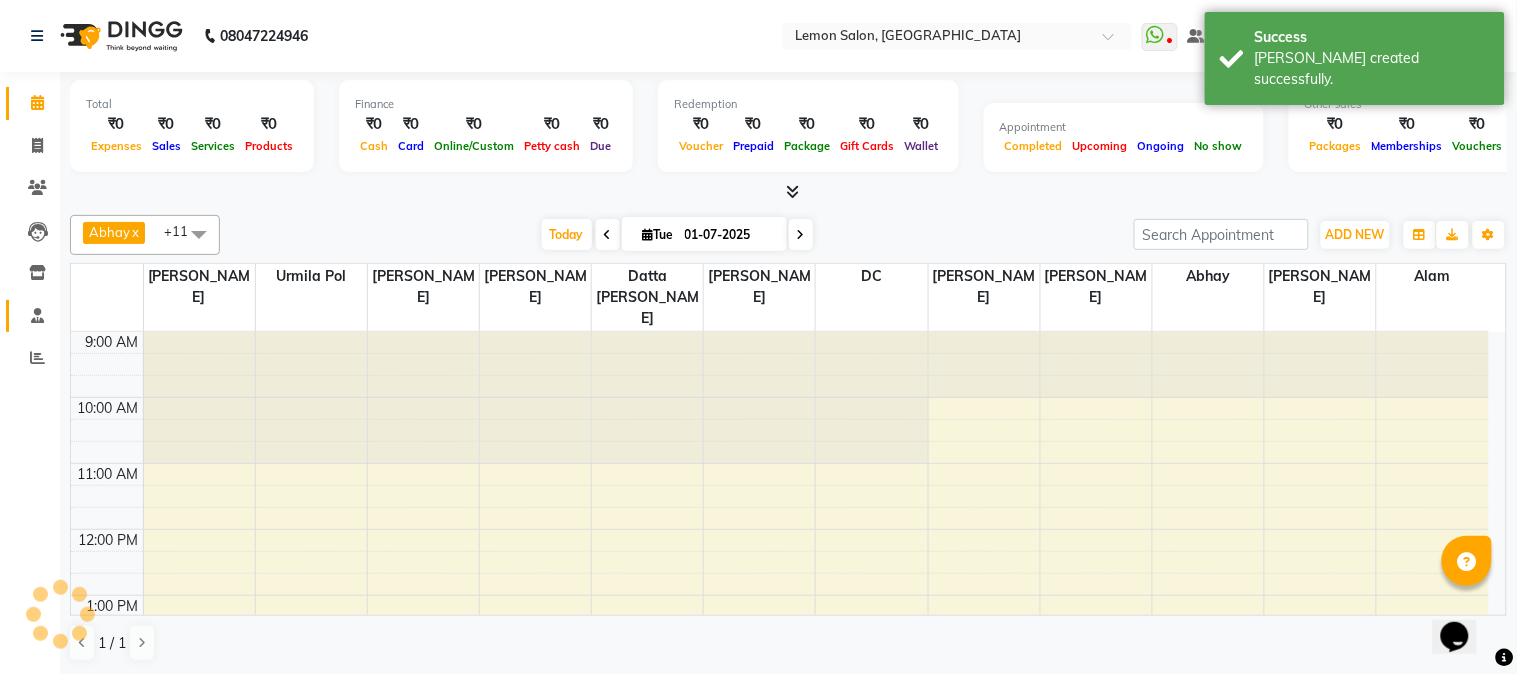 scroll, scrollTop: 0, scrollLeft: 0, axis: both 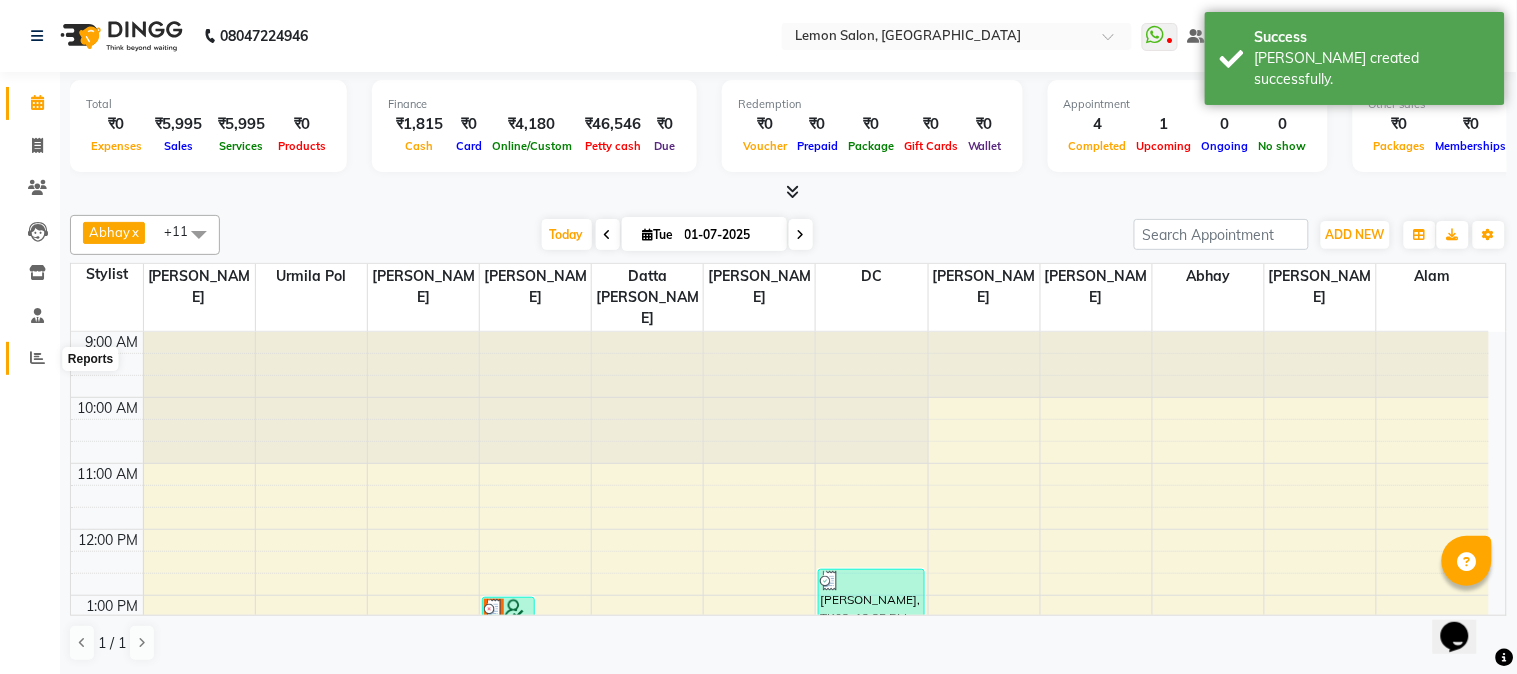 click 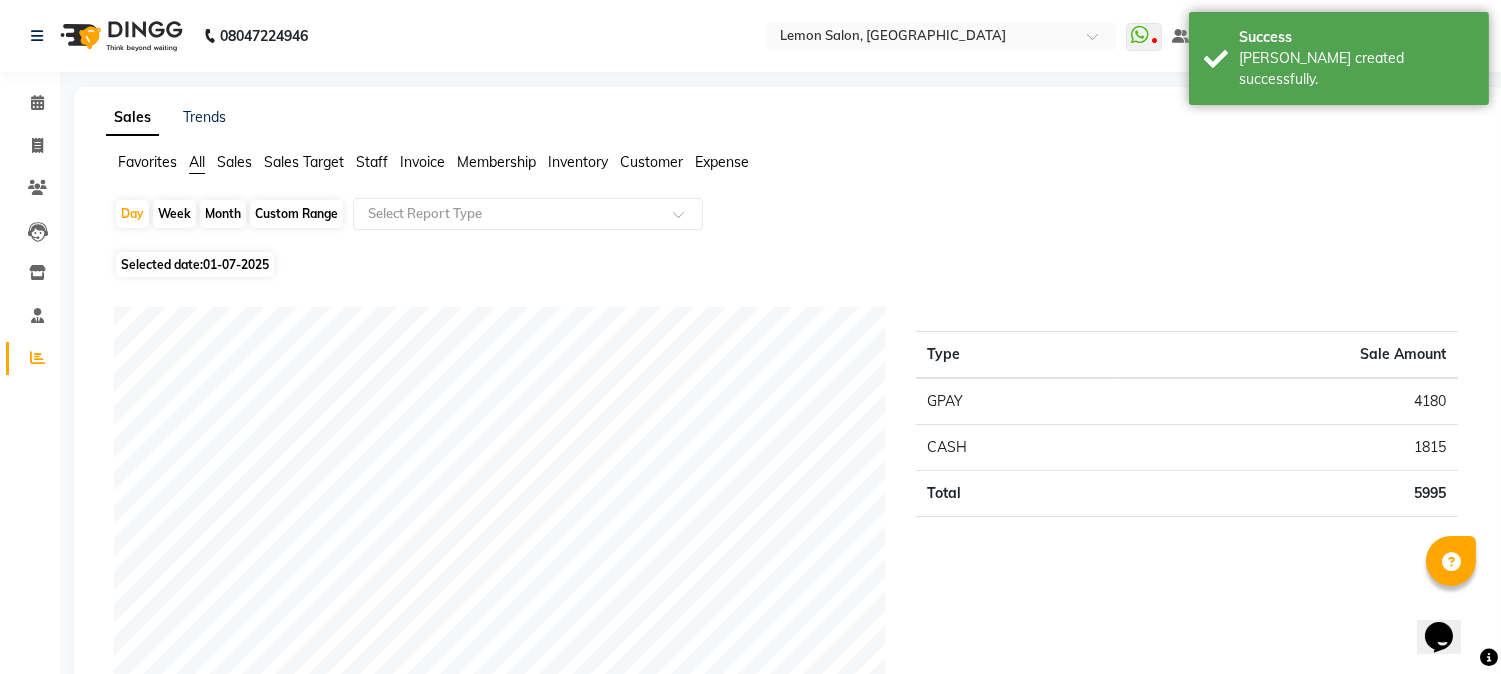 click on "Calendar" 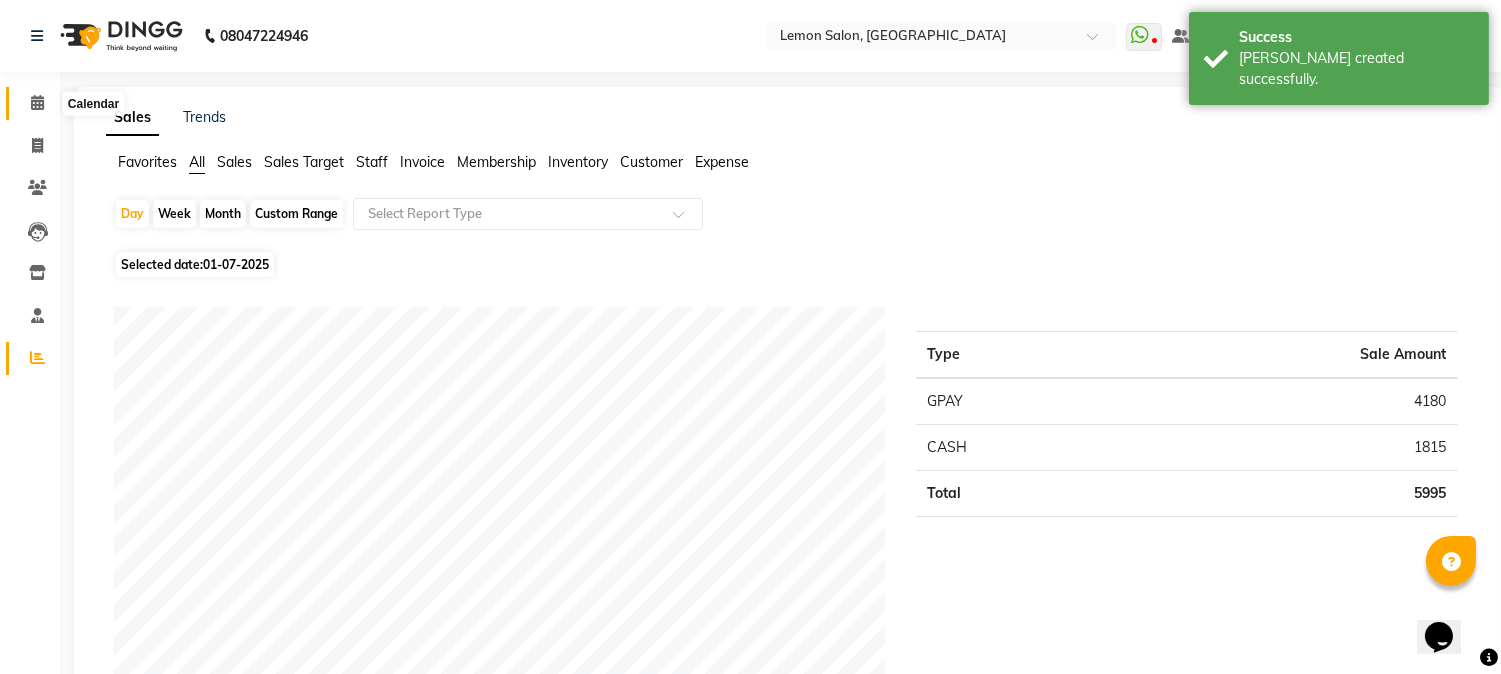 click 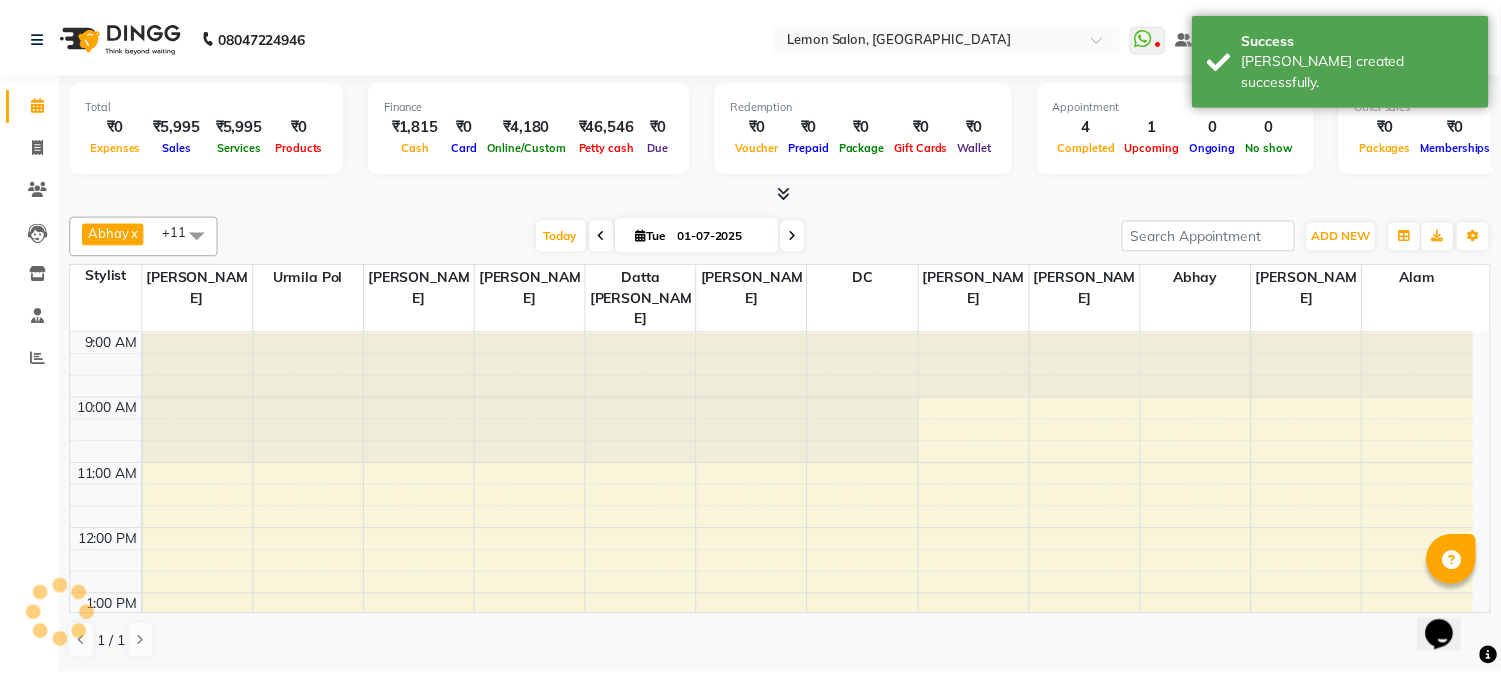 scroll, scrollTop: 0, scrollLeft: 0, axis: both 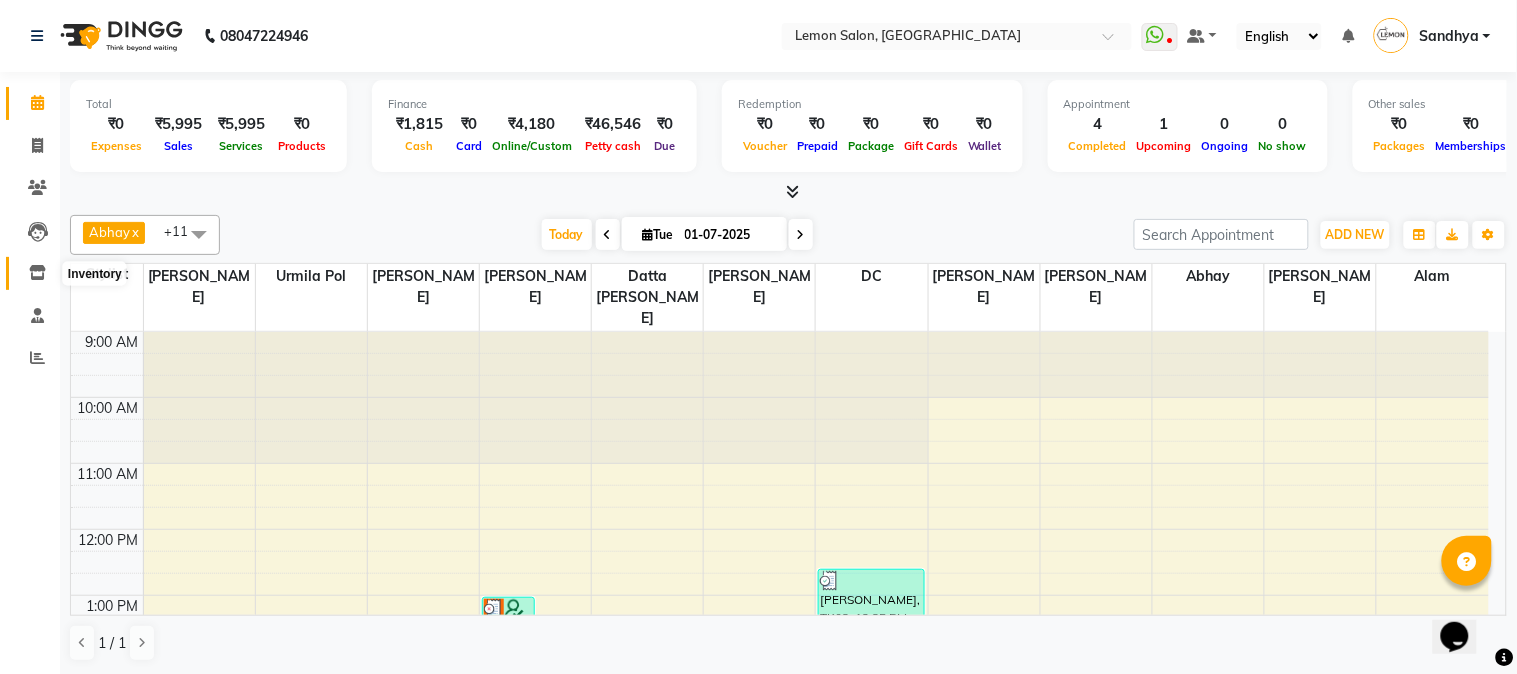 click 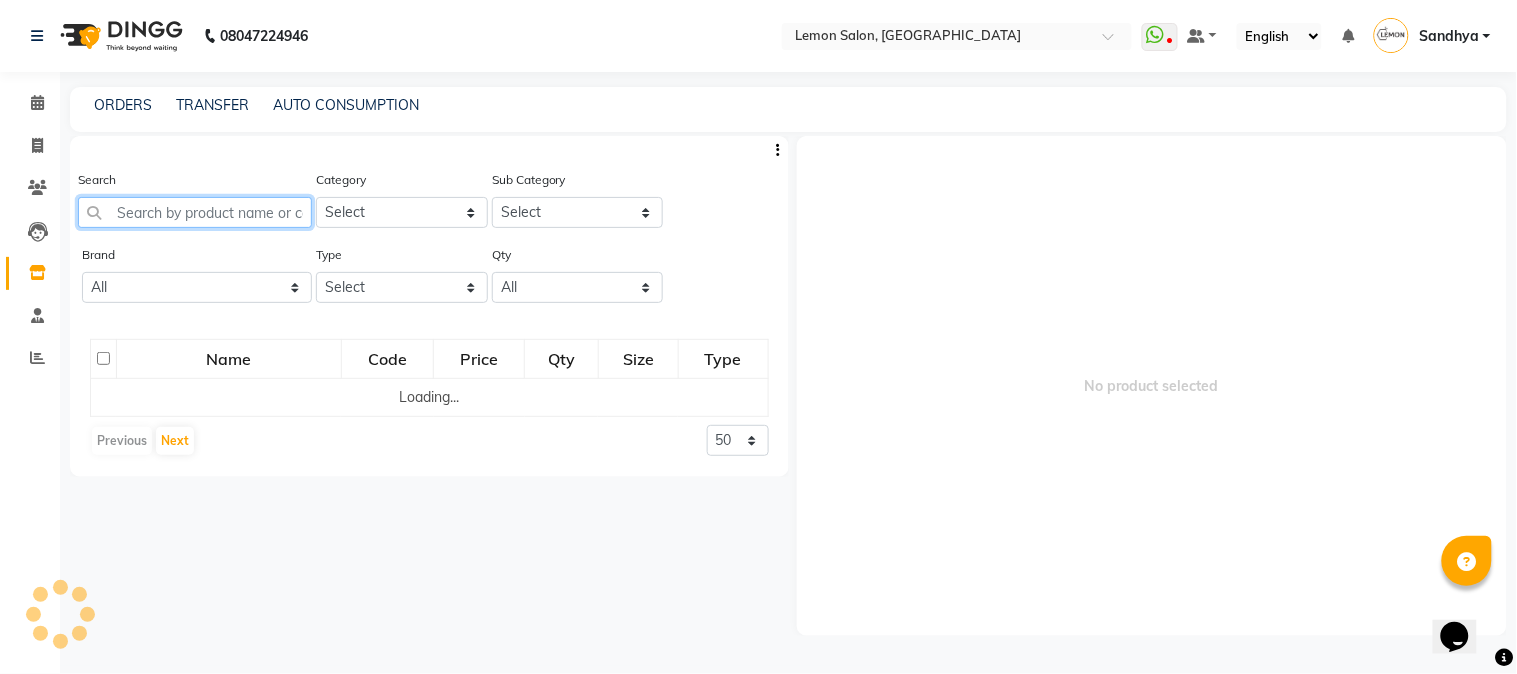 click 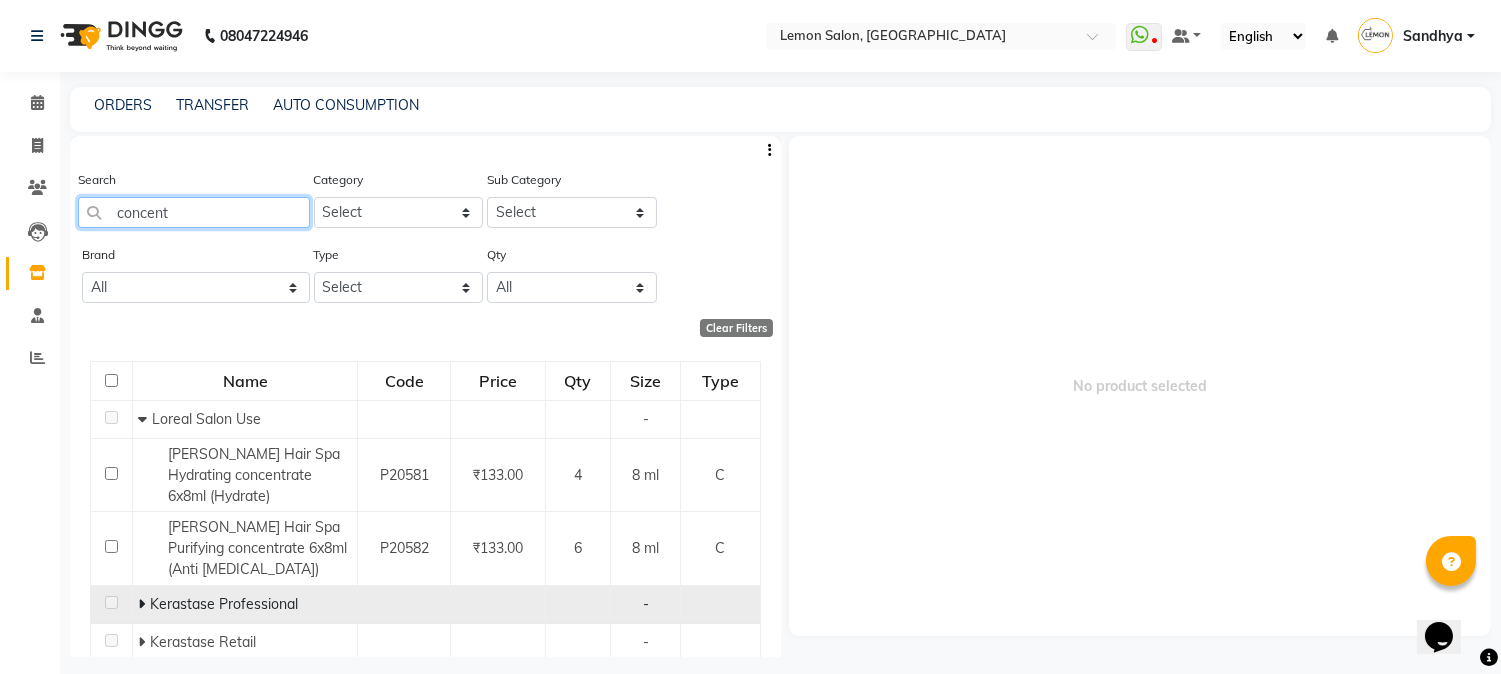 type on "concent" 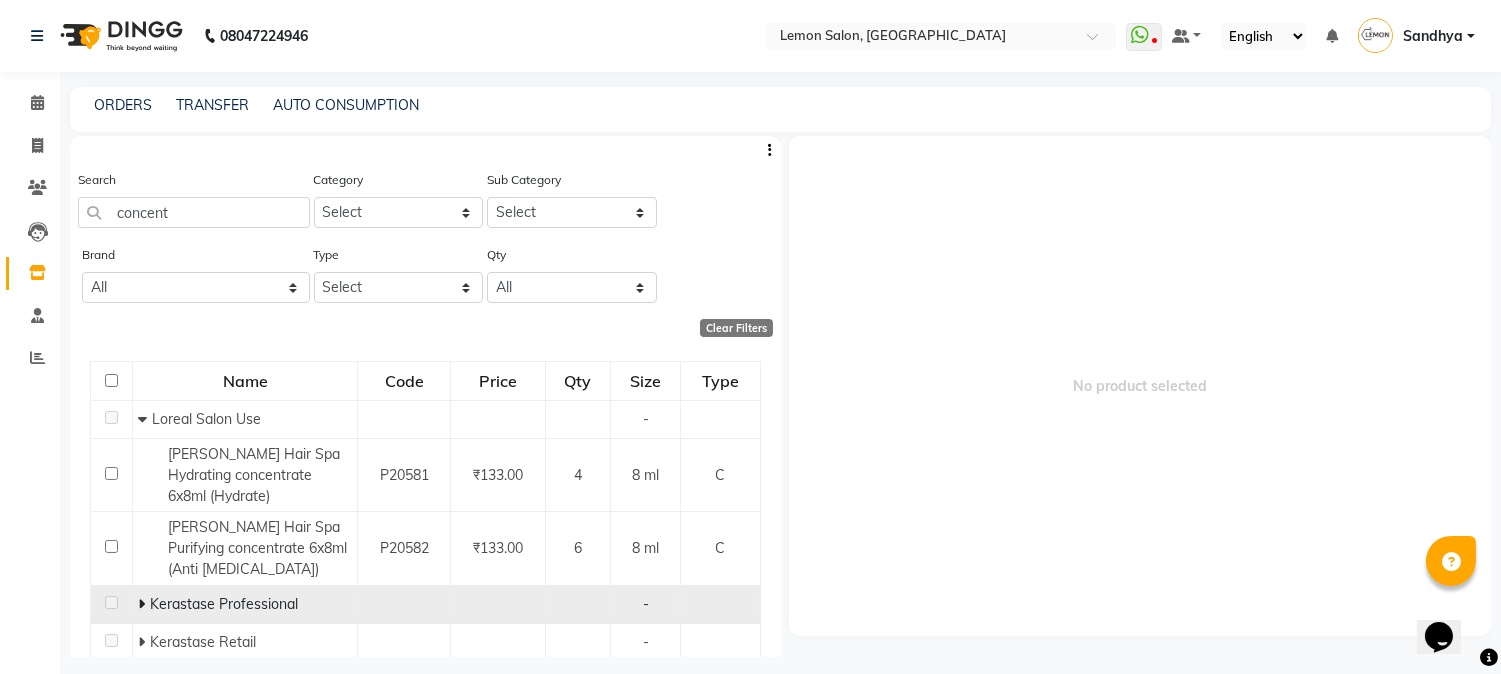 click 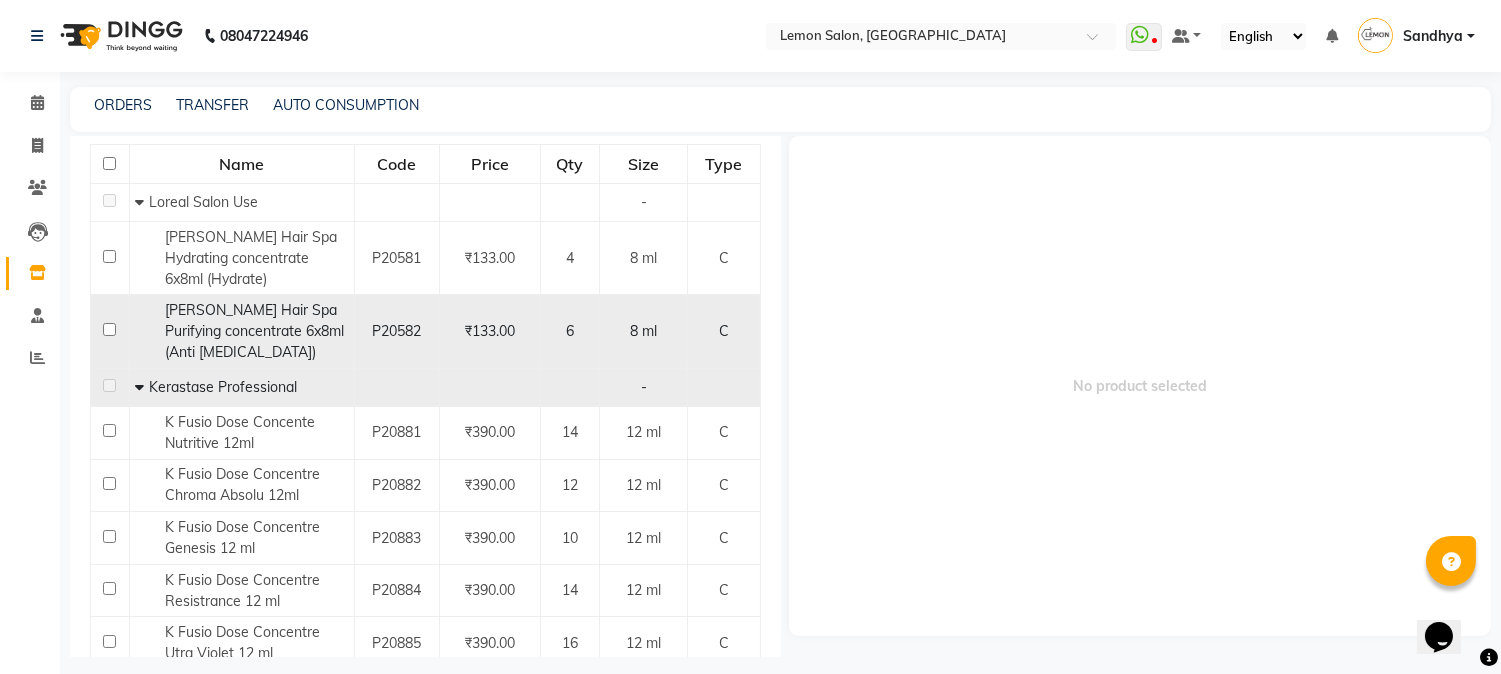 scroll, scrollTop: 296, scrollLeft: 0, axis: vertical 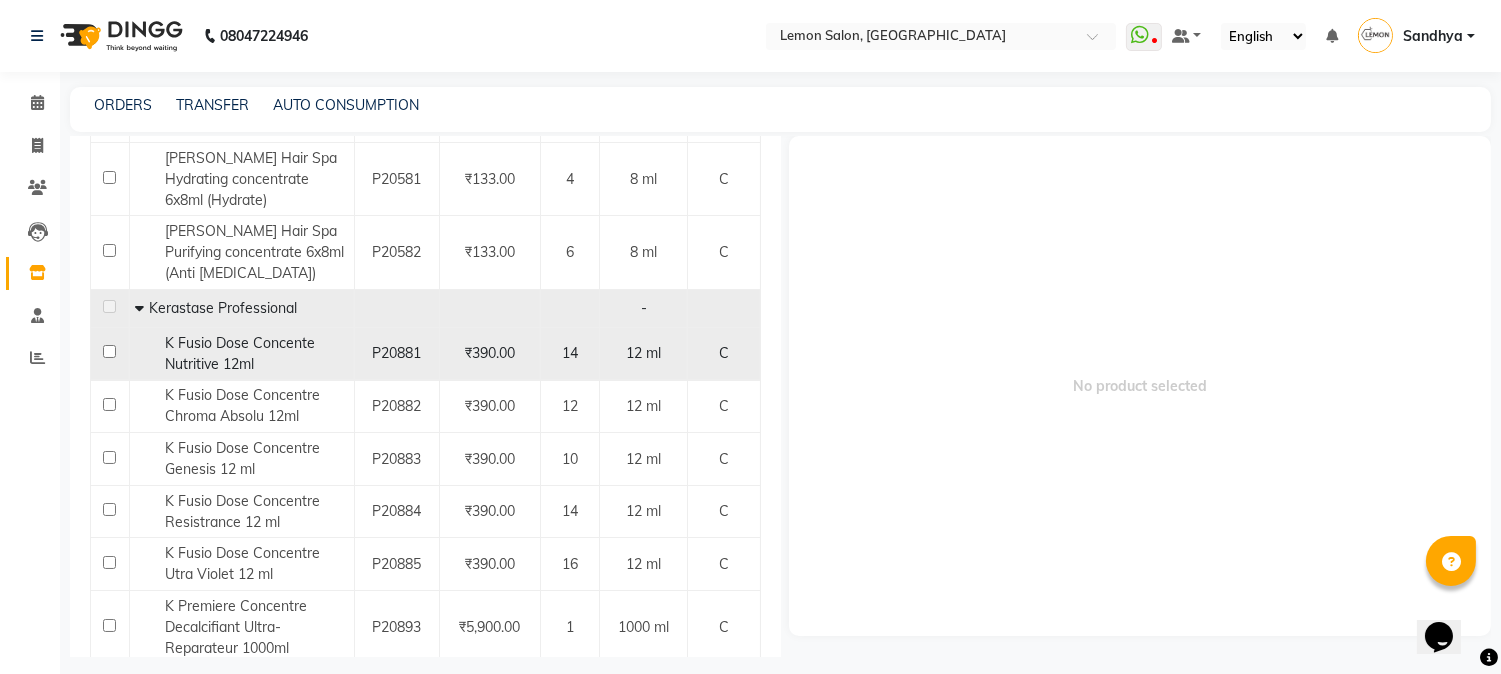 click on "K Fusio Dose Concente Nutritive 12ml" 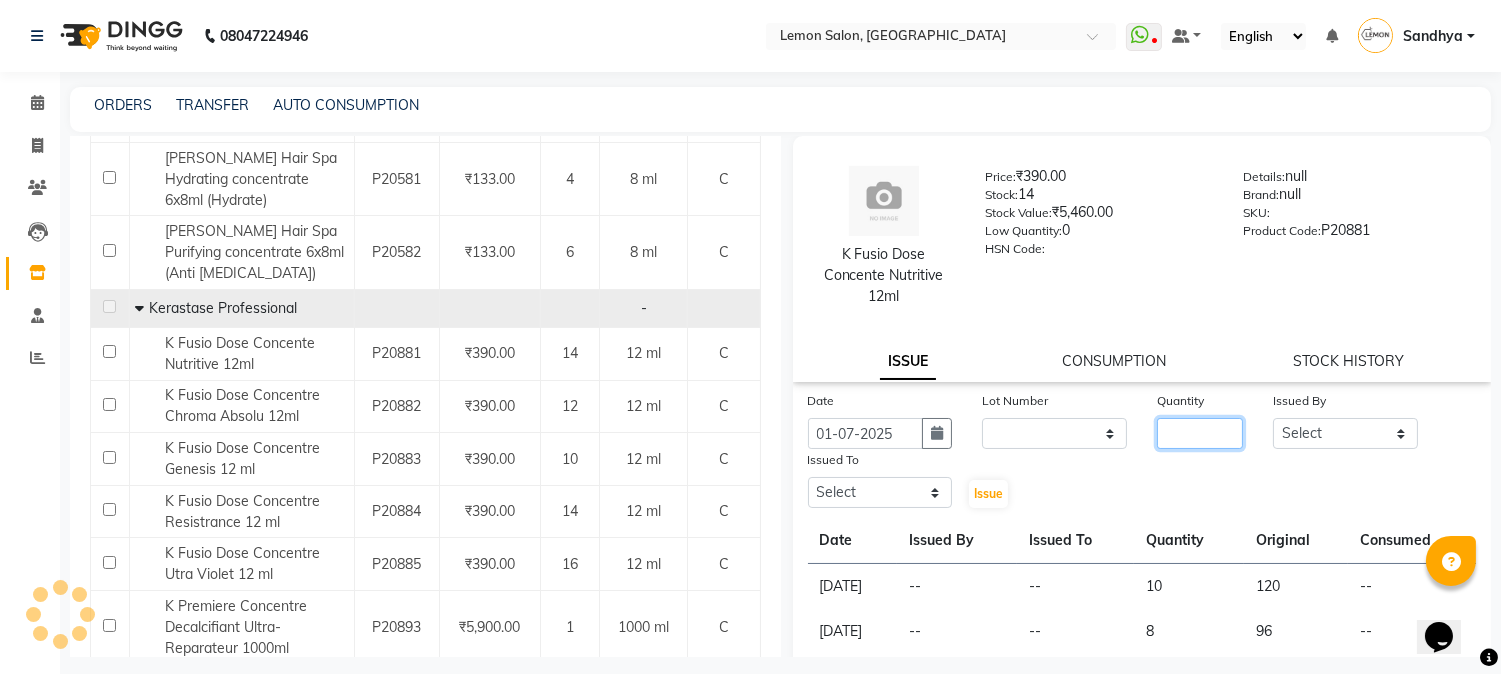 click 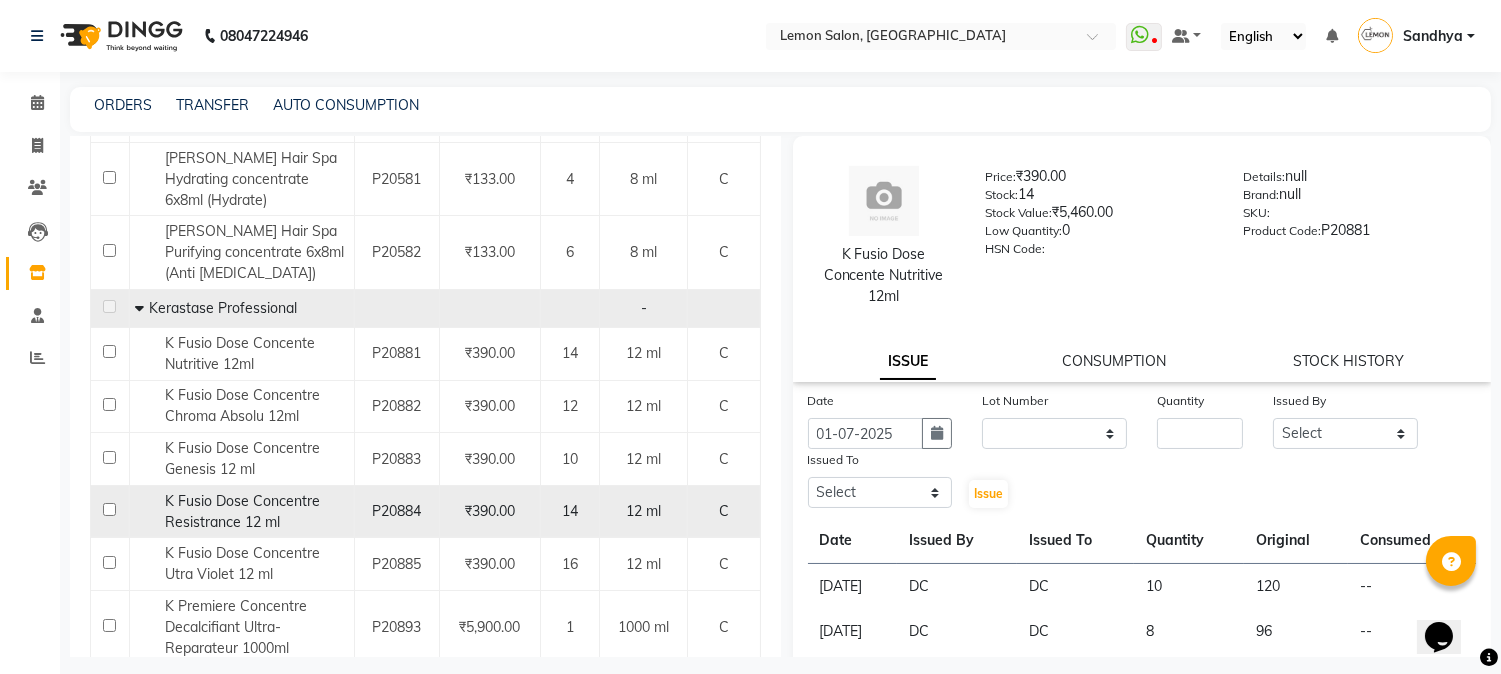 click on "K Fusio Dose Concentre Resistrance 12 ml" 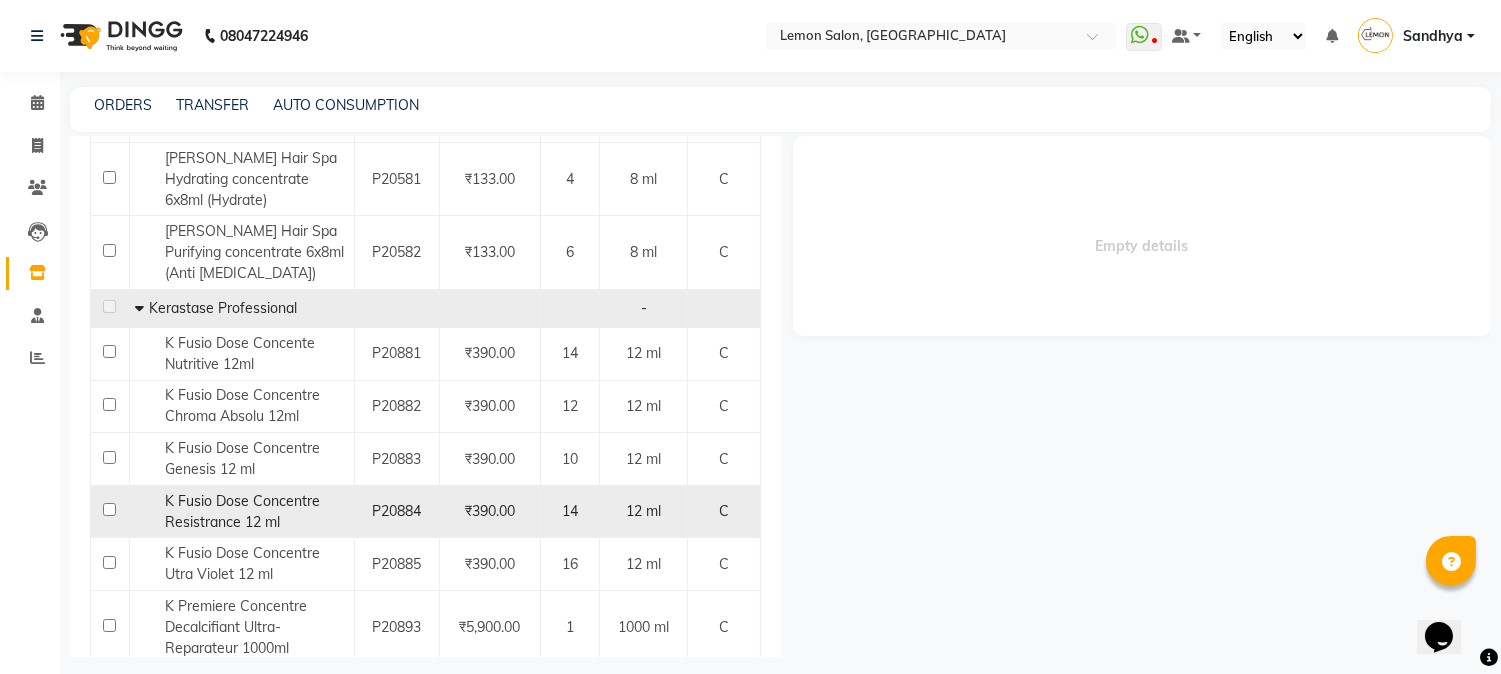 select 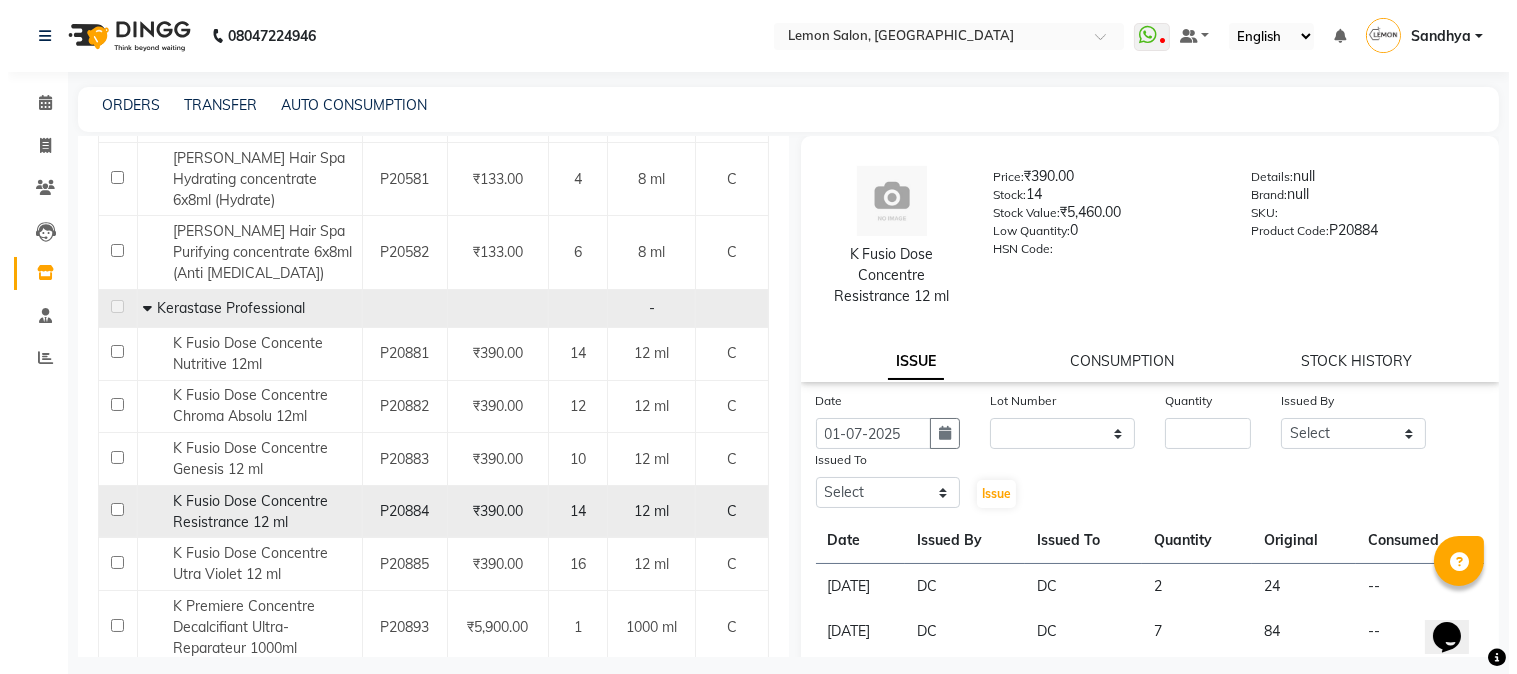 scroll, scrollTop: 0, scrollLeft: 0, axis: both 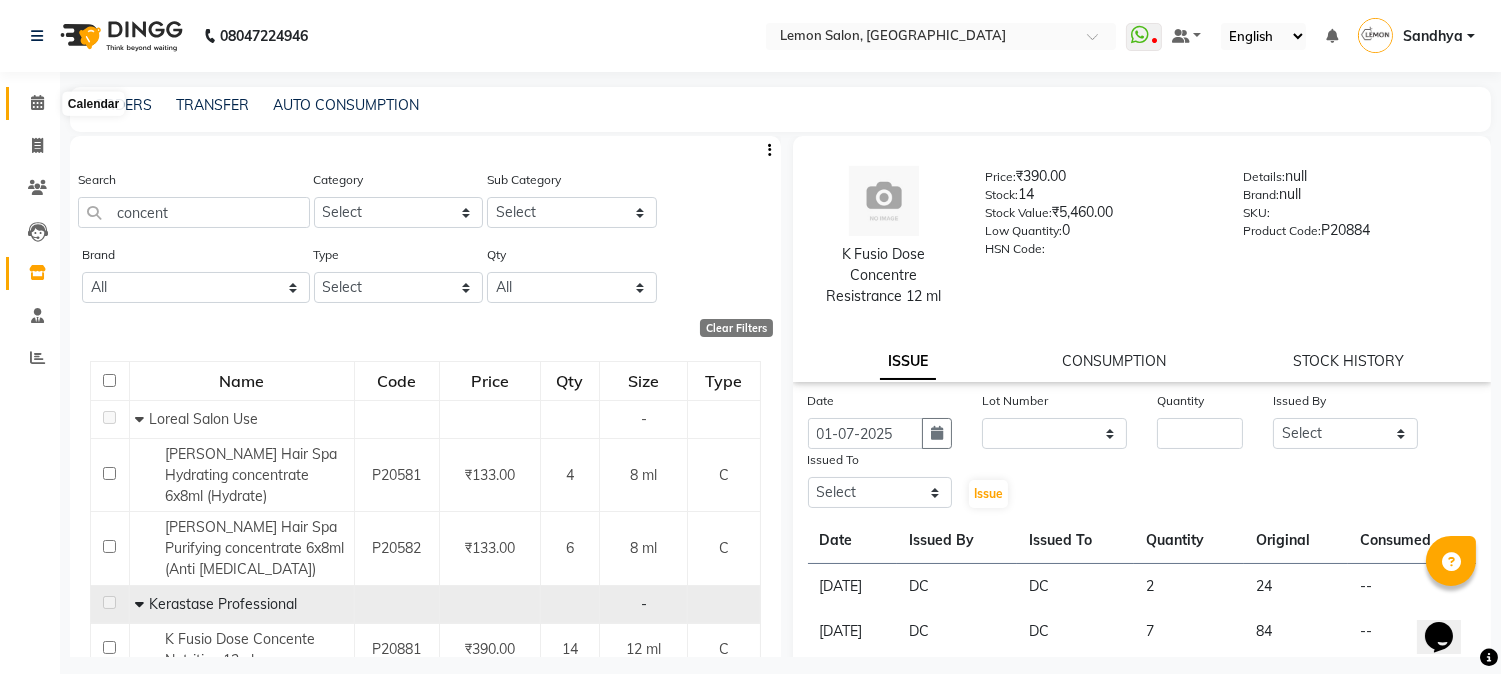 click 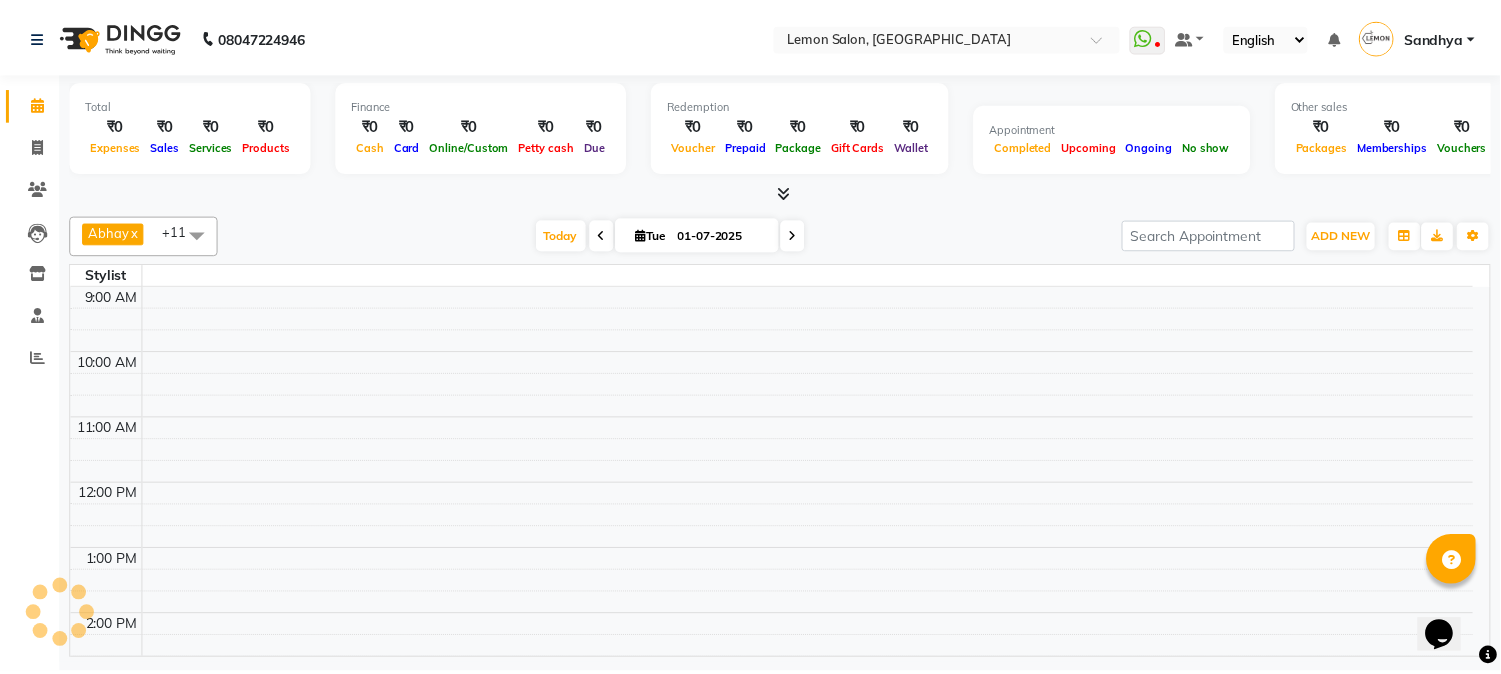 scroll, scrollTop: 531, scrollLeft: 0, axis: vertical 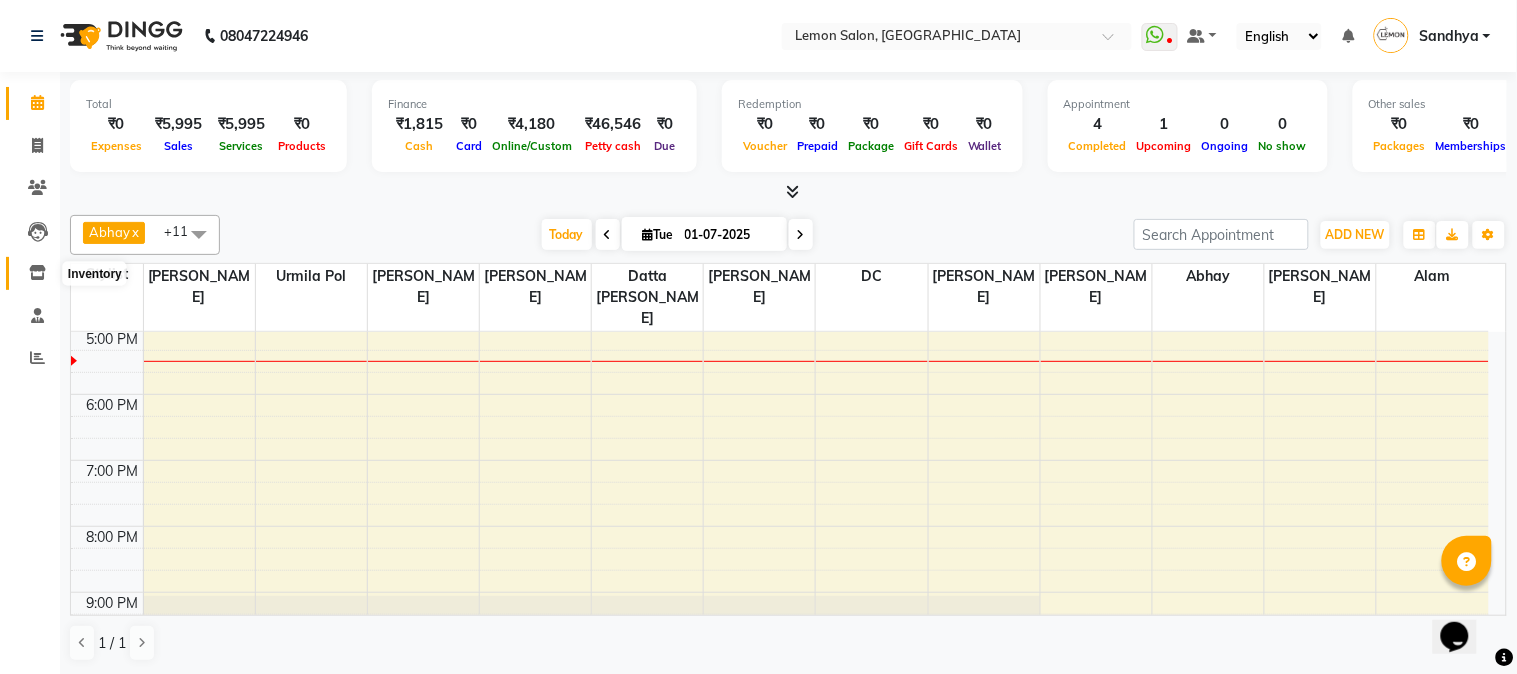 click 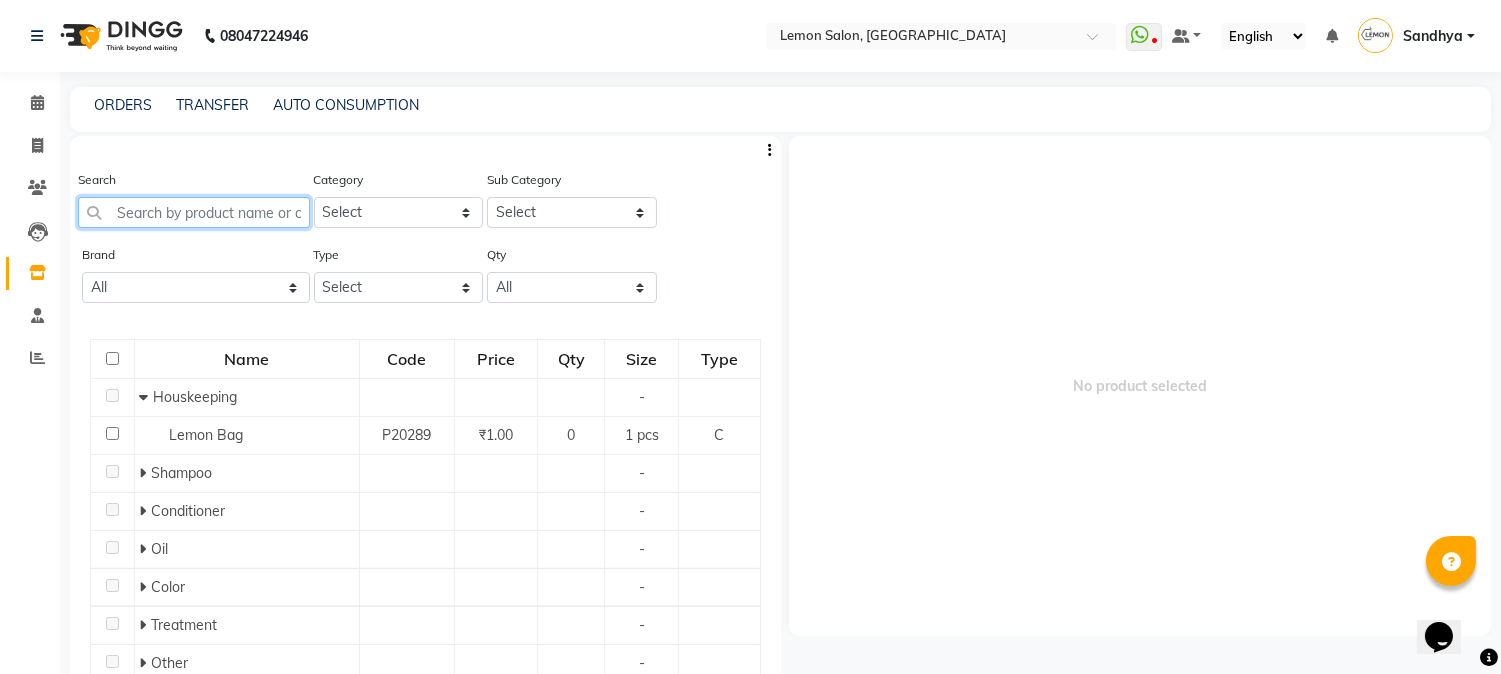 click 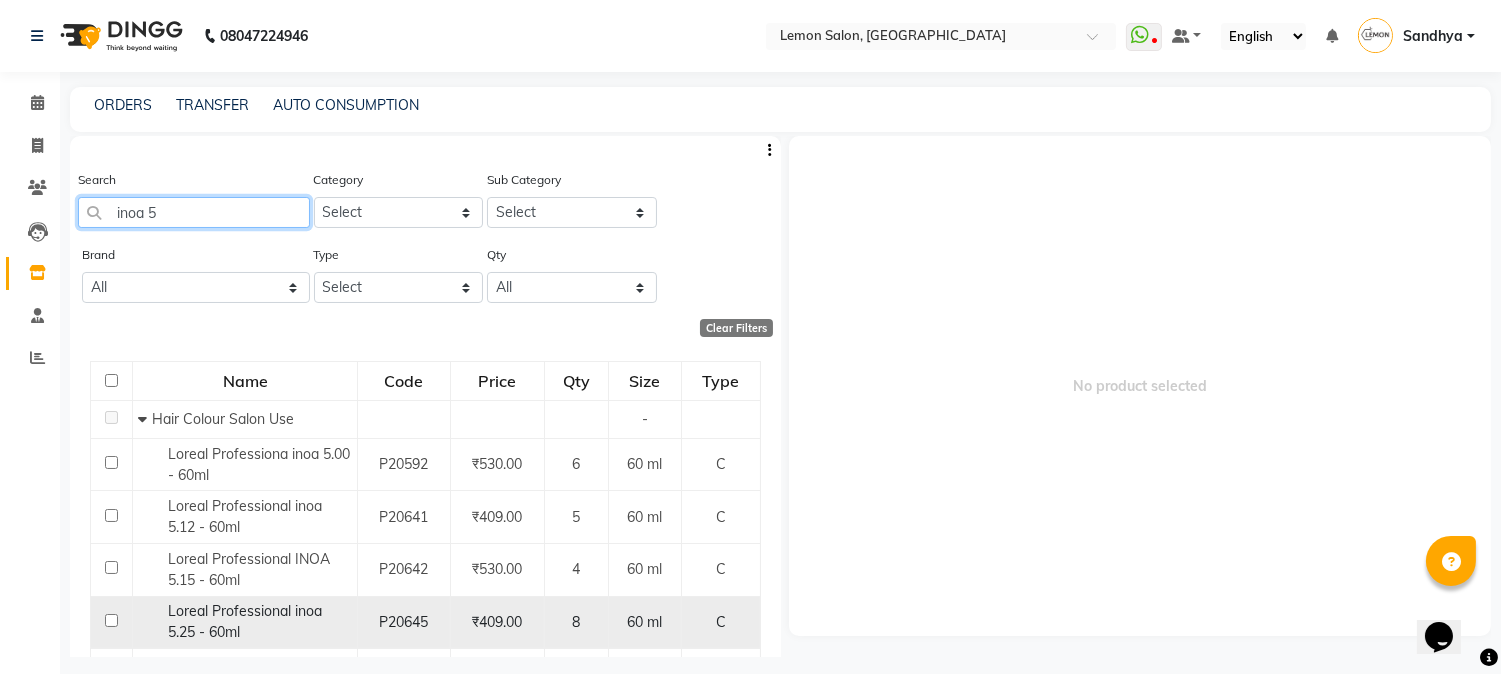 scroll, scrollTop: 368, scrollLeft: 0, axis: vertical 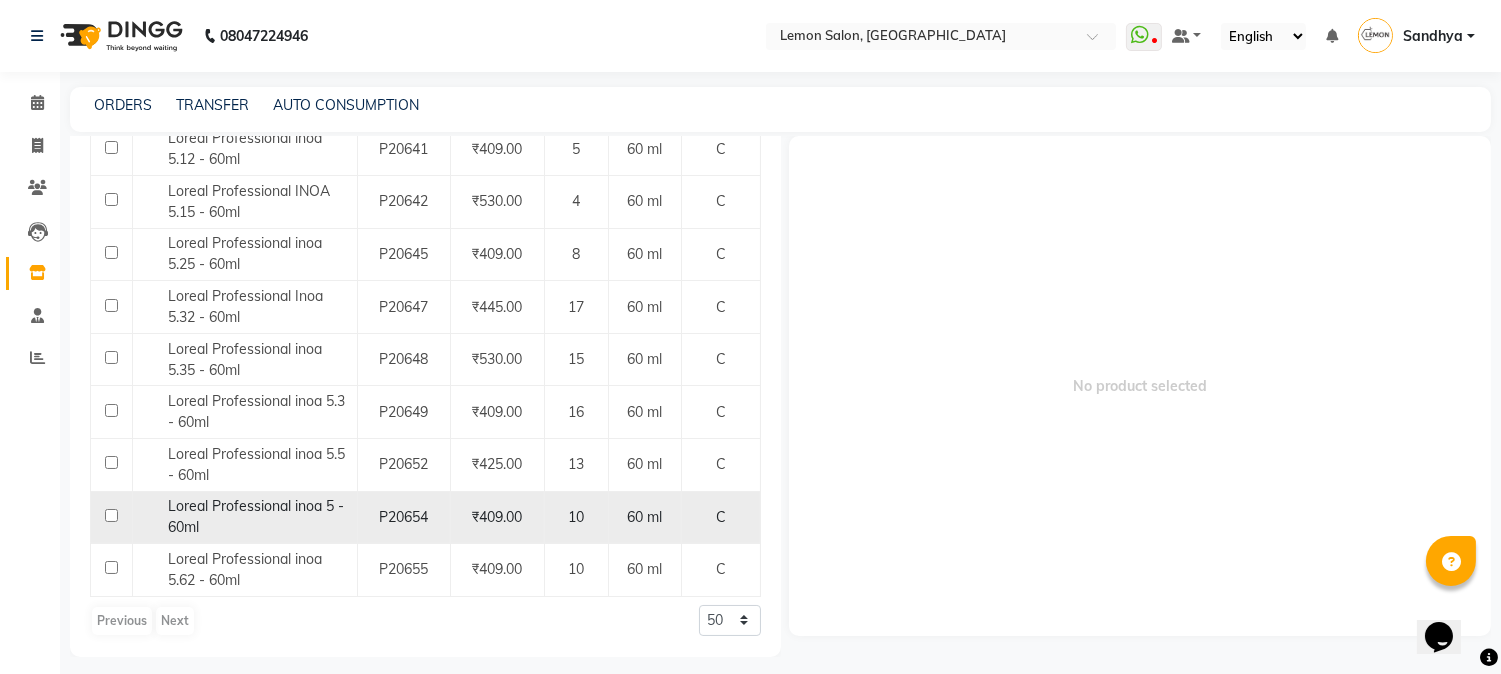 type on "inoa 5" 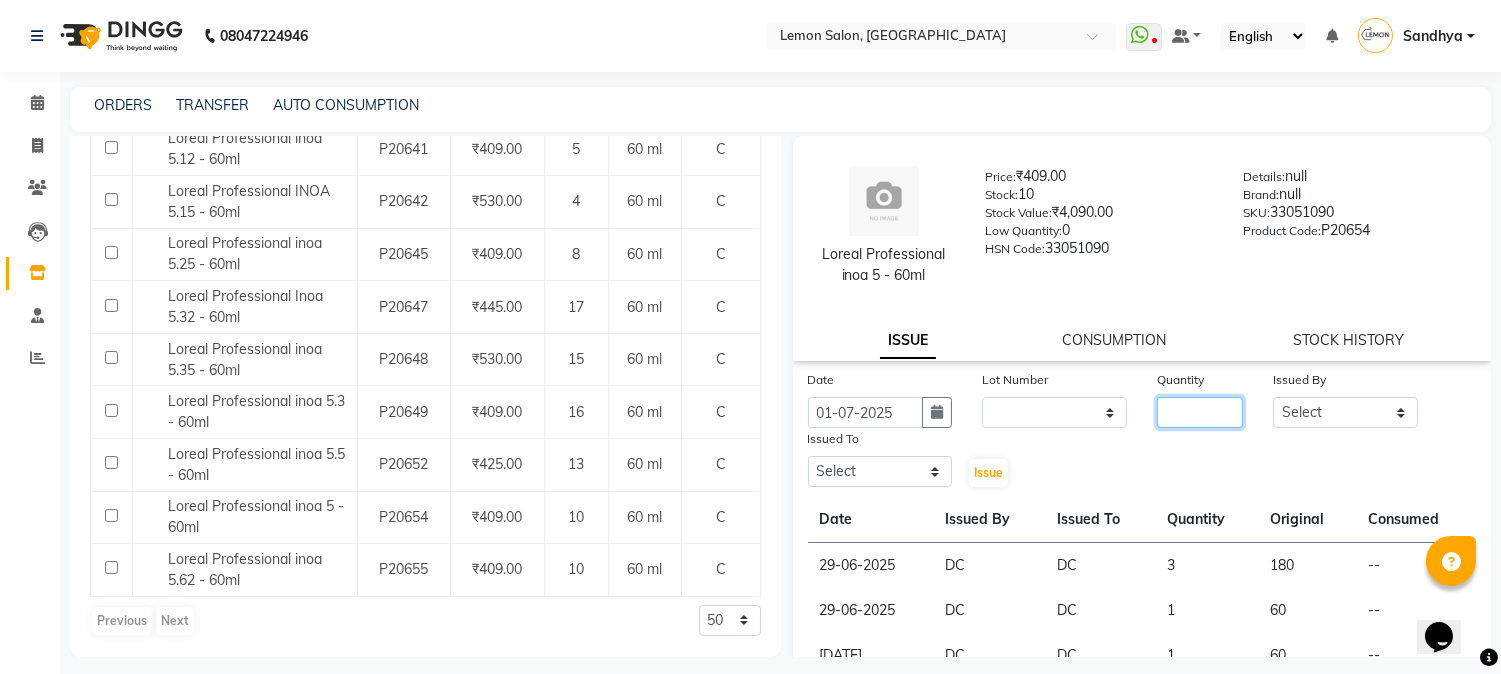 click 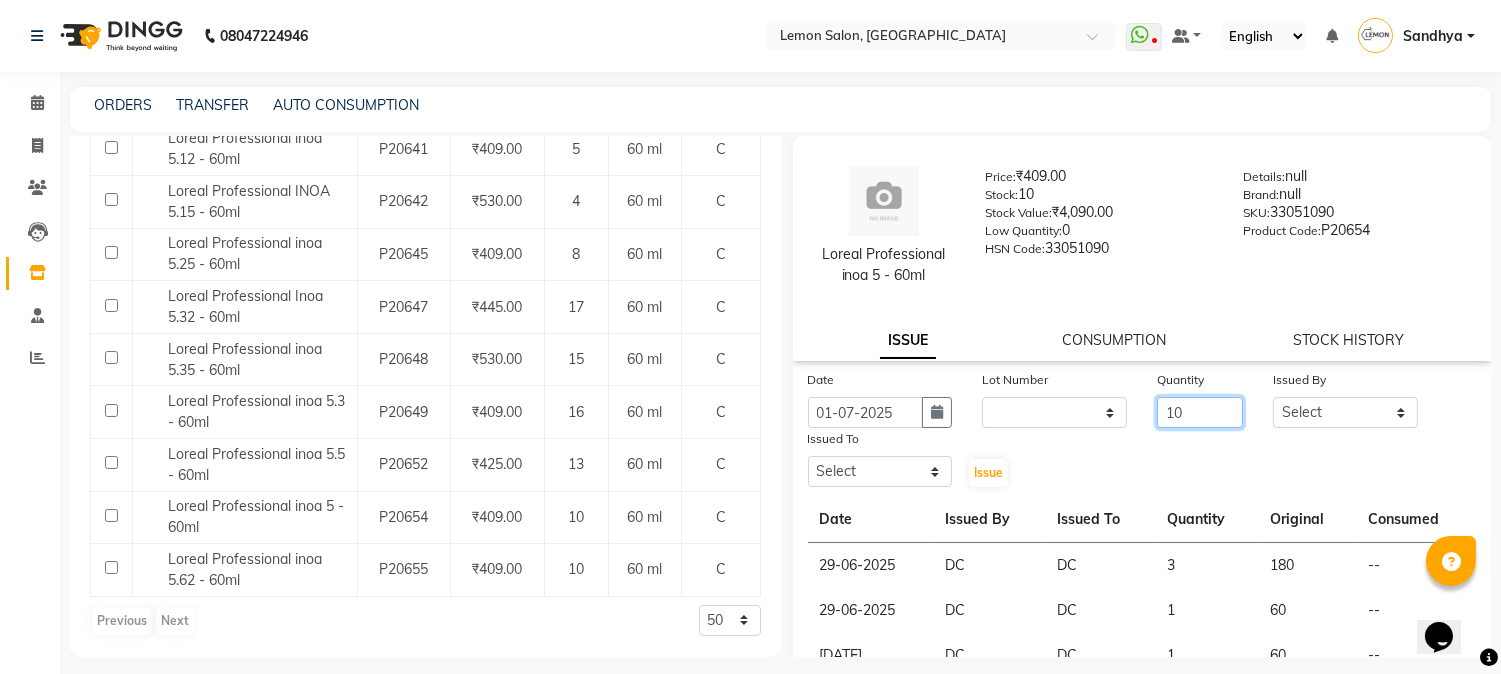 type on "10" 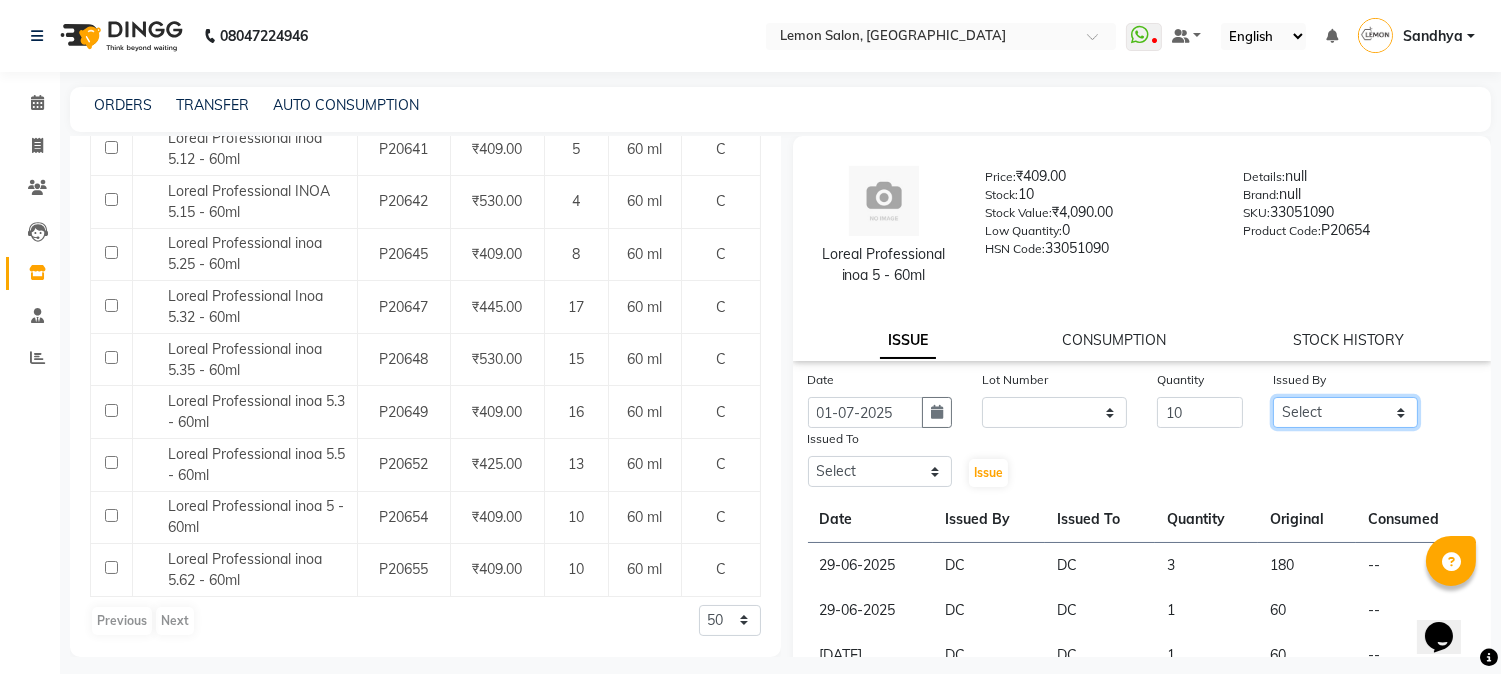 click on "Select Abhay  [PERSON_NAME] [PERSON_NAME] Dshpande Datta [PERSON_NAME][GEOGRAPHIC_DATA] Furkan [PERSON_NAME] Kelatkar  [PERSON_NAME] [PERSON_NAME] Nawab  Mukaddar [PERSON_NAME] [PERSON_NAME] [PERSON_NAME]  [PERSON_NAME] Pol" 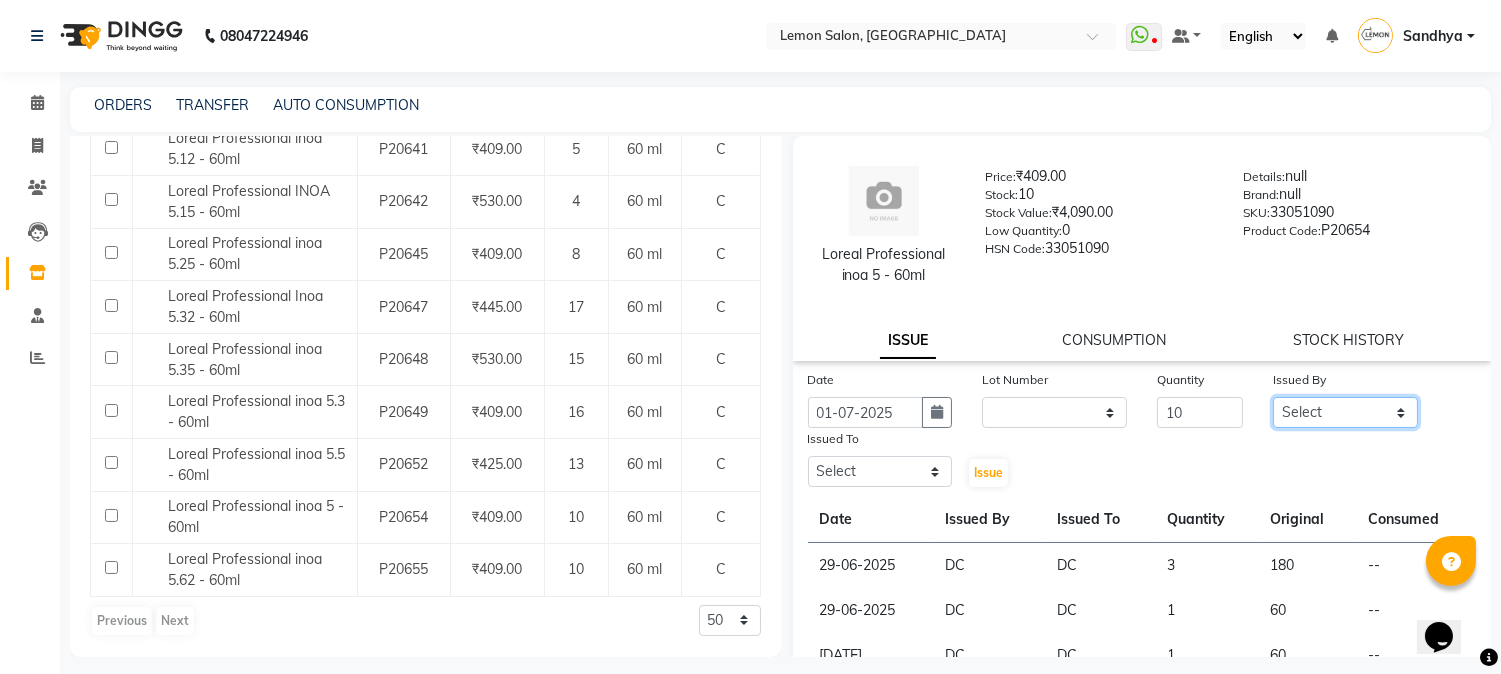 select on "7892" 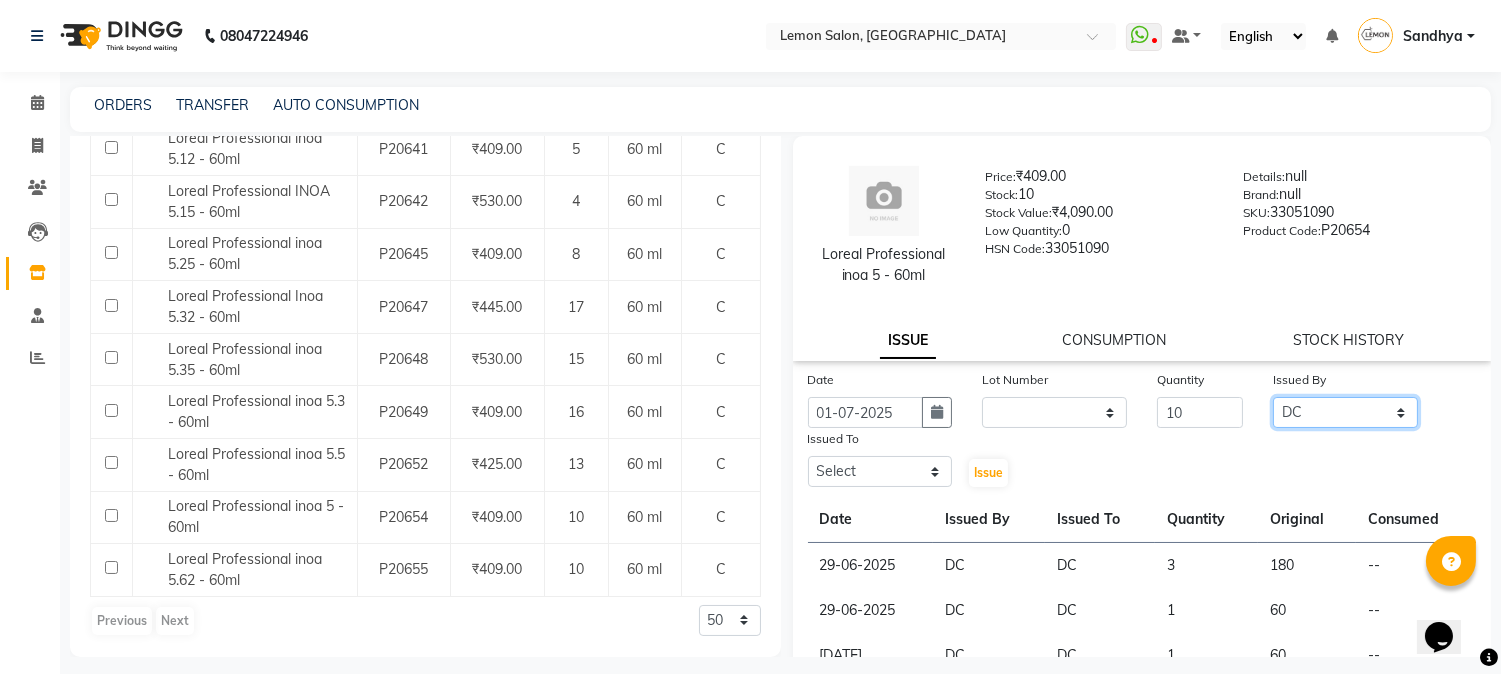 click on "Select Abhay  [PERSON_NAME] [PERSON_NAME] Dshpande Datta [PERSON_NAME][GEOGRAPHIC_DATA] Furkan [PERSON_NAME] Kelatkar  [PERSON_NAME] [PERSON_NAME] Nawab  Mukaddar [PERSON_NAME] [PERSON_NAME] [PERSON_NAME]  [PERSON_NAME] Pol" 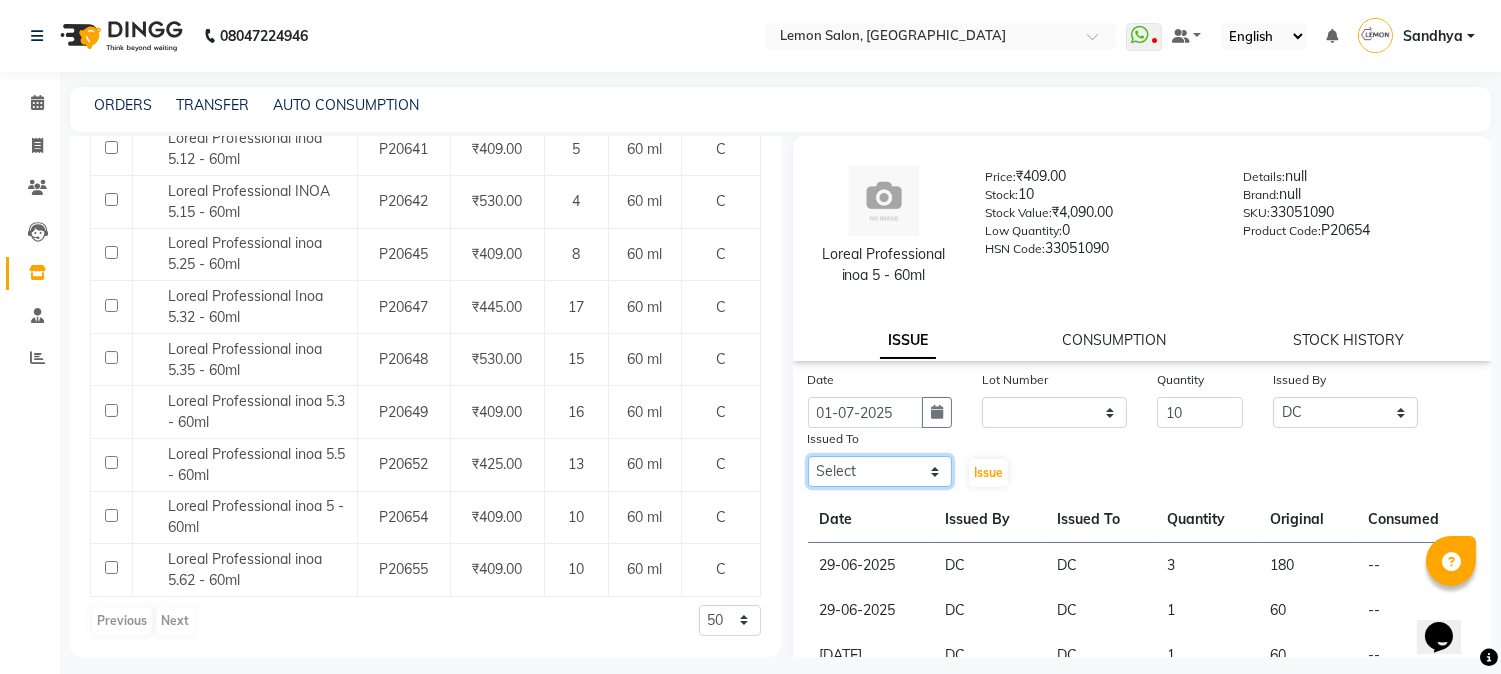 click on "Select Abhay  [PERSON_NAME] [PERSON_NAME] Dshpande Datta [PERSON_NAME][GEOGRAPHIC_DATA] Furkan [PERSON_NAME] Kelatkar  [PERSON_NAME] [PERSON_NAME] Nawab  Mukaddar [PERSON_NAME] [PERSON_NAME] [PERSON_NAME]  [PERSON_NAME] Pol" 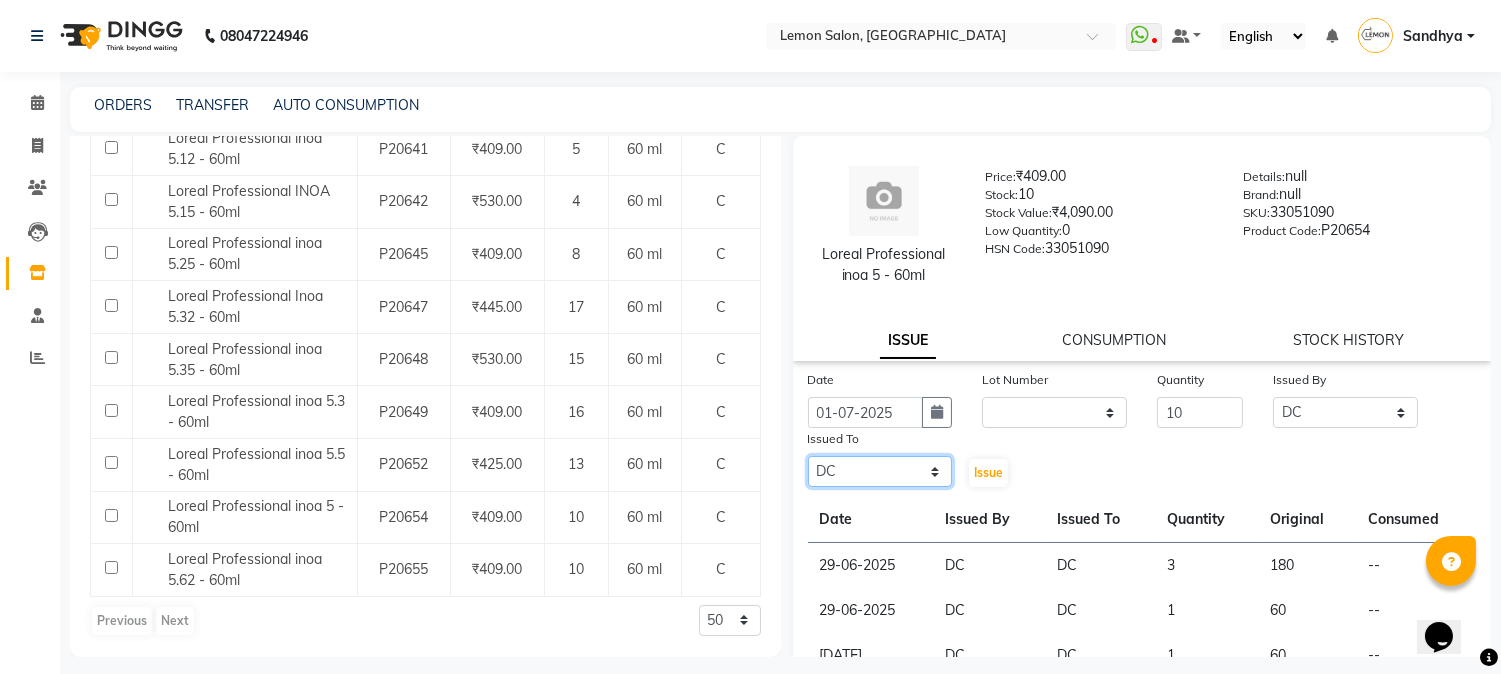 click on "Select Abhay  [PERSON_NAME] [PERSON_NAME] Dshpande Datta [PERSON_NAME][GEOGRAPHIC_DATA] Furkan [PERSON_NAME] Kelatkar  [PERSON_NAME] [PERSON_NAME] Nawab  Mukaddar [PERSON_NAME] [PERSON_NAME] [PERSON_NAME]  [PERSON_NAME] Pol" 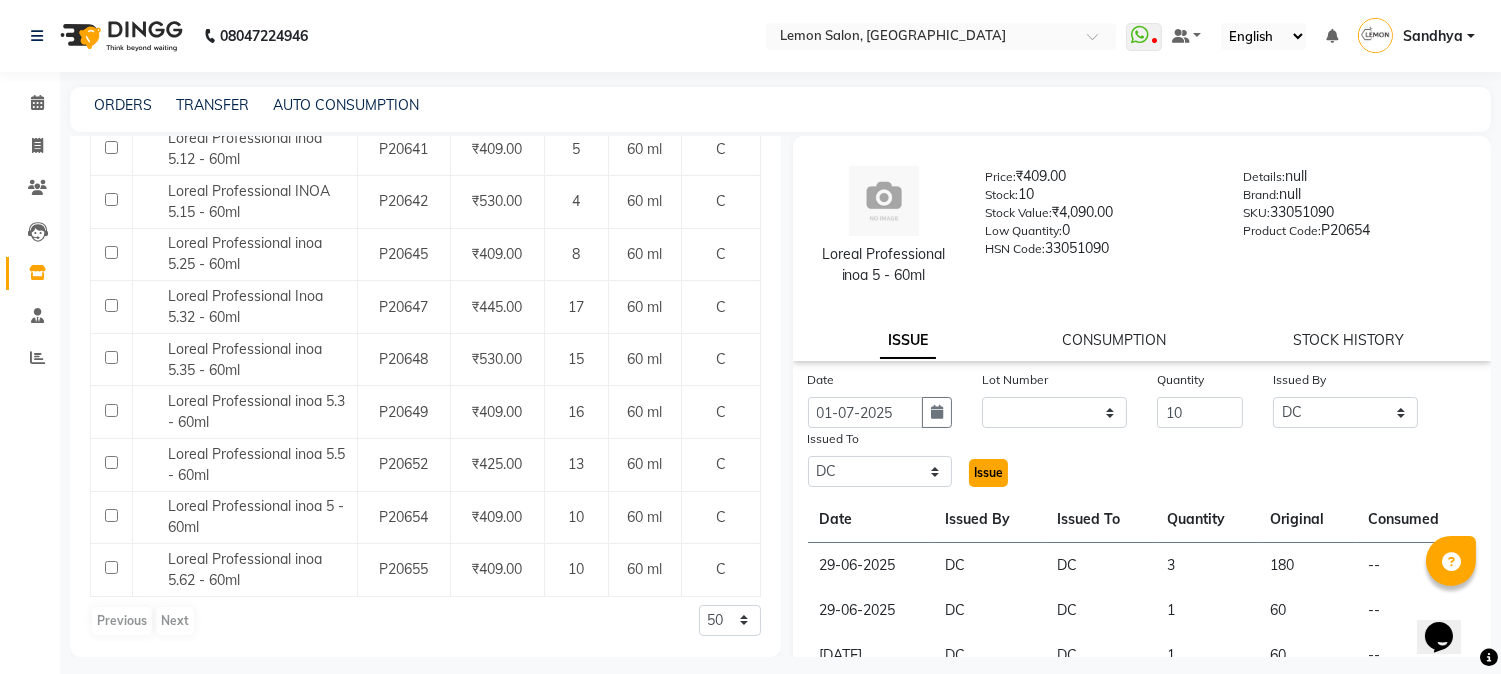 click on "Issue" 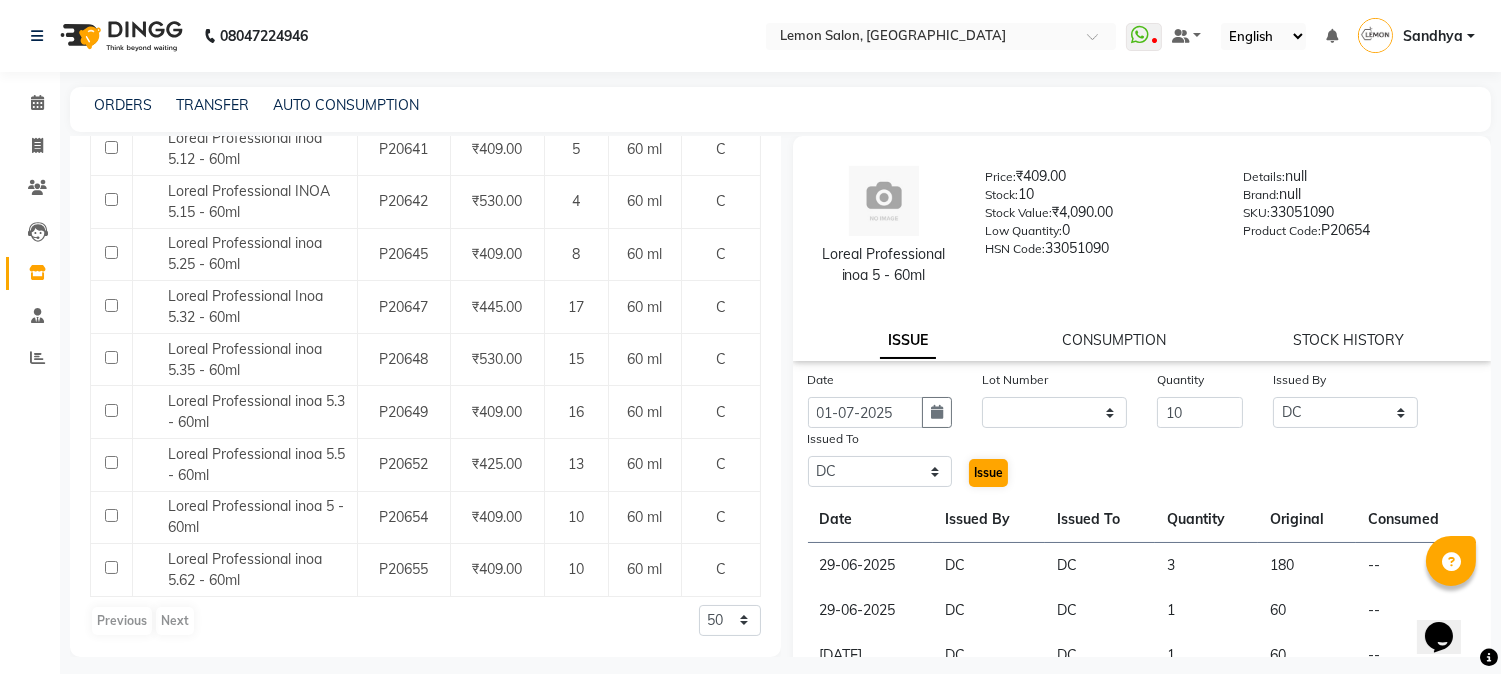 select 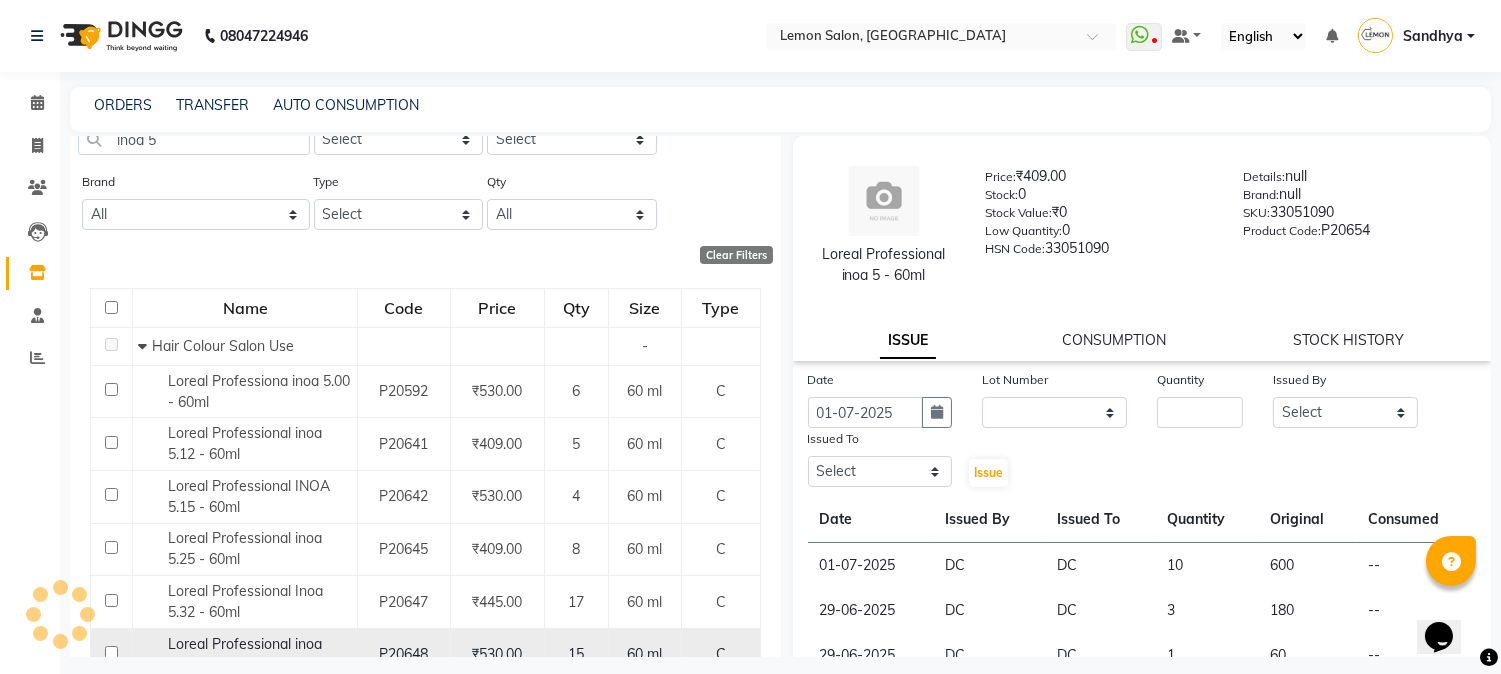 scroll, scrollTop: 0, scrollLeft: 0, axis: both 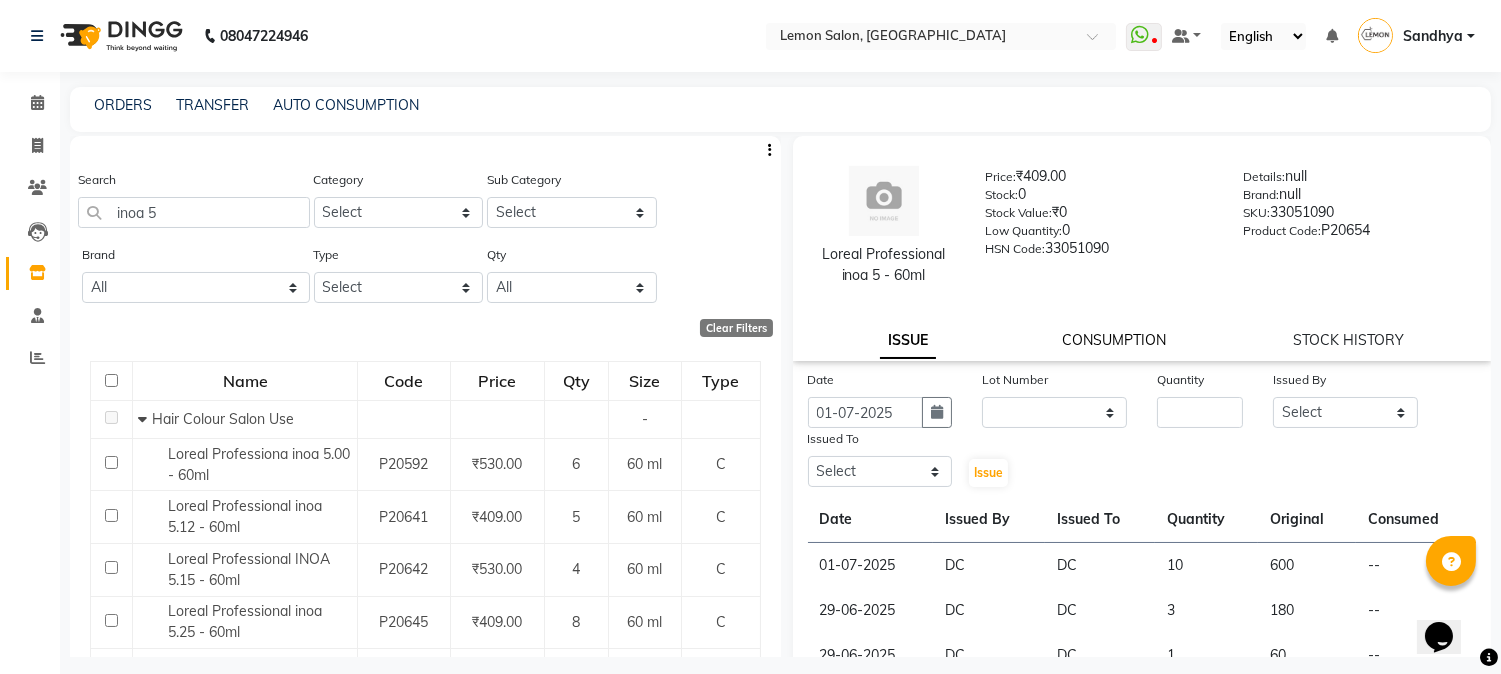 click on "CONSUMPTION" 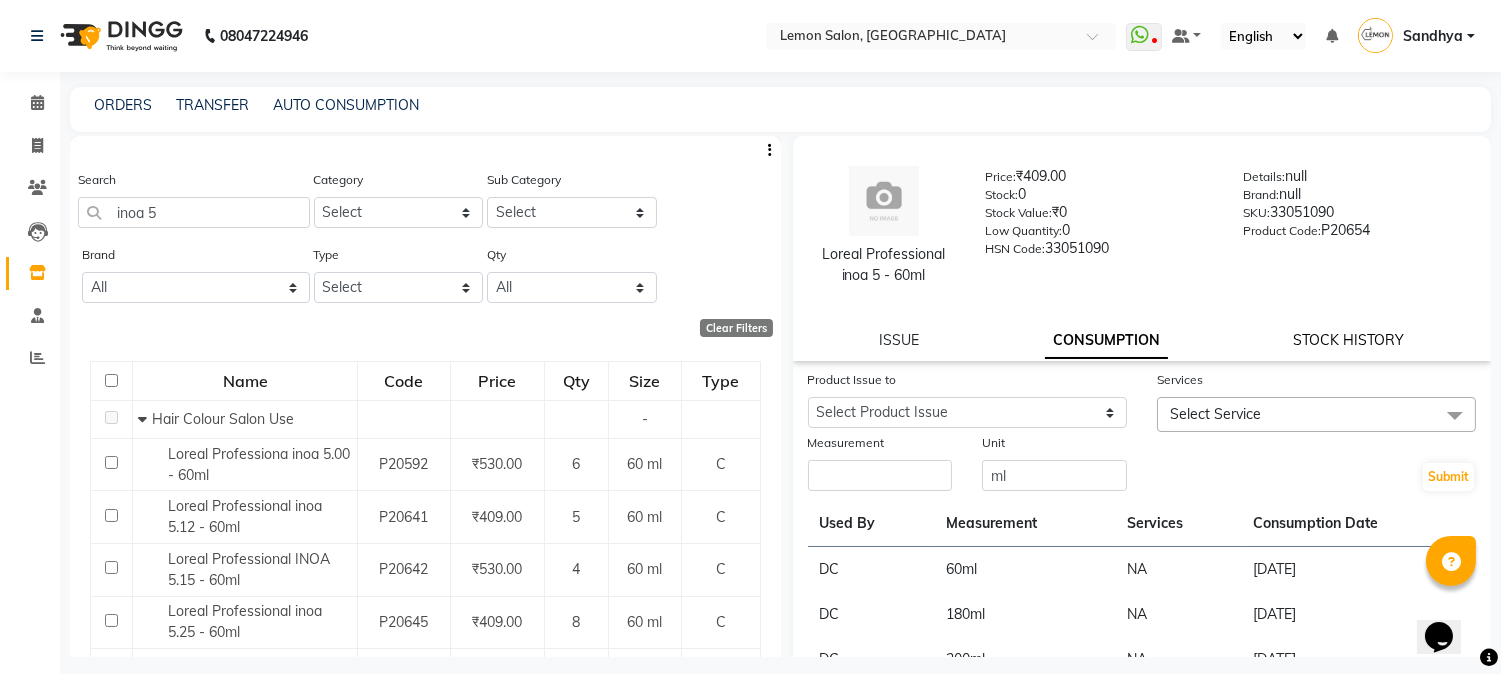 click on "STOCK HISTORY" 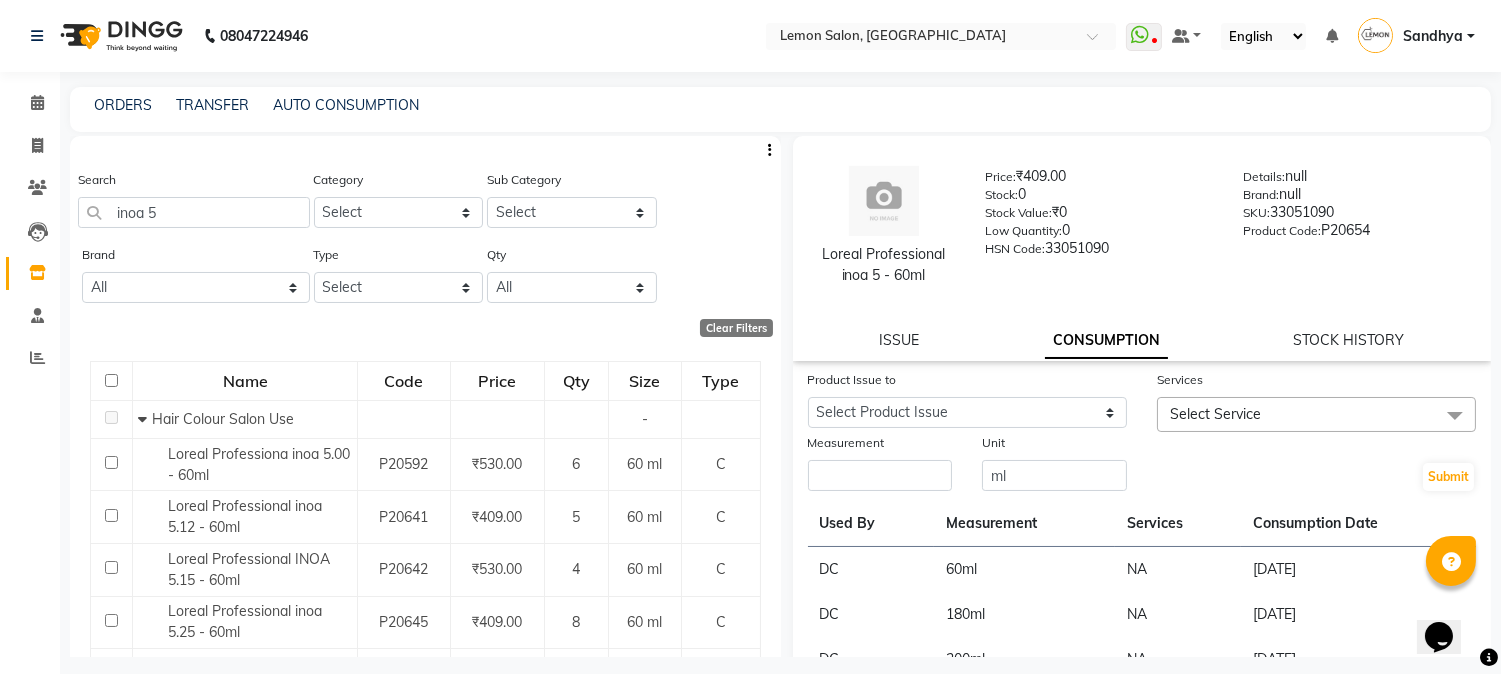 select on "all" 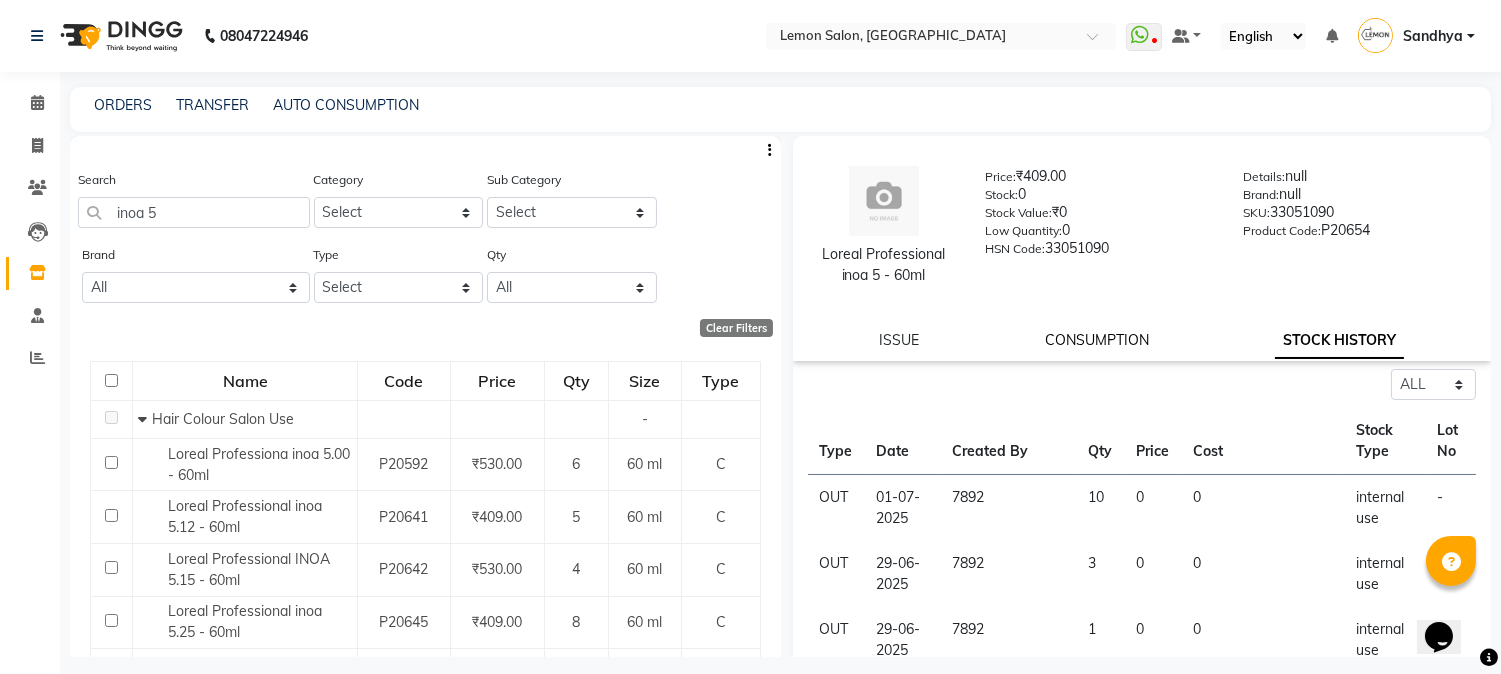 click on "CONSUMPTION" 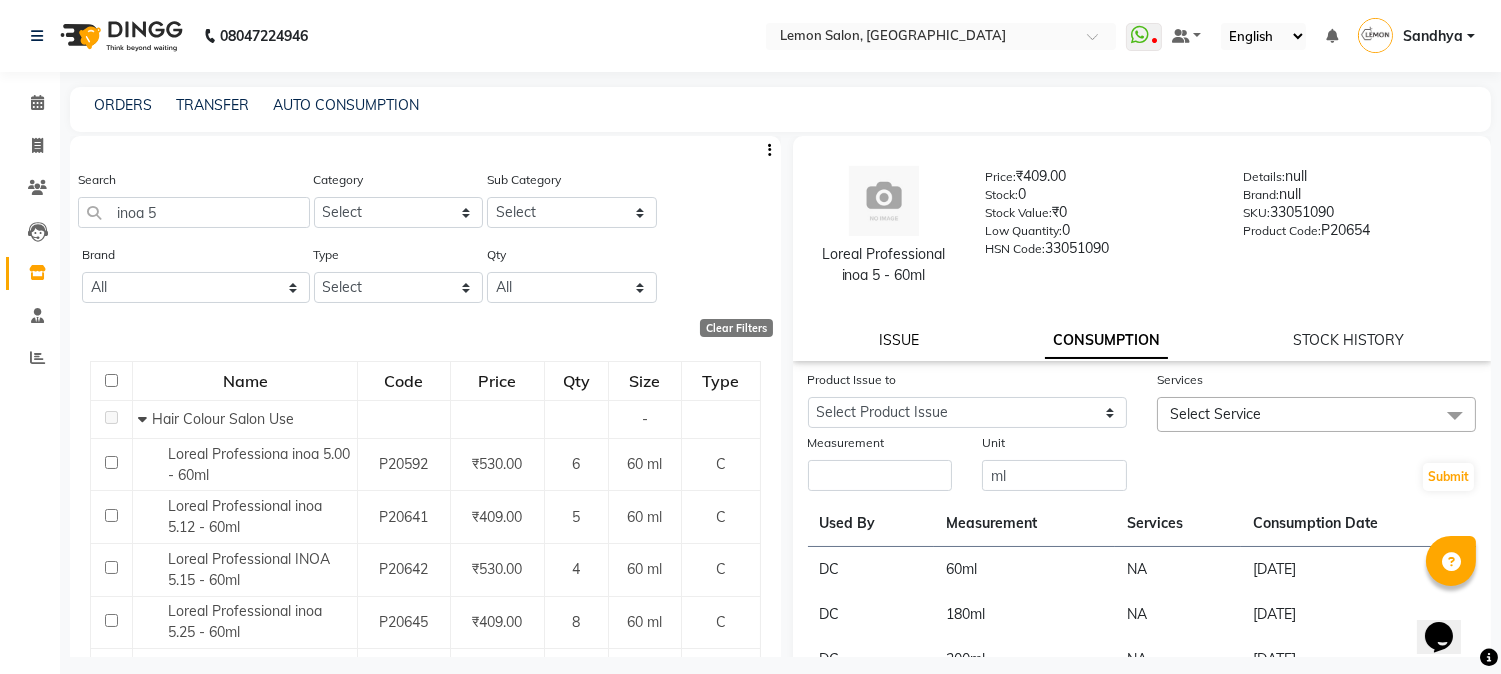 click on "ISSUE" 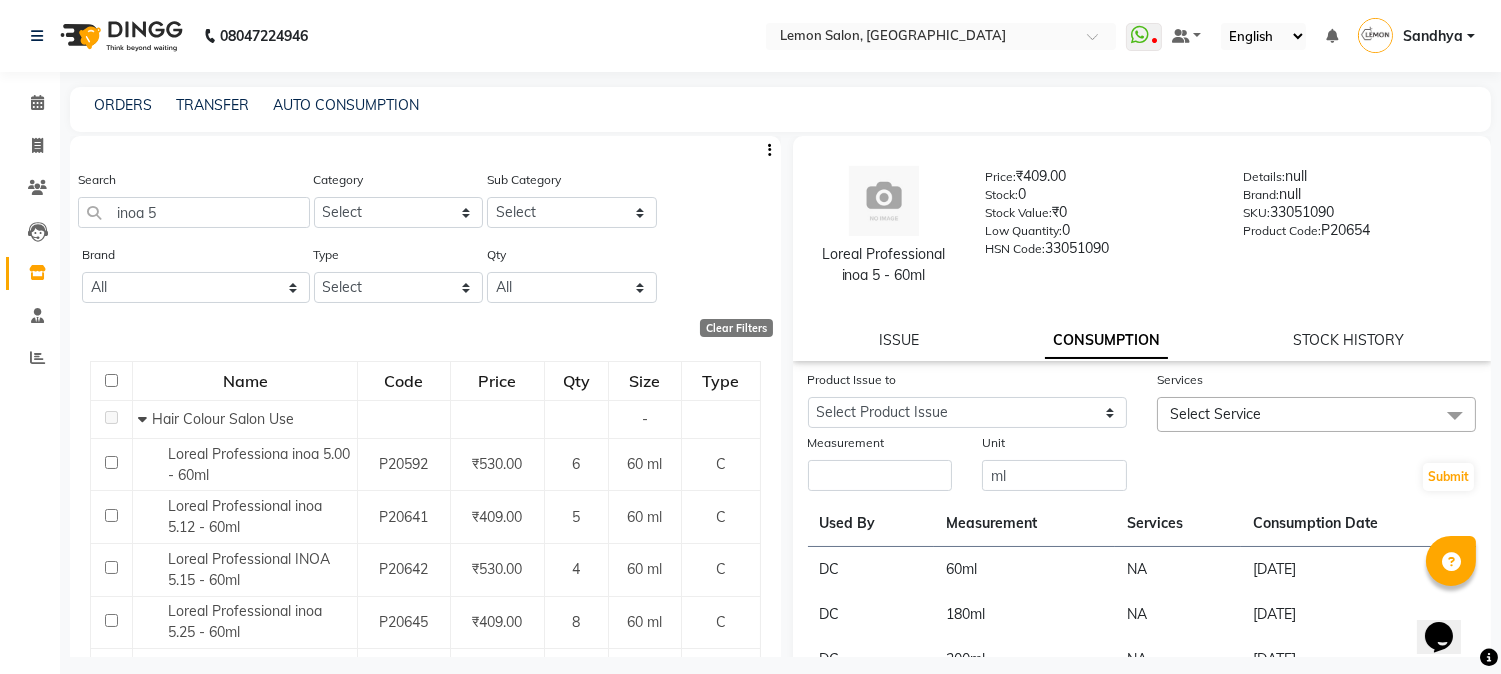 select 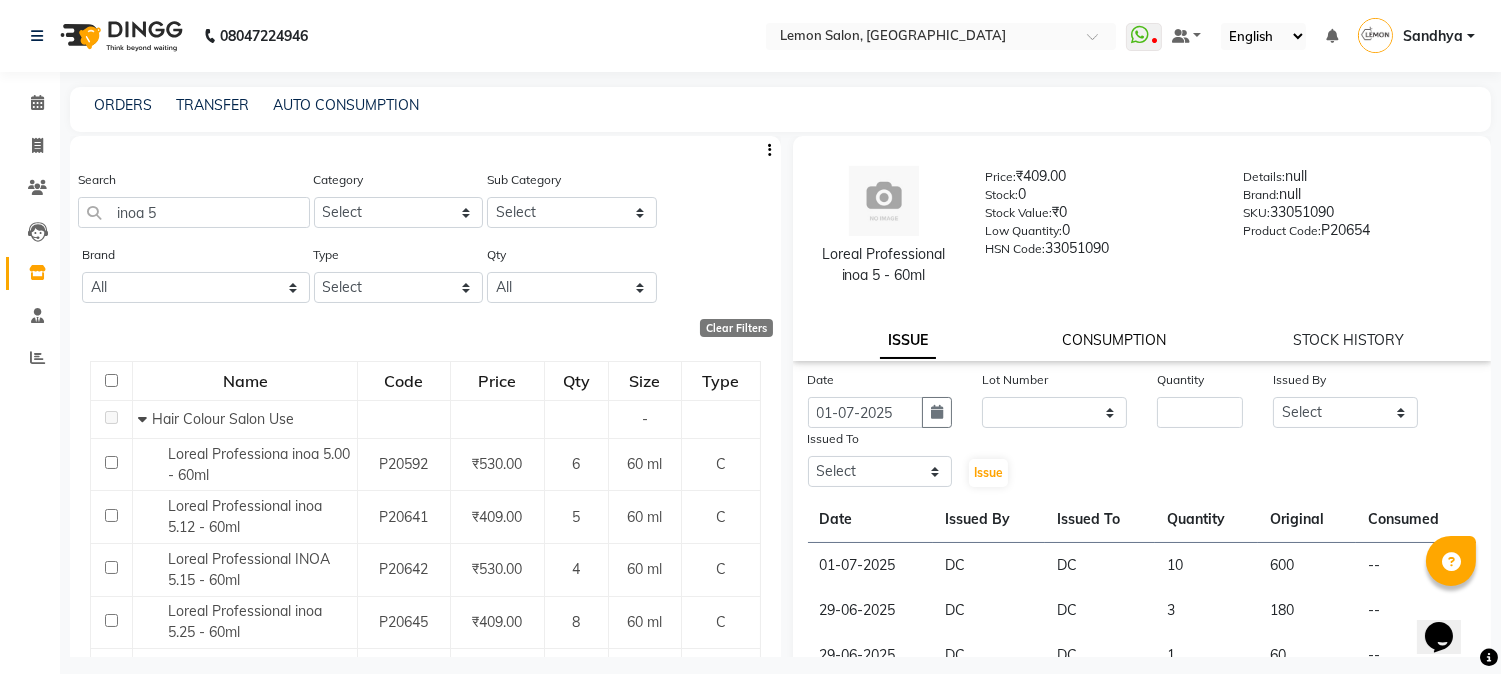 click on "CONSUMPTION" 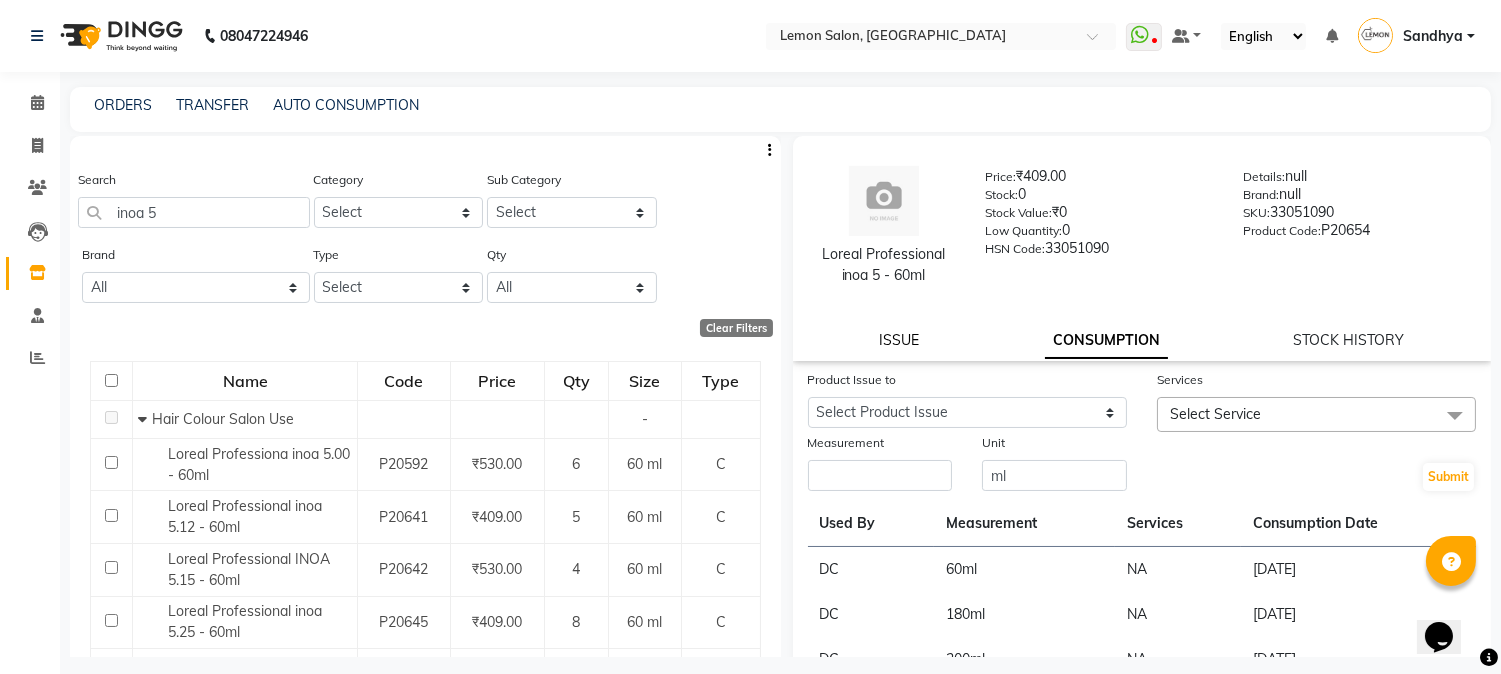 click on "ISSUE" 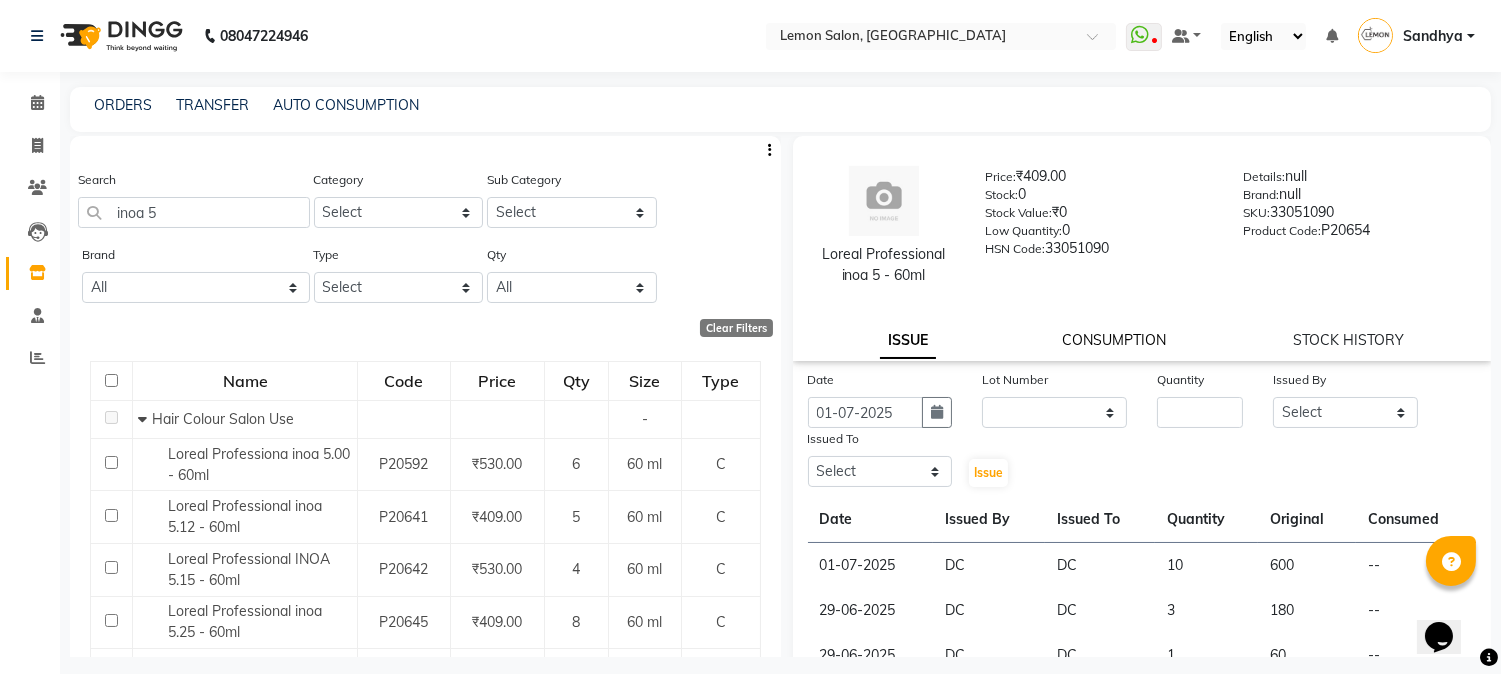 click on "CONSUMPTION" 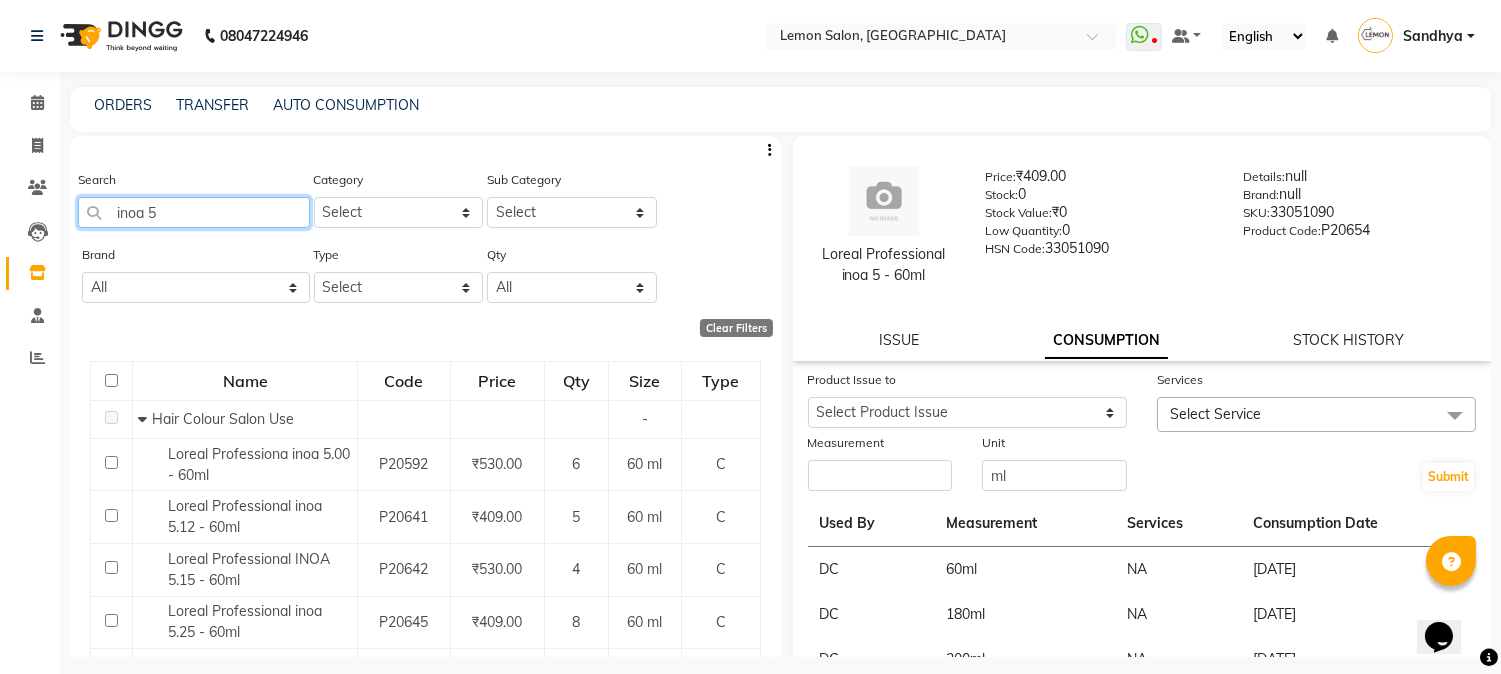 drag, startPoint x: 173, startPoint y: 218, endPoint x: 0, endPoint y: 226, distance: 173.18488 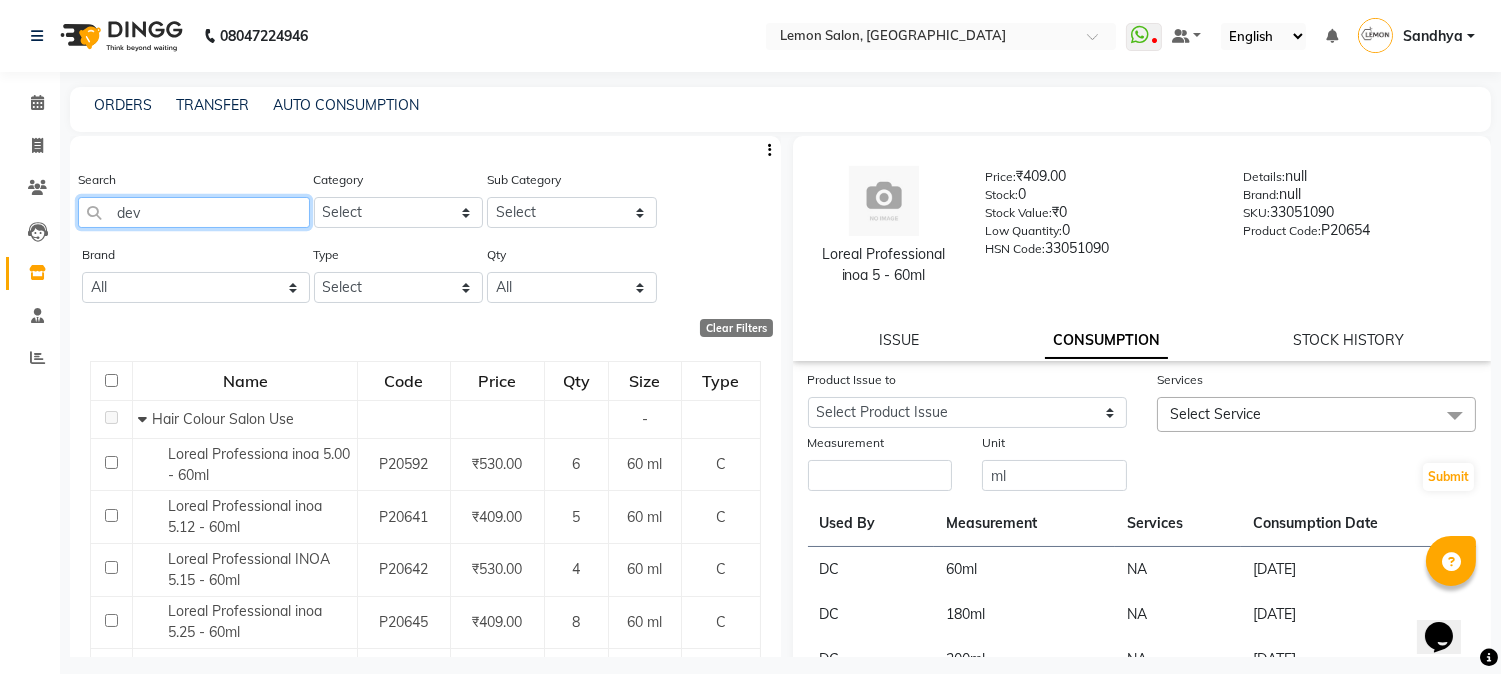 type on "deve" 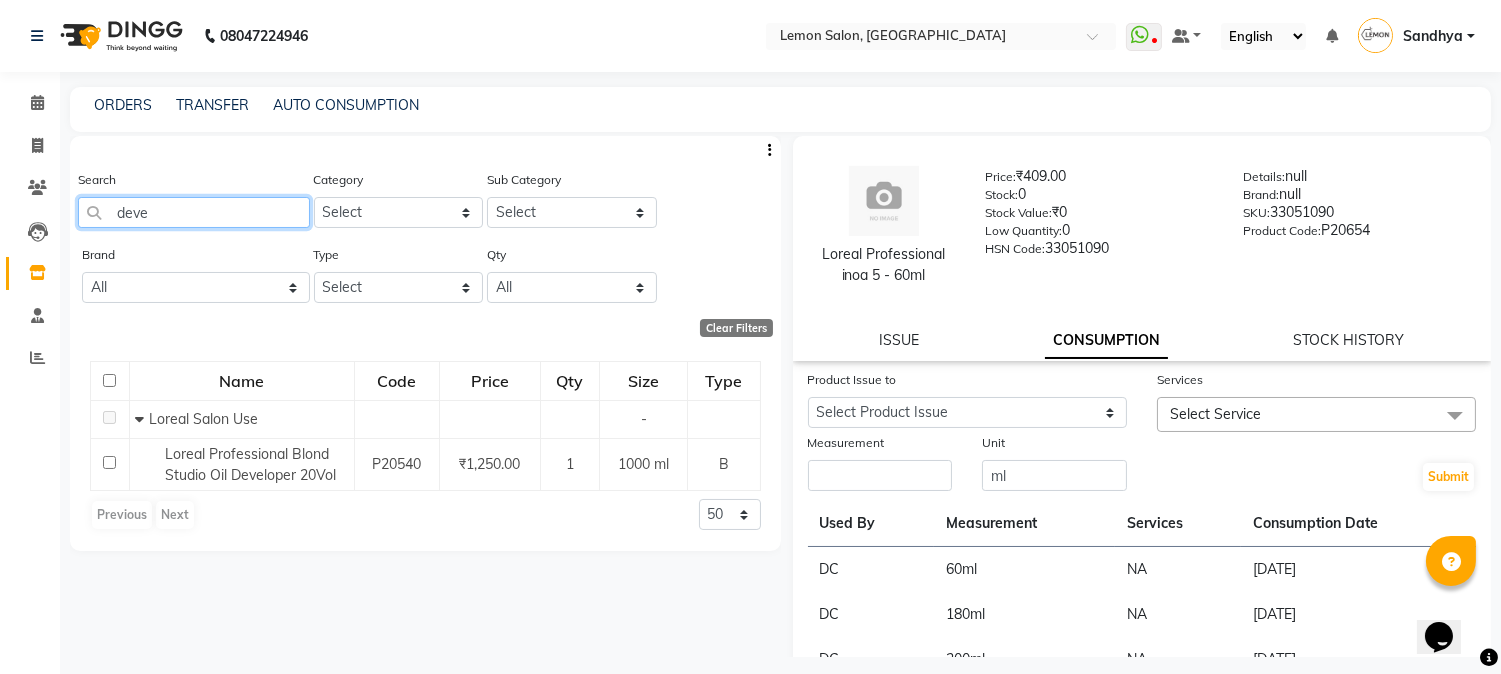 drag, startPoint x: 214, startPoint y: 221, endPoint x: 0, endPoint y: 240, distance: 214.8418 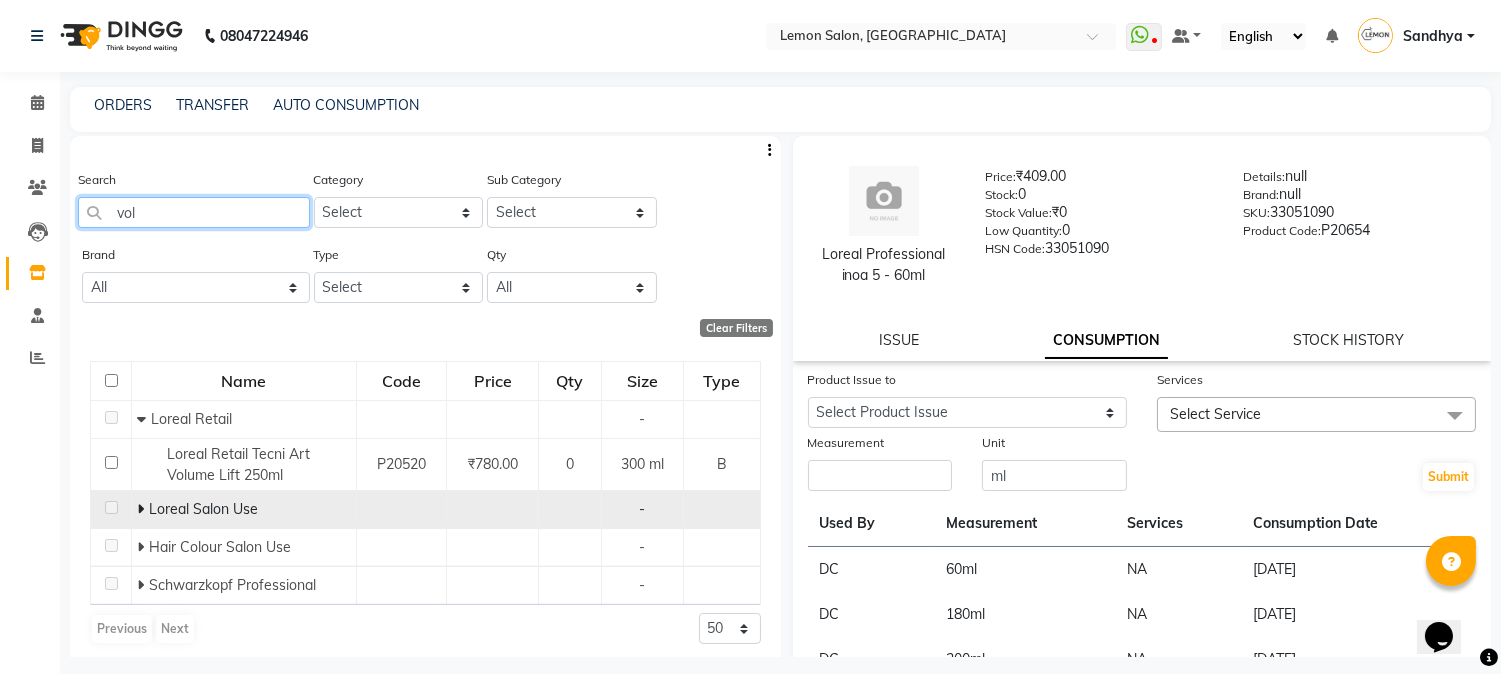 type on "vol" 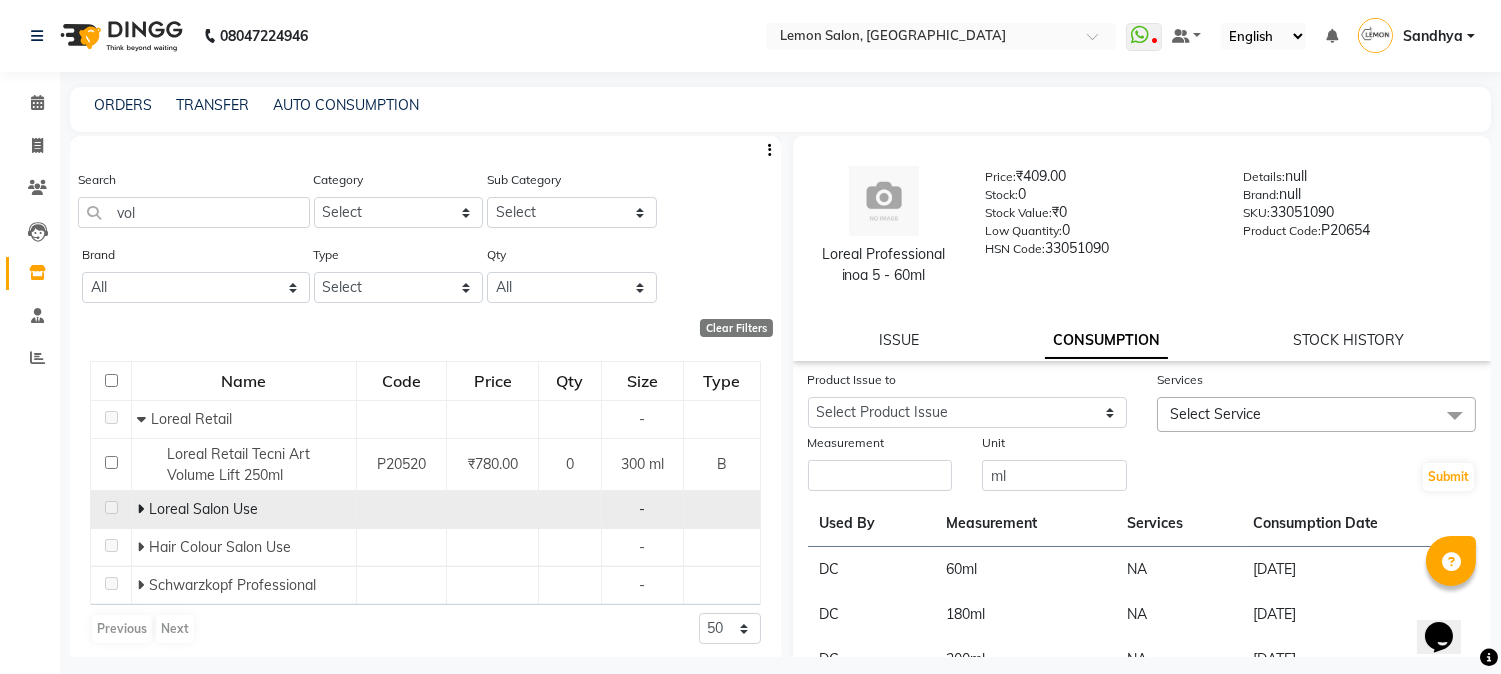 click 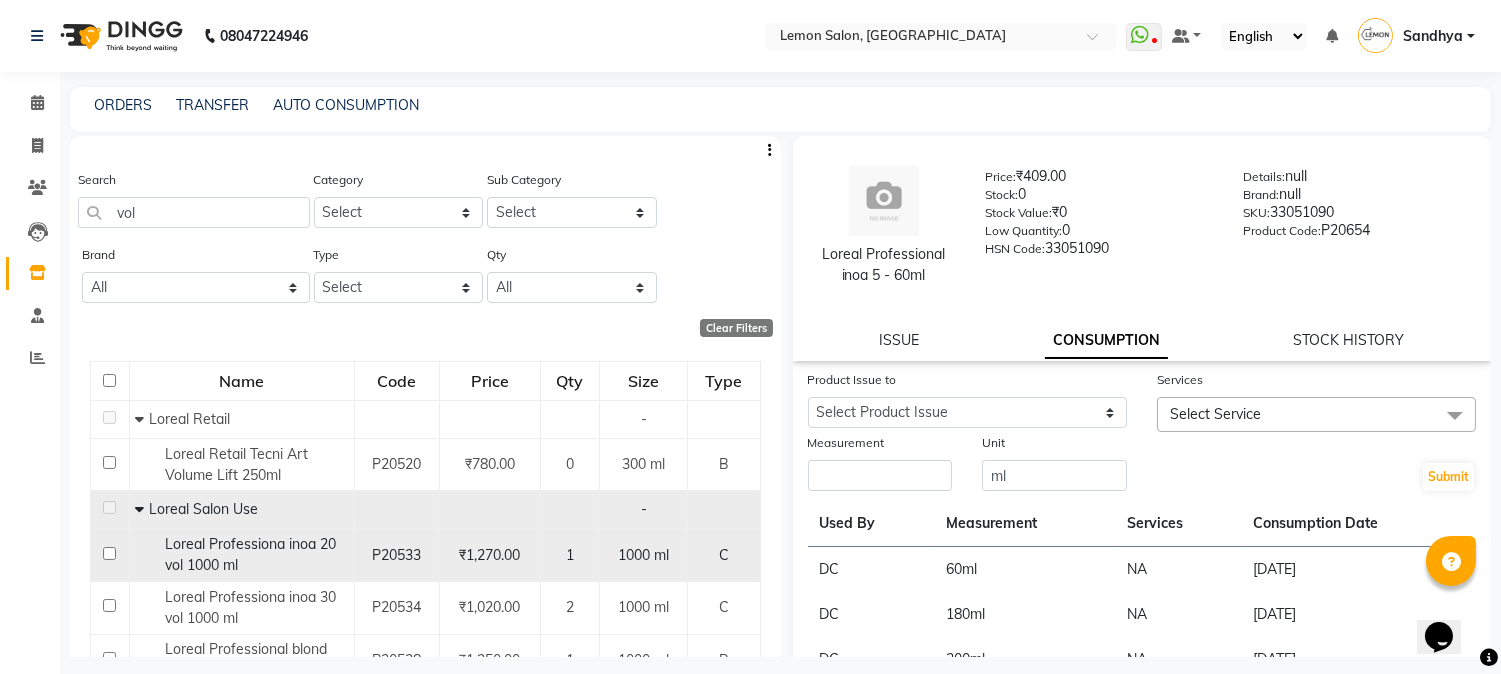 click on "Loreal Professiona inoa 20 vol 1000 ml" 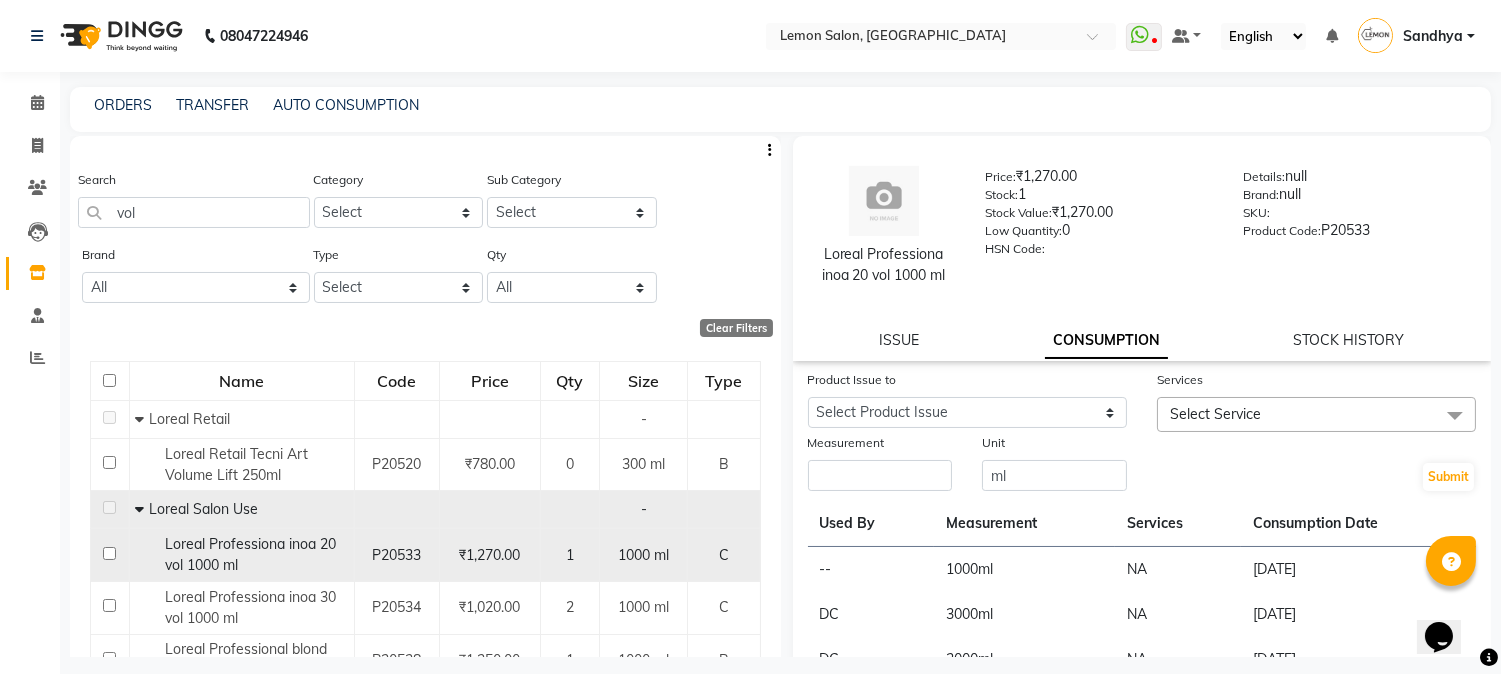 click on "Loreal Professiona inoa 20 vol 1000 ml" 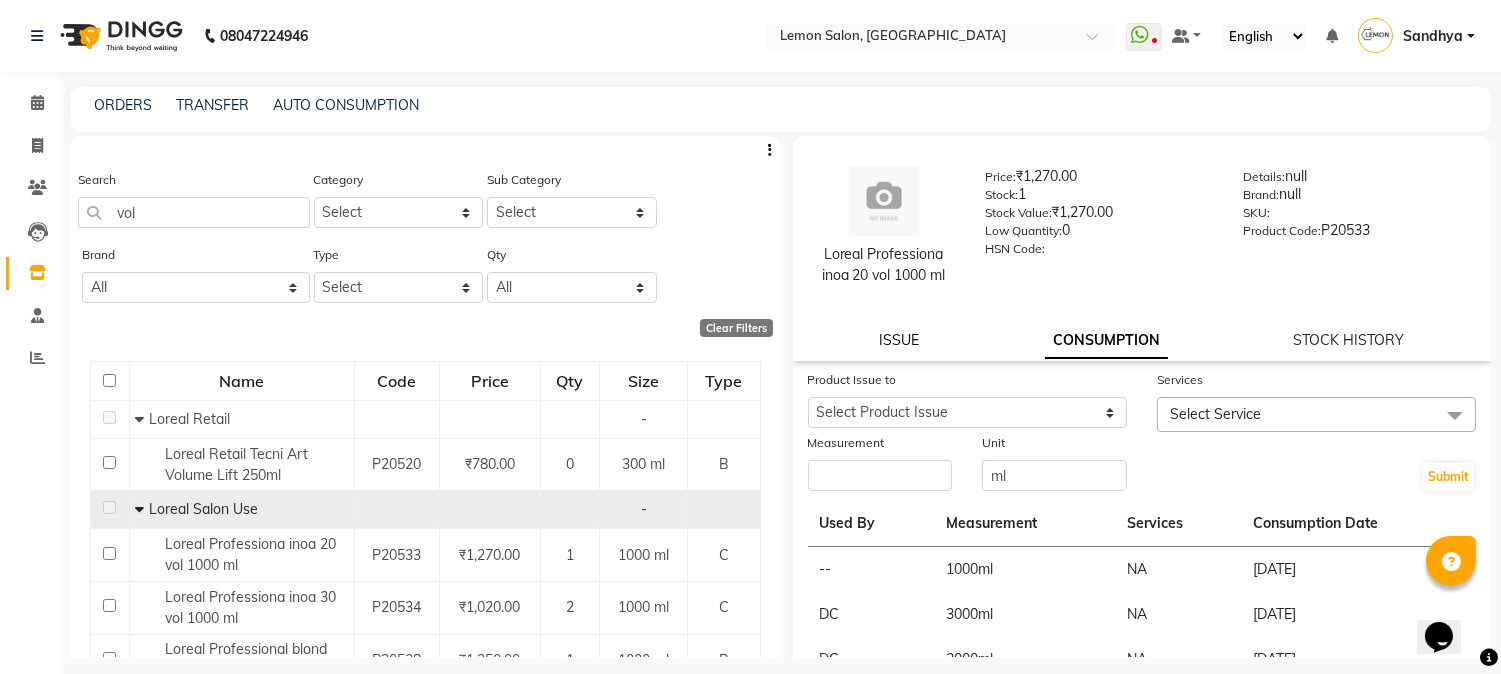 click on "ISSUE" 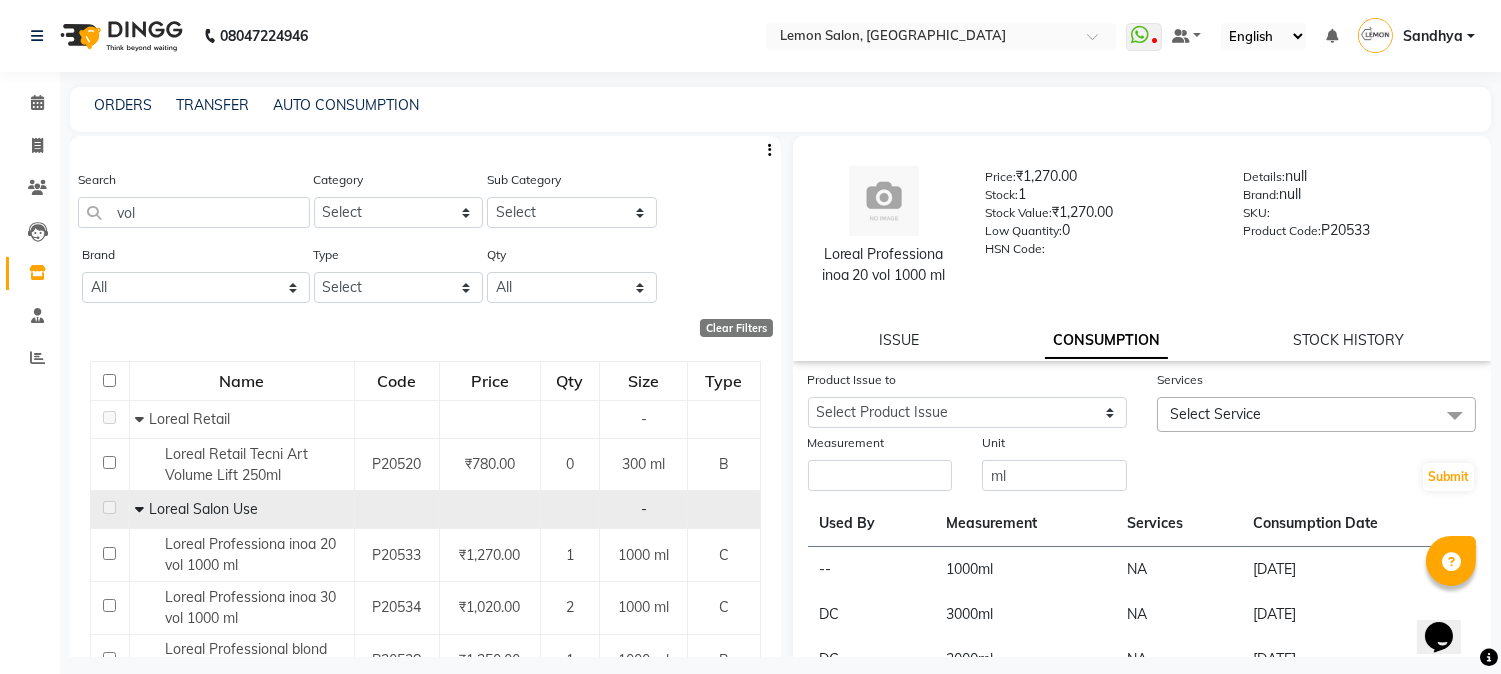 select 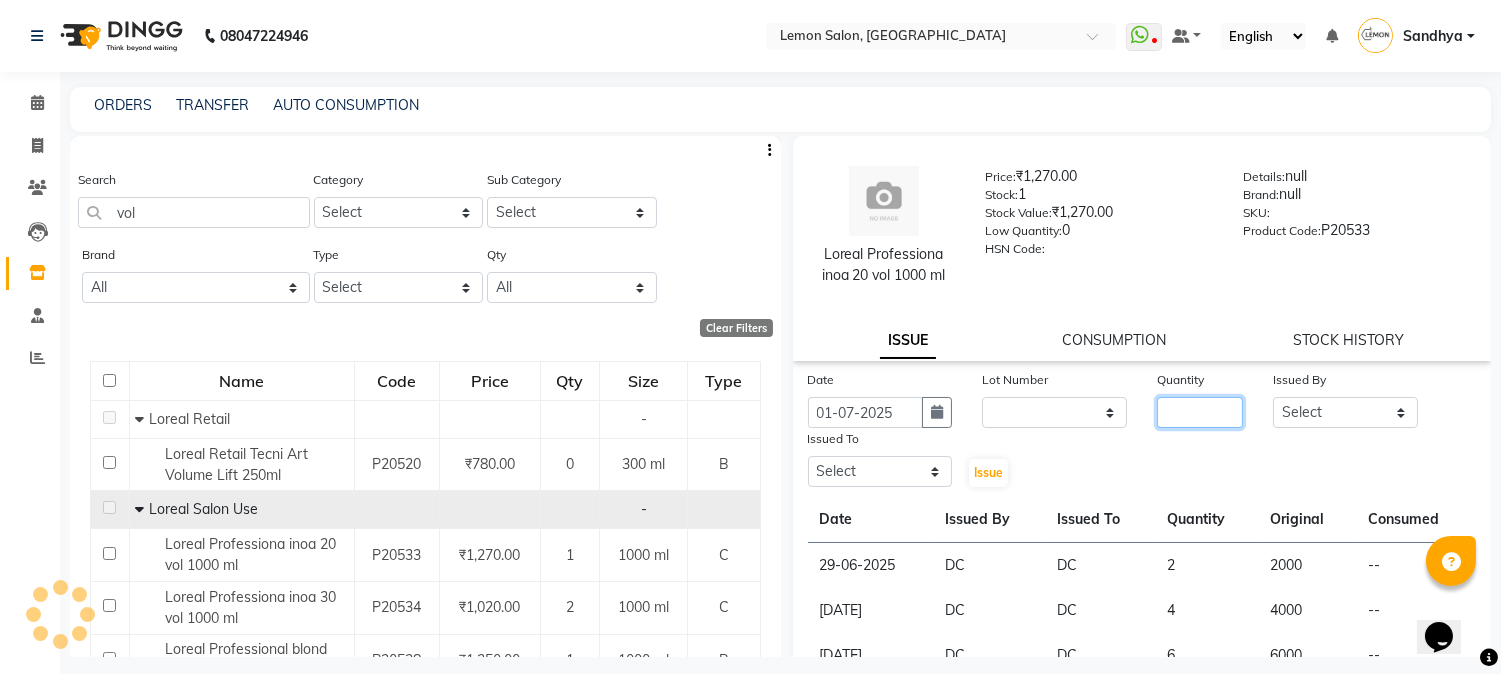click 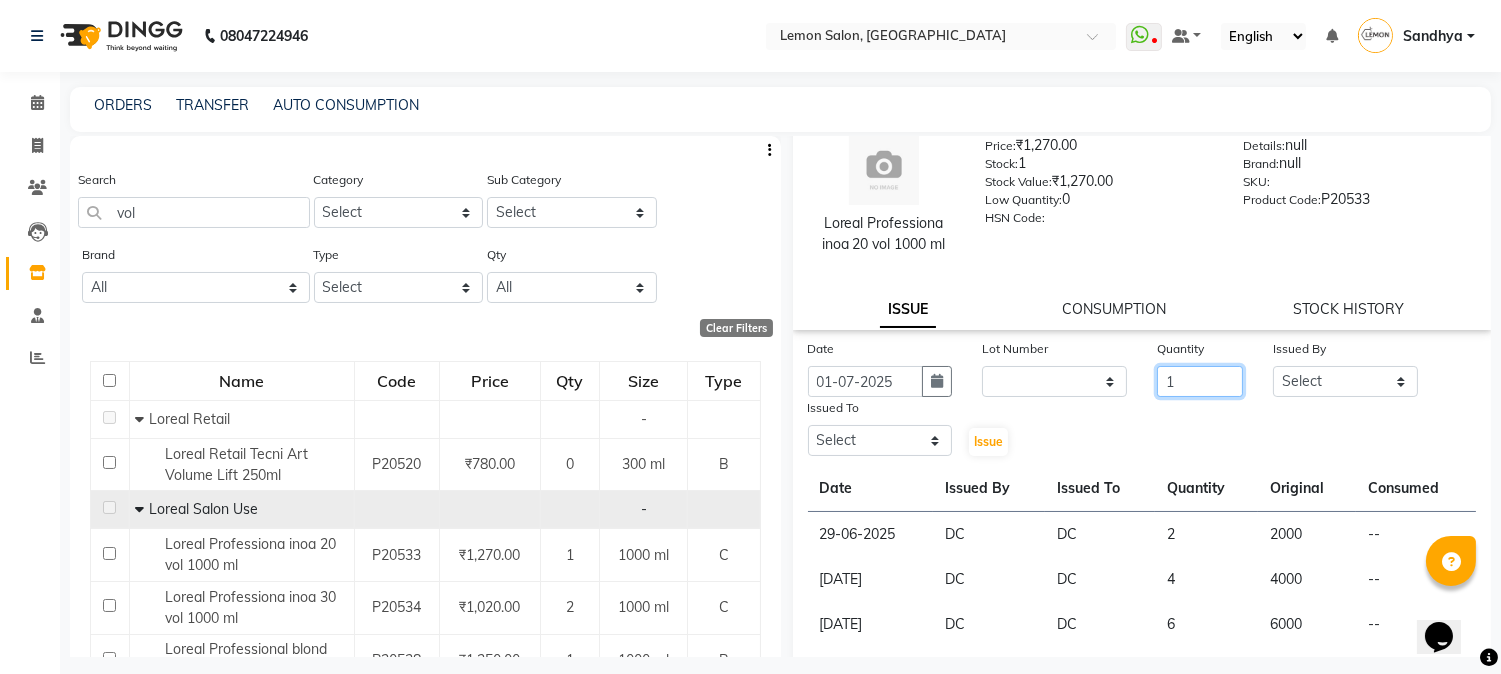 scroll, scrollTop: 0, scrollLeft: 0, axis: both 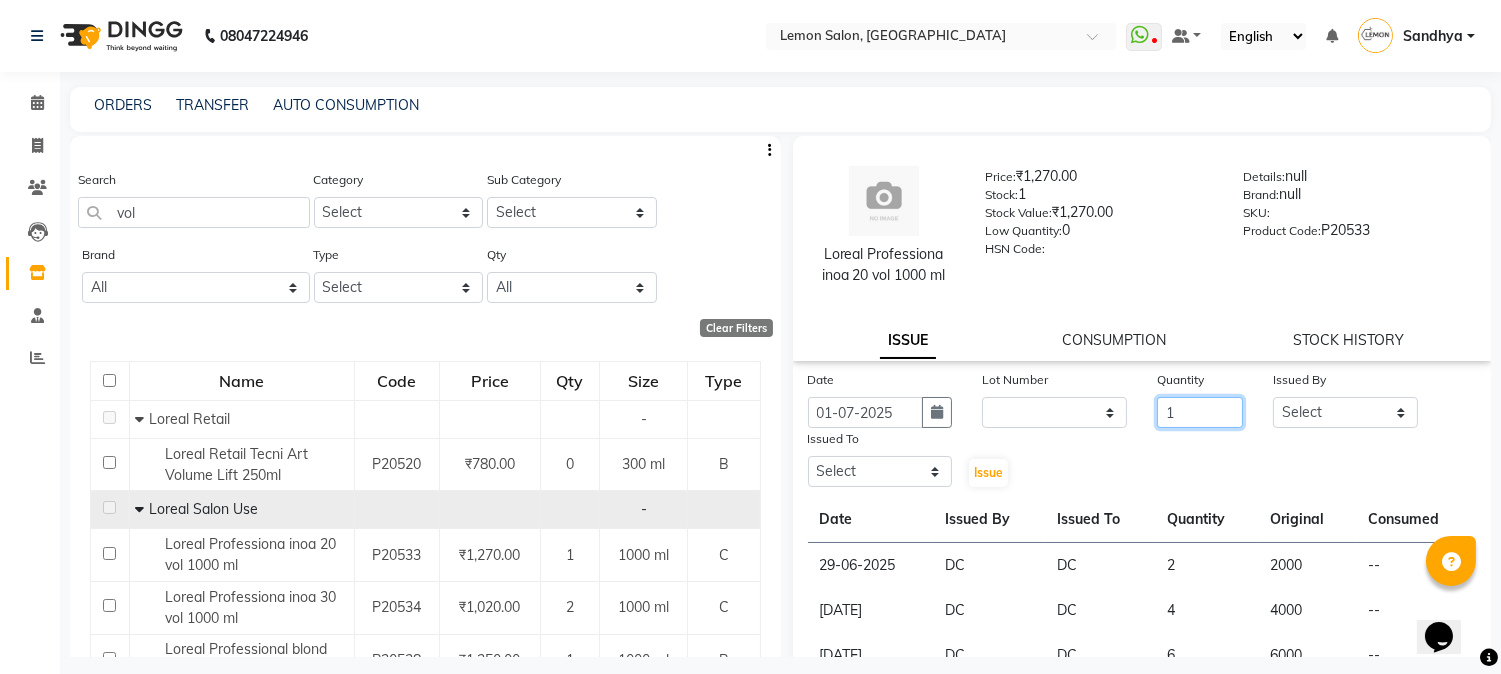 type on "1" 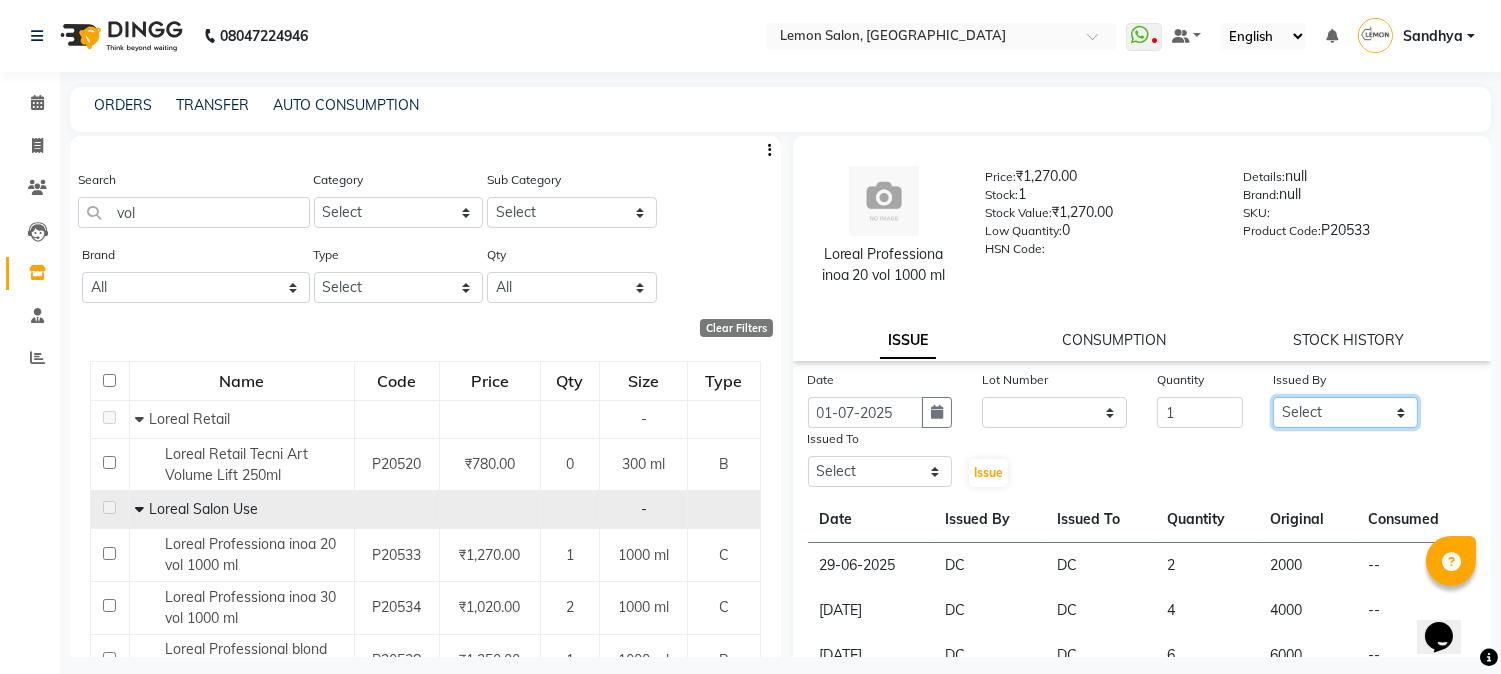 click on "Select Abhay  [PERSON_NAME] [PERSON_NAME] Dshpande Datta [PERSON_NAME][GEOGRAPHIC_DATA] Furkan [PERSON_NAME] Kelatkar  [PERSON_NAME] [PERSON_NAME] Nawab  Mukaddar [PERSON_NAME] [PERSON_NAME] [PERSON_NAME]  [PERSON_NAME] Pol" 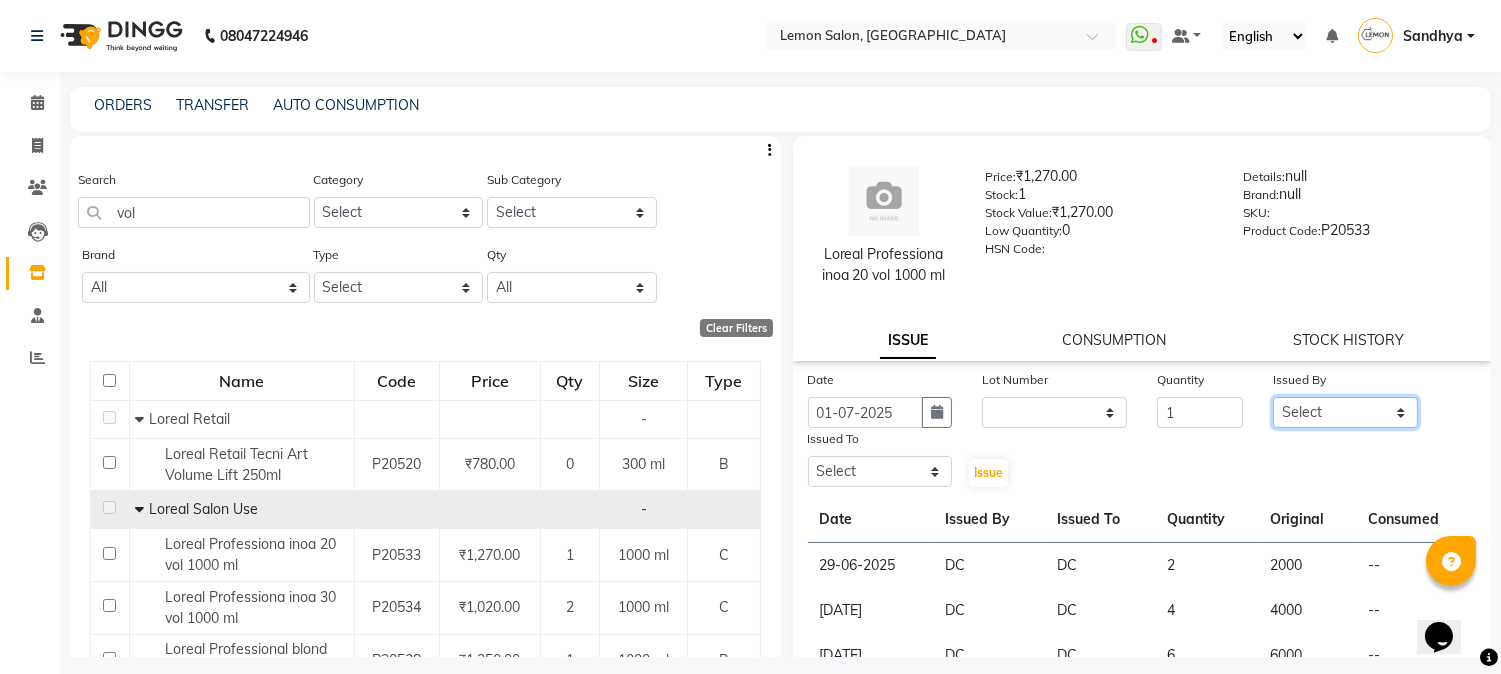 select on "7892" 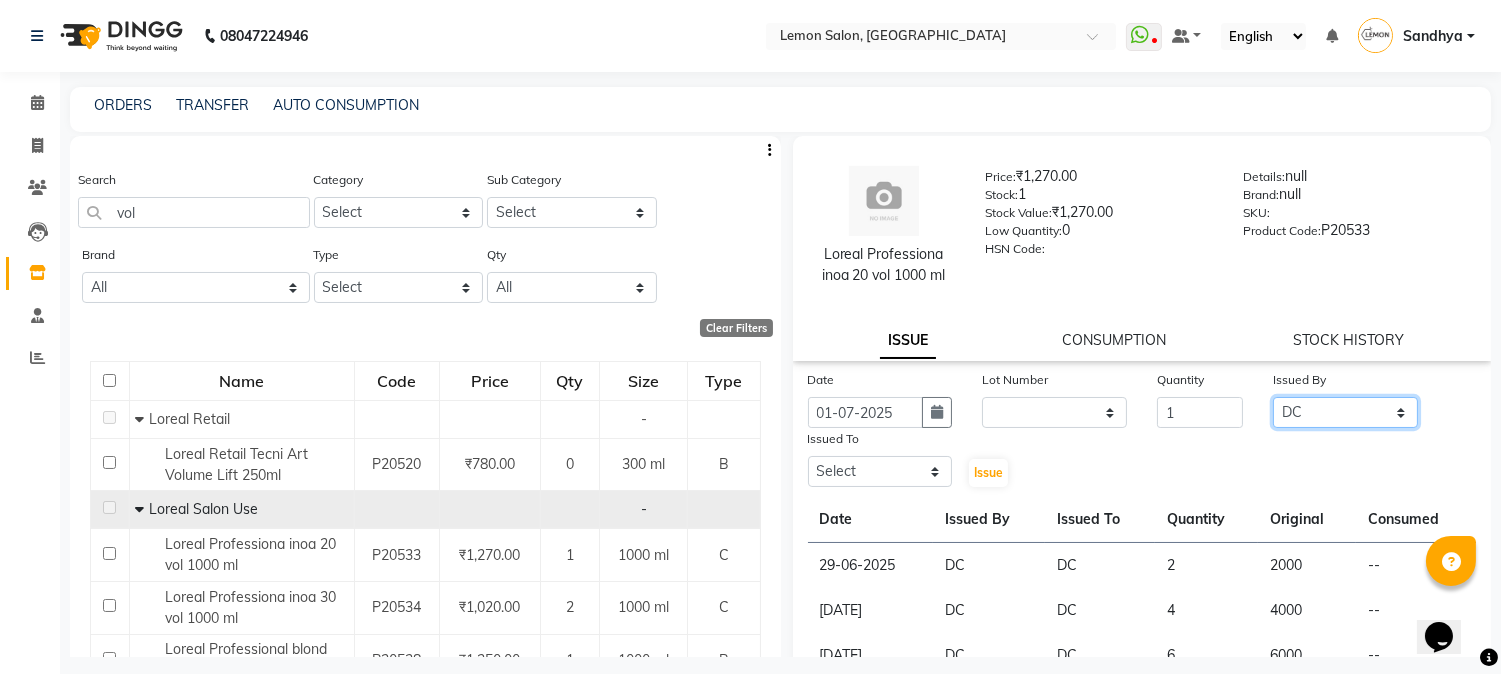 click on "Select Abhay  [PERSON_NAME] [PERSON_NAME] Dshpande Datta [PERSON_NAME][GEOGRAPHIC_DATA] Furkan [PERSON_NAME] Kelatkar  [PERSON_NAME] [PERSON_NAME] Nawab  Mukaddar [PERSON_NAME] [PERSON_NAME] [PERSON_NAME]  [PERSON_NAME] Pol" 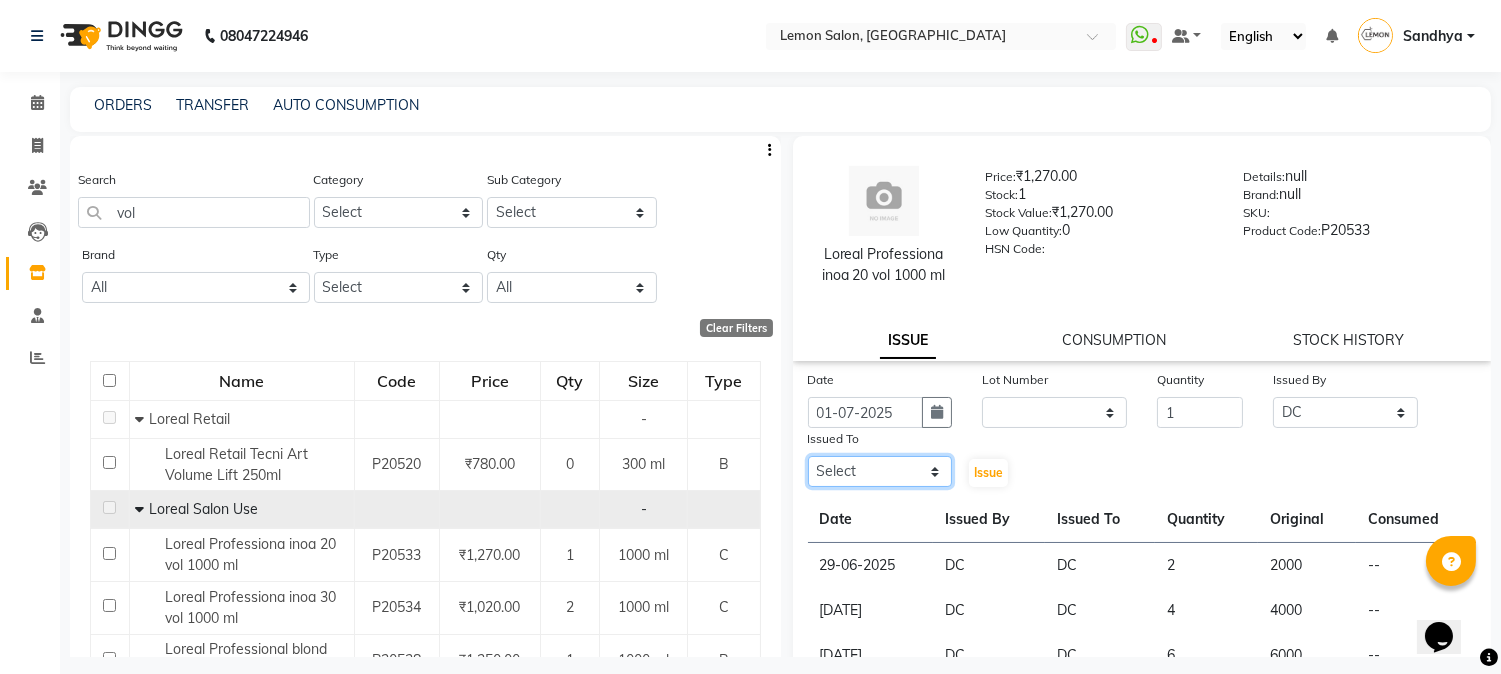 drag, startPoint x: 881, startPoint y: 483, endPoint x: 878, endPoint y: 461, distance: 22.203604 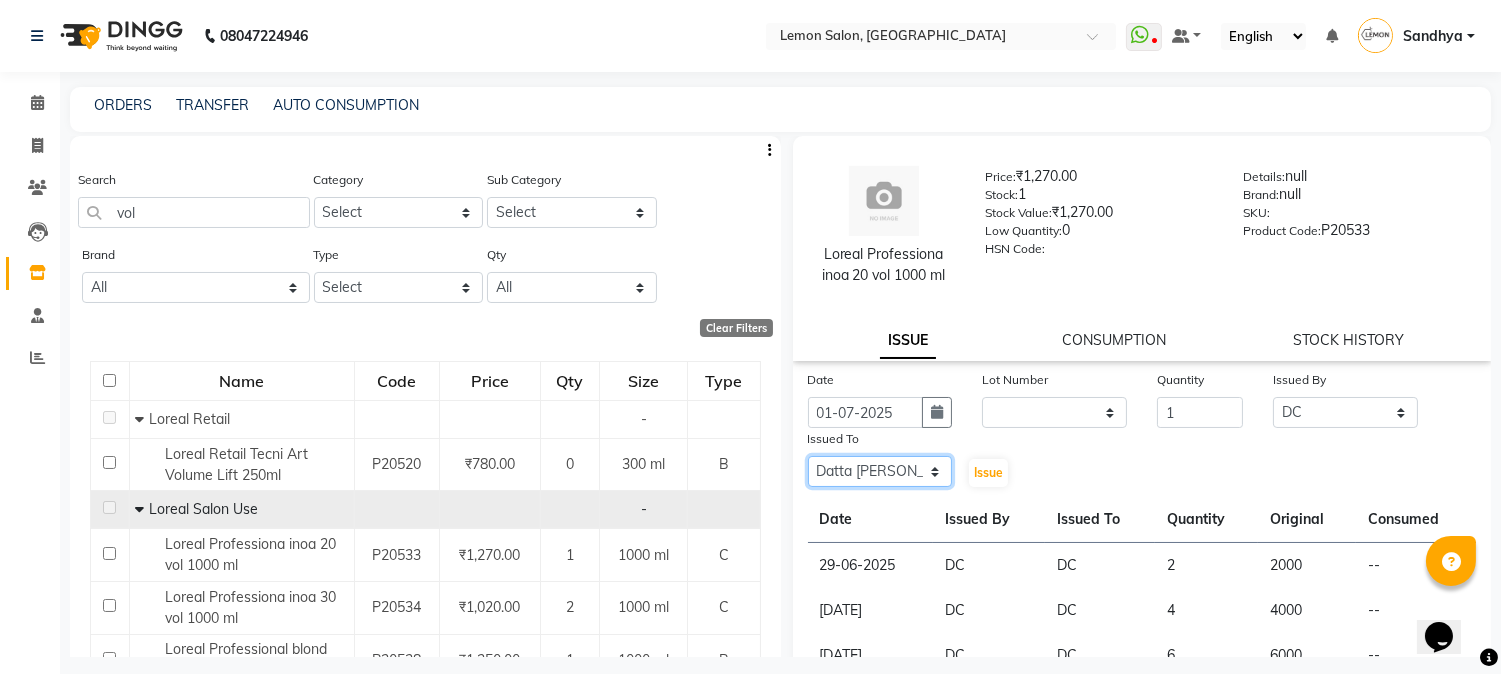 click on "Select Abhay  [PERSON_NAME] [PERSON_NAME] Dshpande Datta [PERSON_NAME][GEOGRAPHIC_DATA] Furkan [PERSON_NAME] Kelatkar  [PERSON_NAME] [PERSON_NAME] Nawab  Mukaddar [PERSON_NAME] [PERSON_NAME] [PERSON_NAME]  [PERSON_NAME] Pol" 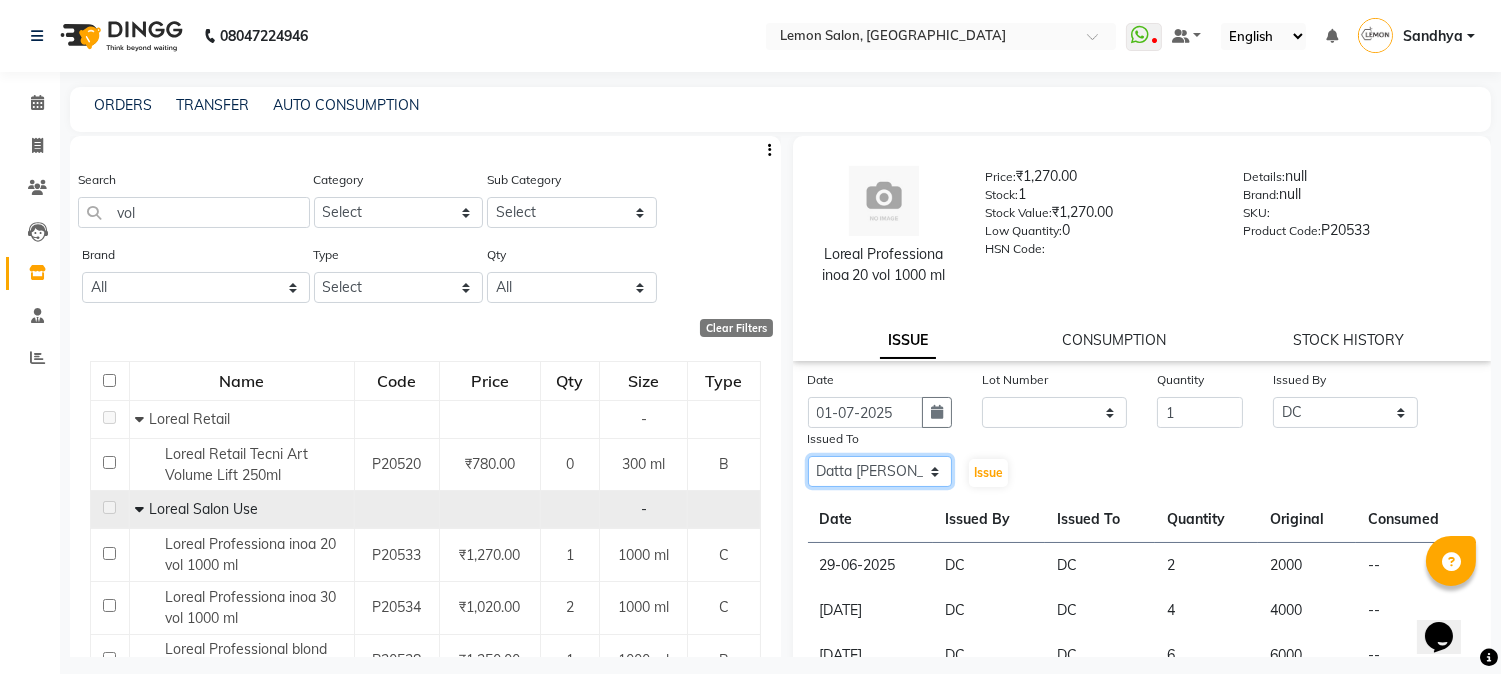 drag, startPoint x: 871, startPoint y: 484, endPoint x: 873, endPoint y: 460, distance: 24.083189 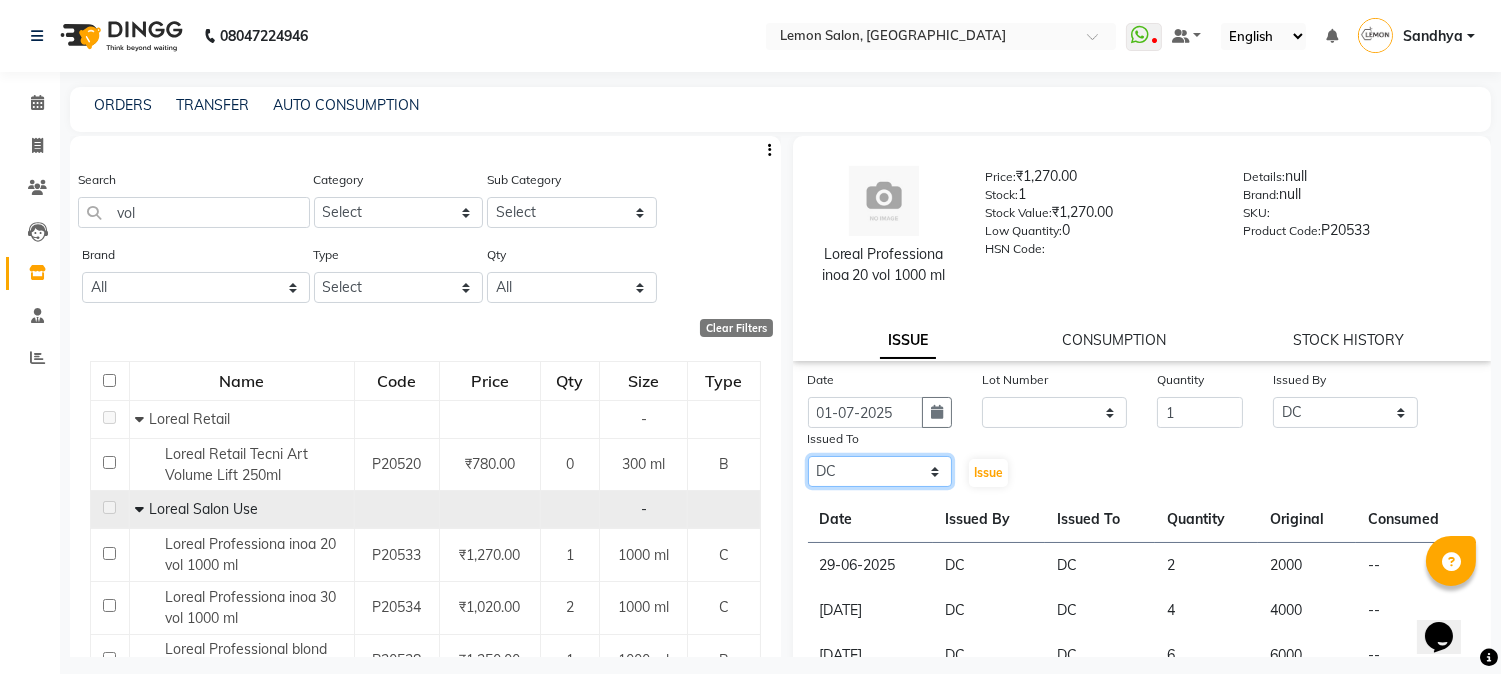 click on "Select Abhay  [PERSON_NAME] [PERSON_NAME] Dshpande Datta [PERSON_NAME][GEOGRAPHIC_DATA] Furkan [PERSON_NAME] Kelatkar  [PERSON_NAME] [PERSON_NAME] Nawab  Mukaddar [PERSON_NAME] [PERSON_NAME] [PERSON_NAME]  [PERSON_NAME] Pol" 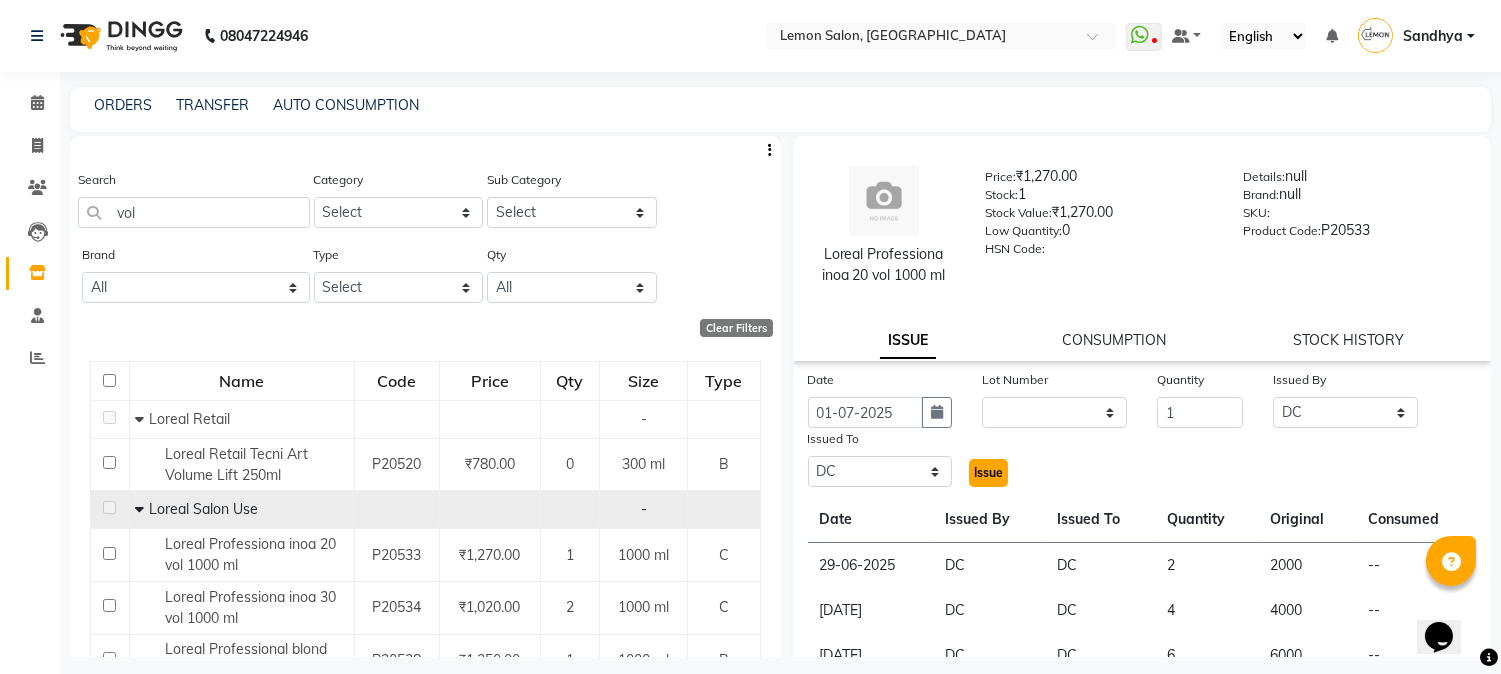 click on "Issue" 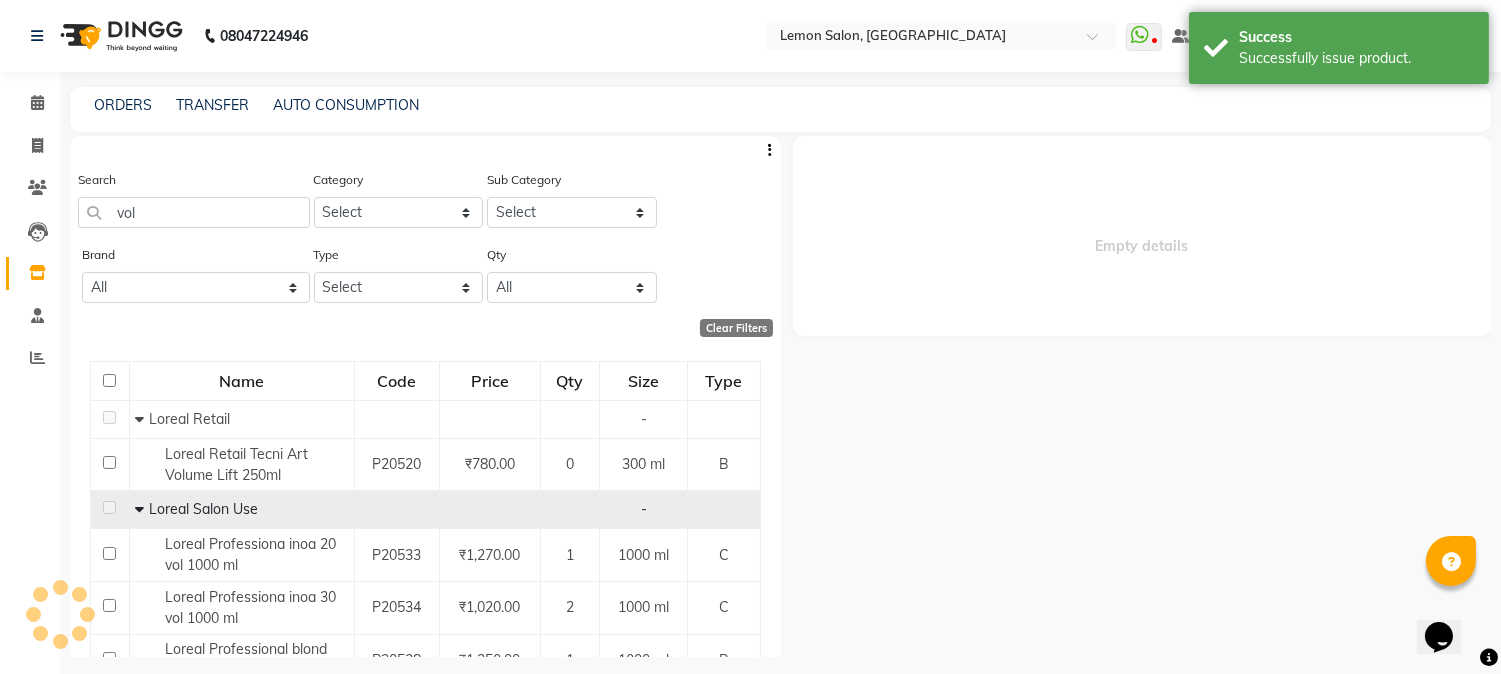 select 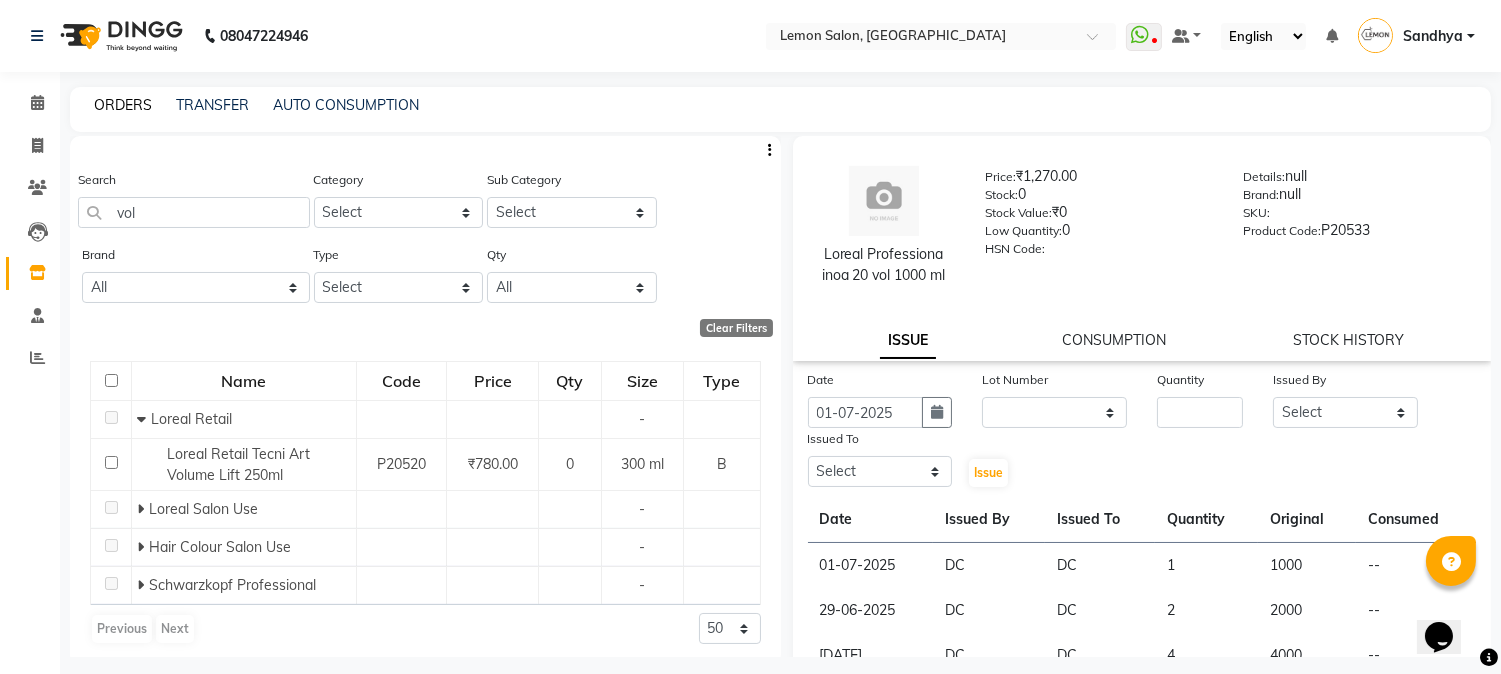 click on "ORDERS" 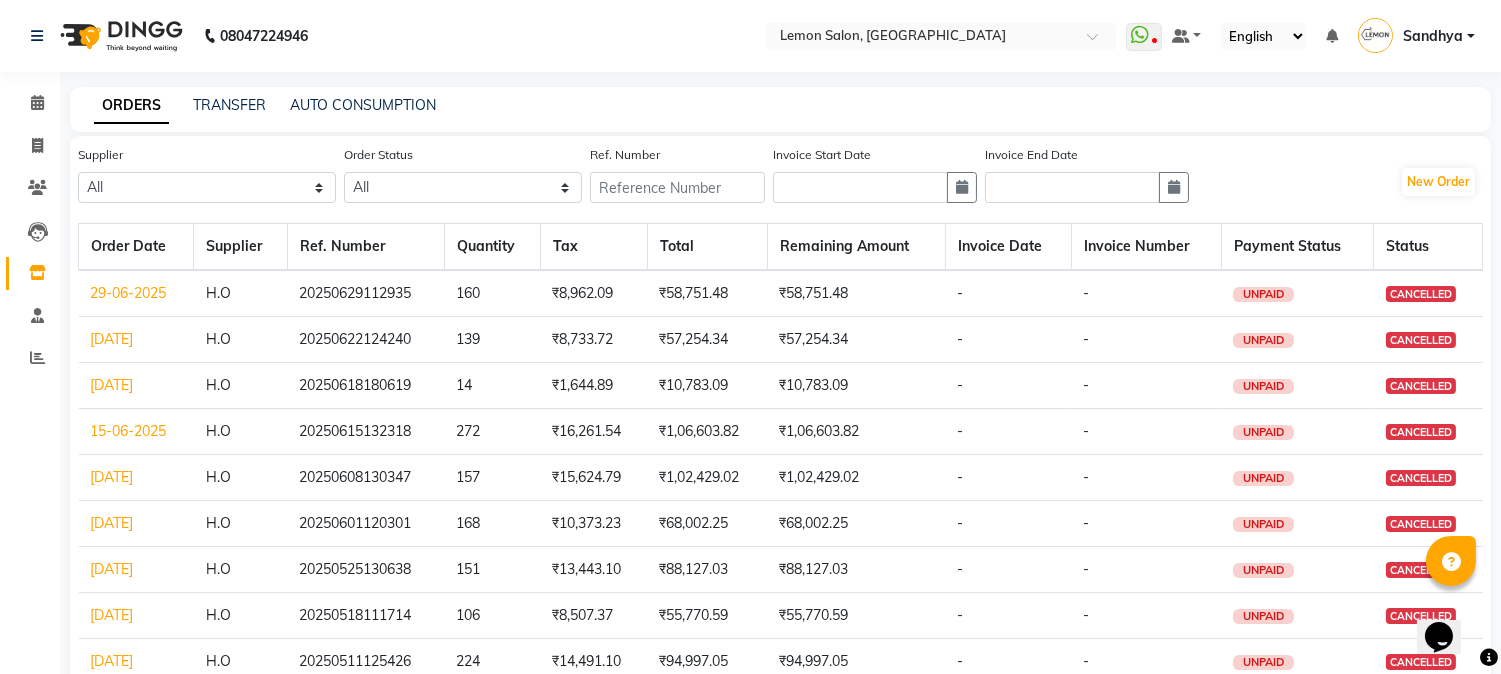 click on "29-06-2025" 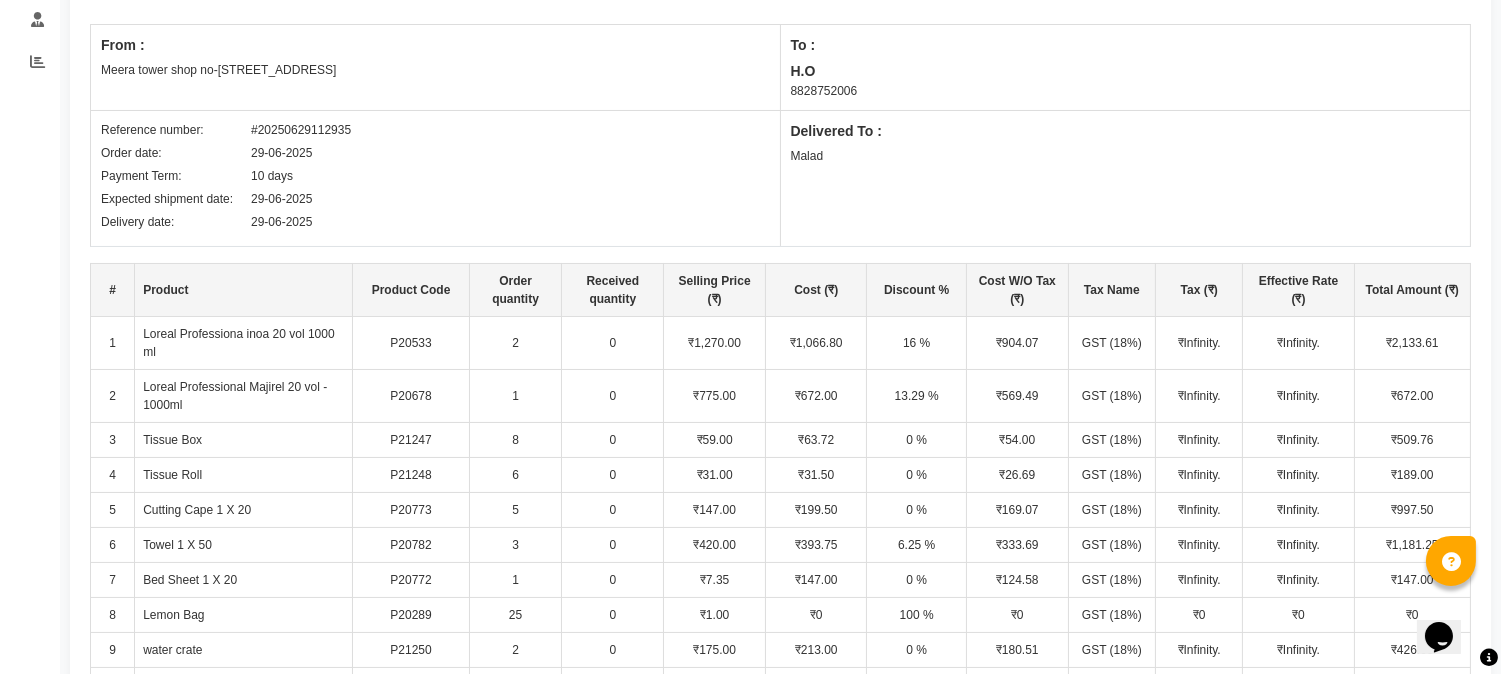 scroll, scrollTop: 0, scrollLeft: 0, axis: both 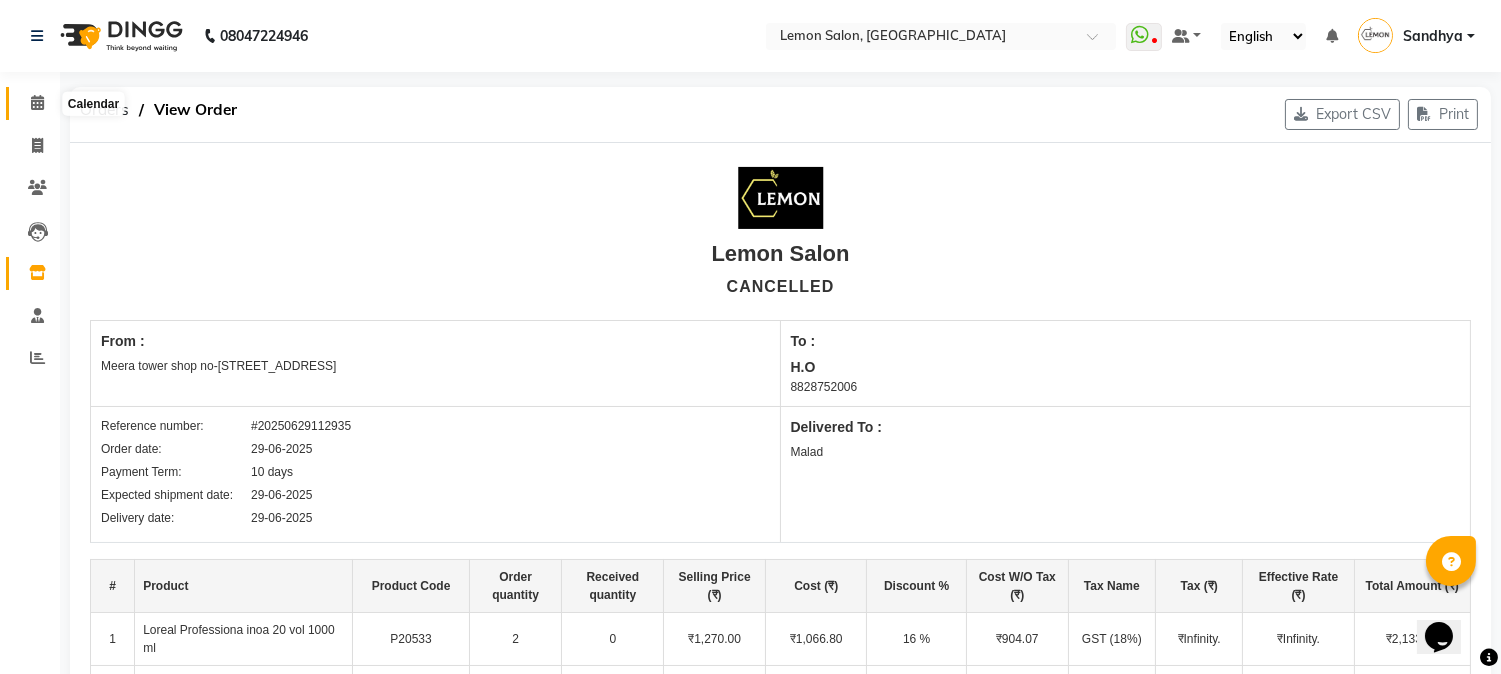 click 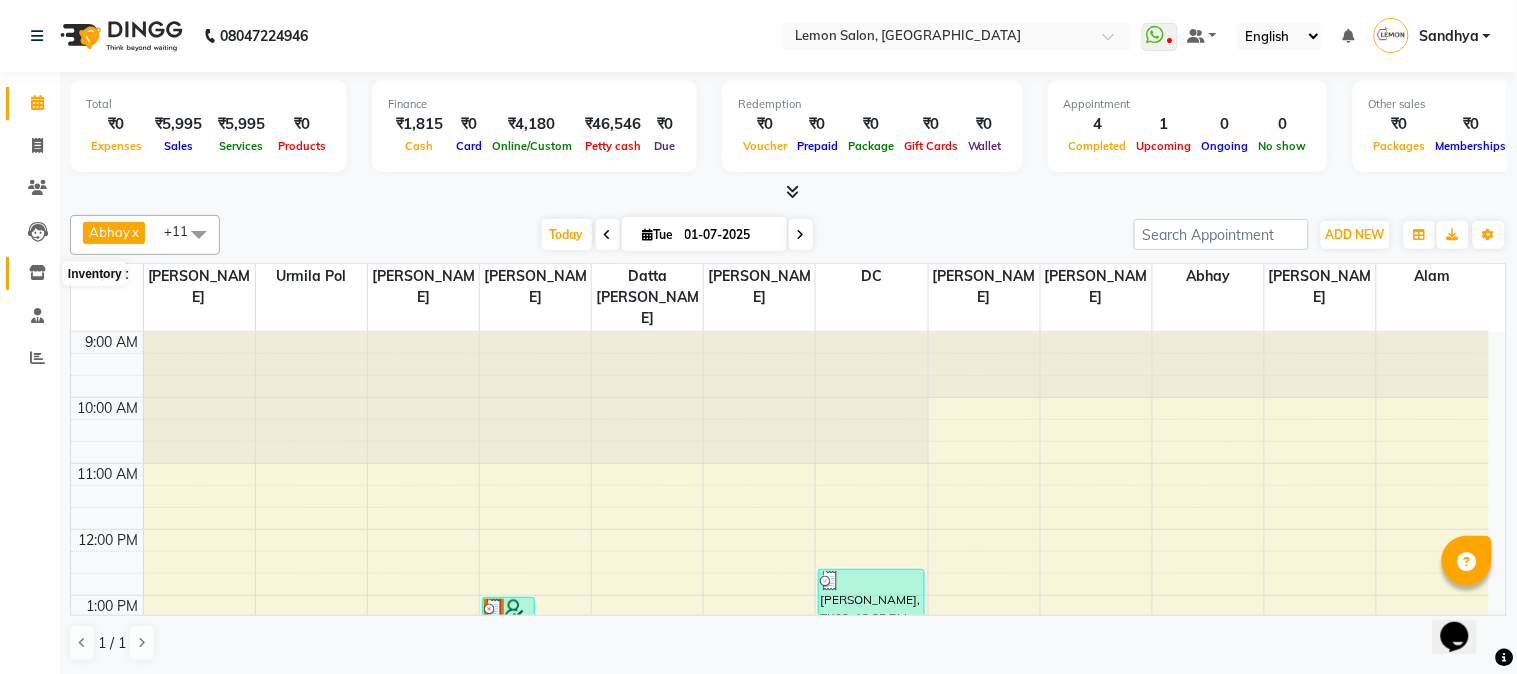 click 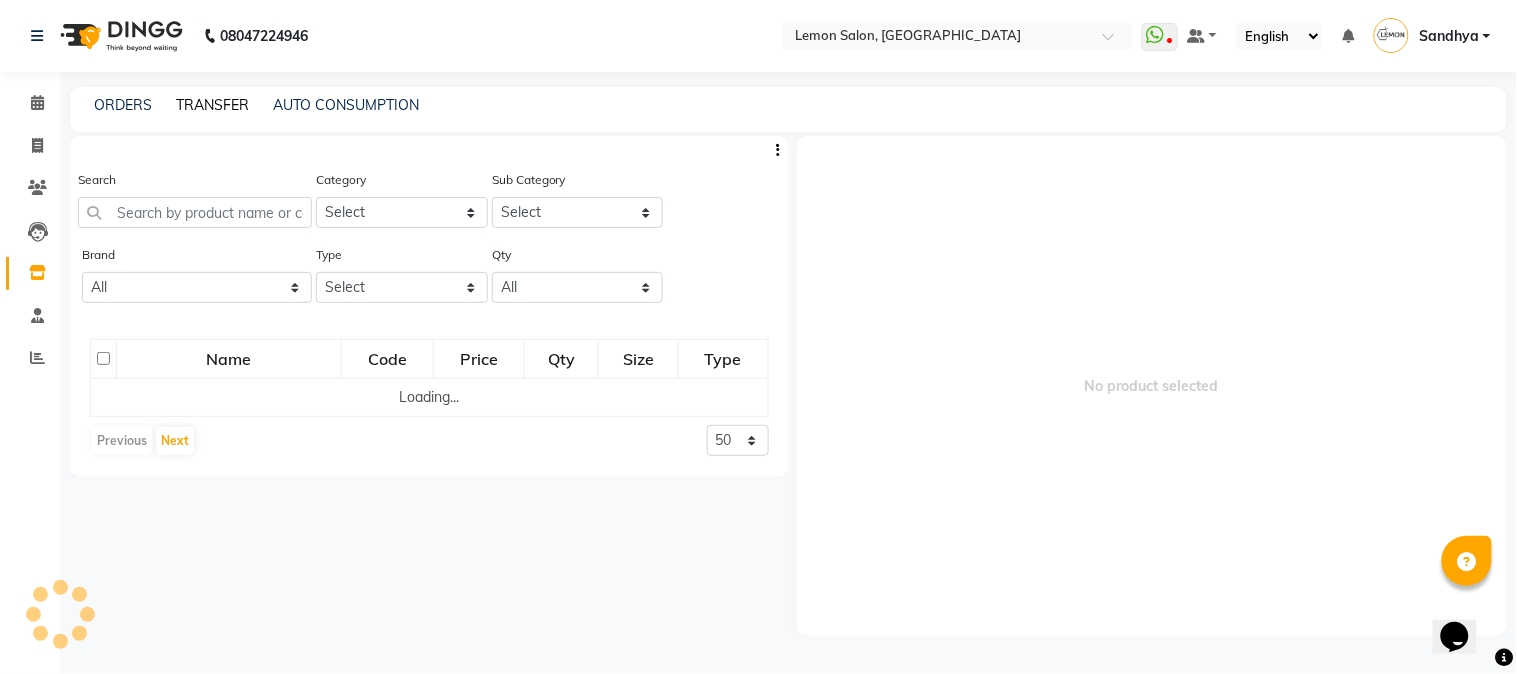 click on "TRANSFER" 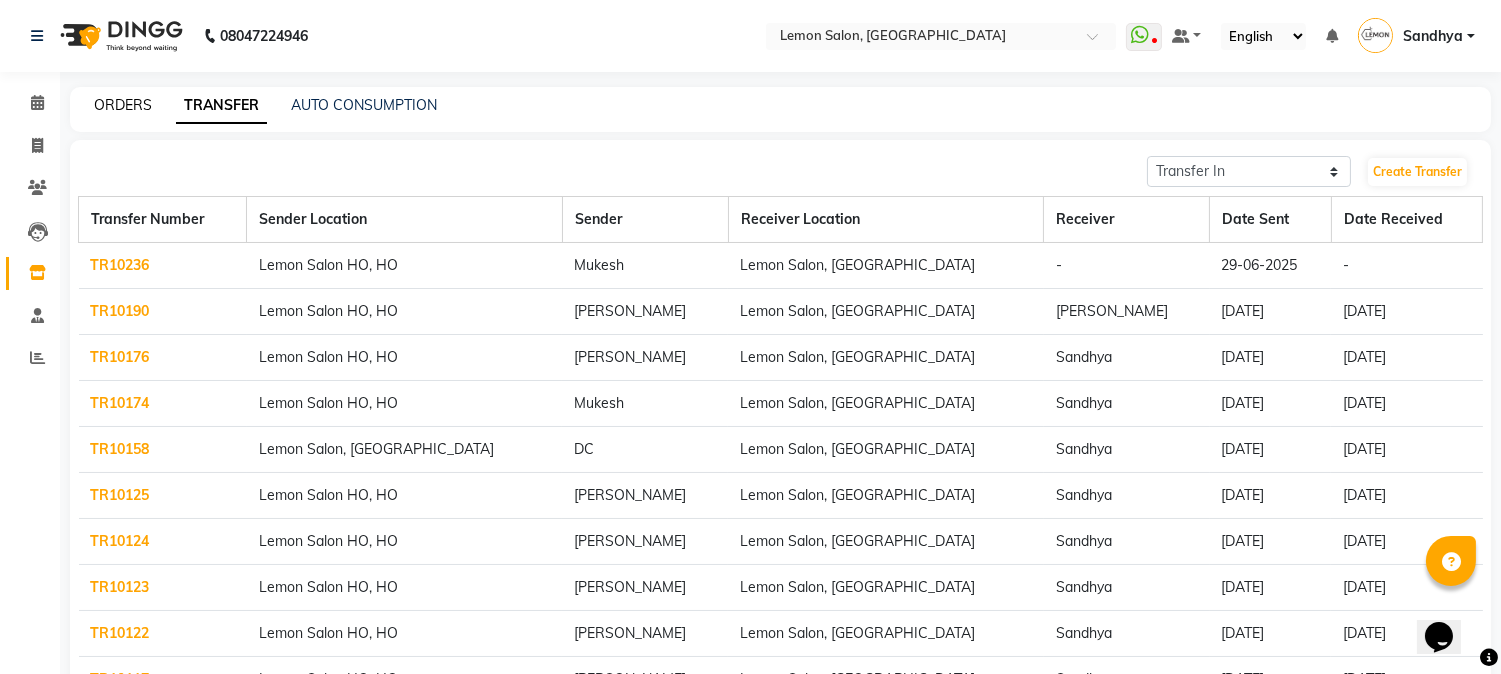 click on "ORDERS" 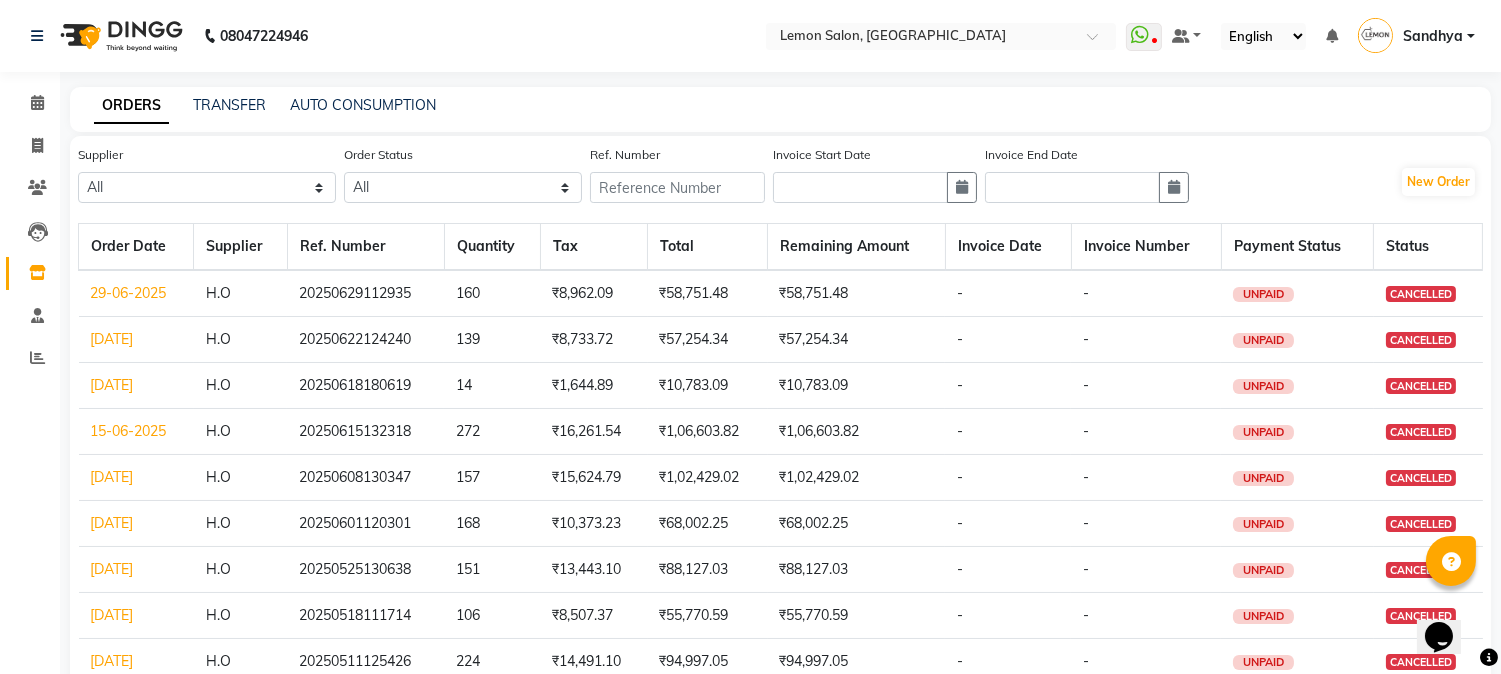 click on "29-06-2025" 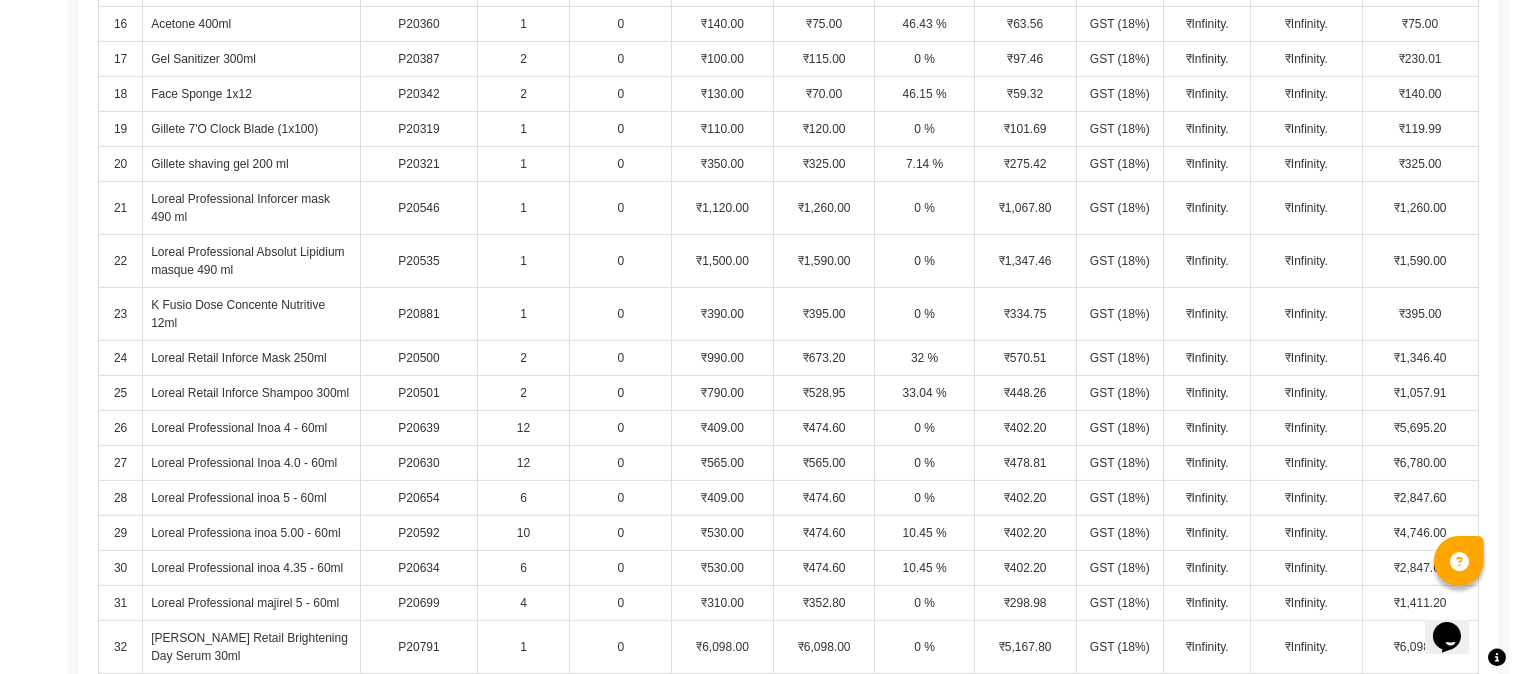 scroll, scrollTop: 0, scrollLeft: 0, axis: both 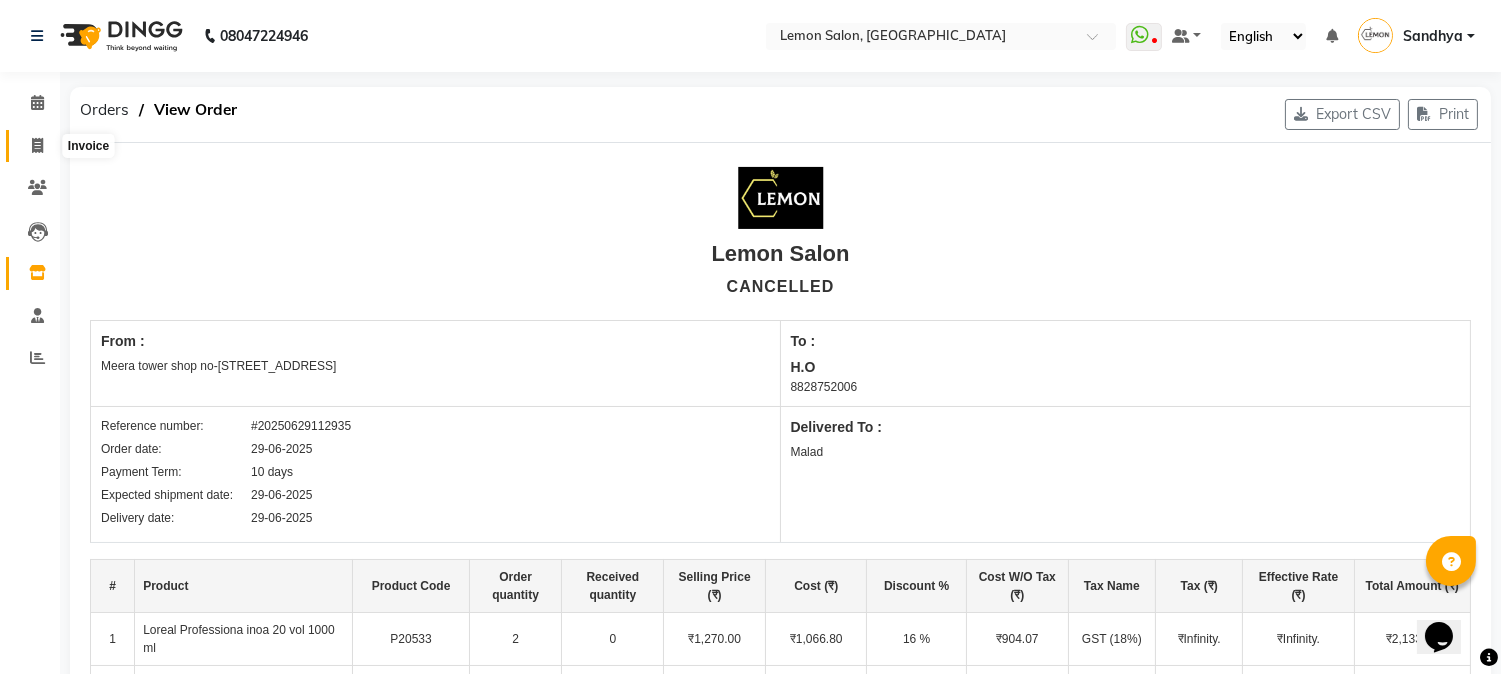 click 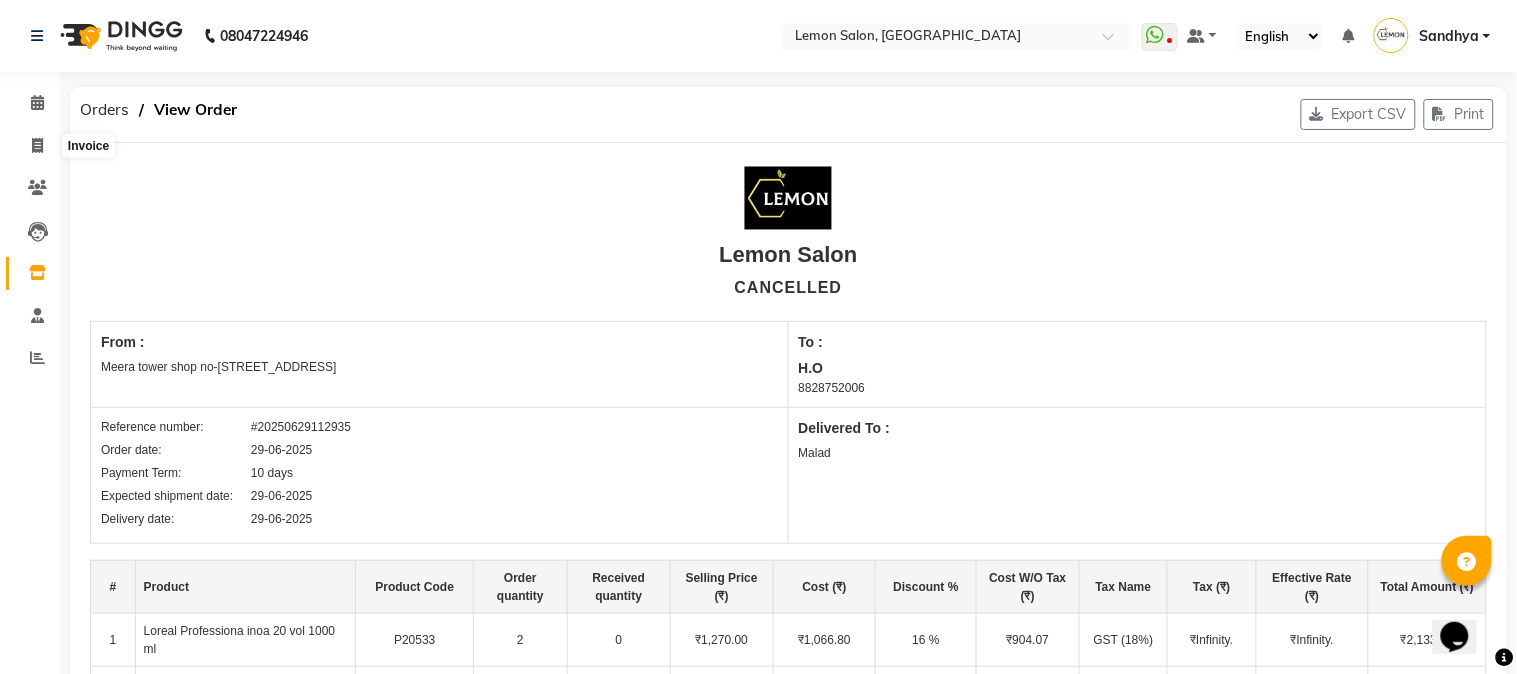 select on "565" 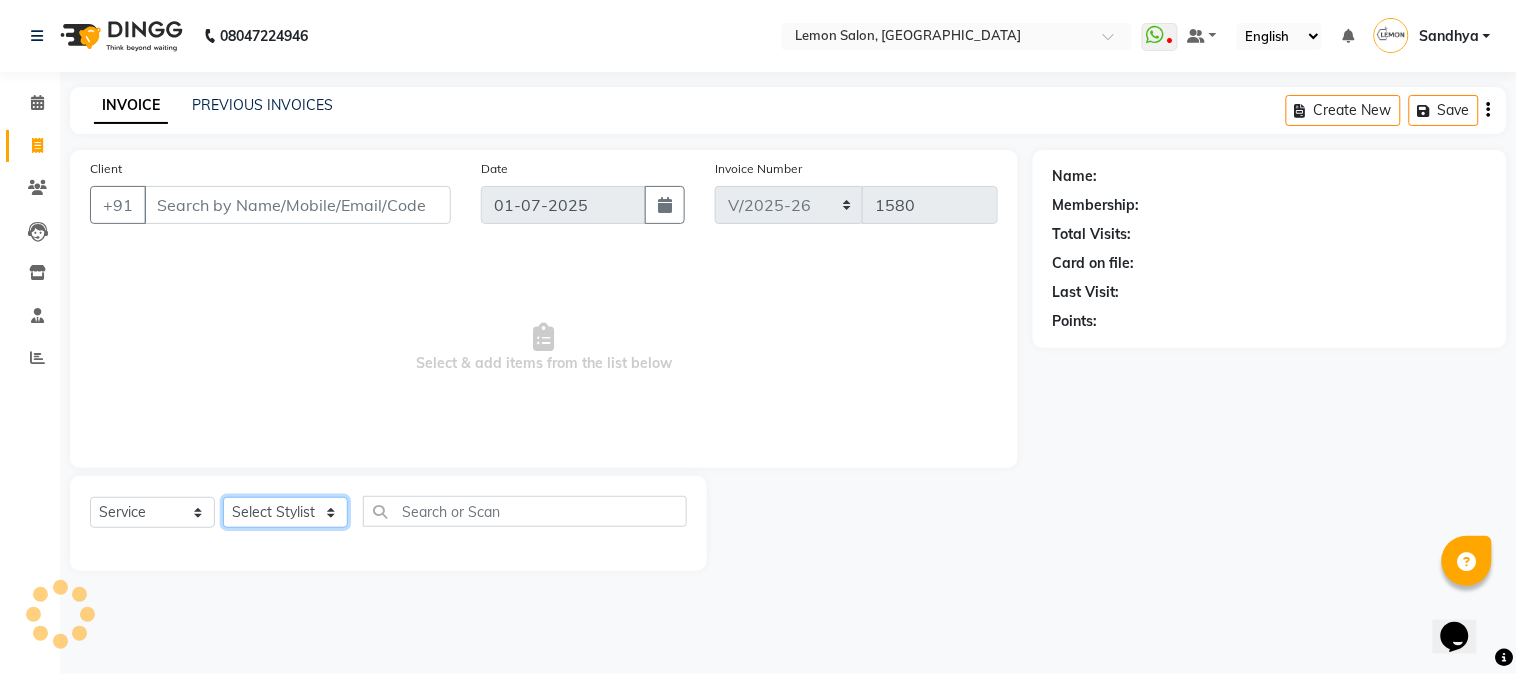click on "Select Stylist" 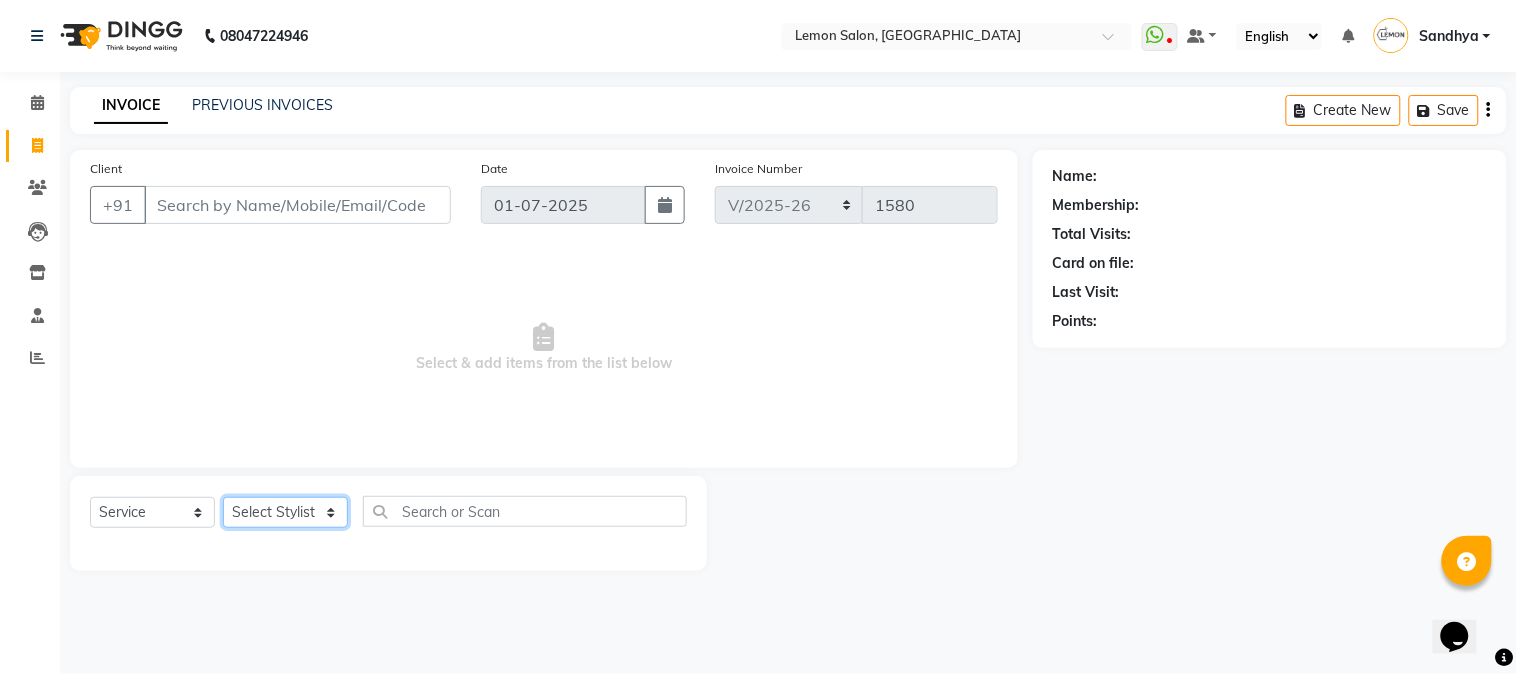 select on "61677" 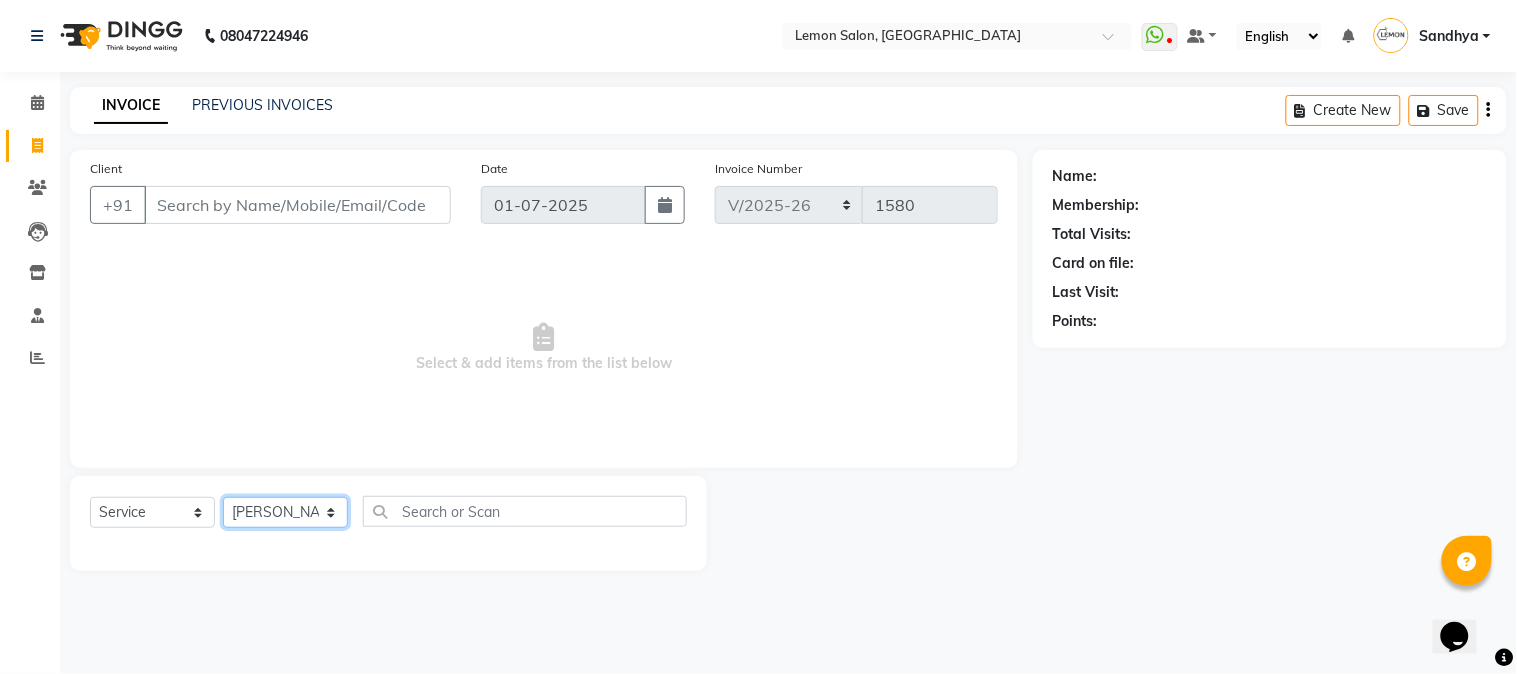 click on "Select Stylist [PERSON_NAME] [PERSON_NAME] Dshpande Datta [PERSON_NAME][GEOGRAPHIC_DATA] Furkan [PERSON_NAME] Kelatkar  [PERSON_NAME] [PERSON_NAME] Nawab  Mukaddar [PERSON_NAME] [PERSON_NAME] [PERSON_NAME]  [PERSON_NAME] Pol" 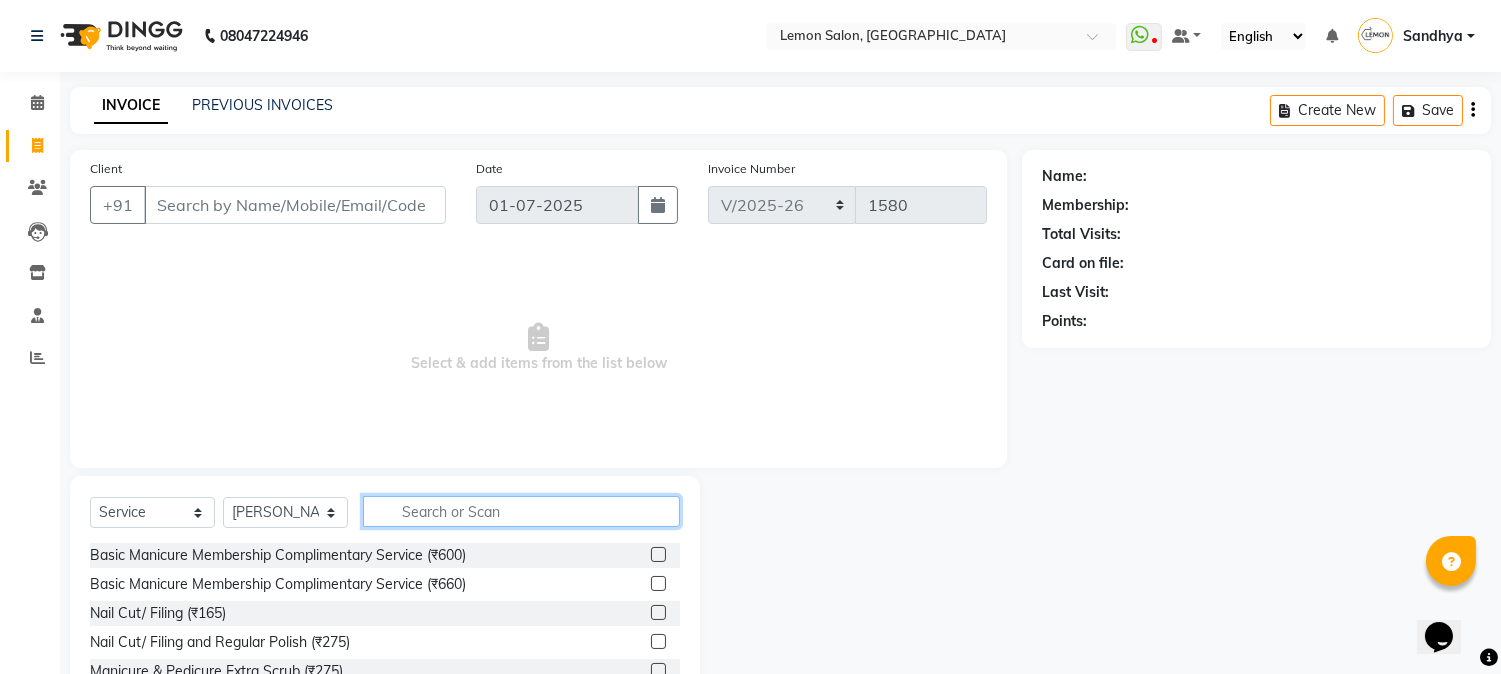 click 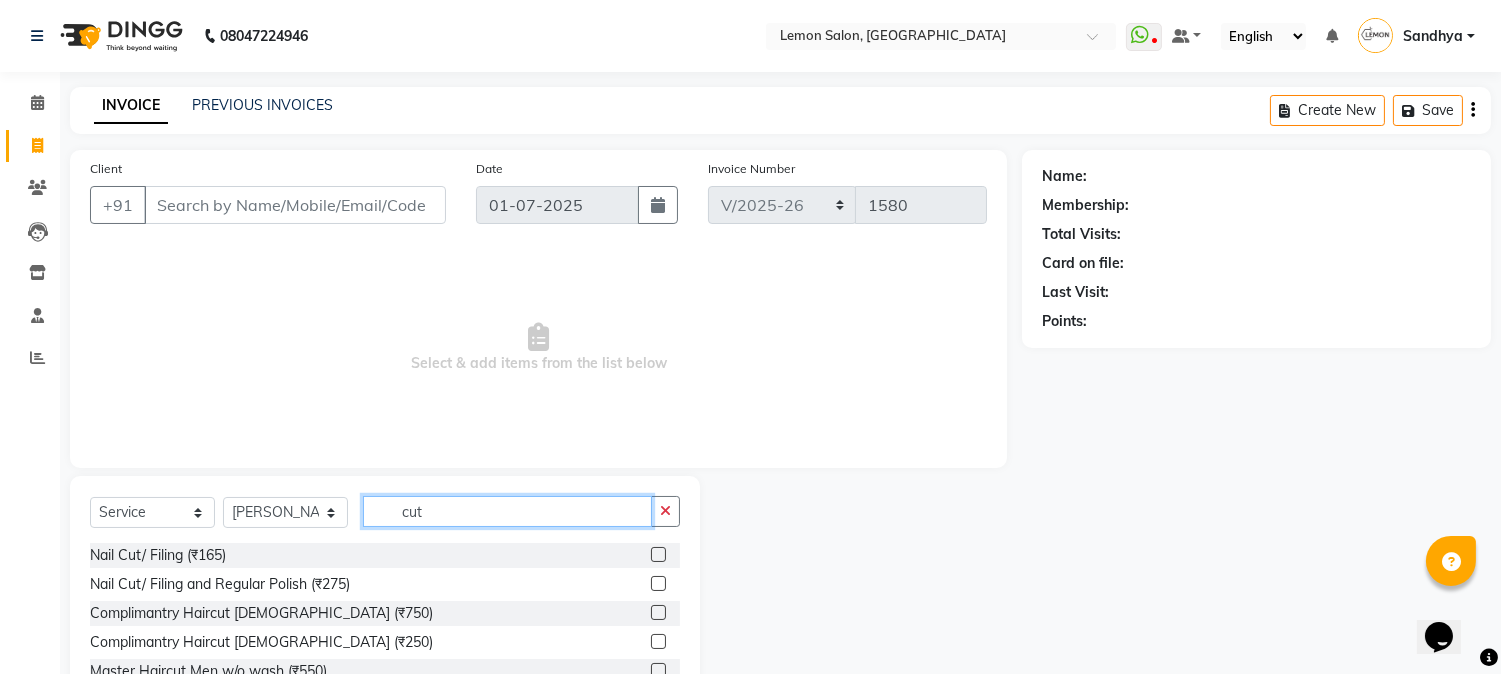 type on "cut" 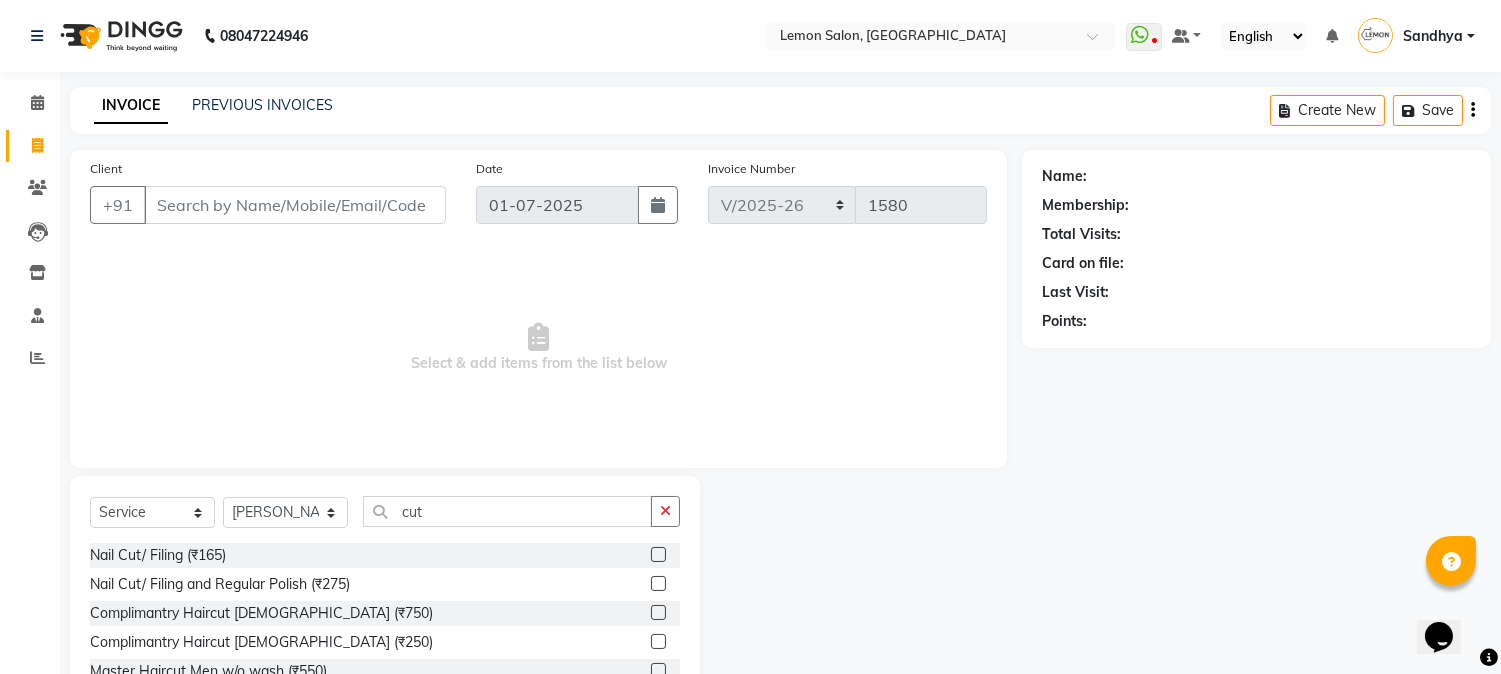 click 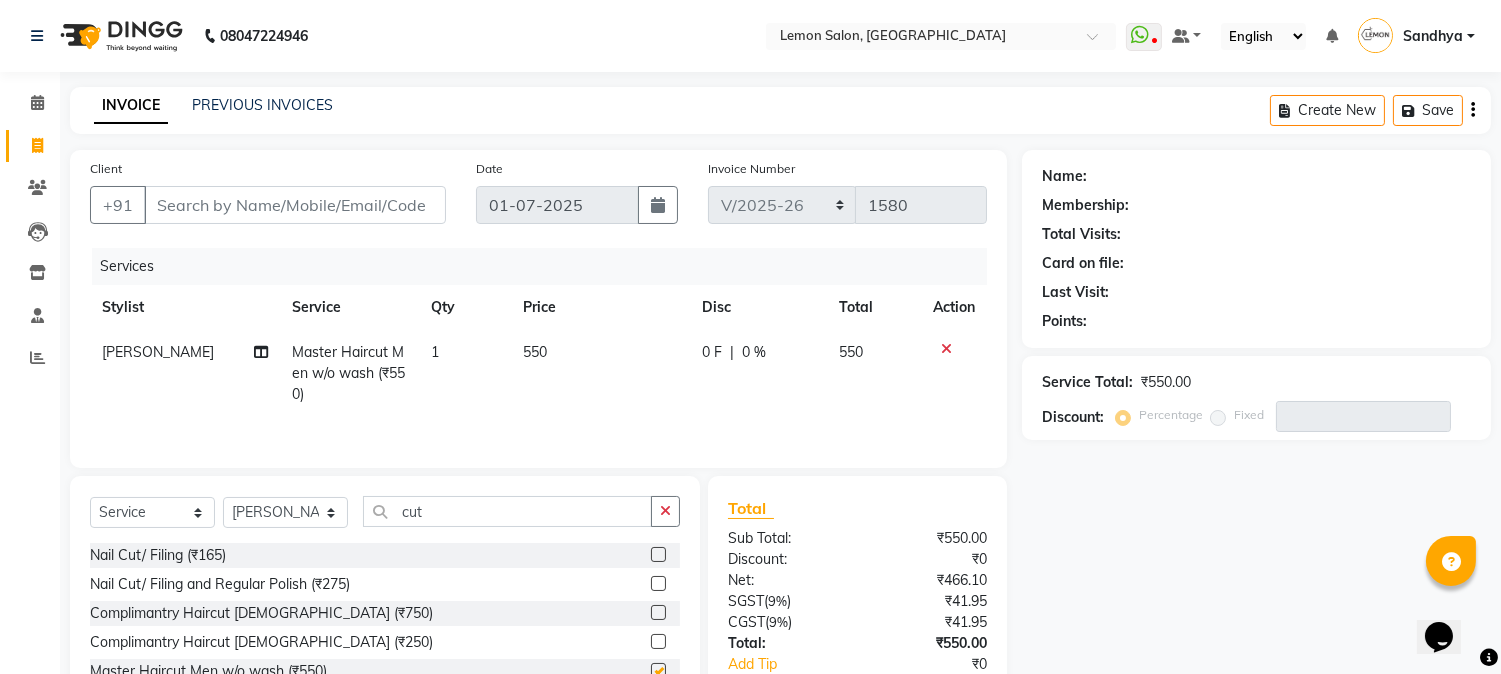 checkbox on "false" 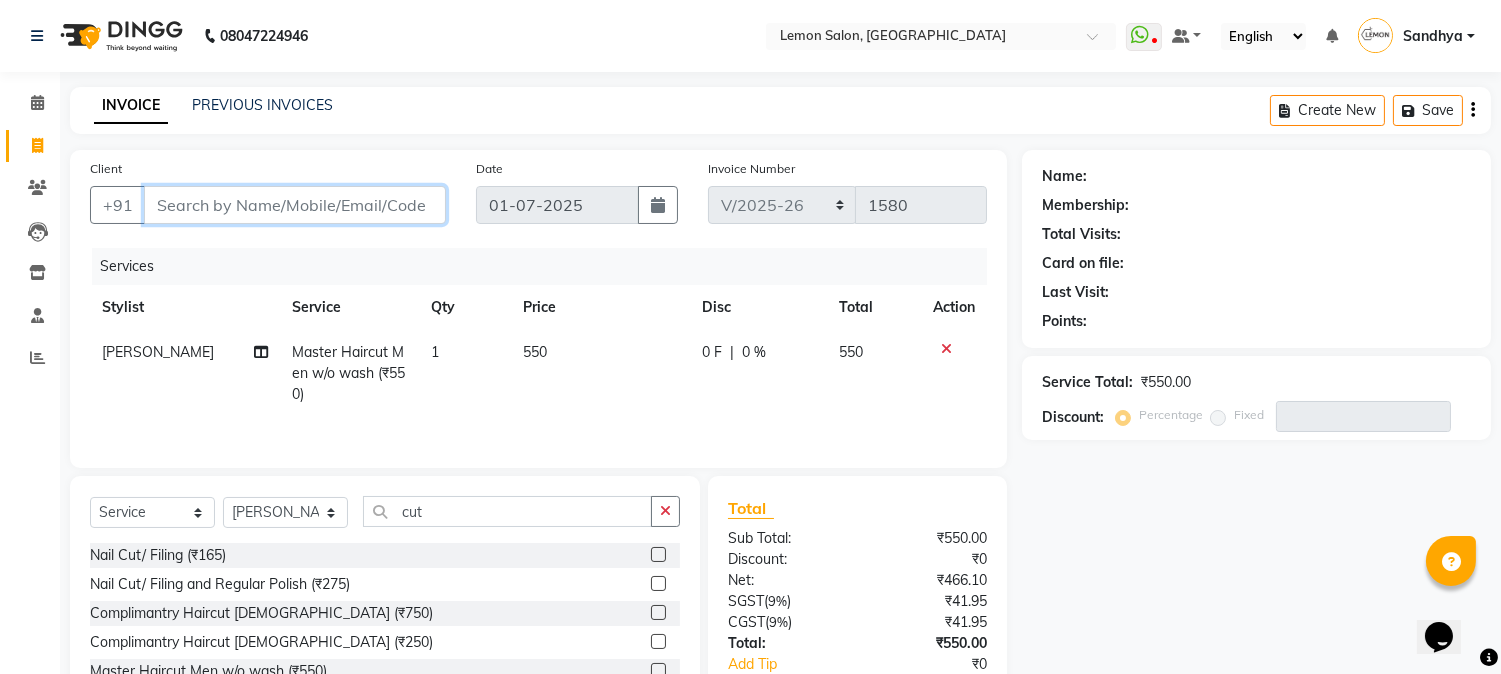 click on "Client" at bounding box center (295, 205) 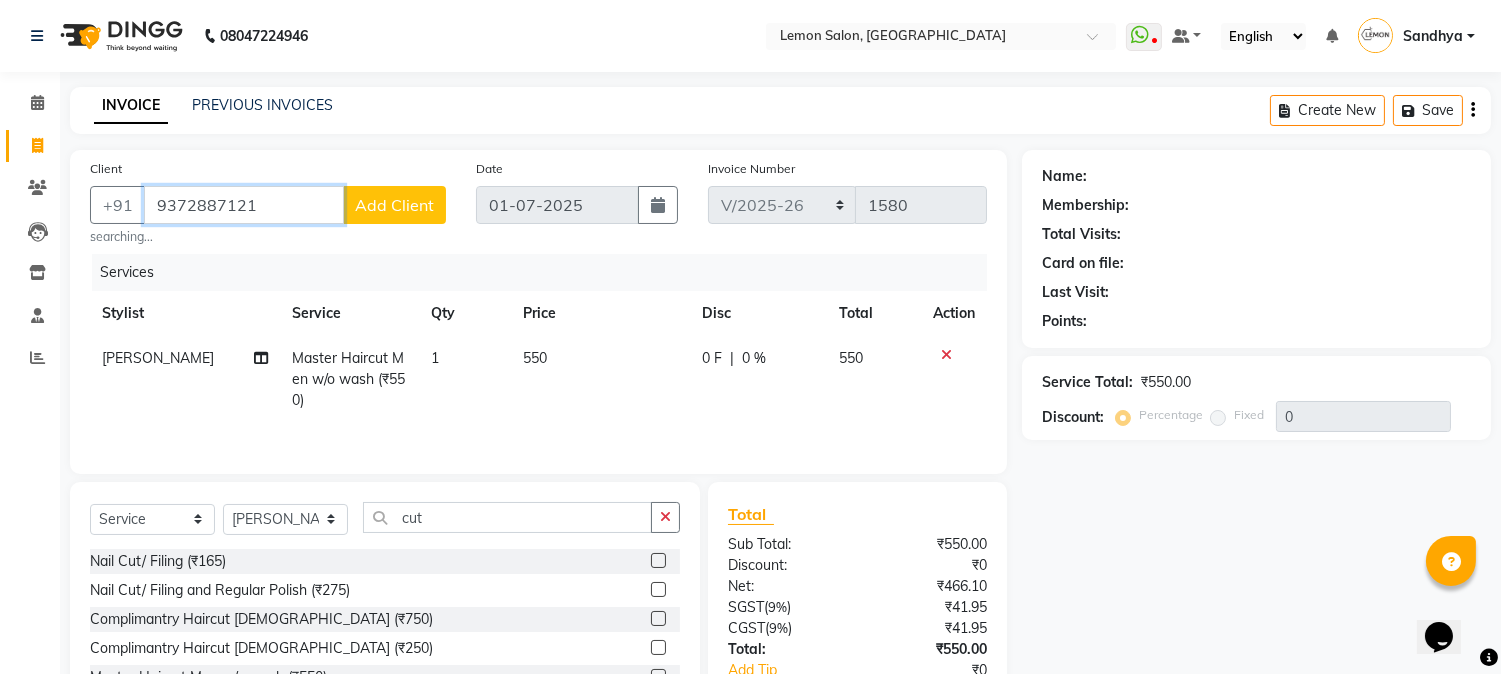 type on "9372887121" 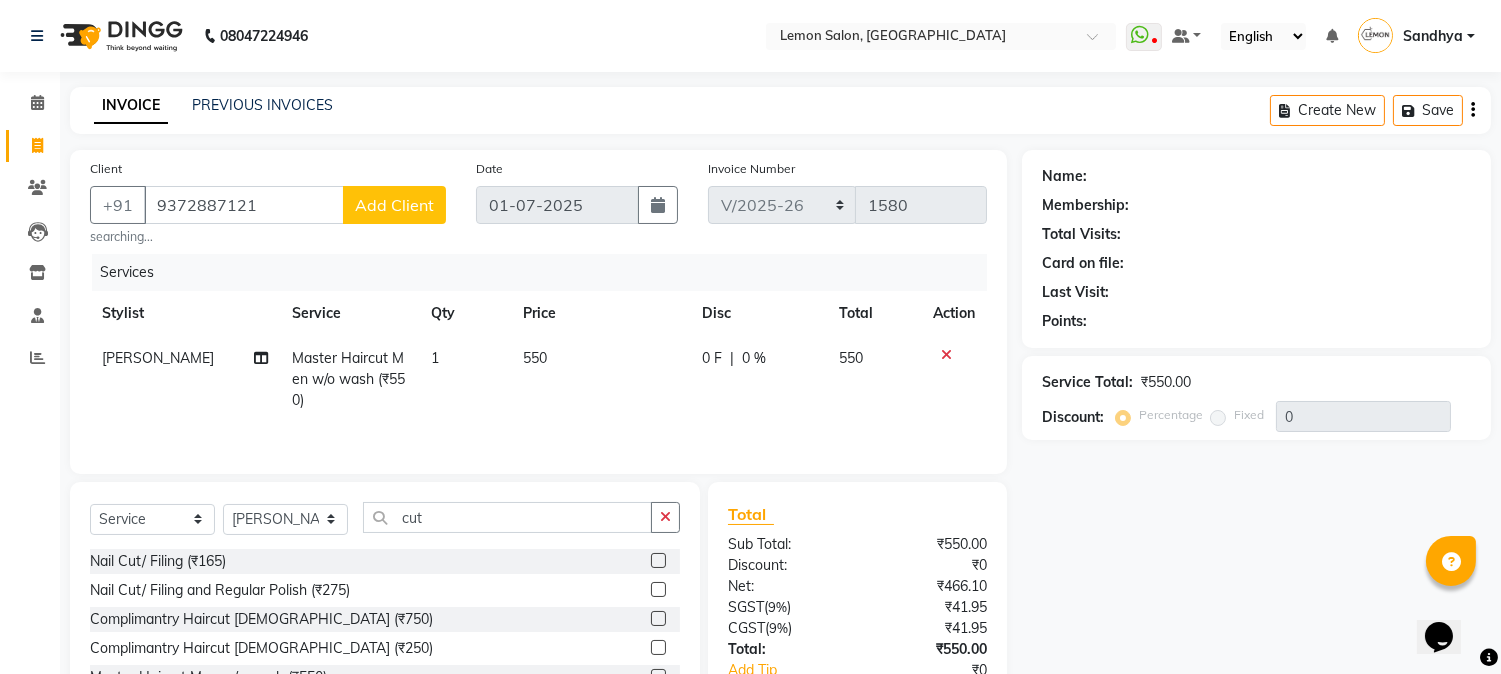 click on "Add Client" 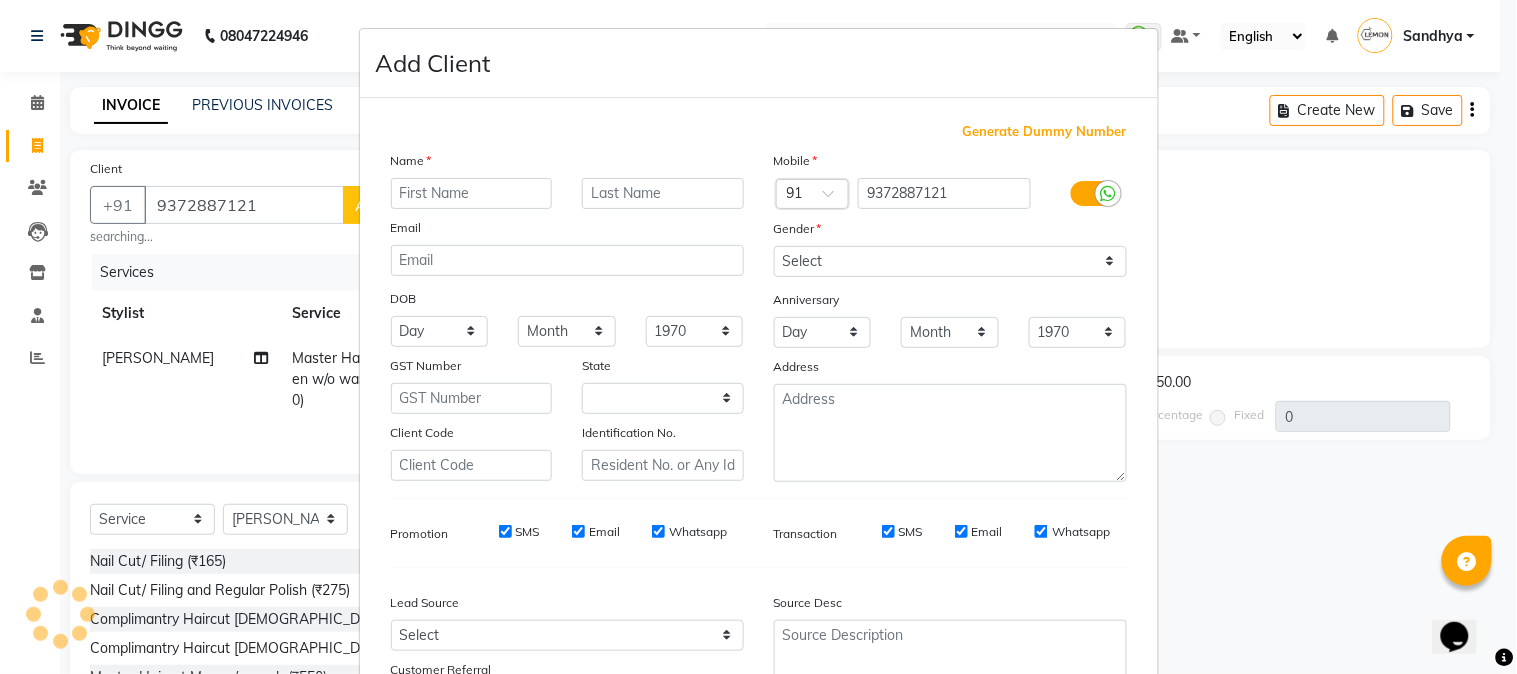 select on "22" 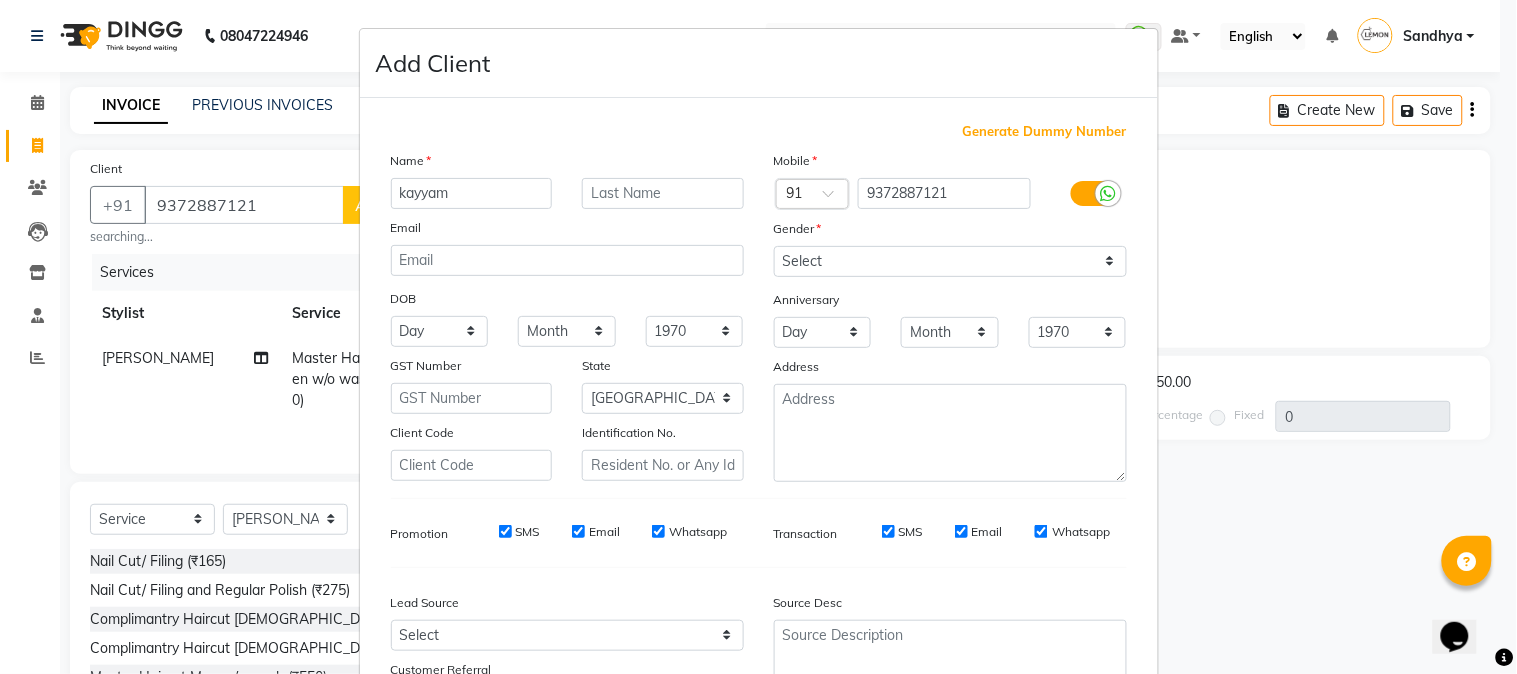 type on "kayyam" 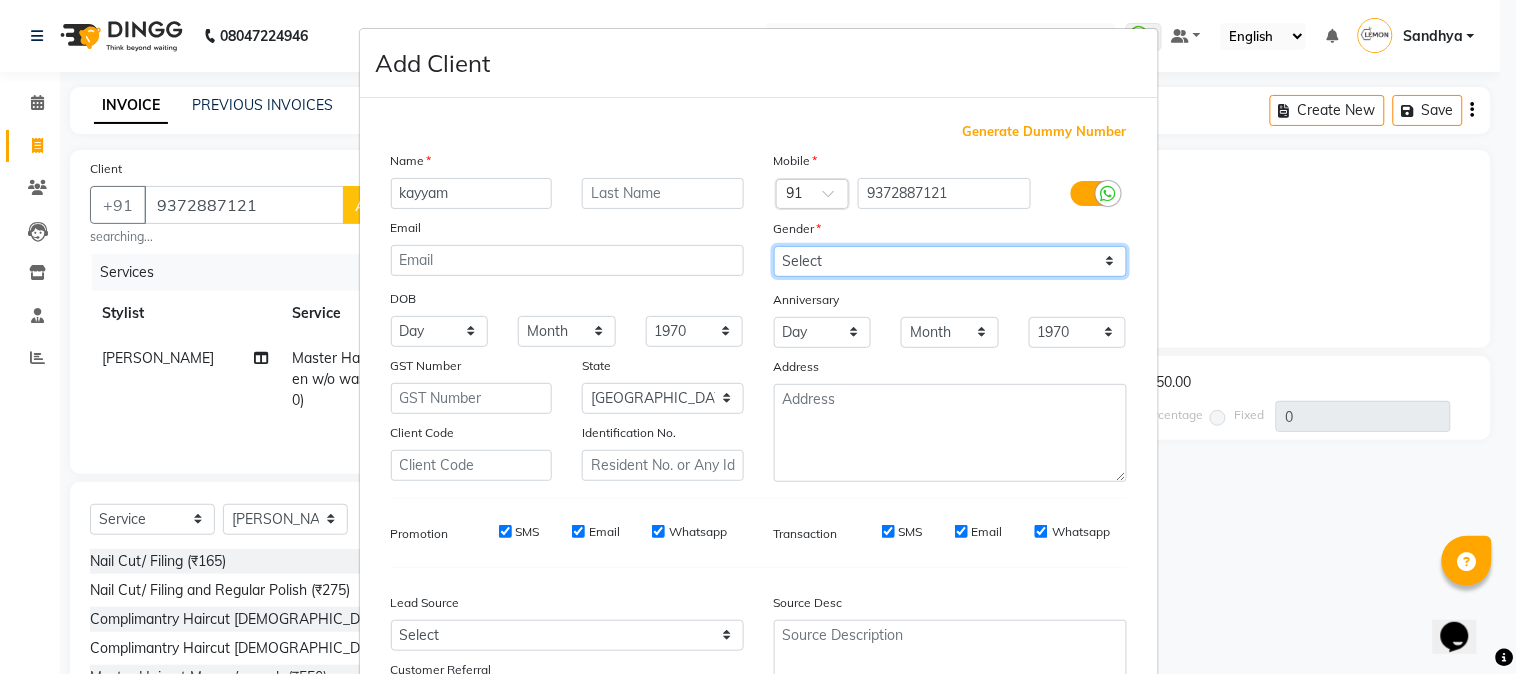 click on "Select [DEMOGRAPHIC_DATA] [DEMOGRAPHIC_DATA] Other Prefer Not To Say" at bounding box center [950, 261] 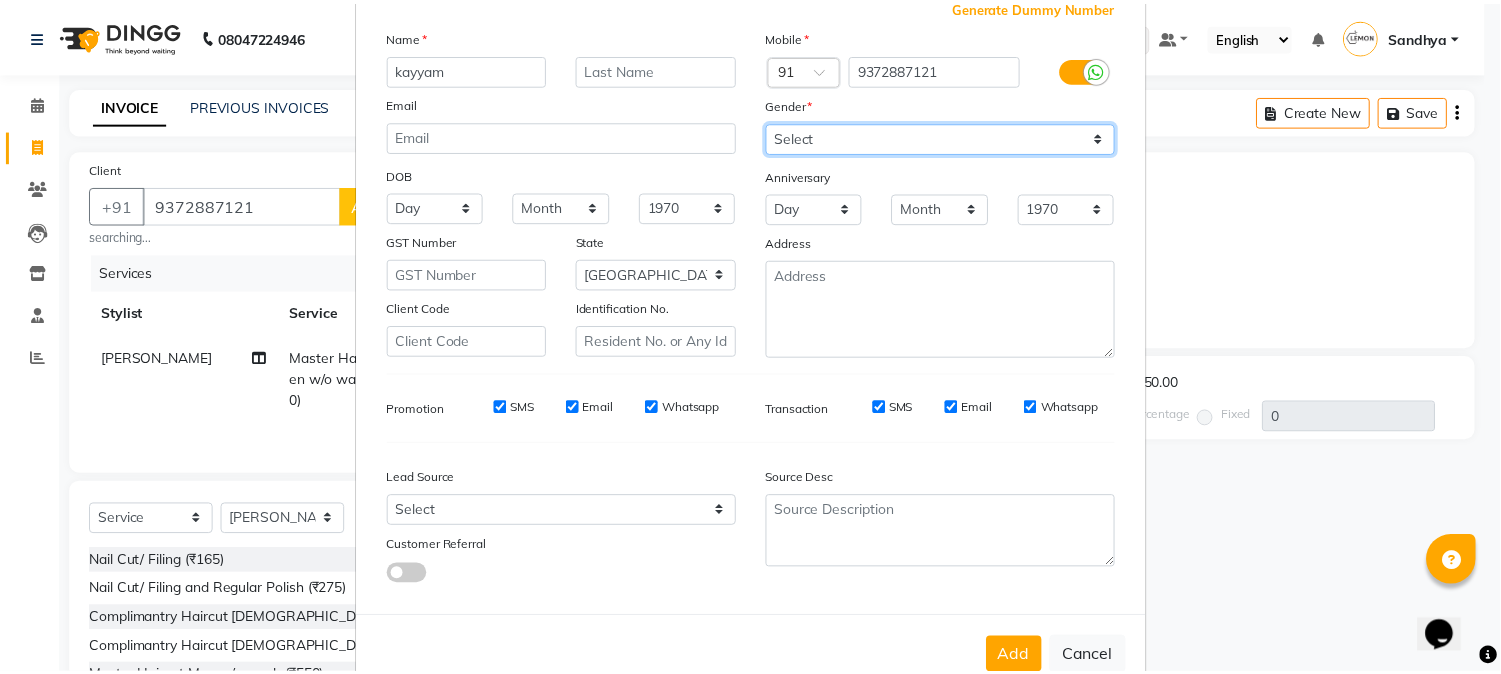 scroll, scrollTop: 176, scrollLeft: 0, axis: vertical 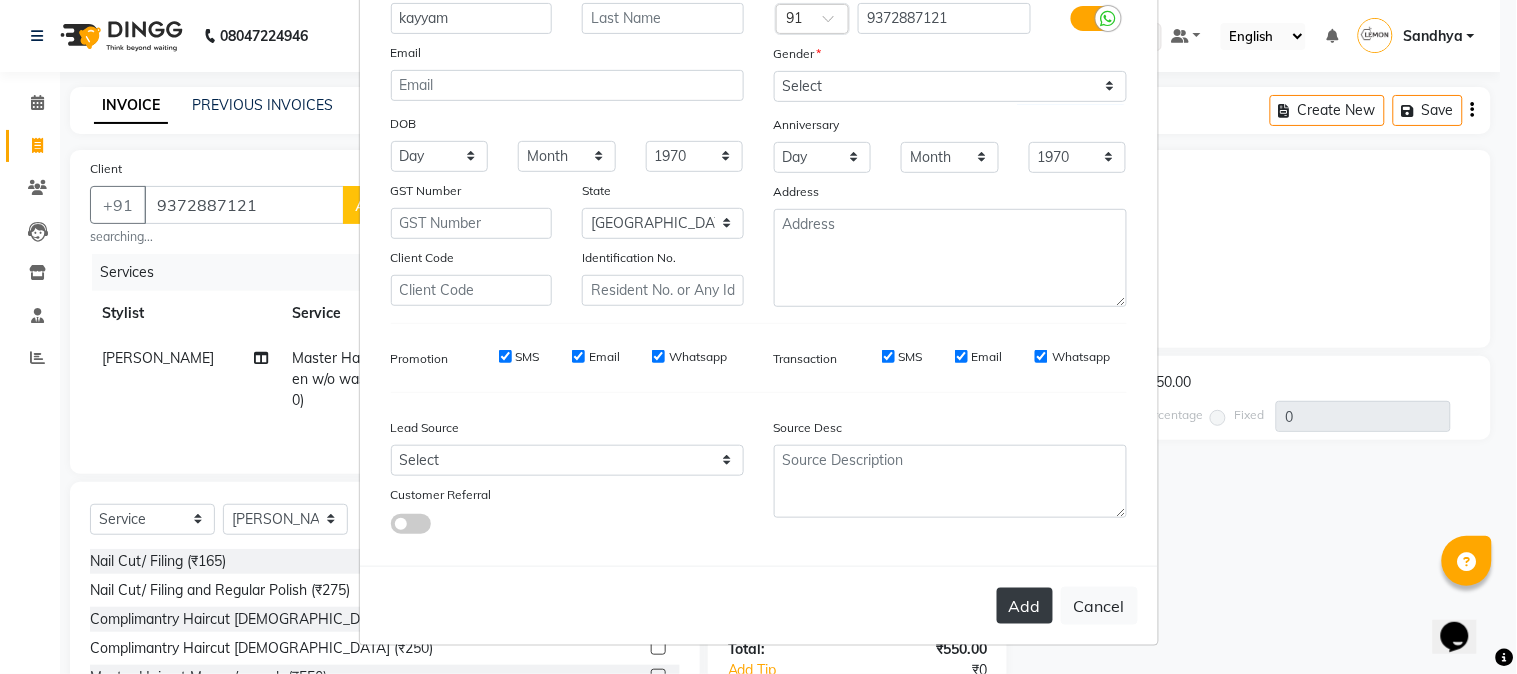 click on "Add" at bounding box center (1025, 606) 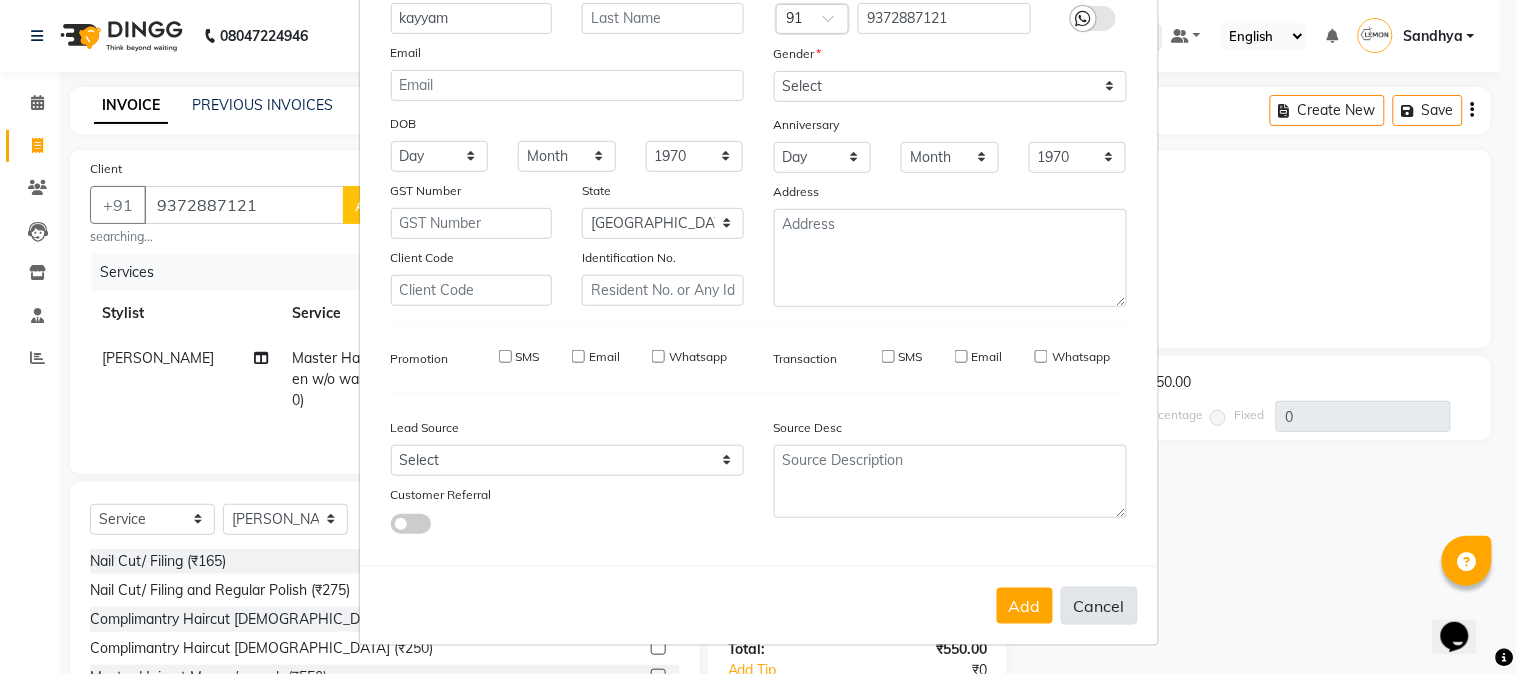 type 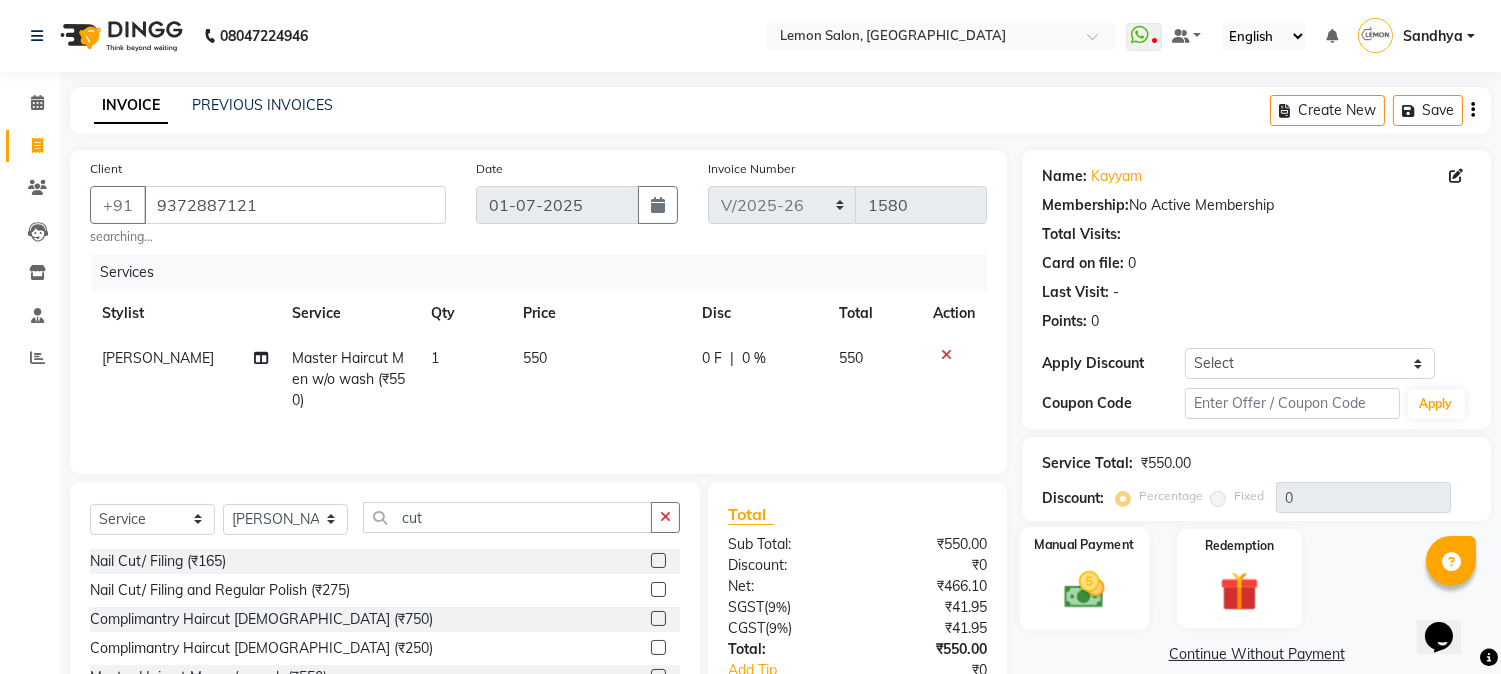 click 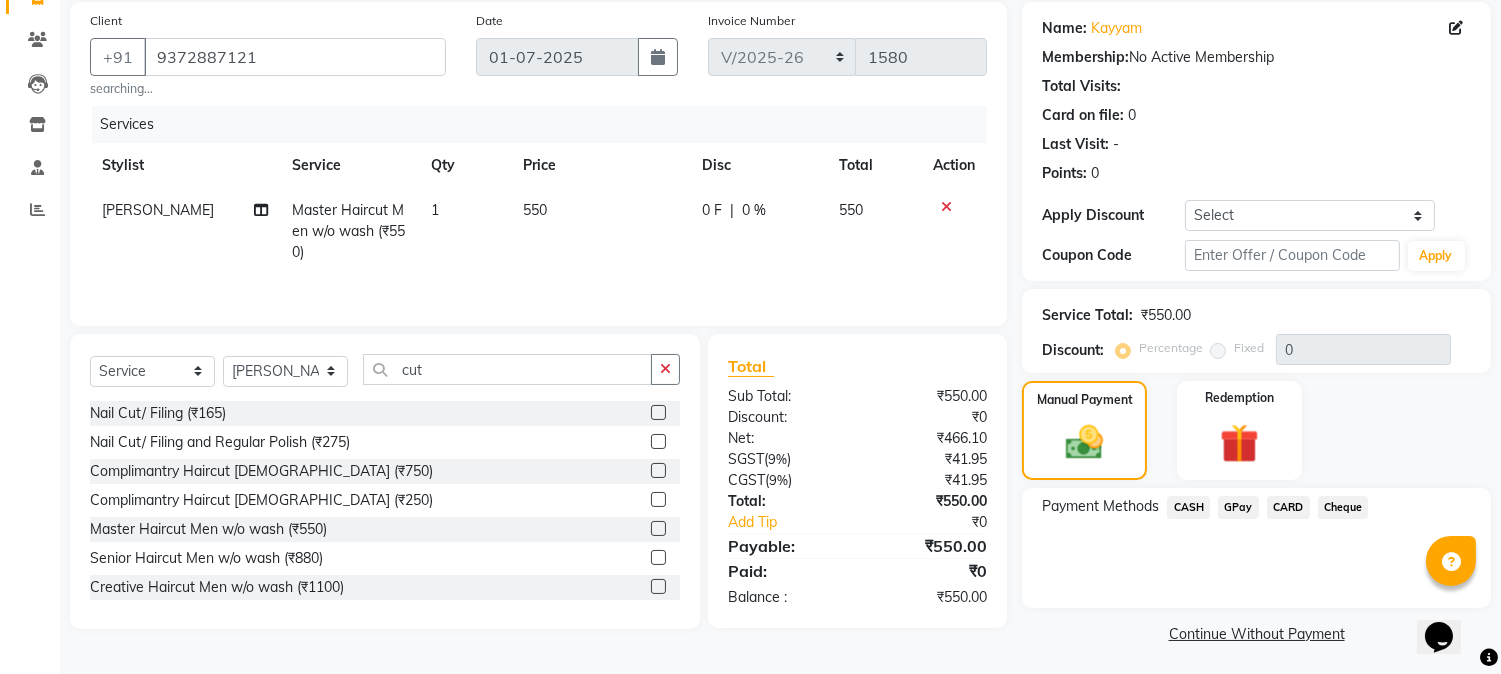 scroll, scrollTop: 152, scrollLeft: 0, axis: vertical 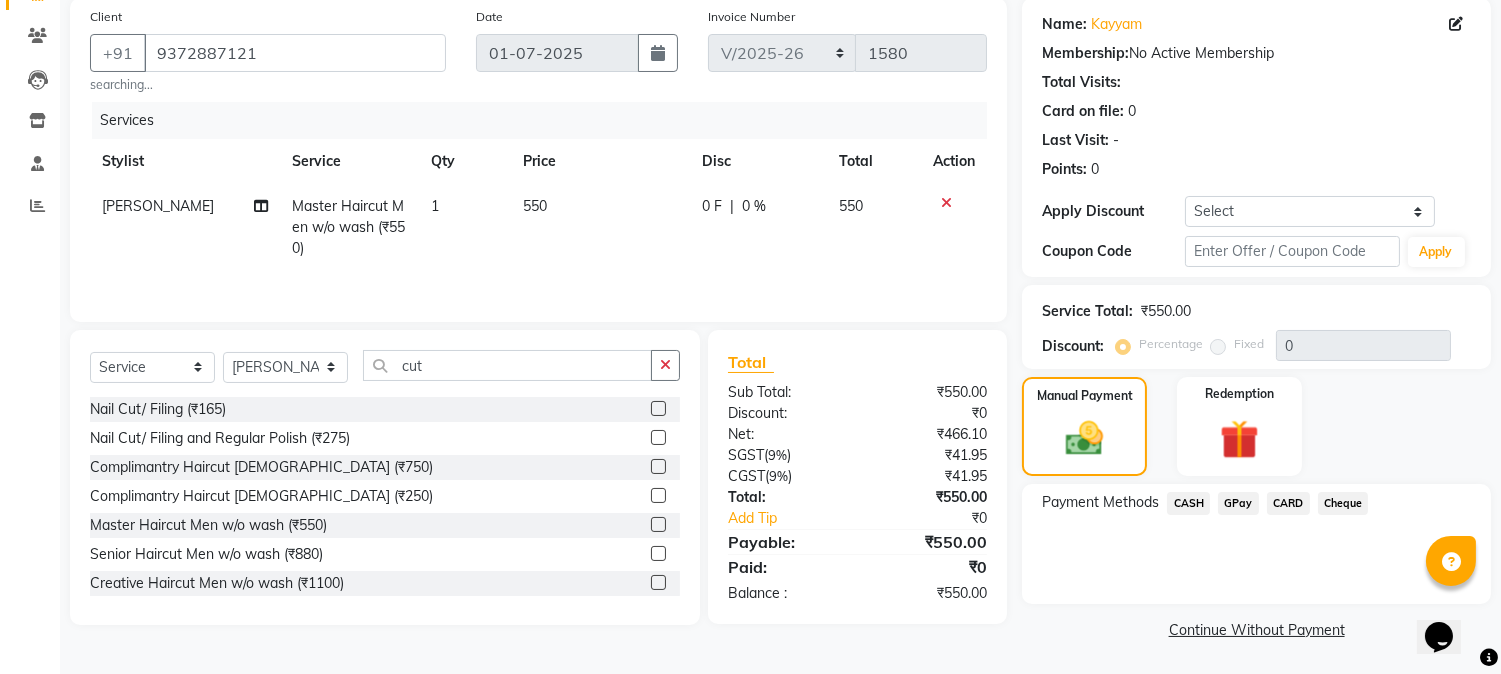 drag, startPoint x: 1185, startPoint y: 502, endPoint x: 1186, endPoint y: 522, distance: 20.024984 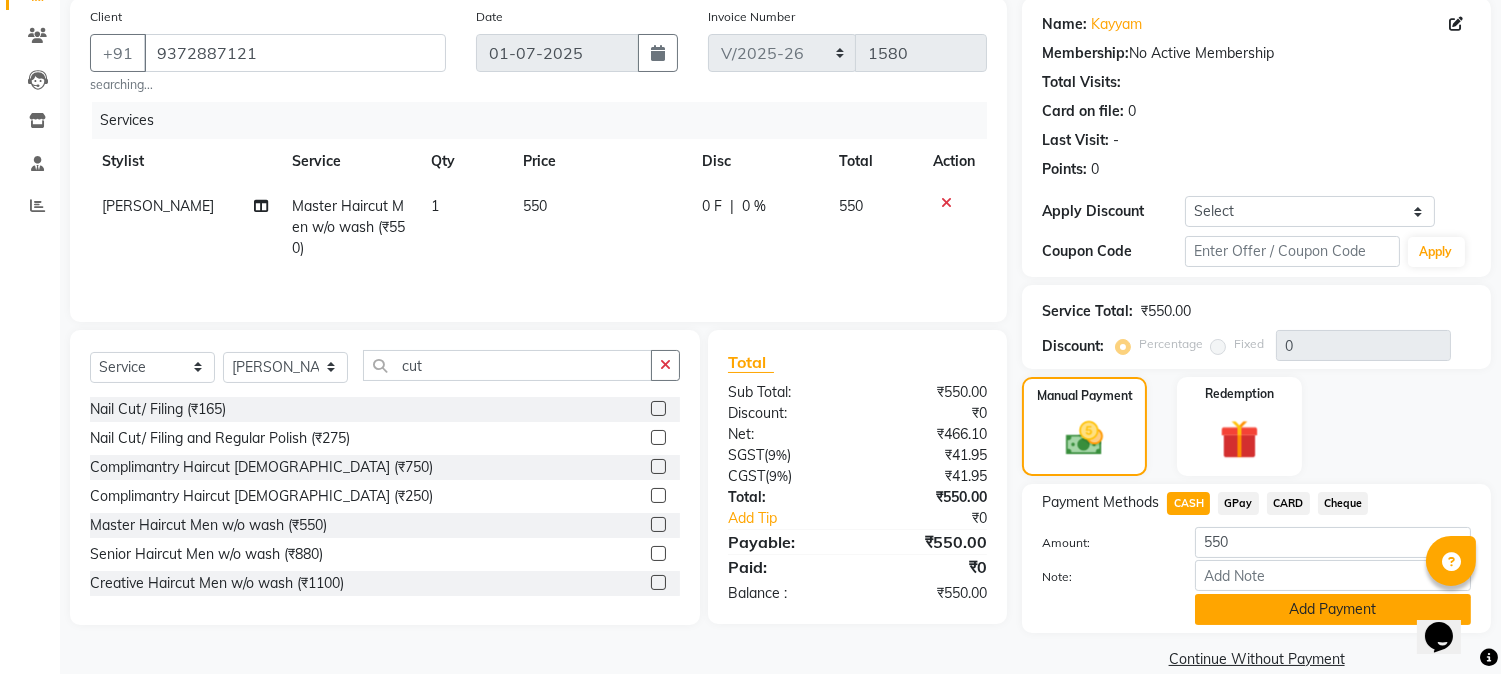 click on "Add Payment" 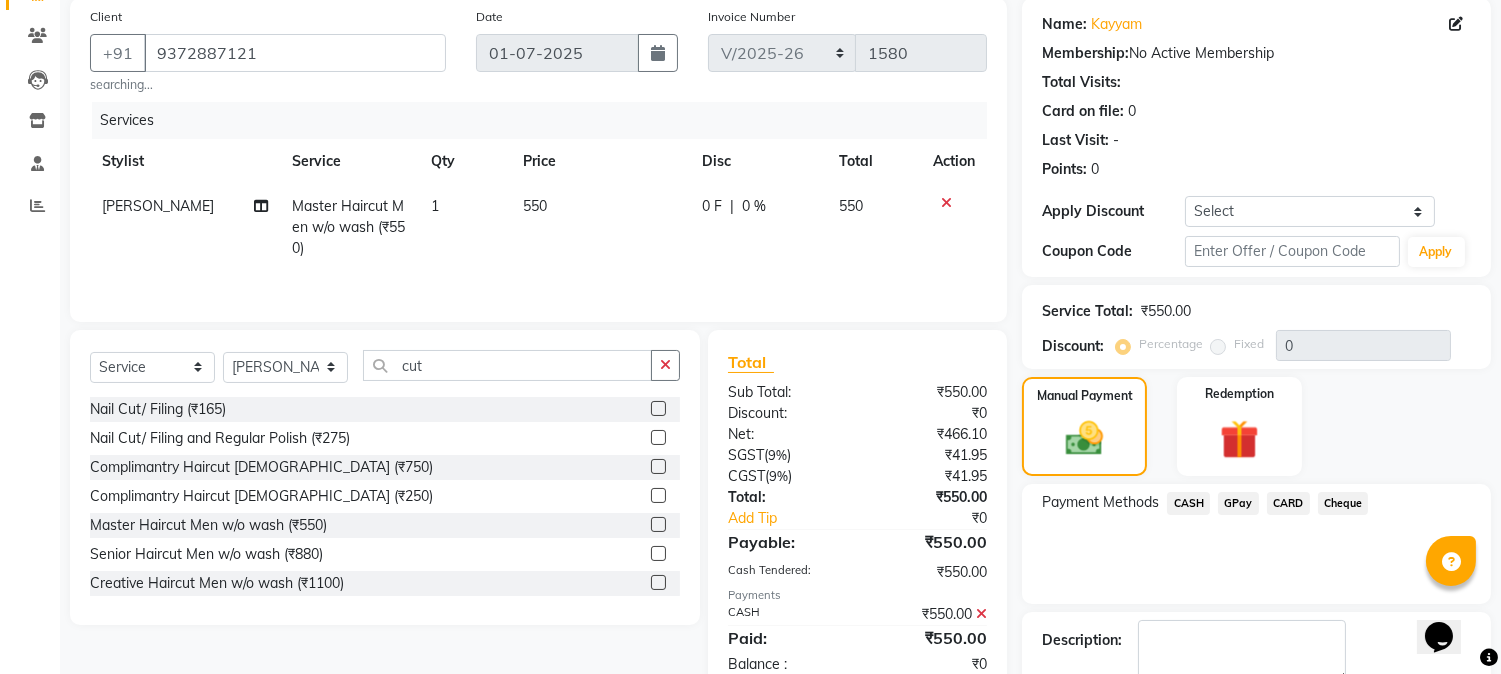 scroll, scrollTop: 265, scrollLeft: 0, axis: vertical 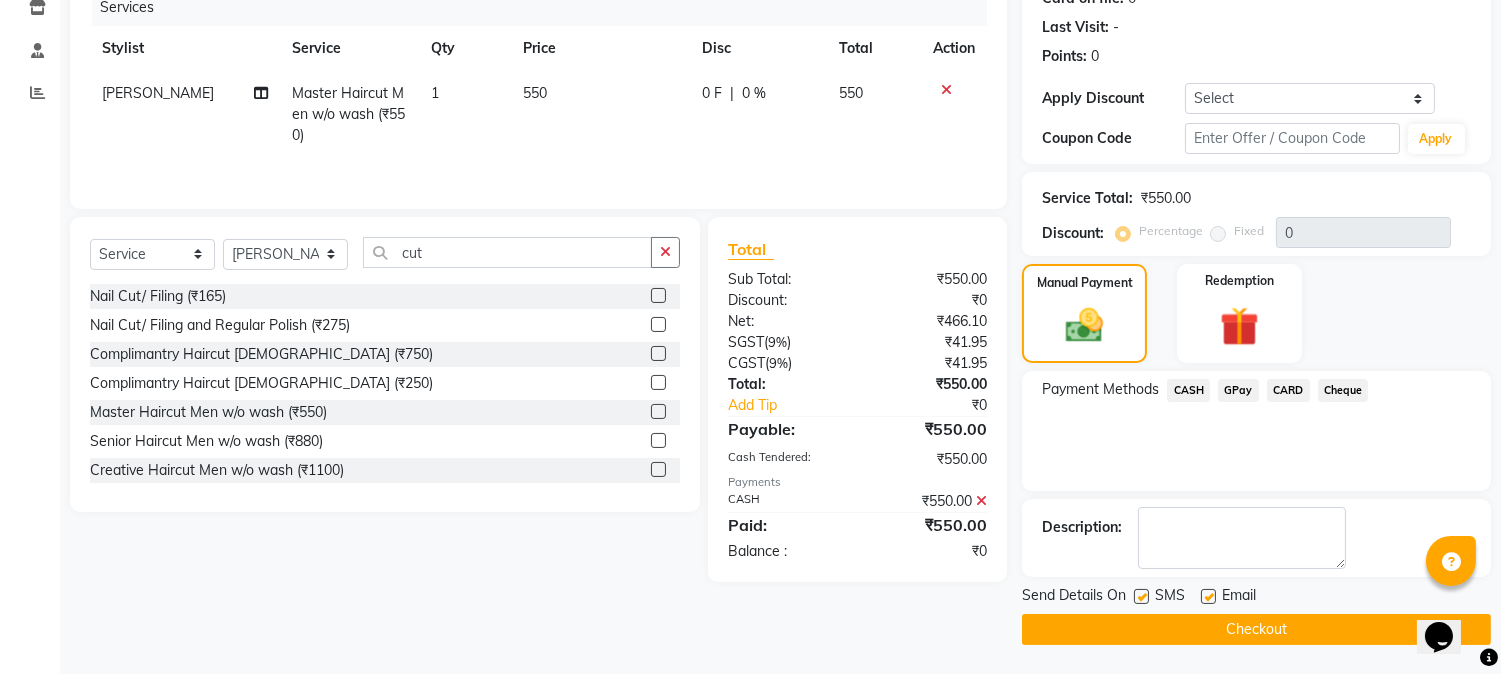 click on "Checkout" 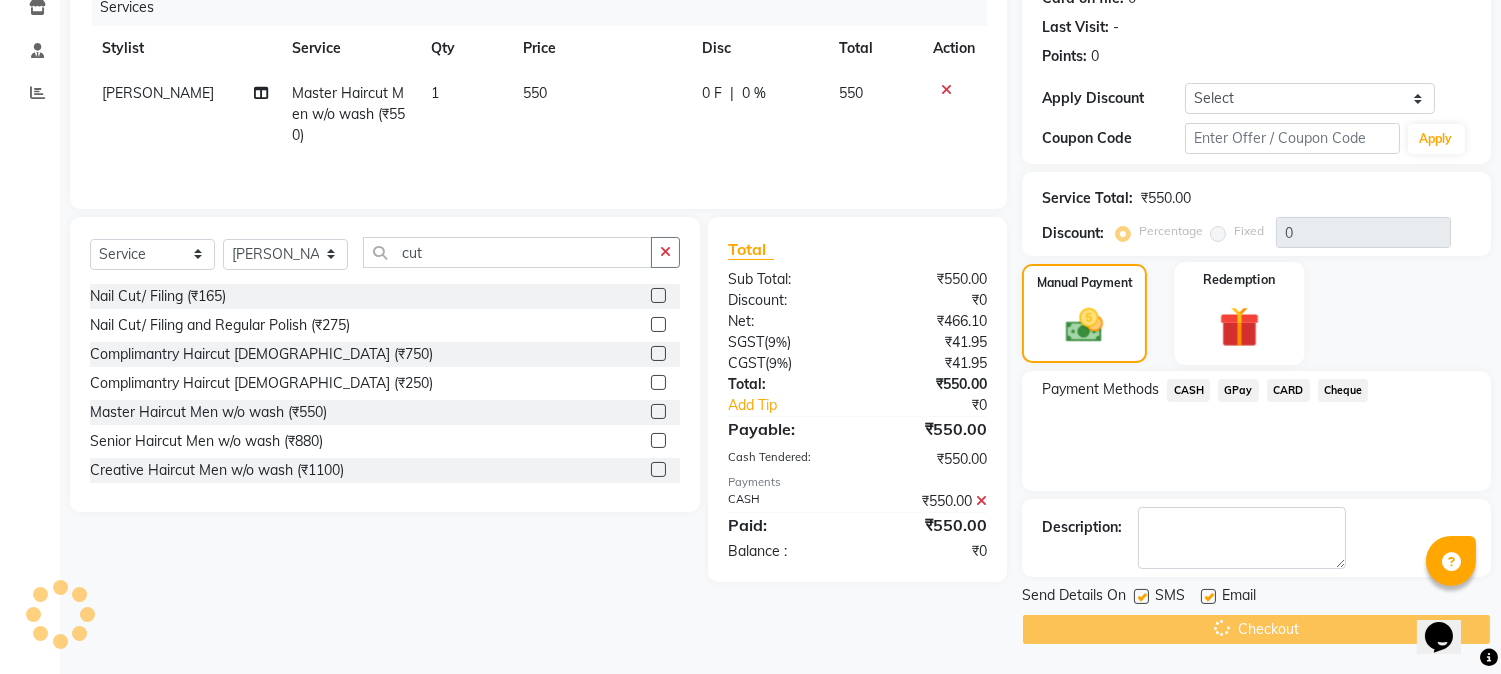 scroll, scrollTop: 0, scrollLeft: 0, axis: both 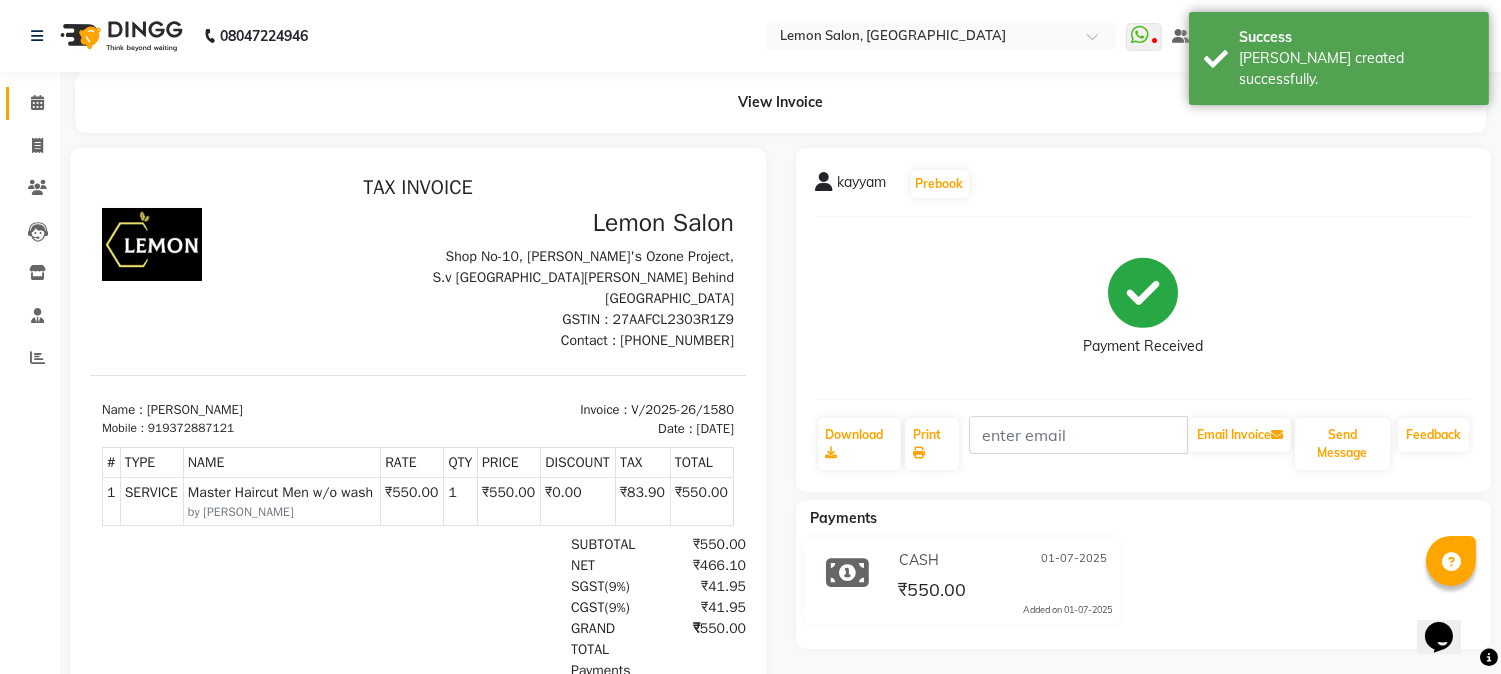 click on "Calendar" 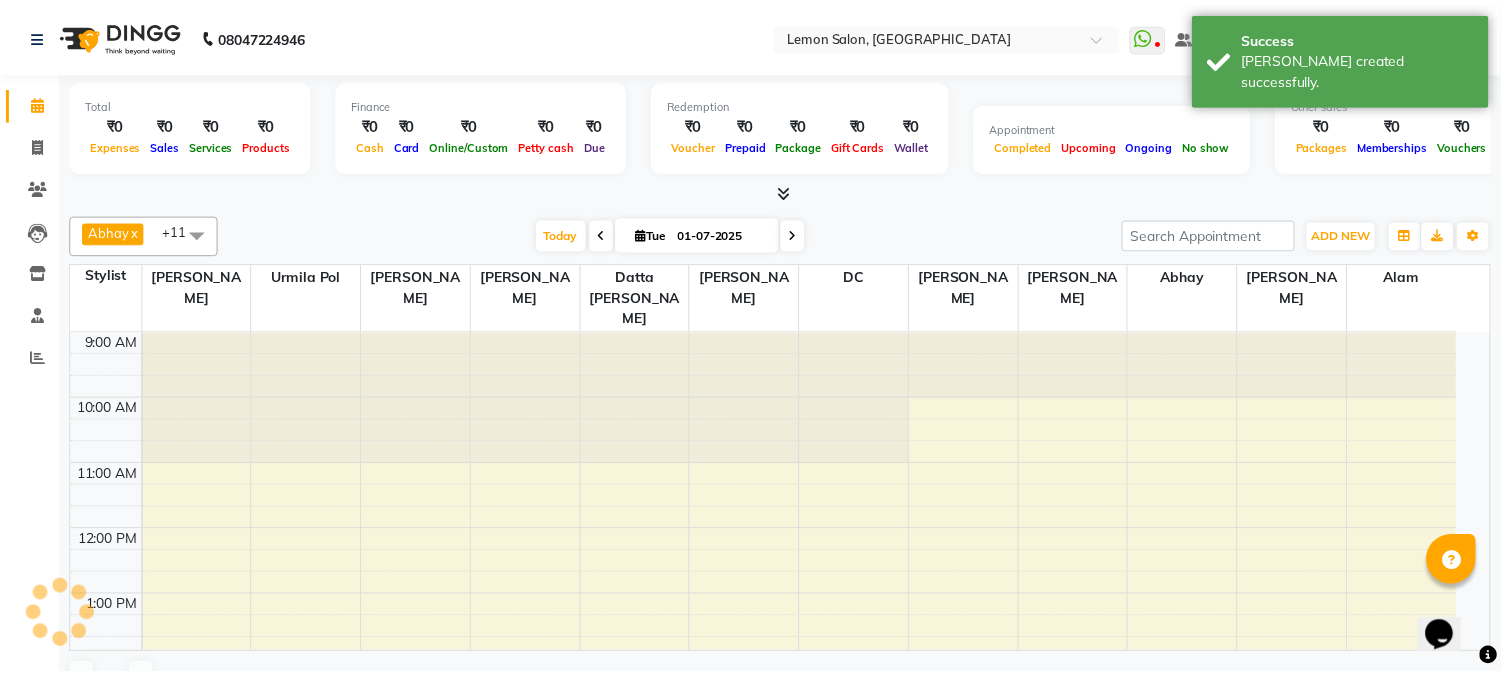 scroll, scrollTop: 0, scrollLeft: 0, axis: both 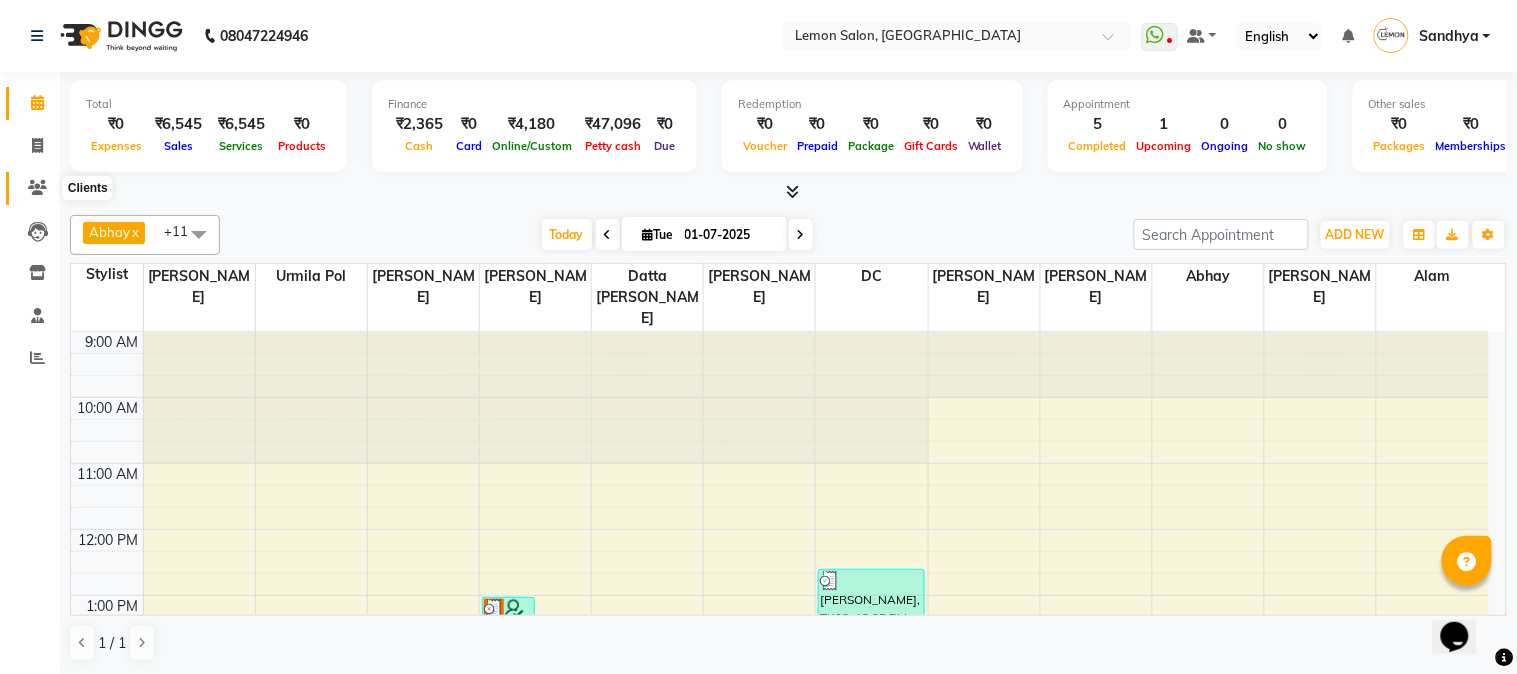 click 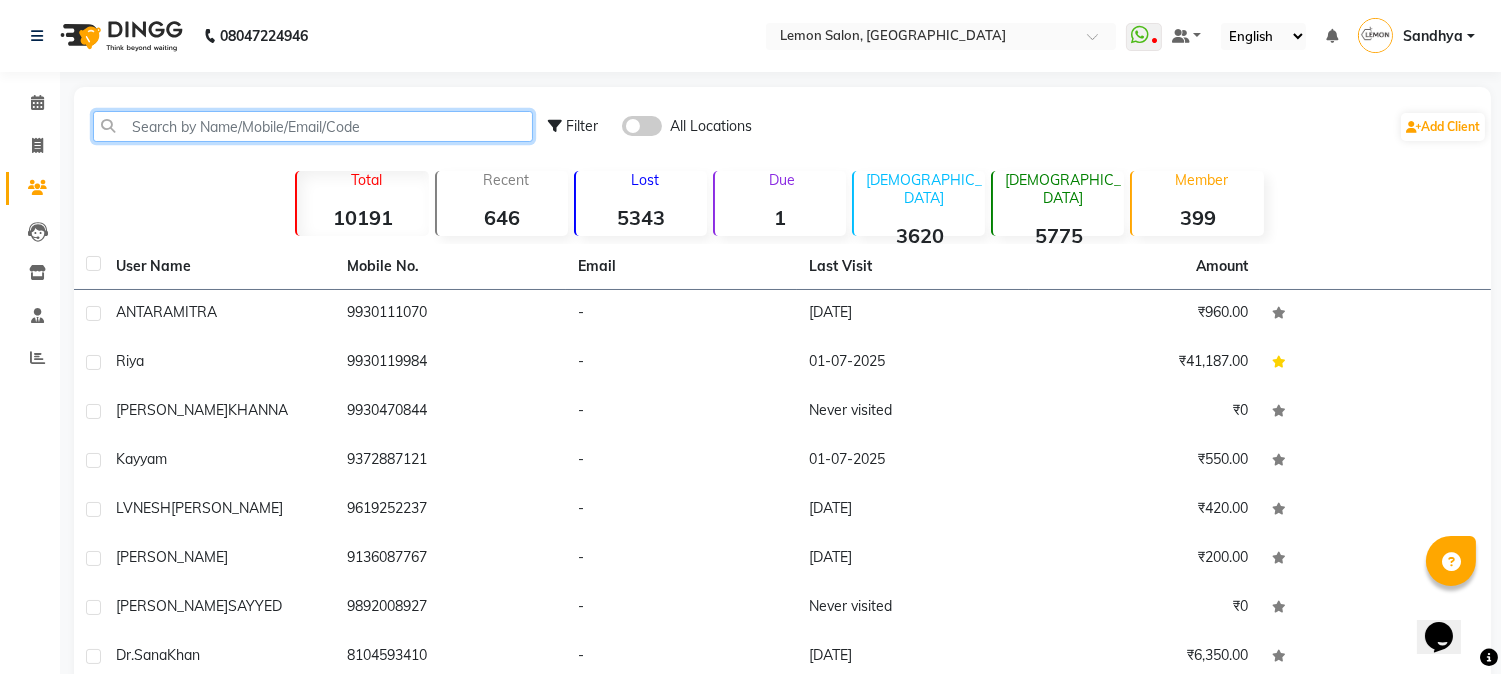 click 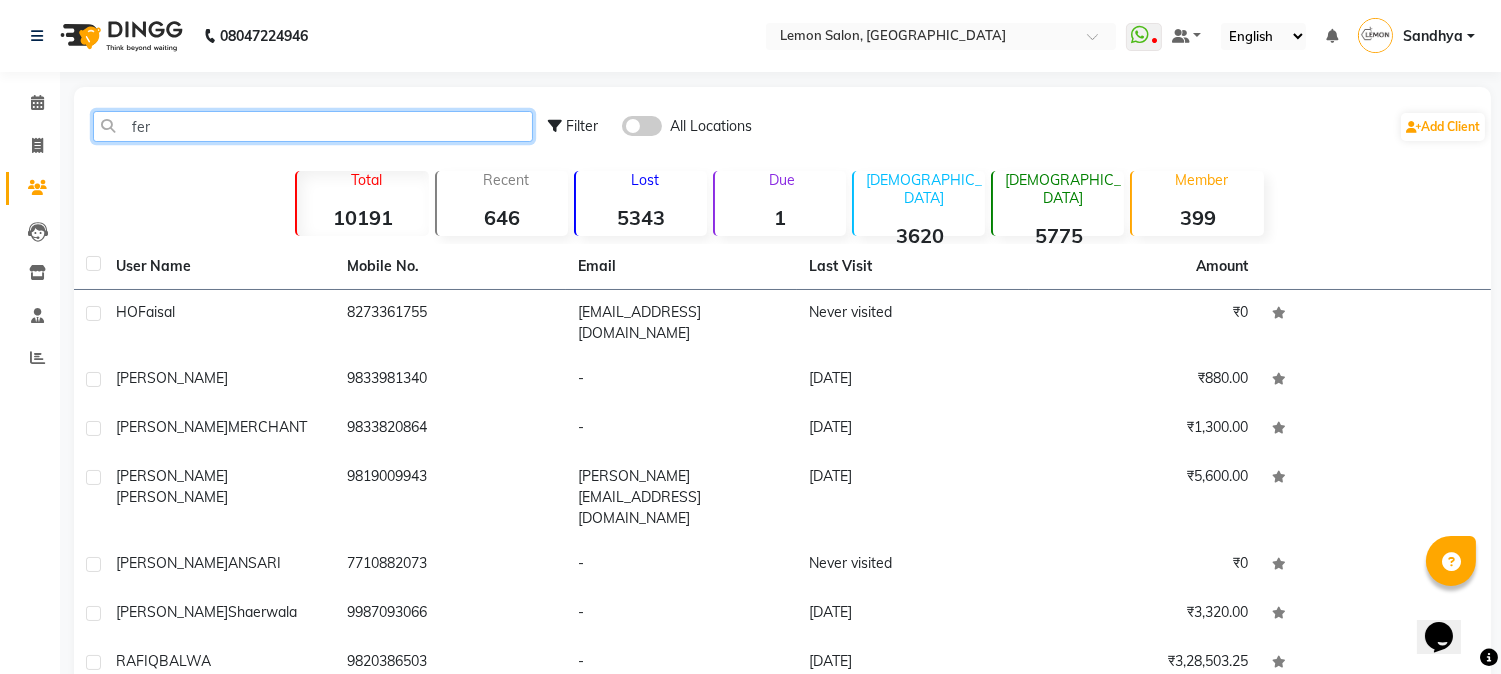 type on "[PERSON_NAME]" 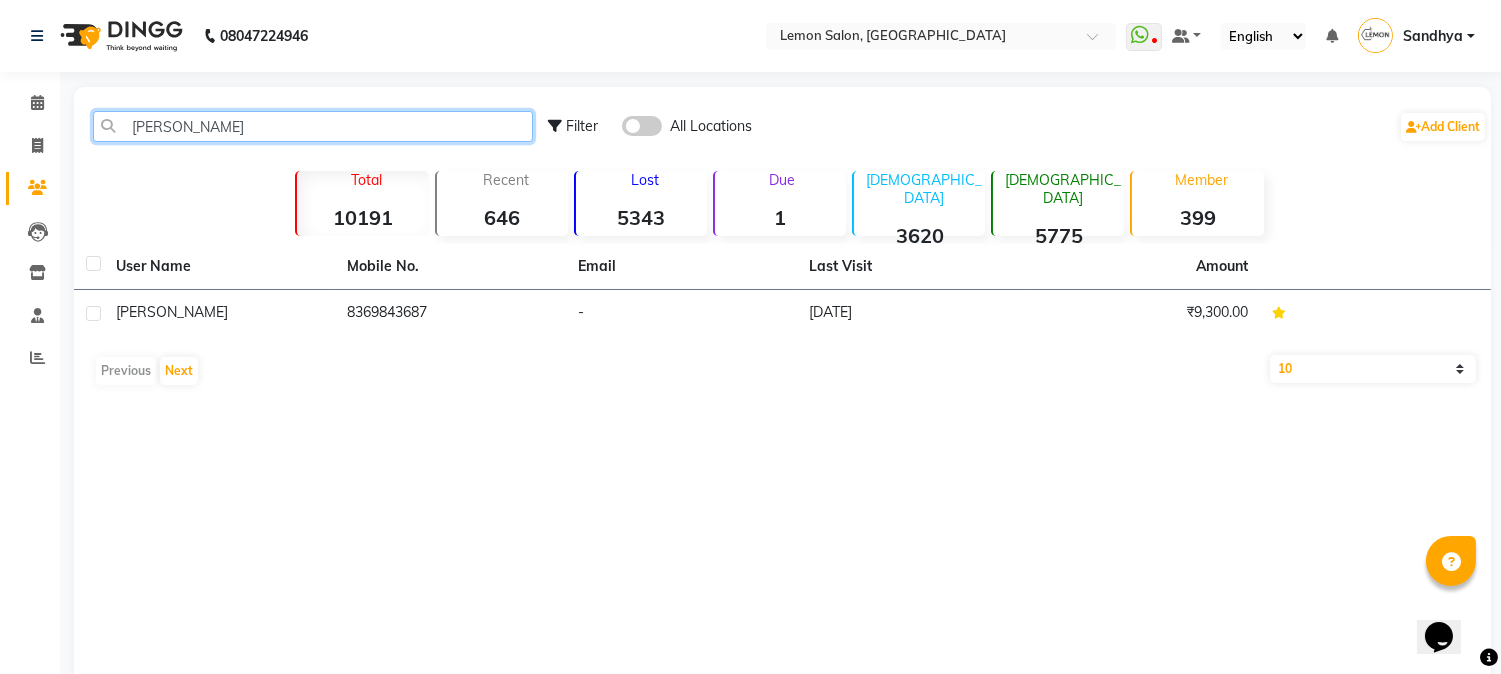 drag, startPoint x: 266, startPoint y: 125, endPoint x: 0, endPoint y: 116, distance: 266.15222 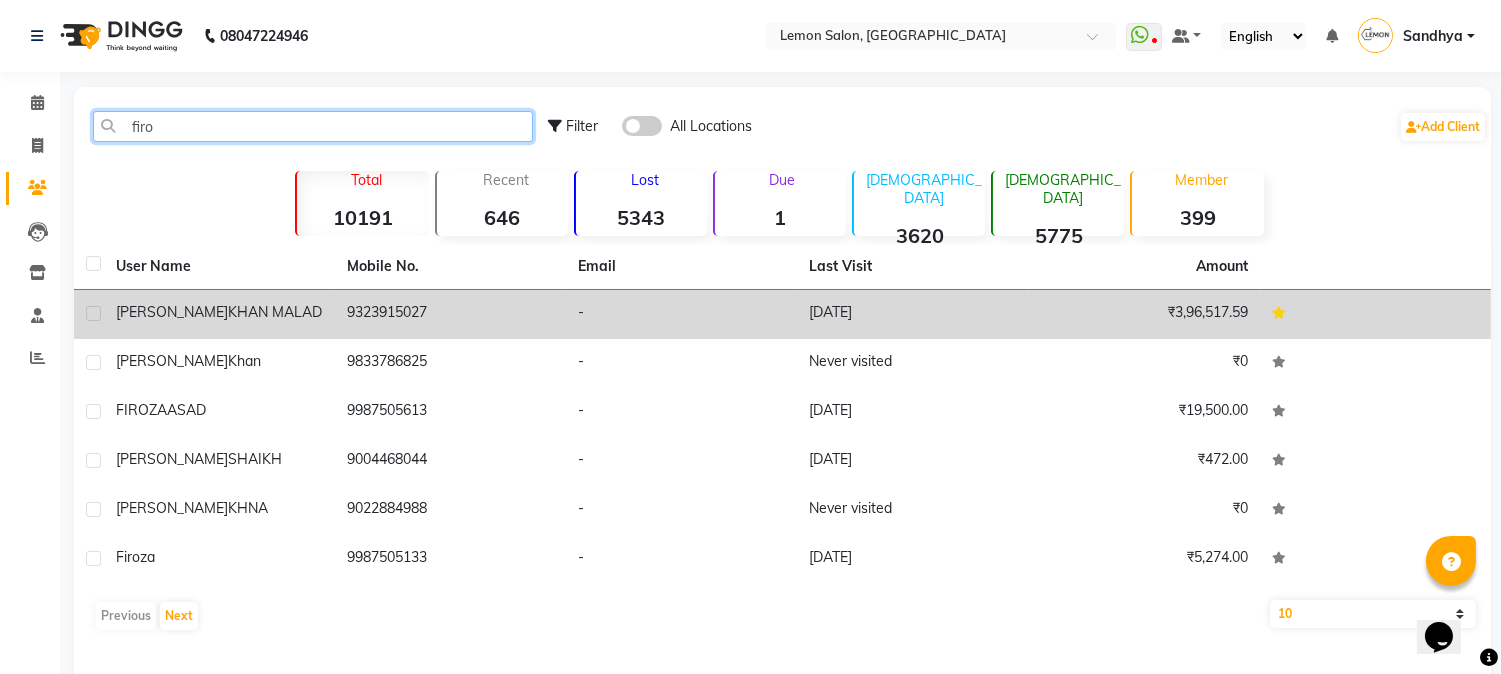 type on "firo" 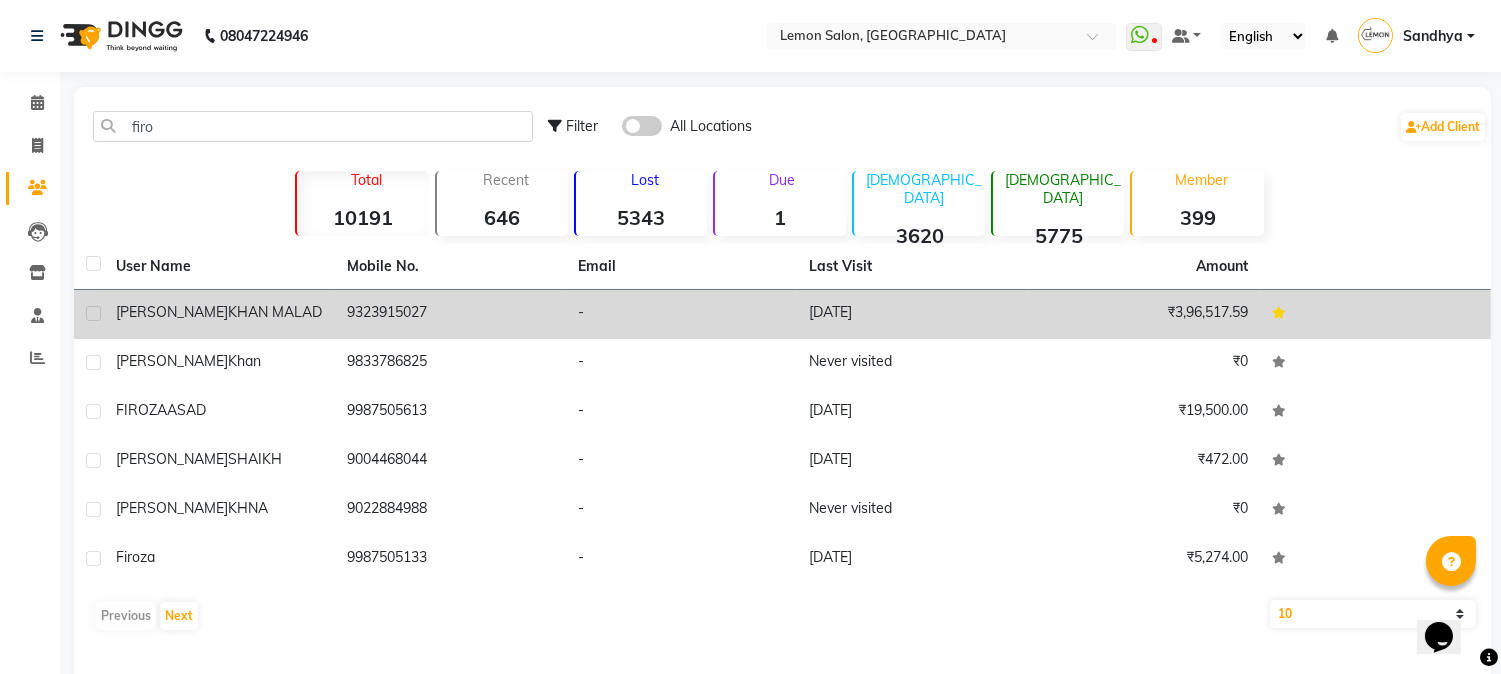 click on "9323915027" 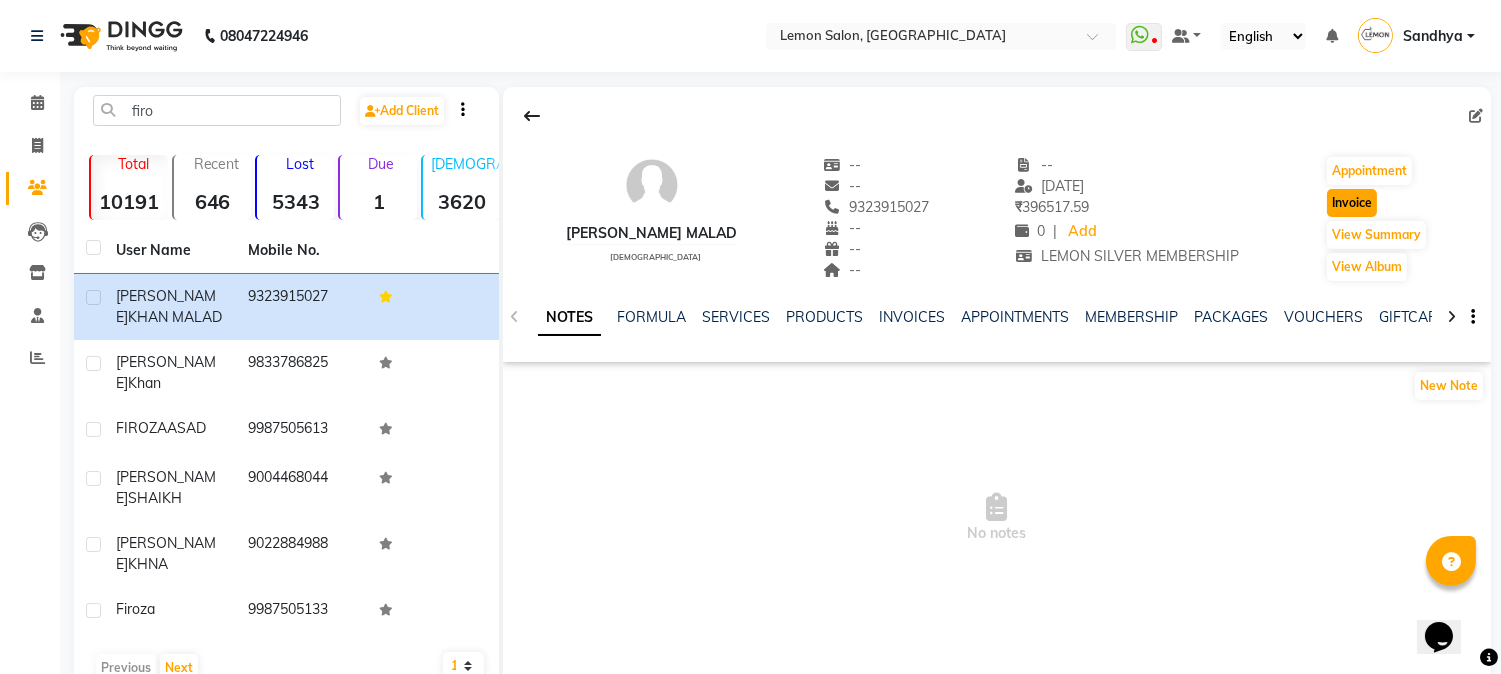 click on "Invoice" 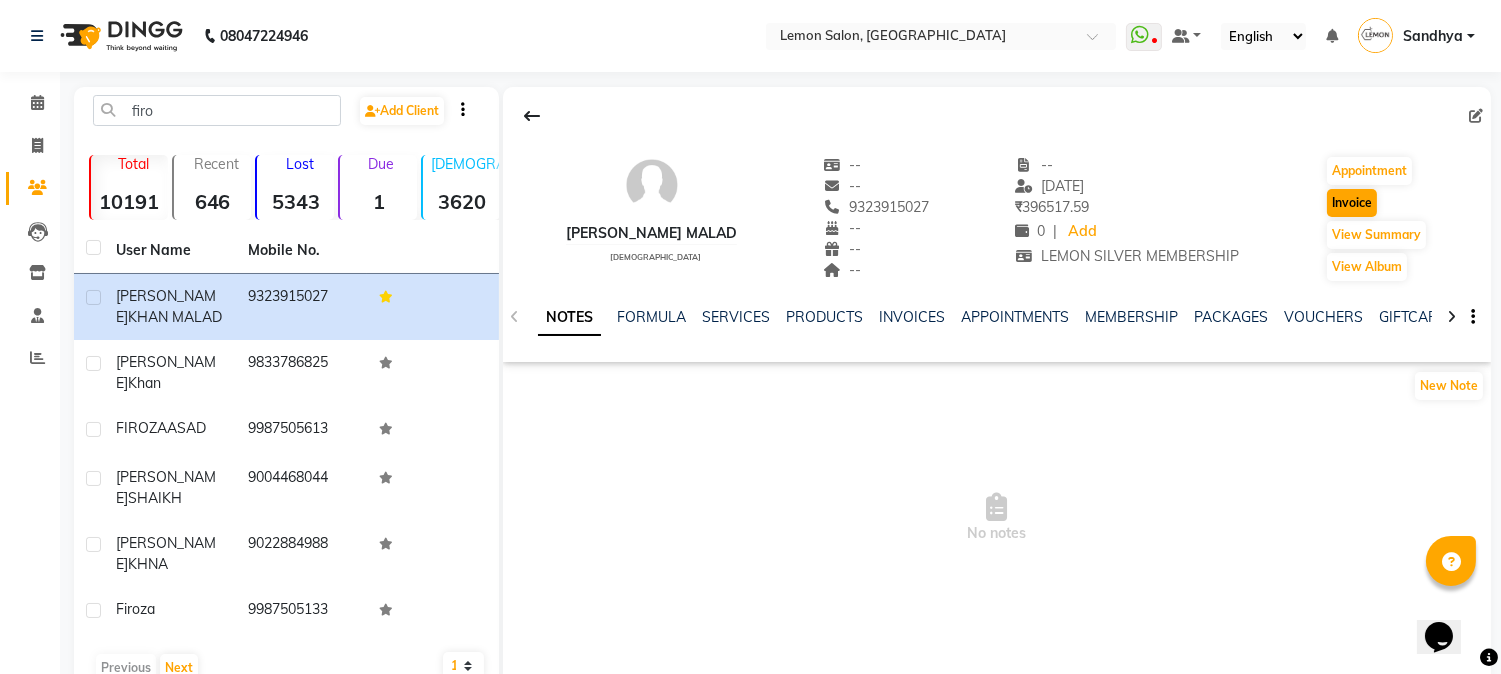 select on "service" 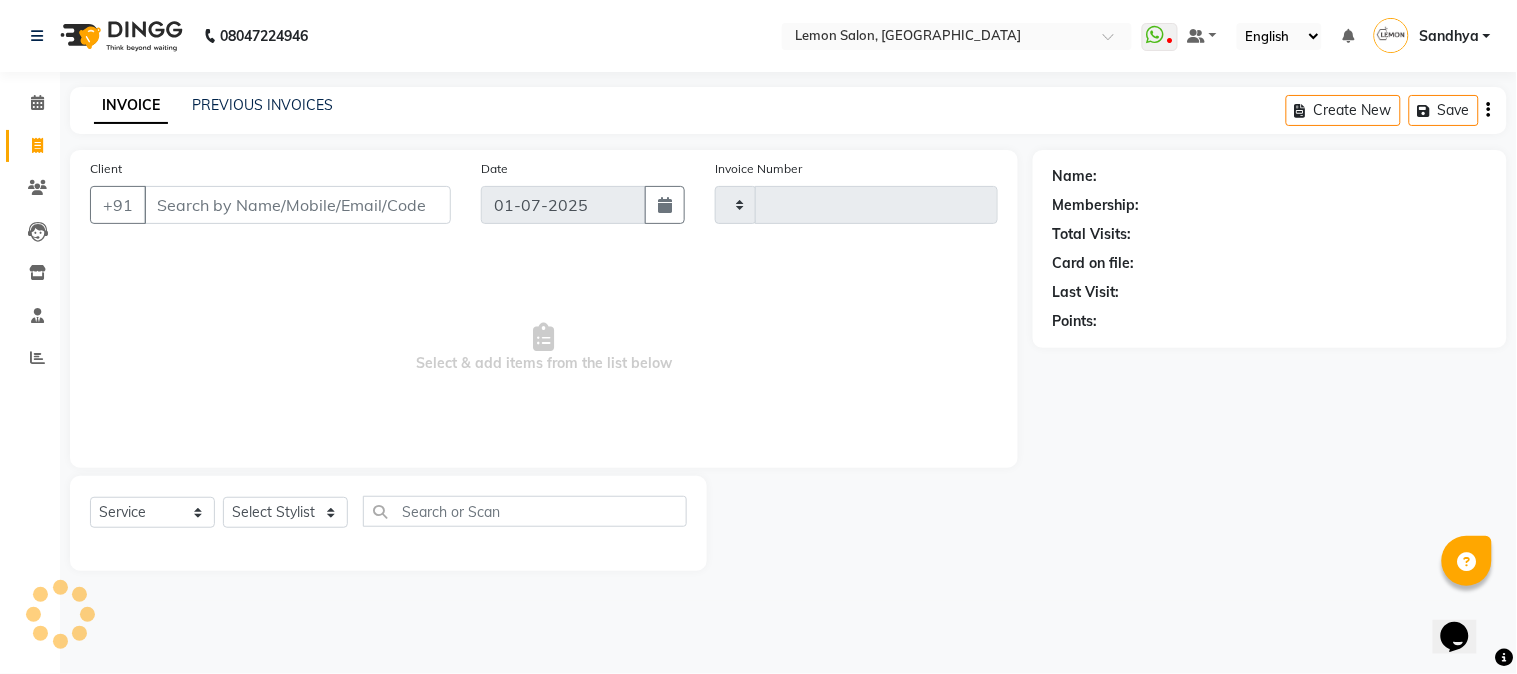 type on "1582" 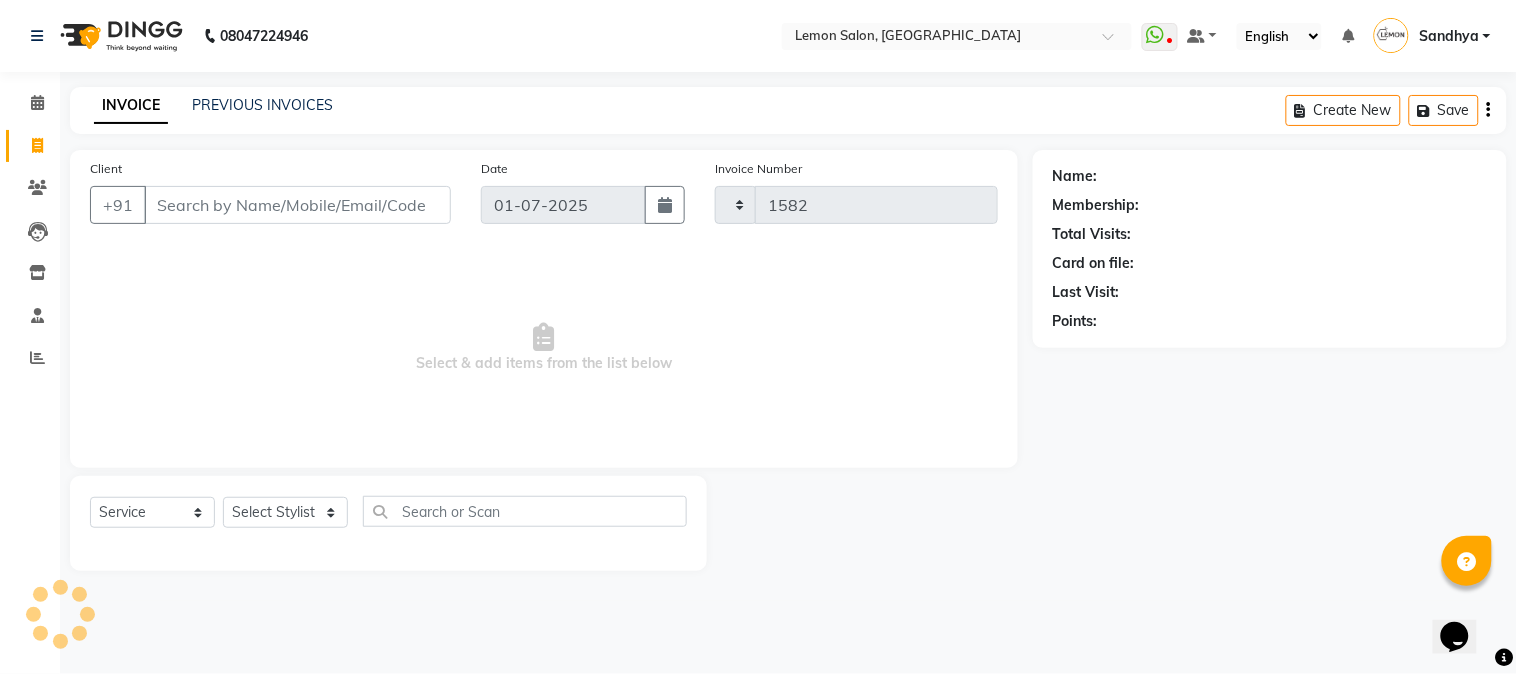 select on "565" 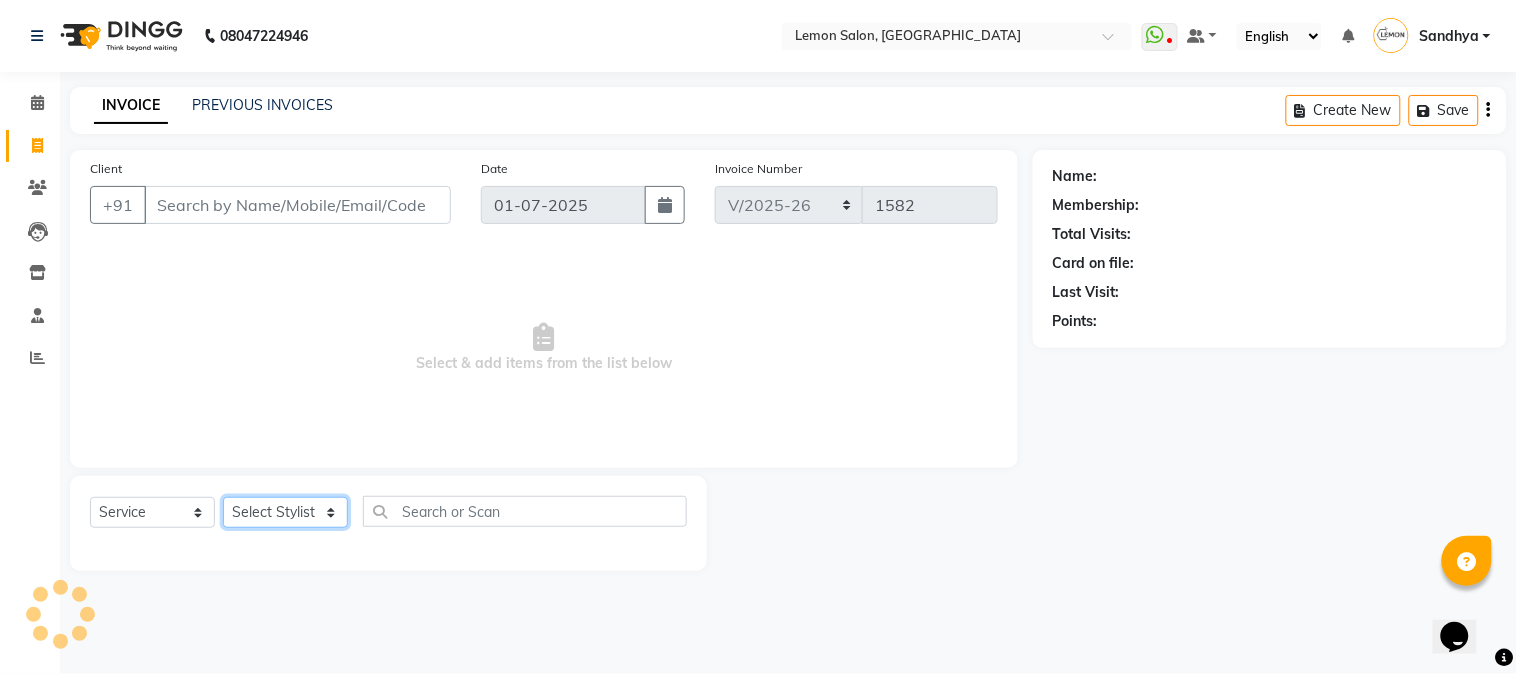 click on "Select Stylist" 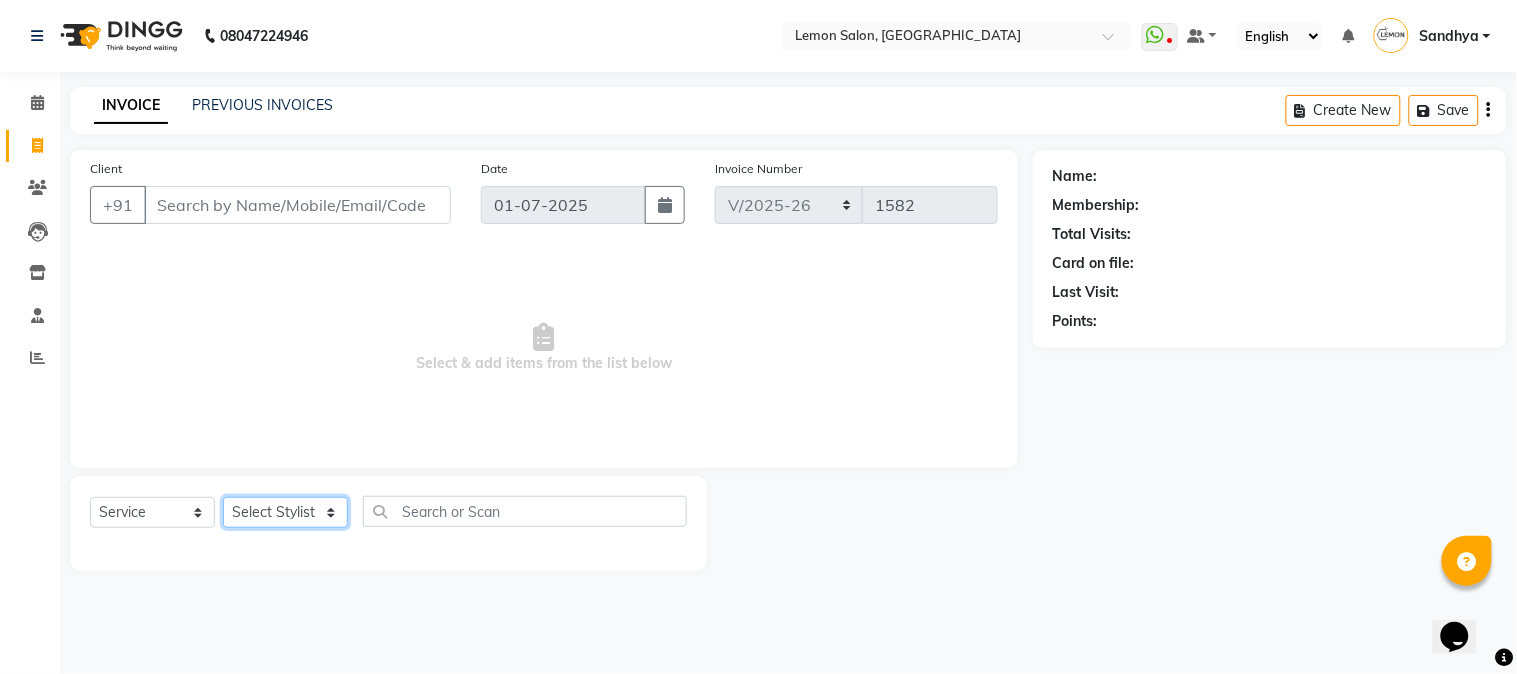 type on "9323915027" 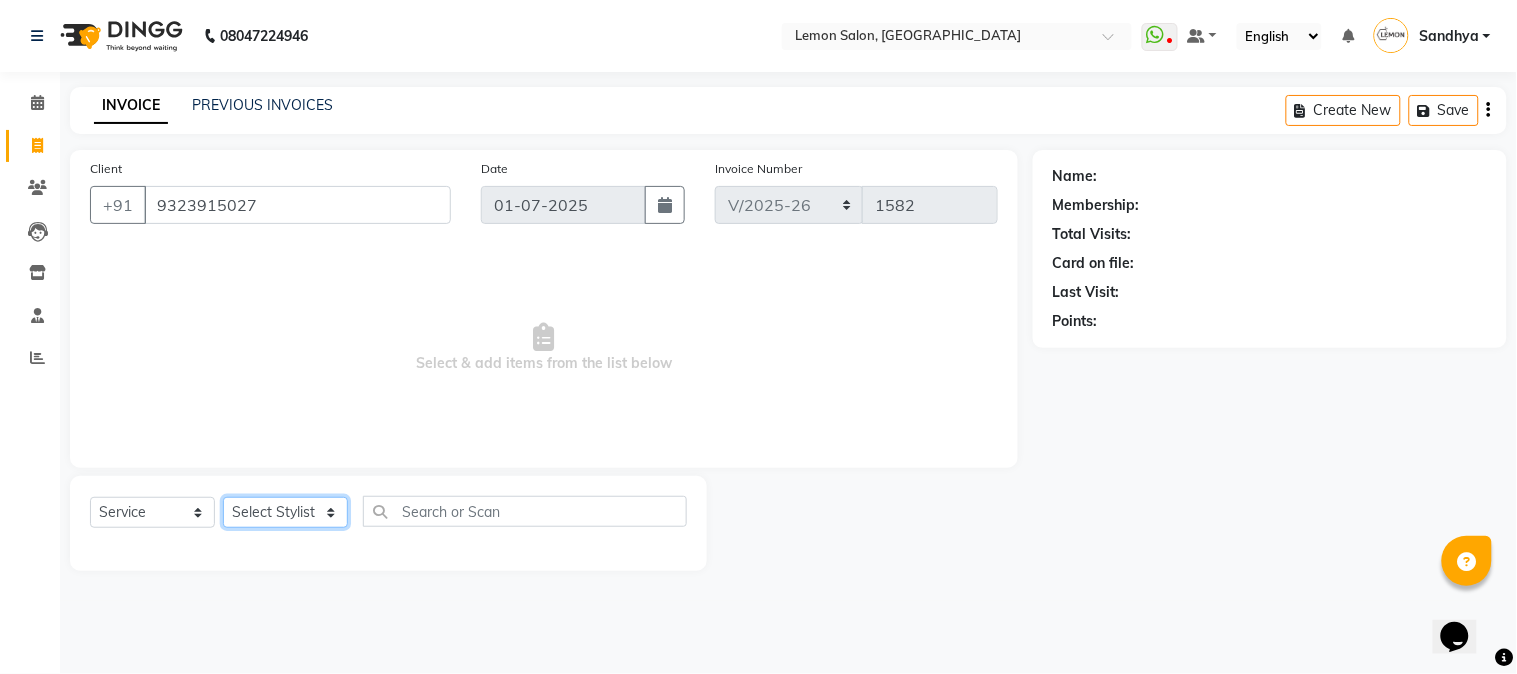 click on "Select Stylist" 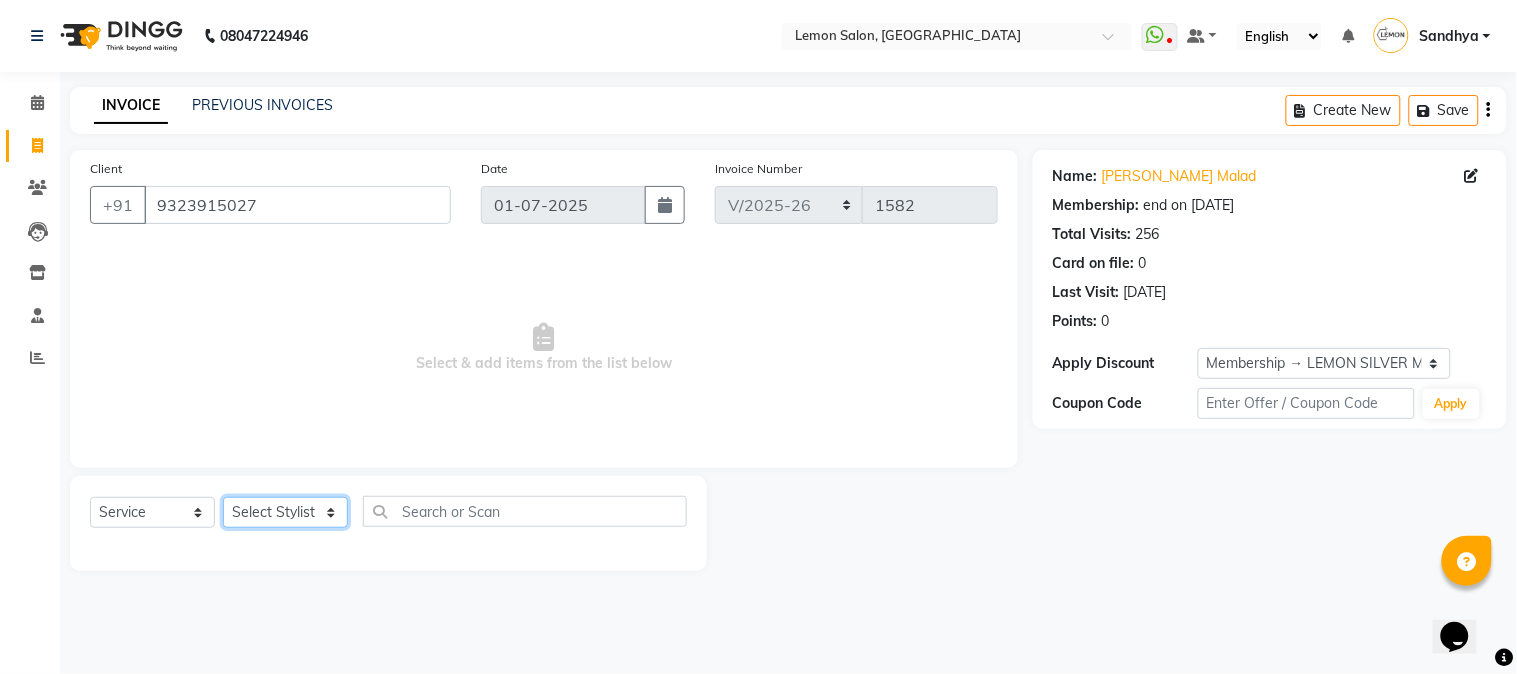 click on "Select Stylist [PERSON_NAME] [PERSON_NAME] Dshpande Datta [PERSON_NAME][GEOGRAPHIC_DATA] Furkan [PERSON_NAME] Kelatkar  [PERSON_NAME] [PERSON_NAME] Nawab  Mukaddar [PERSON_NAME] [PERSON_NAME] [PERSON_NAME]  [PERSON_NAME] Pol" 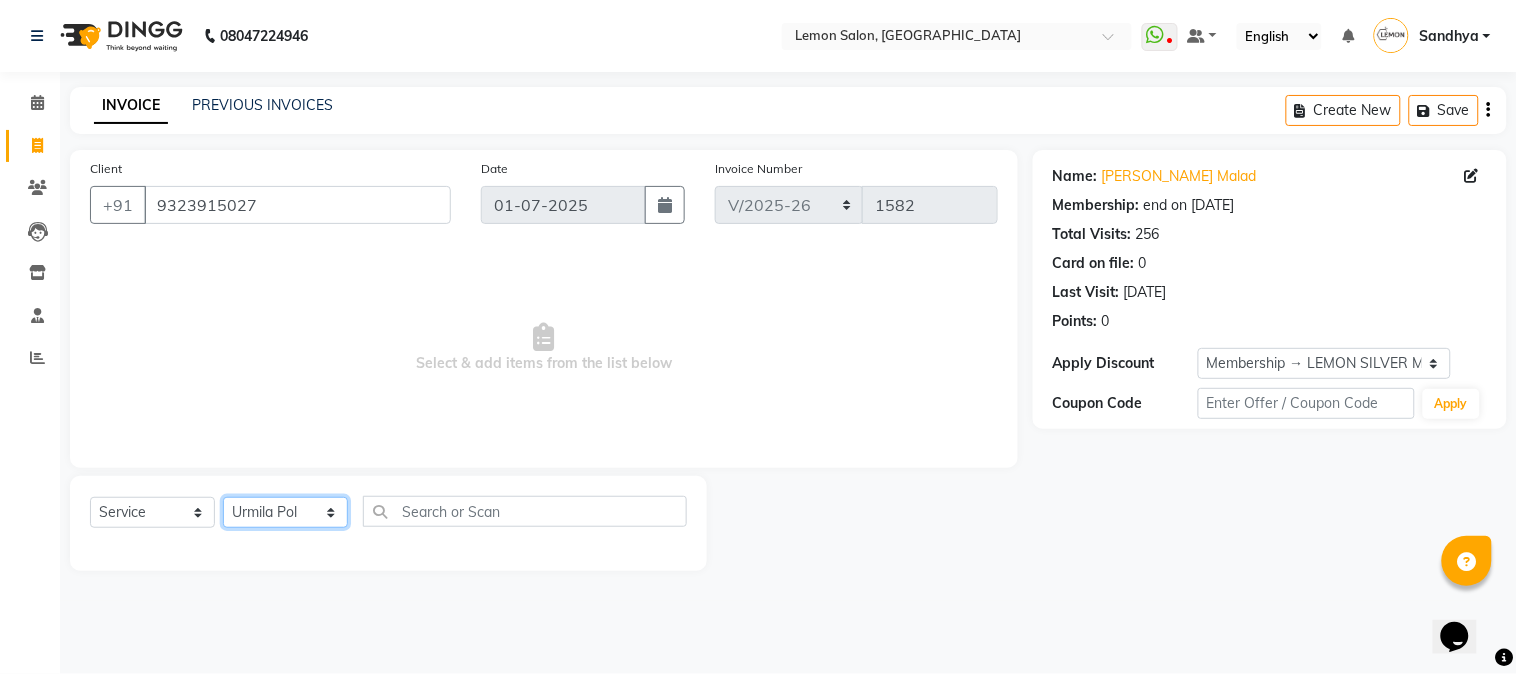 click on "Select Stylist [PERSON_NAME] [PERSON_NAME] Dshpande Datta [PERSON_NAME][GEOGRAPHIC_DATA] Furkan [PERSON_NAME] Kelatkar  [PERSON_NAME] [PERSON_NAME] Nawab  Mukaddar [PERSON_NAME] [PERSON_NAME] [PERSON_NAME]  [PERSON_NAME] Pol" 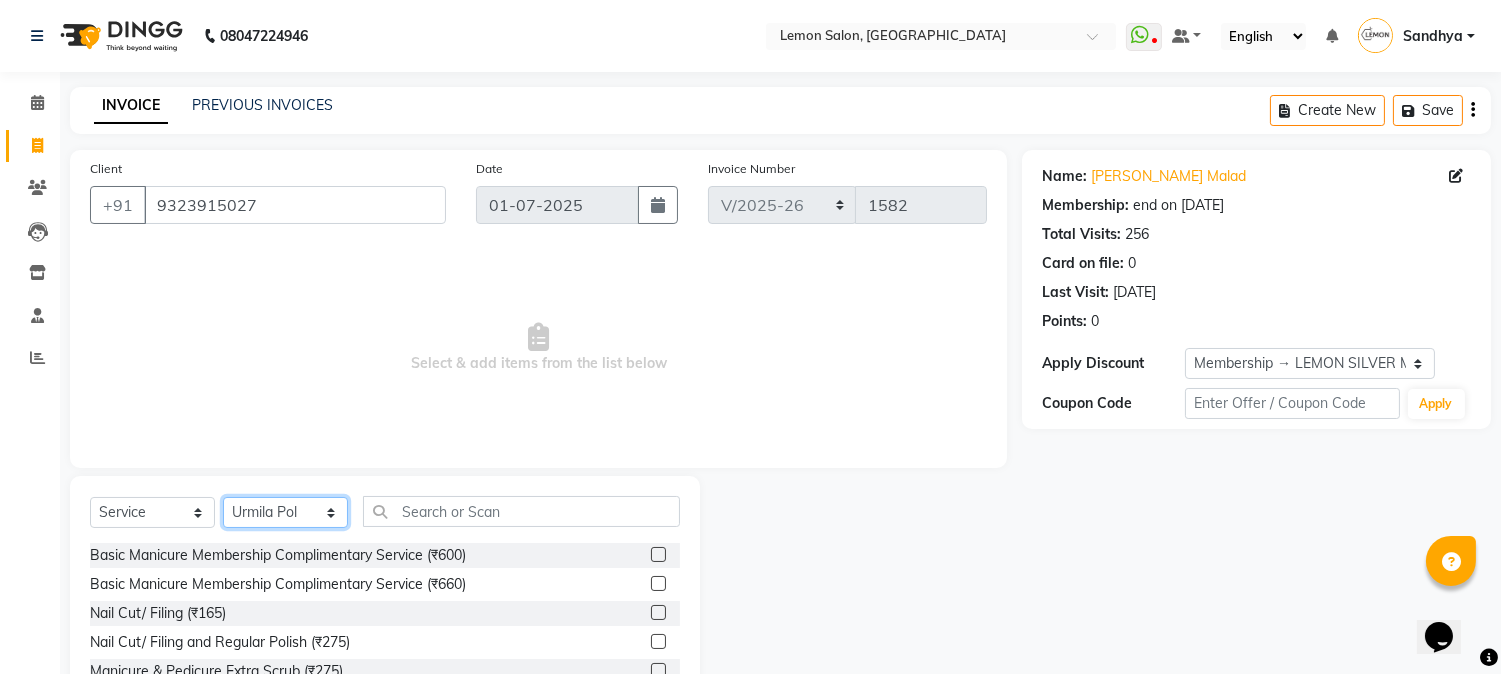click on "Select Stylist [PERSON_NAME] [PERSON_NAME] Dshpande Datta [PERSON_NAME][GEOGRAPHIC_DATA] Furkan [PERSON_NAME] Kelatkar  [PERSON_NAME] [PERSON_NAME] Nawab  Mukaddar [PERSON_NAME] [PERSON_NAME] [PERSON_NAME]  [PERSON_NAME] Pol" 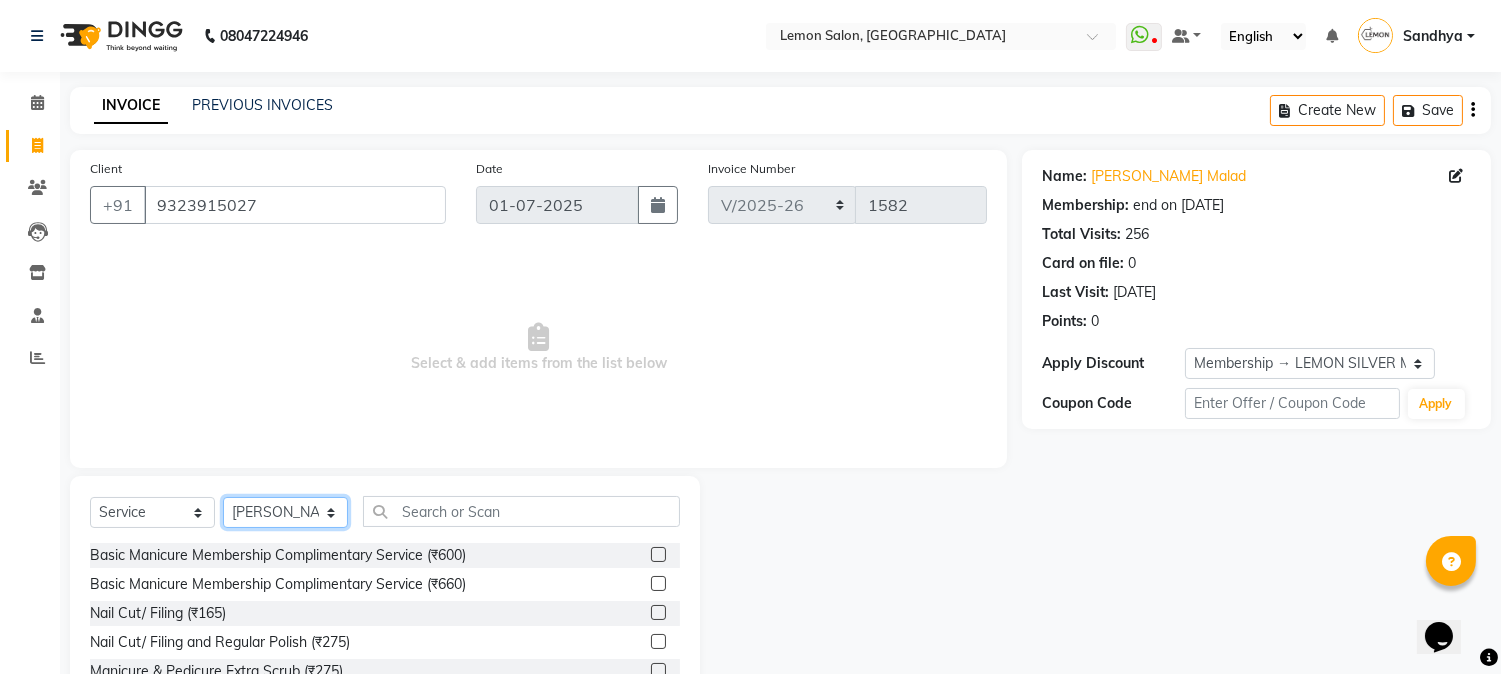 click on "Select Stylist [PERSON_NAME] [PERSON_NAME] Dshpande Datta [PERSON_NAME][GEOGRAPHIC_DATA] Furkan [PERSON_NAME] Kelatkar  [PERSON_NAME] [PERSON_NAME] Nawab  Mukaddar [PERSON_NAME] [PERSON_NAME] [PERSON_NAME]  [PERSON_NAME] Pol" 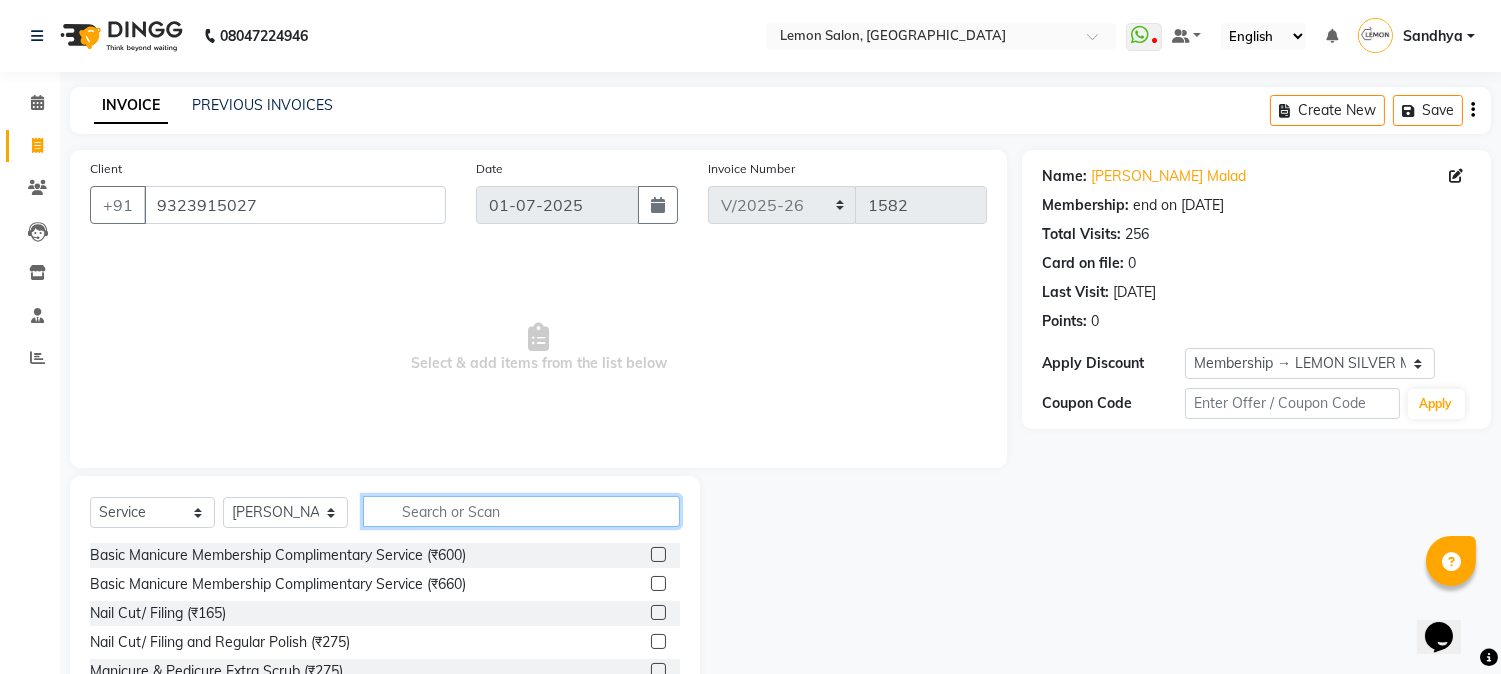 click 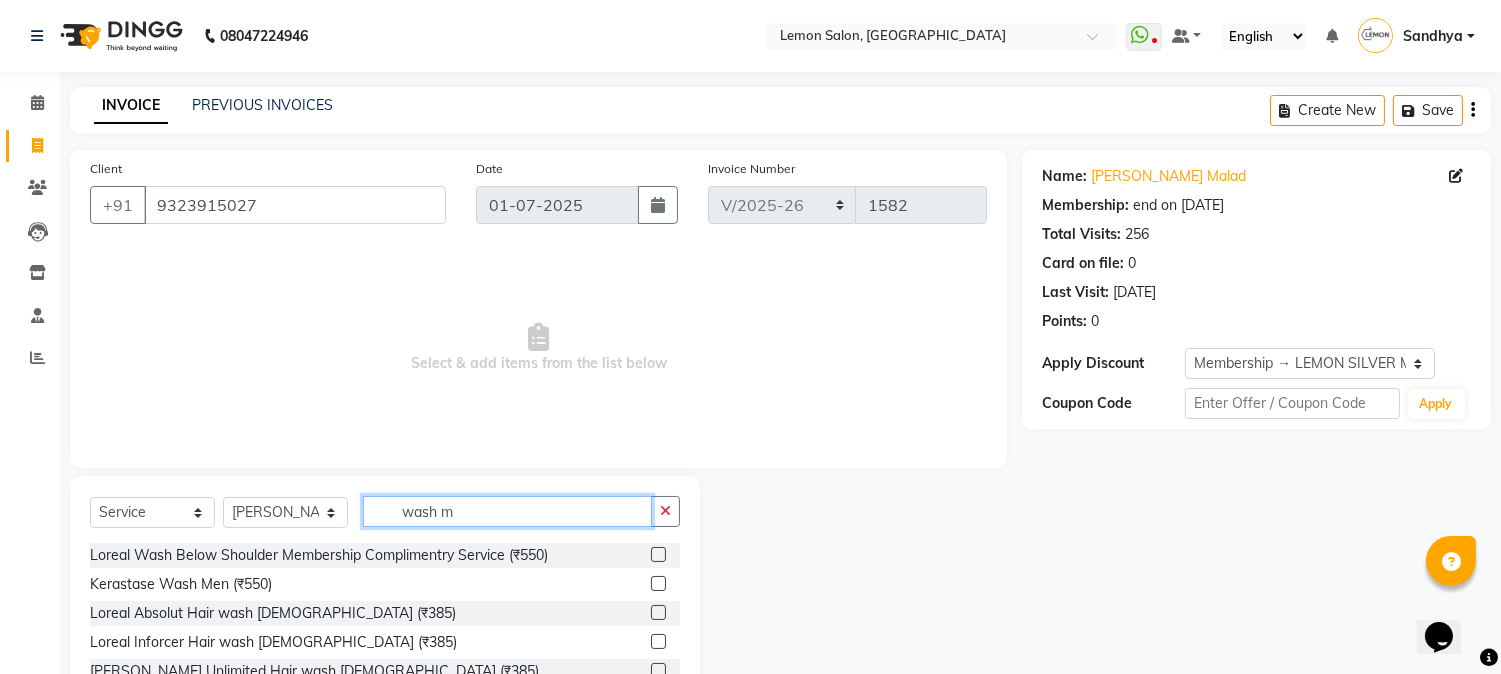 scroll, scrollTop: 126, scrollLeft: 0, axis: vertical 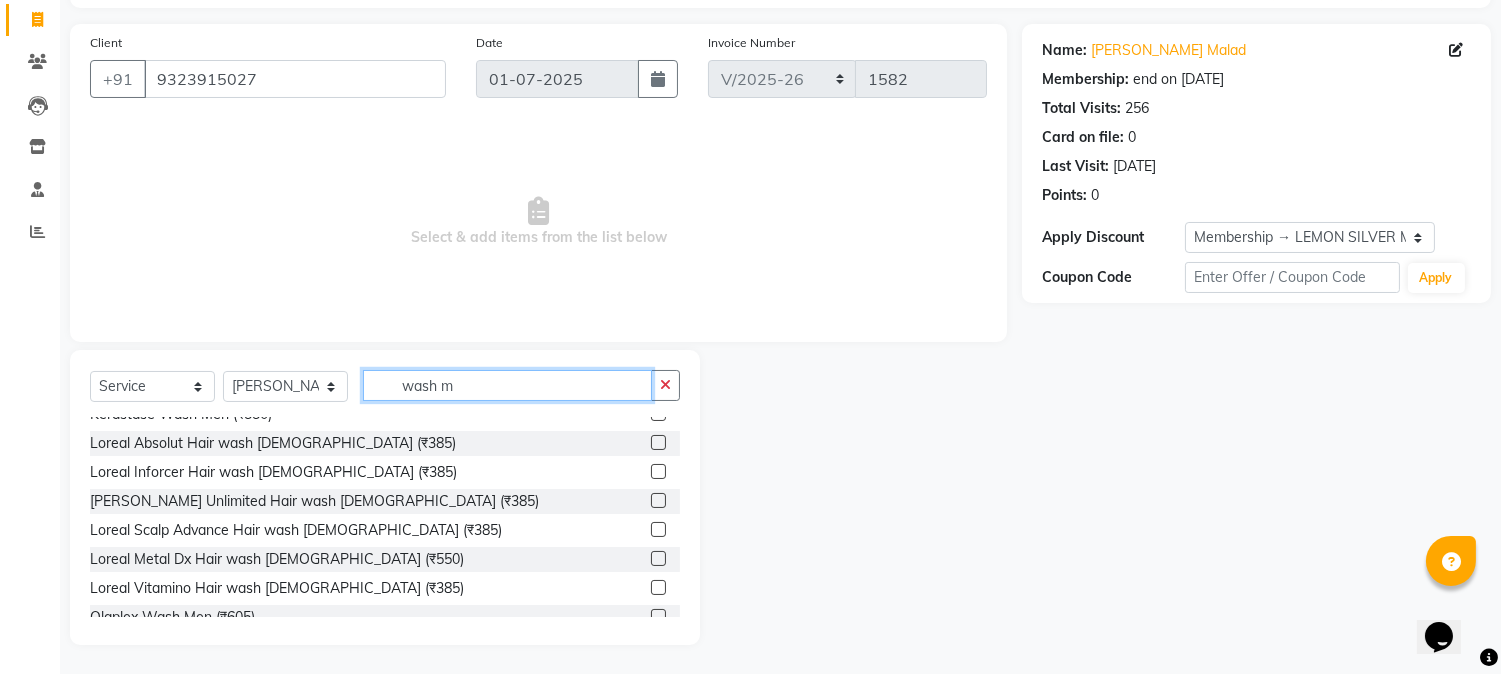 type on "wash m" 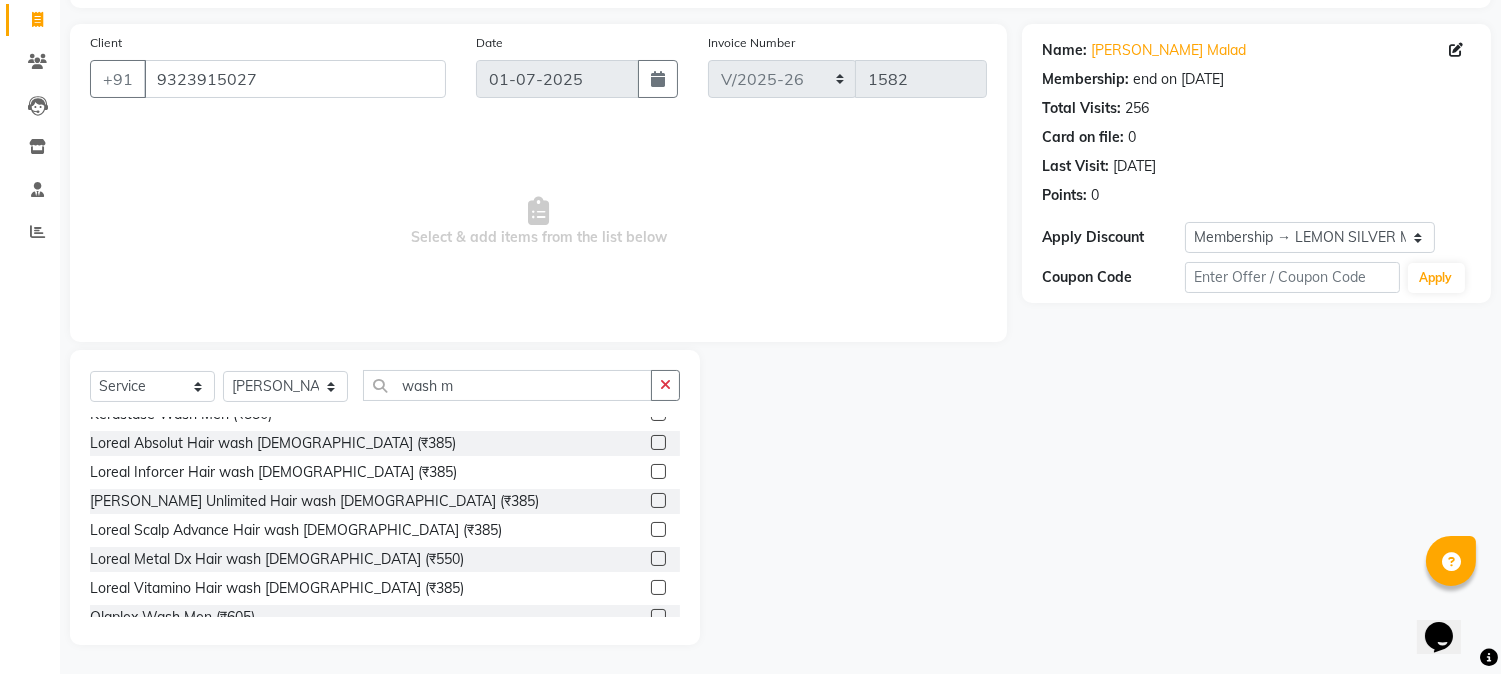 click 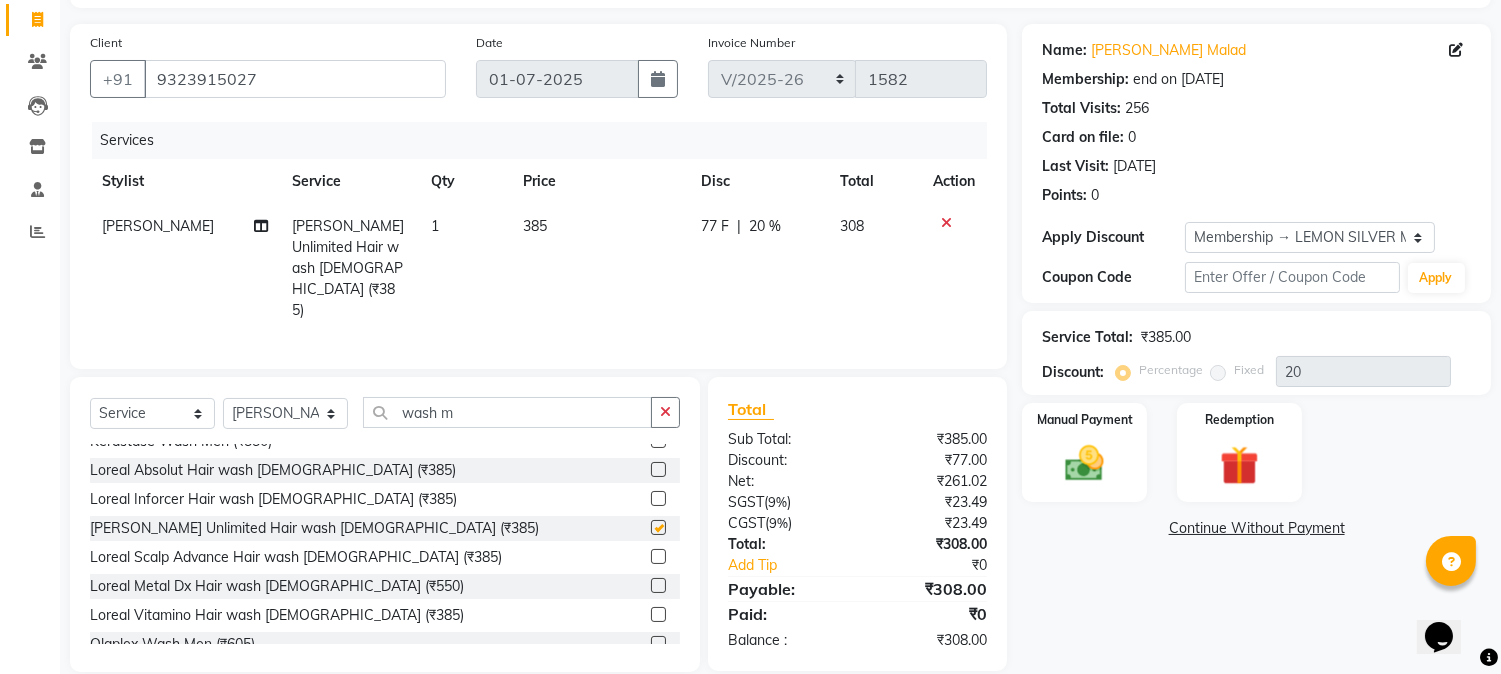 checkbox on "false" 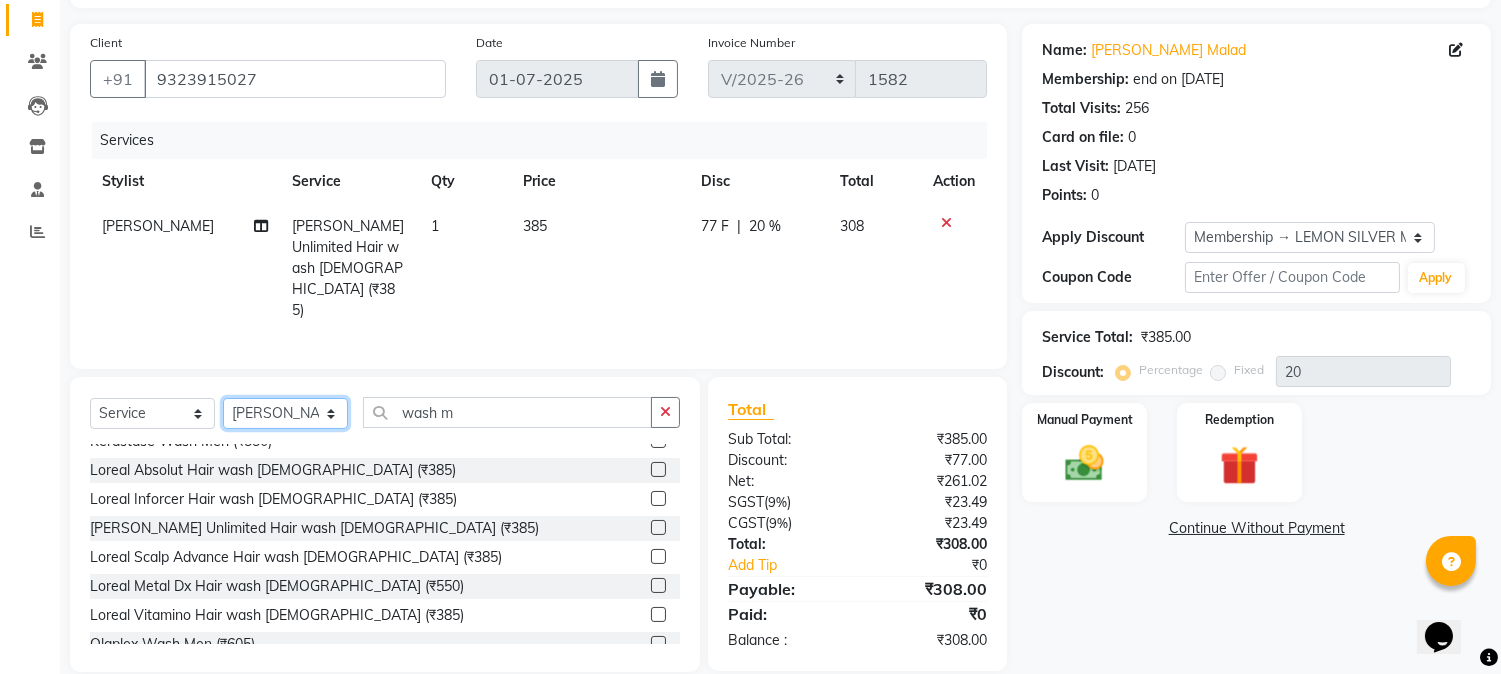 click on "Select Stylist [PERSON_NAME] [PERSON_NAME] Dshpande Datta [PERSON_NAME][GEOGRAPHIC_DATA] Furkan [PERSON_NAME] Kelatkar  [PERSON_NAME] [PERSON_NAME] Nawab  Mukaddar [PERSON_NAME] [PERSON_NAME] [PERSON_NAME]  [PERSON_NAME] Pol" 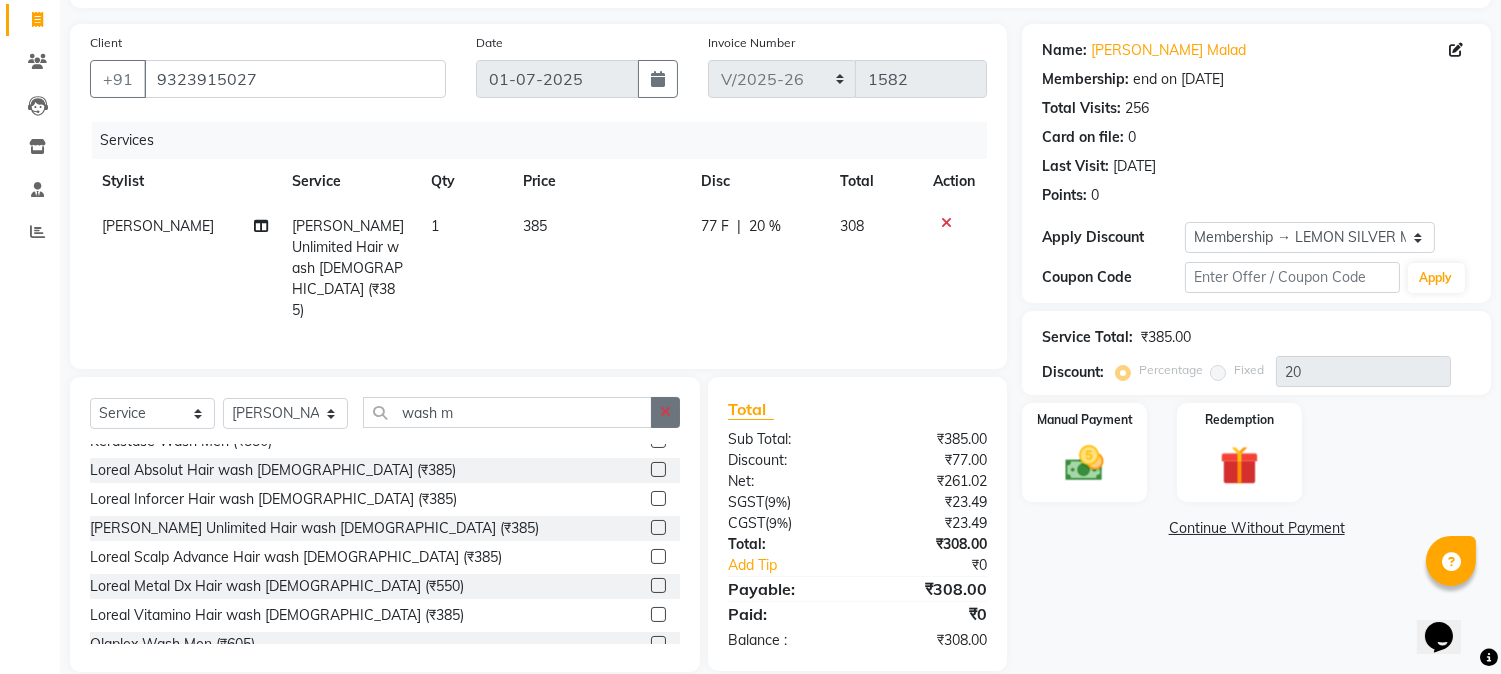click 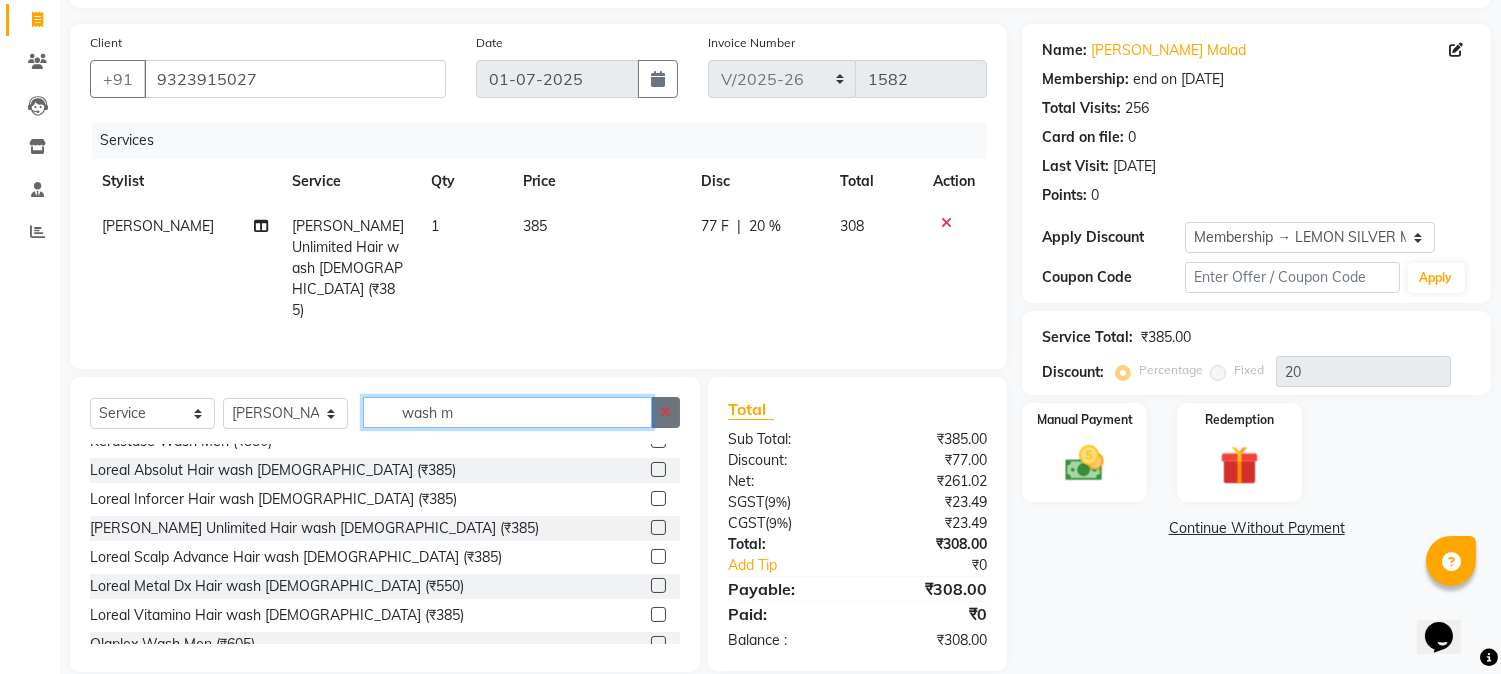 type 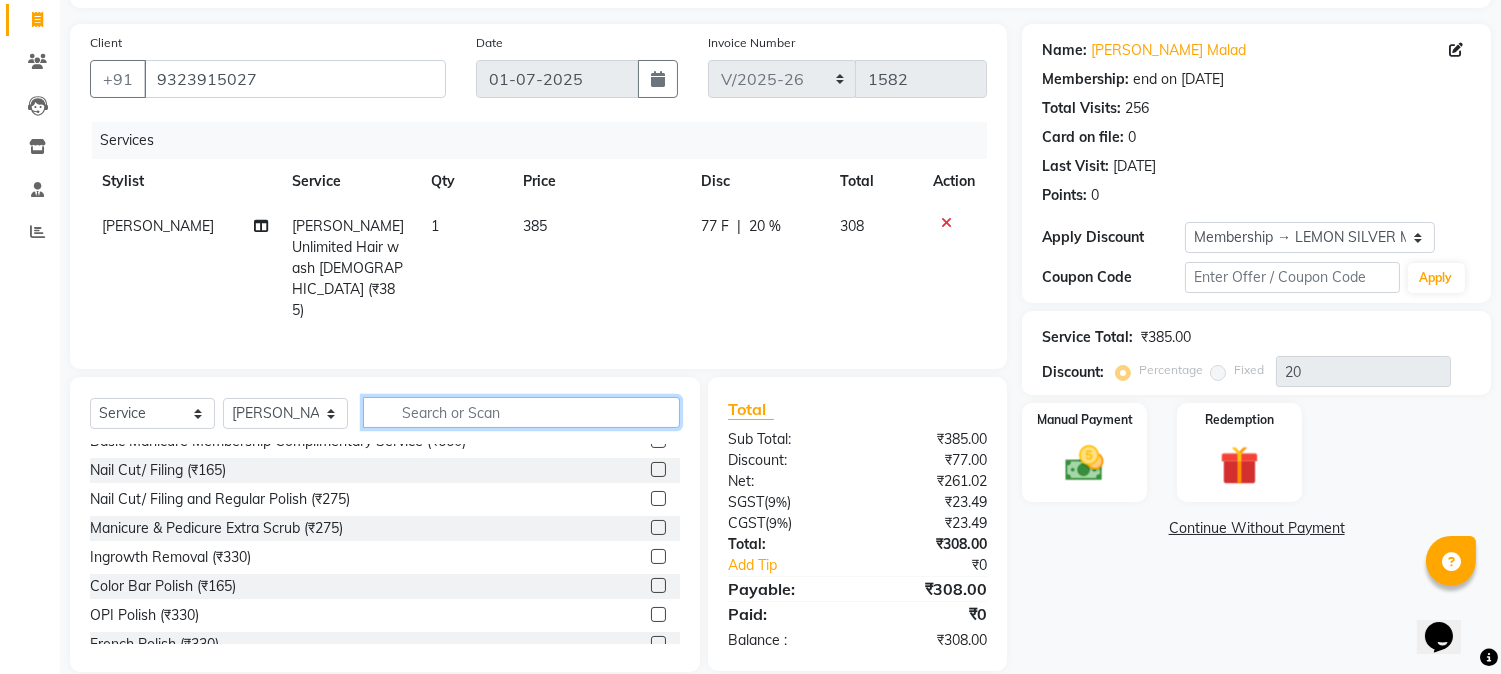 scroll, scrollTop: 1248, scrollLeft: 0, axis: vertical 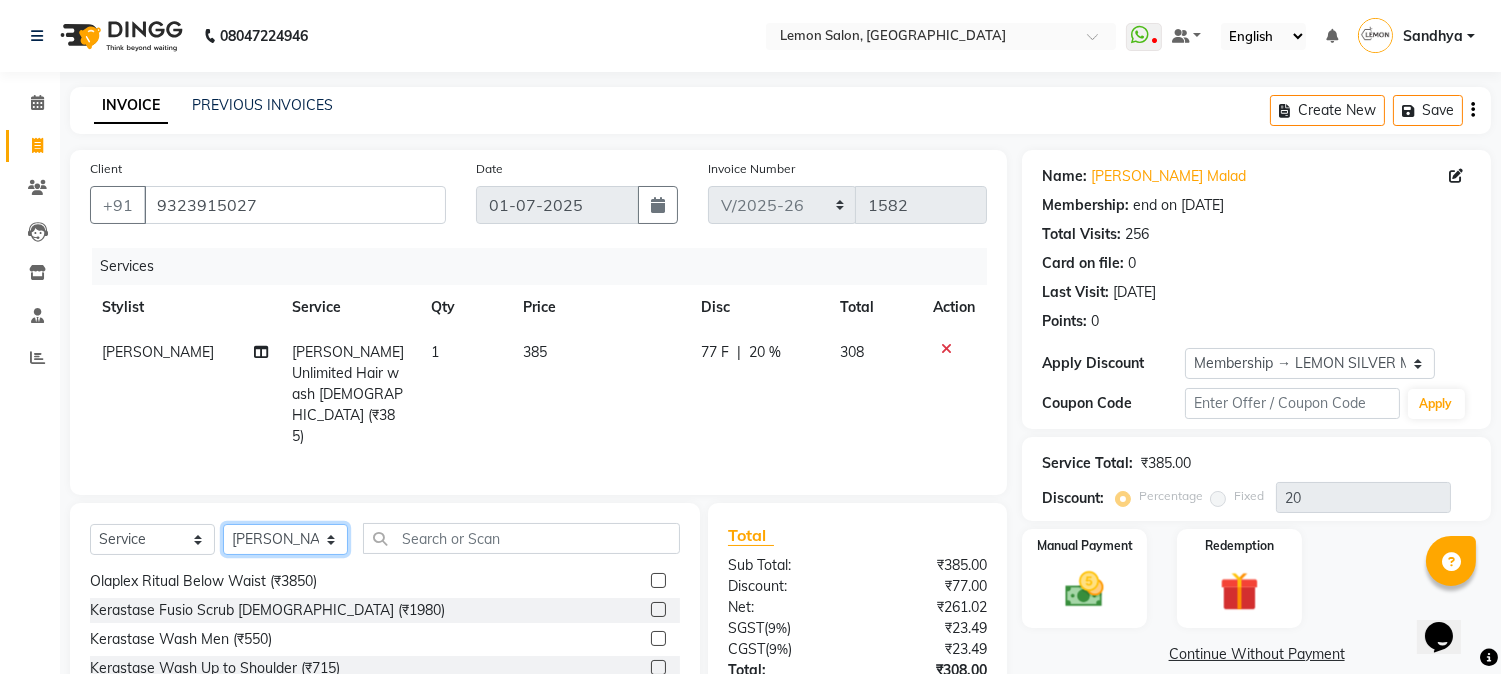 click on "Select Stylist [PERSON_NAME] [PERSON_NAME] Dshpande Datta [PERSON_NAME][GEOGRAPHIC_DATA] Furkan [PERSON_NAME] Kelatkar  [PERSON_NAME] [PERSON_NAME] Nawab  Mukaddar [PERSON_NAME] [PERSON_NAME] [PERSON_NAME]  [PERSON_NAME] Pol" 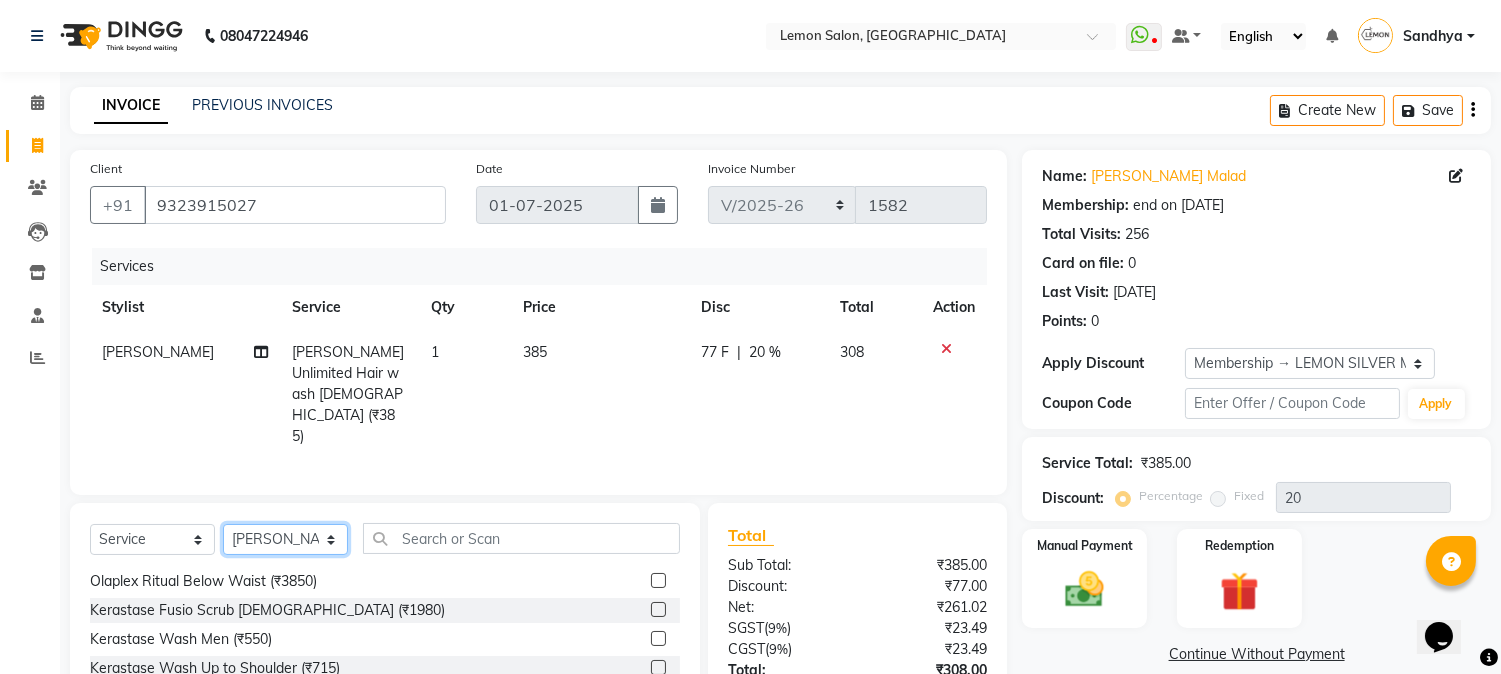 select on "7417" 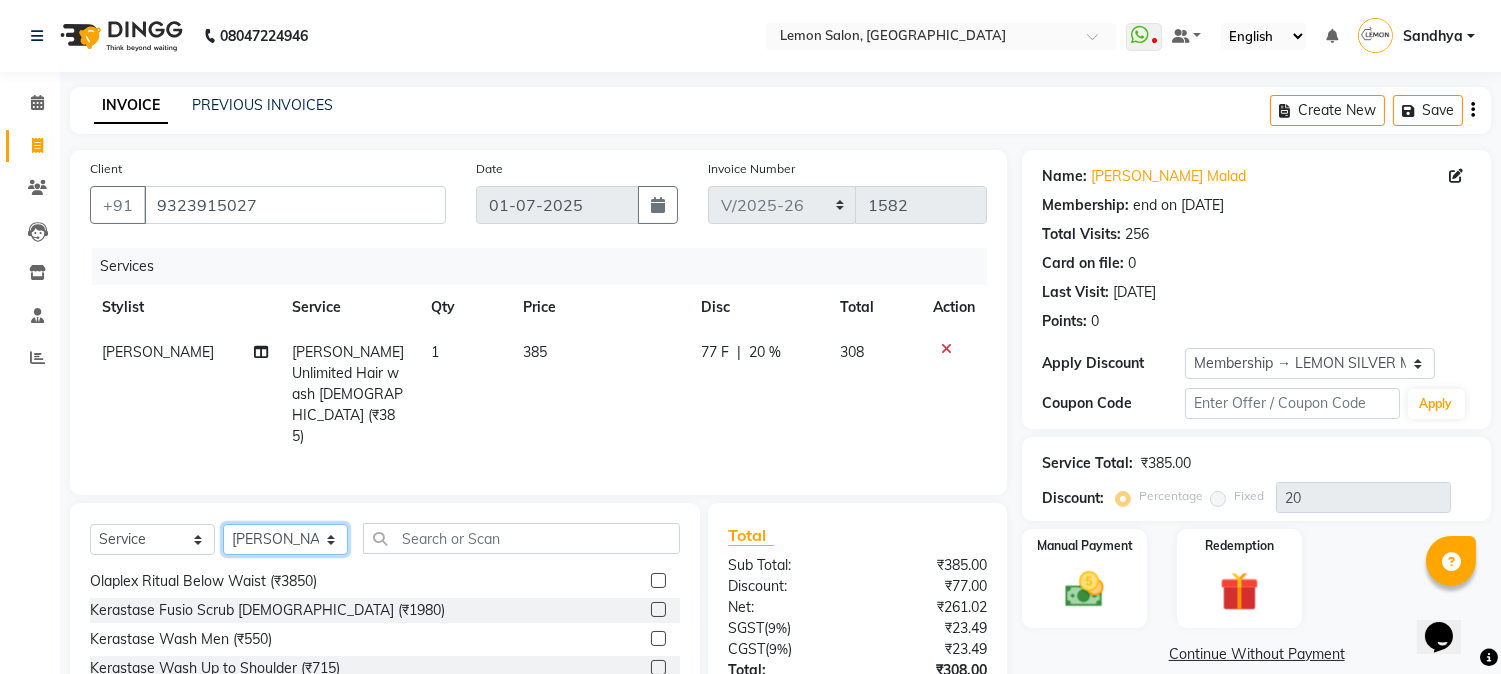 click on "Select Stylist [PERSON_NAME] [PERSON_NAME] Dshpande Datta [PERSON_NAME][GEOGRAPHIC_DATA] Furkan [PERSON_NAME] Kelatkar  [PERSON_NAME] [PERSON_NAME] Nawab  Mukaddar [PERSON_NAME] [PERSON_NAME] [PERSON_NAME]  [PERSON_NAME] Pol" 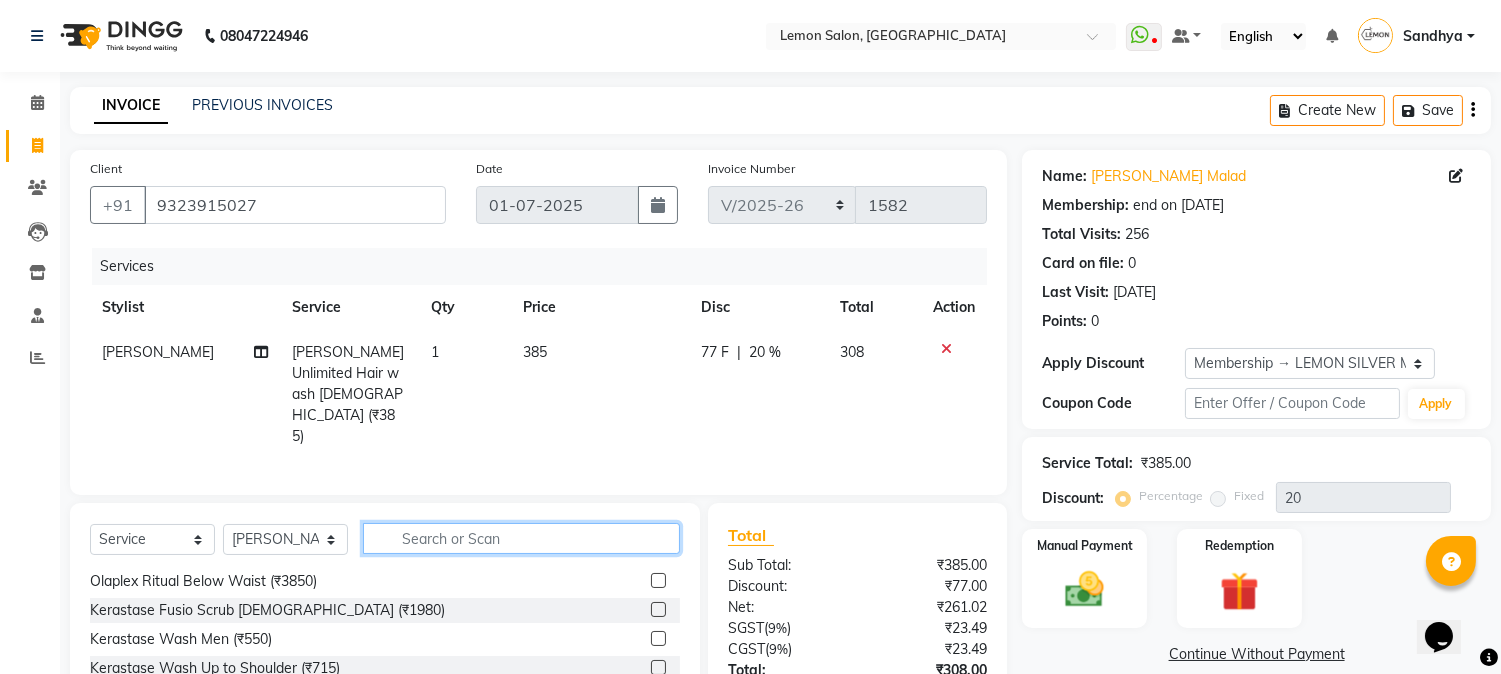 click 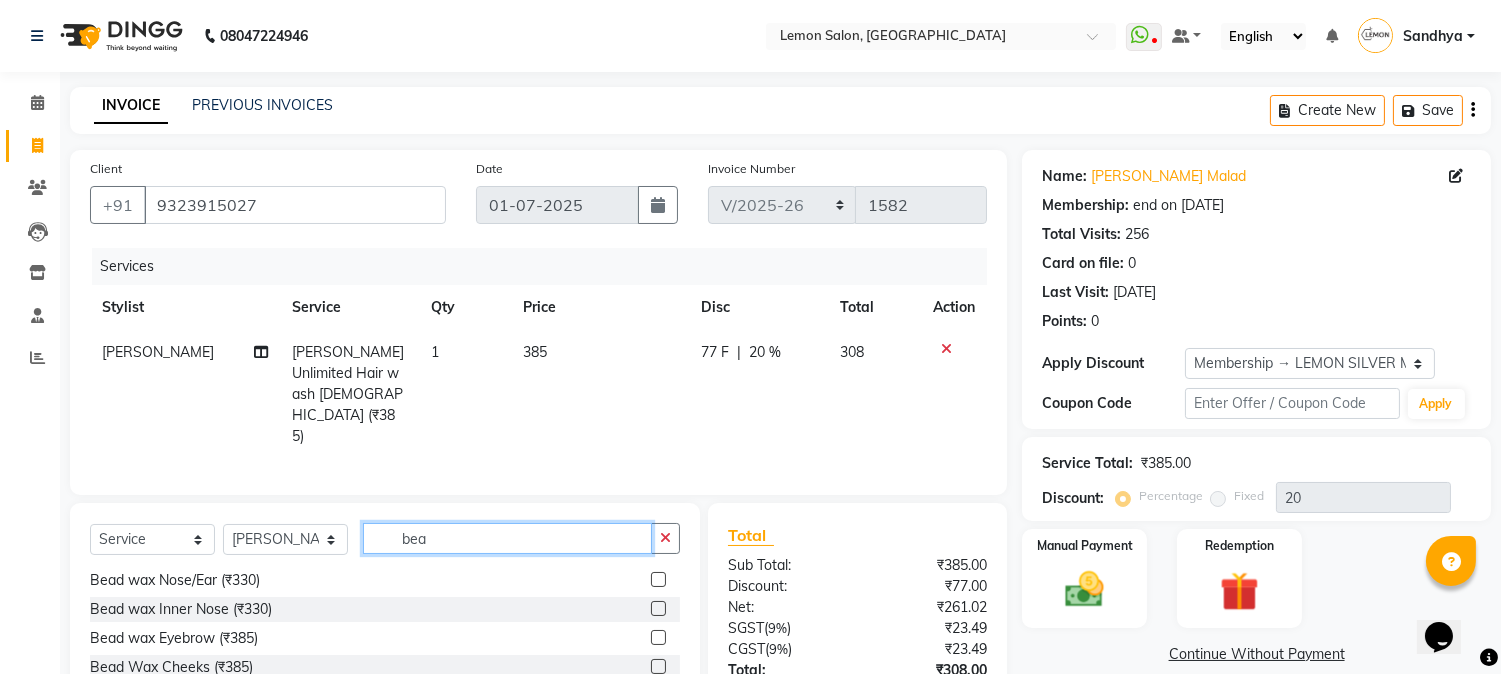 scroll, scrollTop: 0, scrollLeft: 0, axis: both 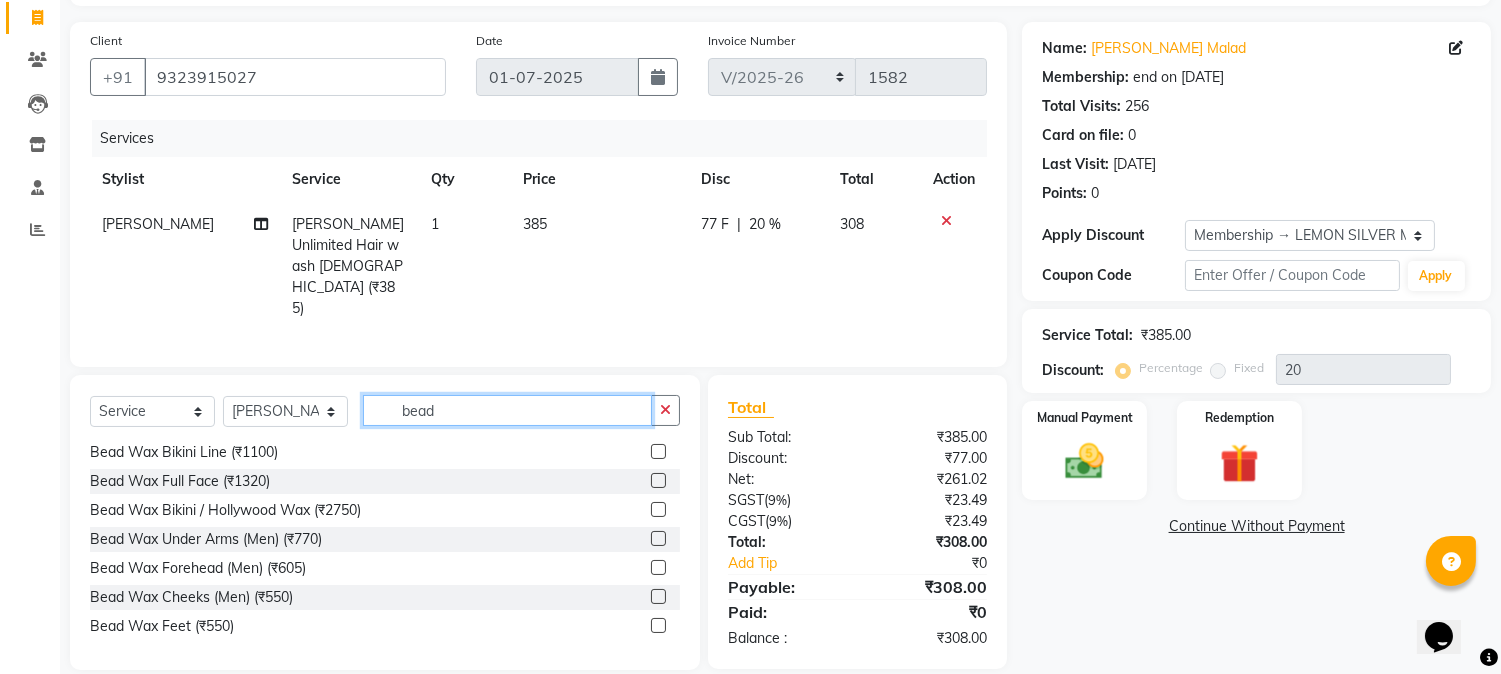 type on "bead" 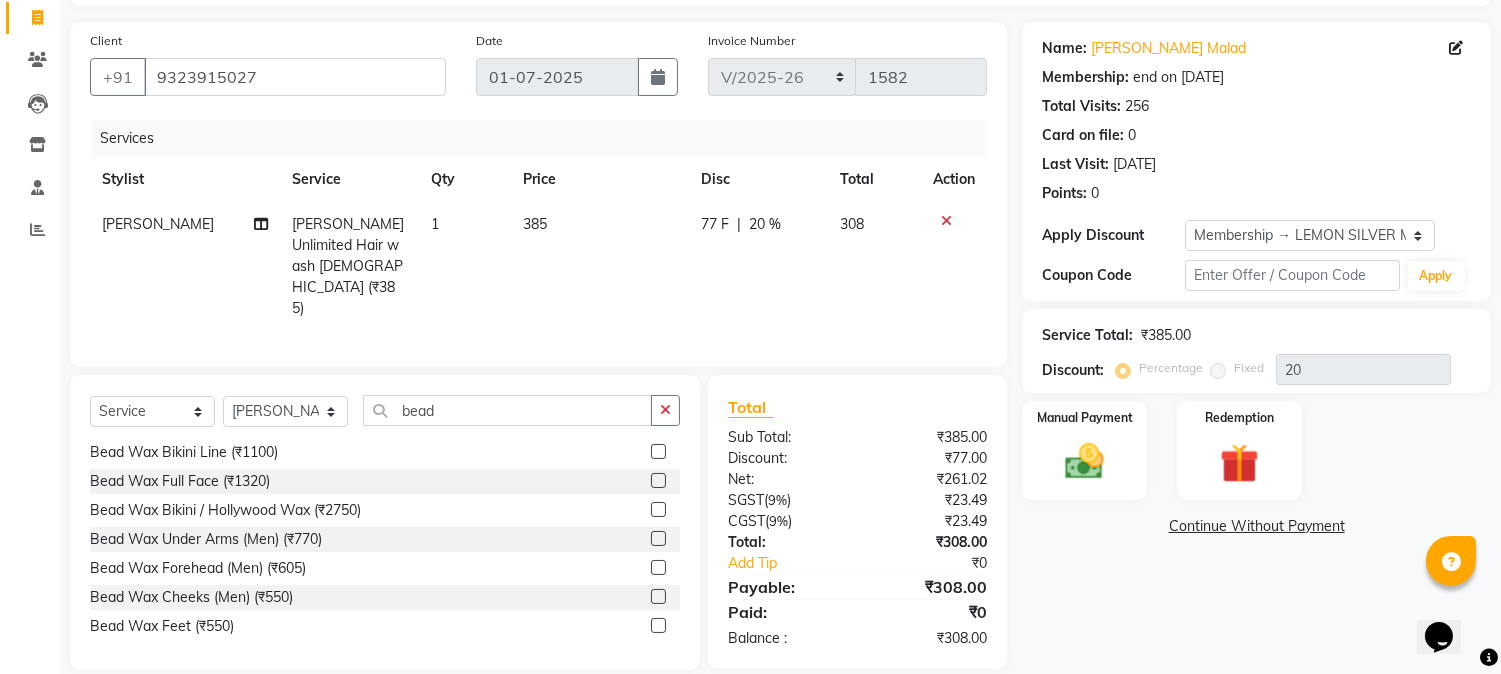 click 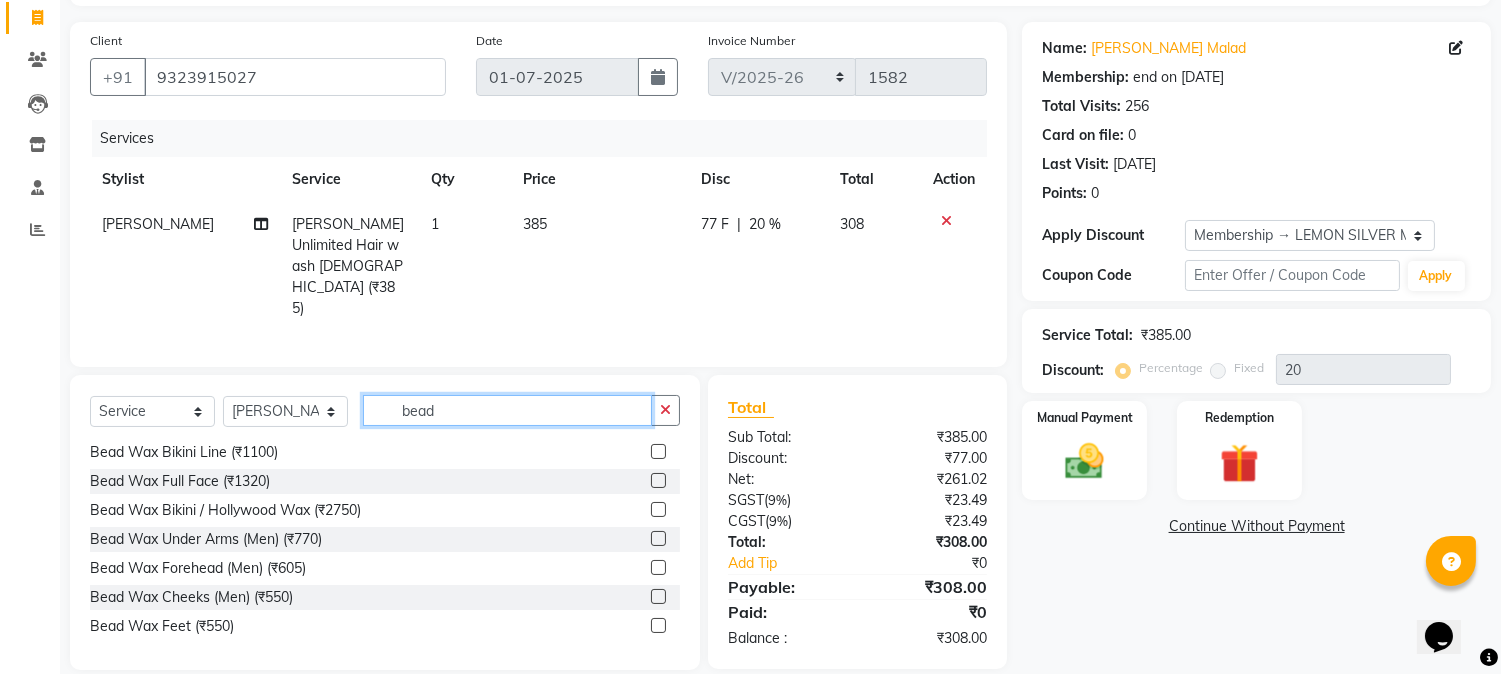 drag, startPoint x: 488, startPoint y: 394, endPoint x: 275, endPoint y: 358, distance: 216.02083 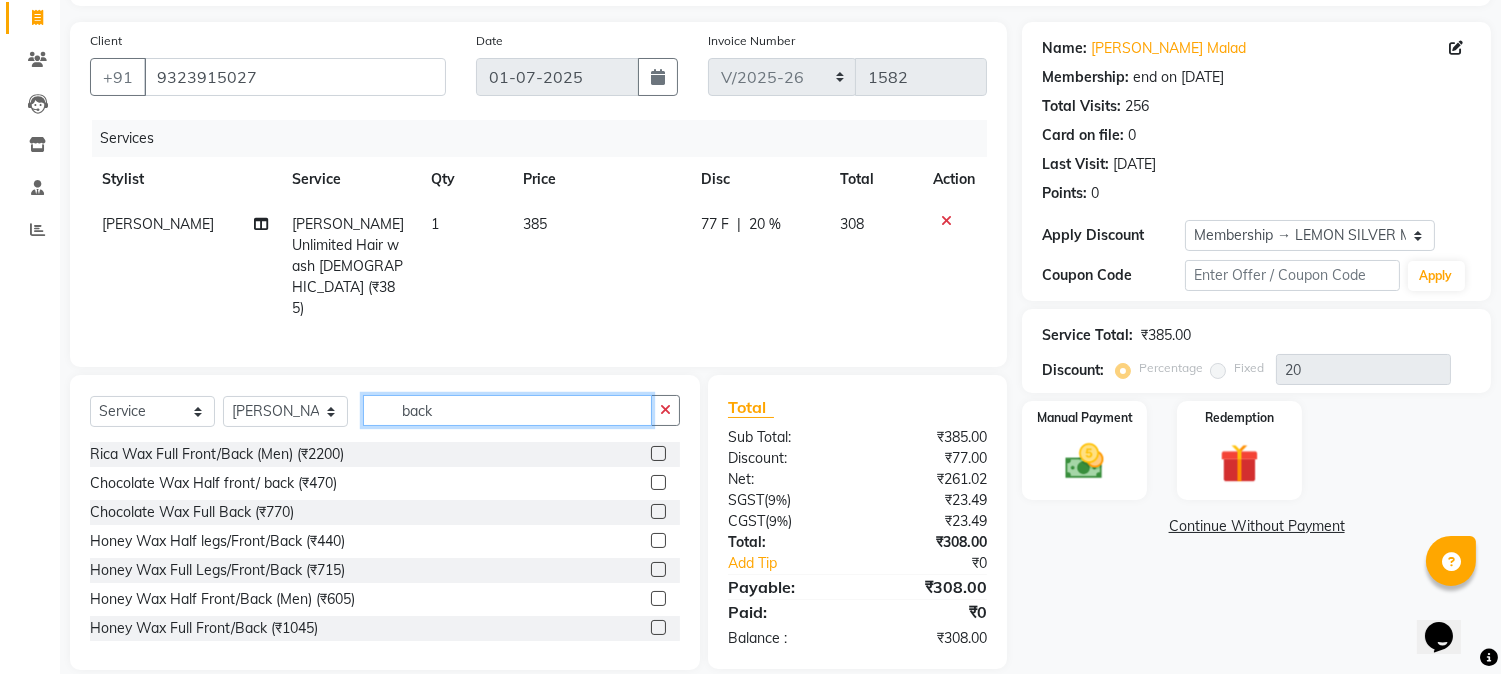 scroll, scrollTop: 0, scrollLeft: 0, axis: both 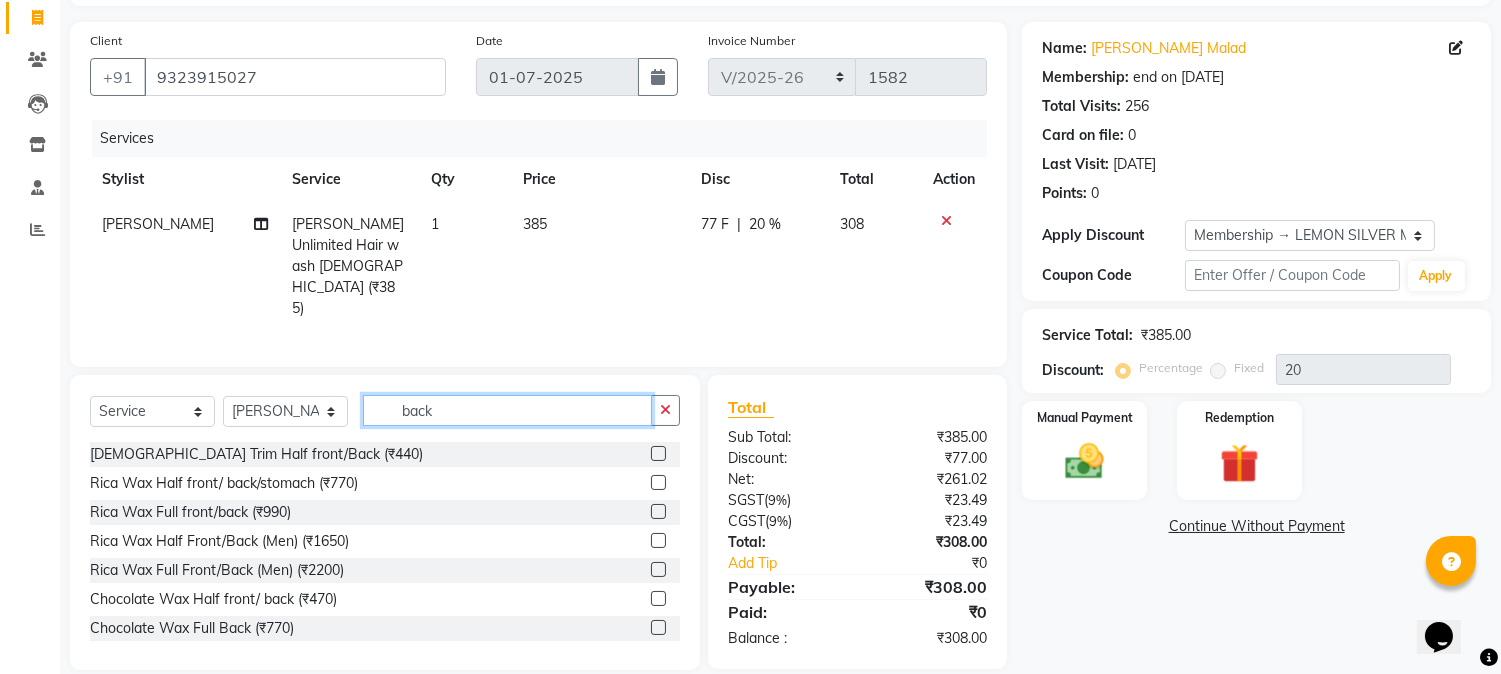 type on "back" 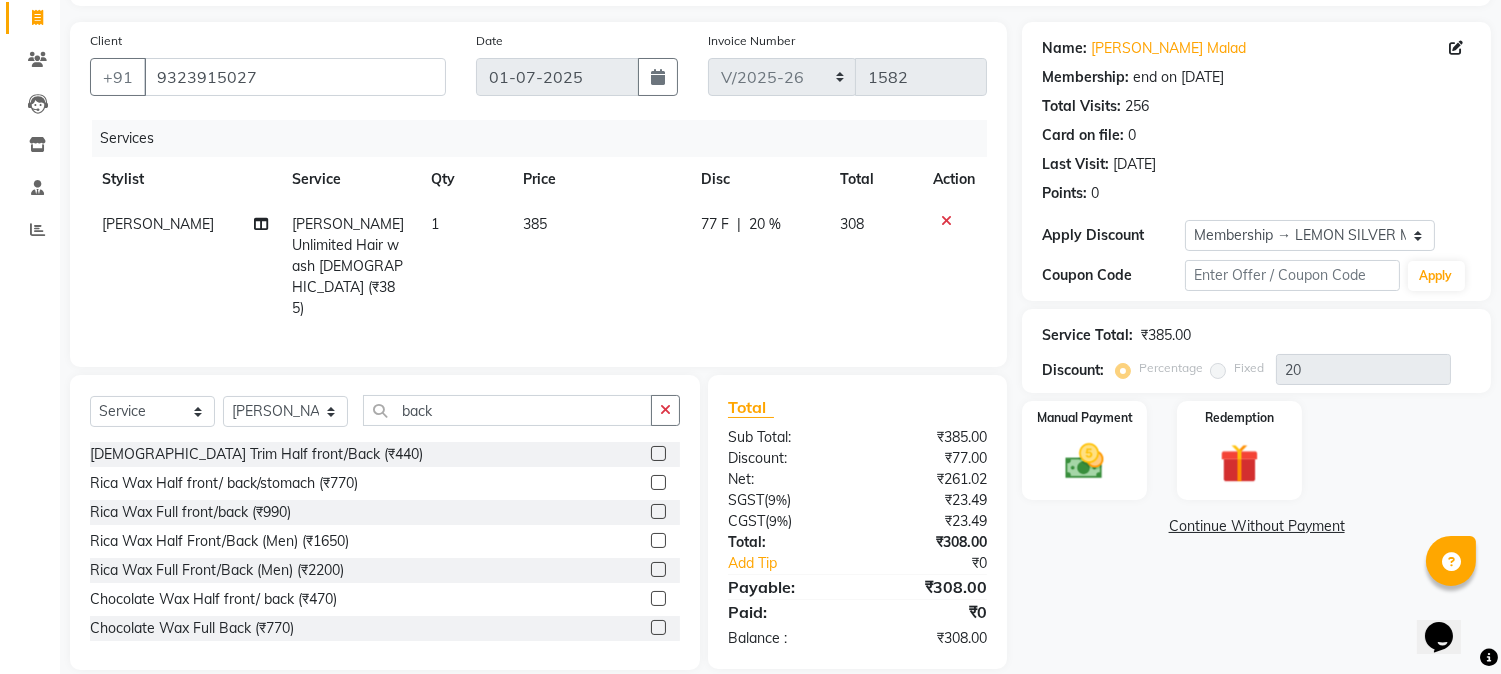 click 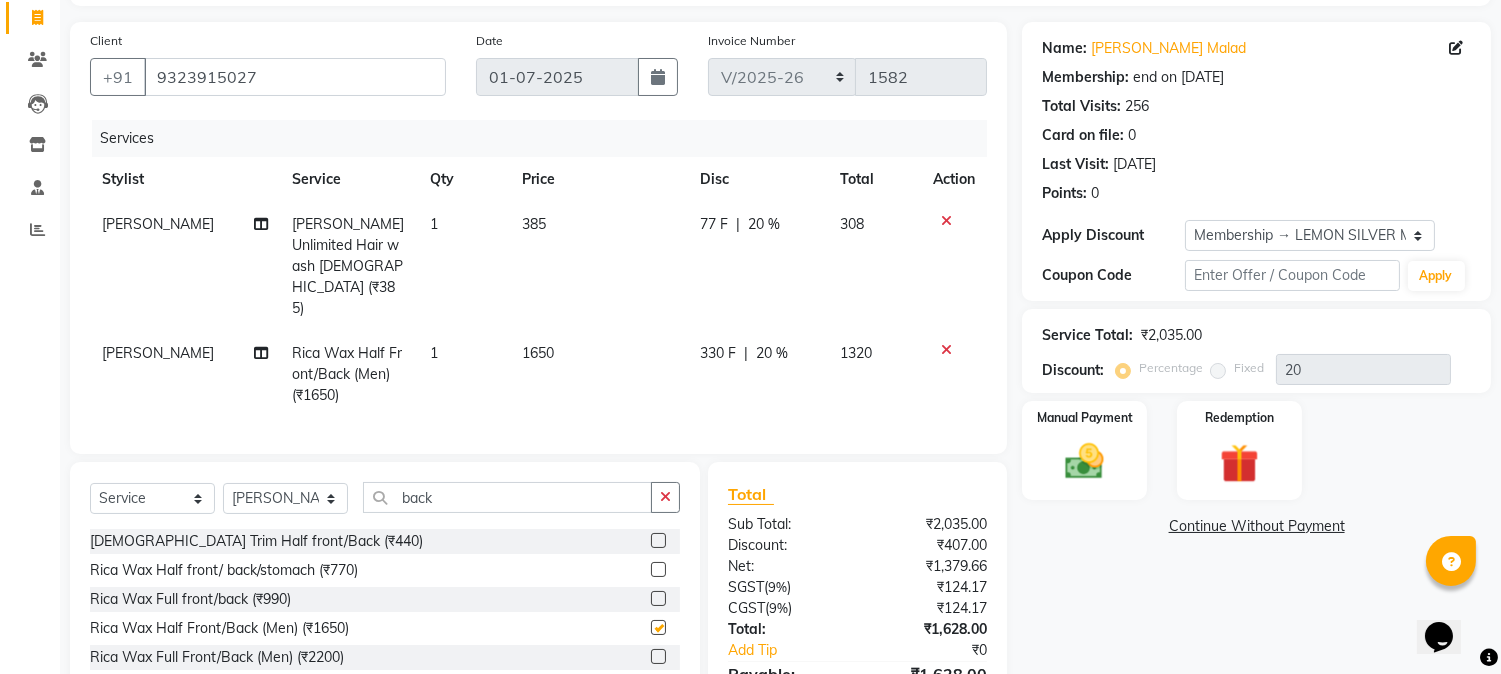 checkbox on "false" 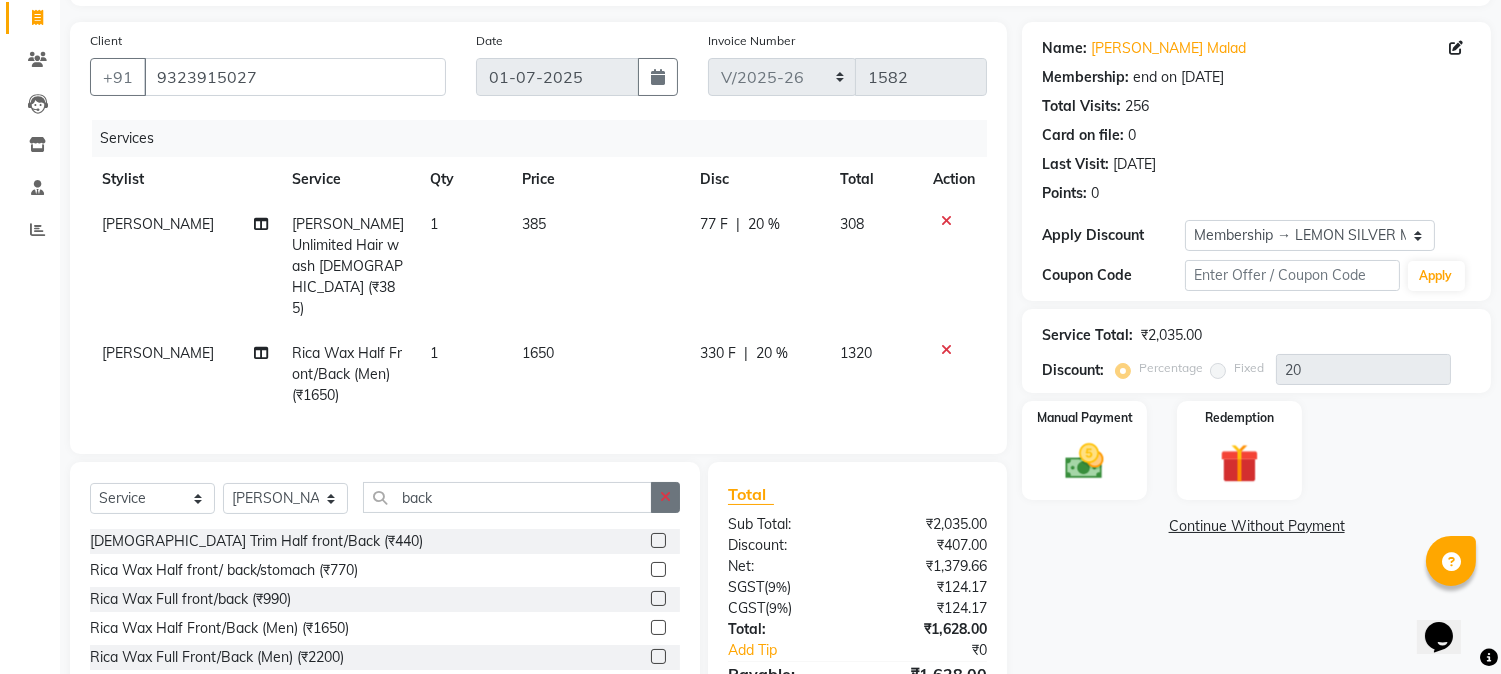 click 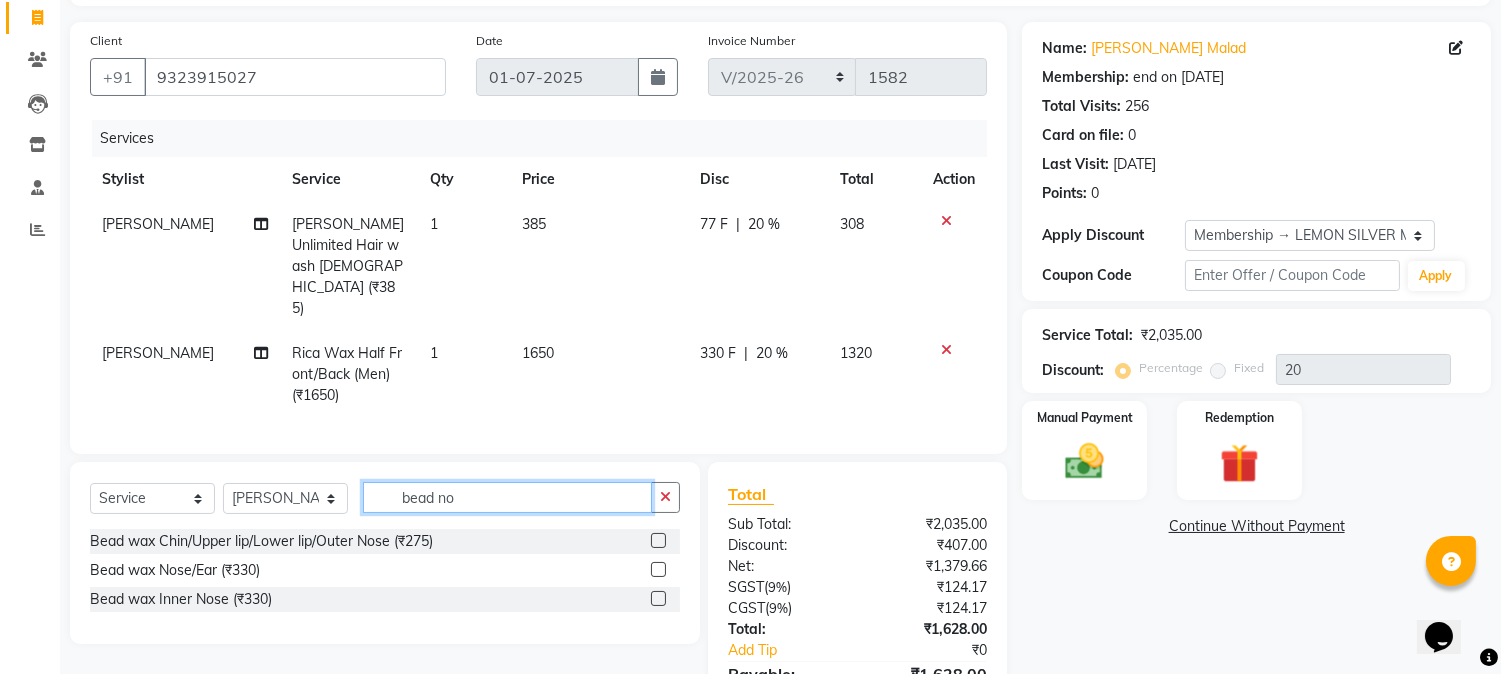 type on "bead no" 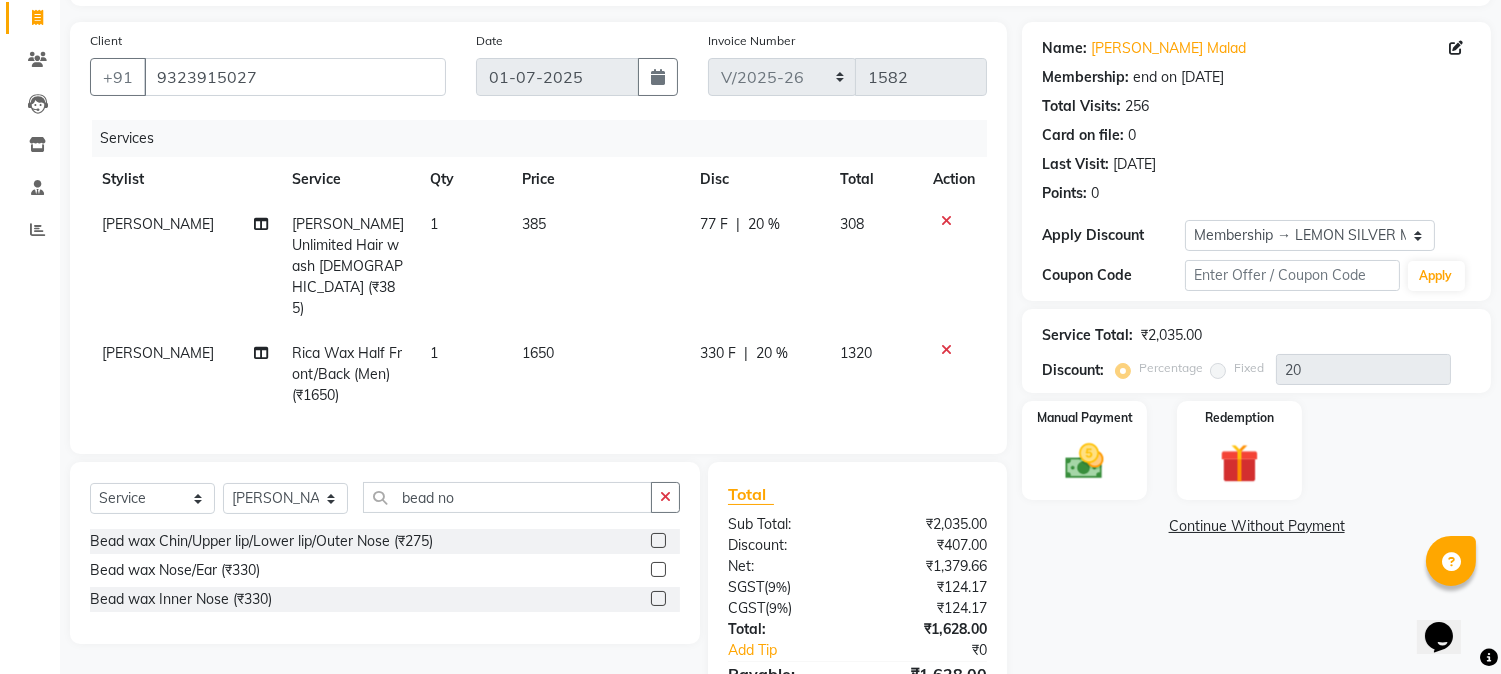 click 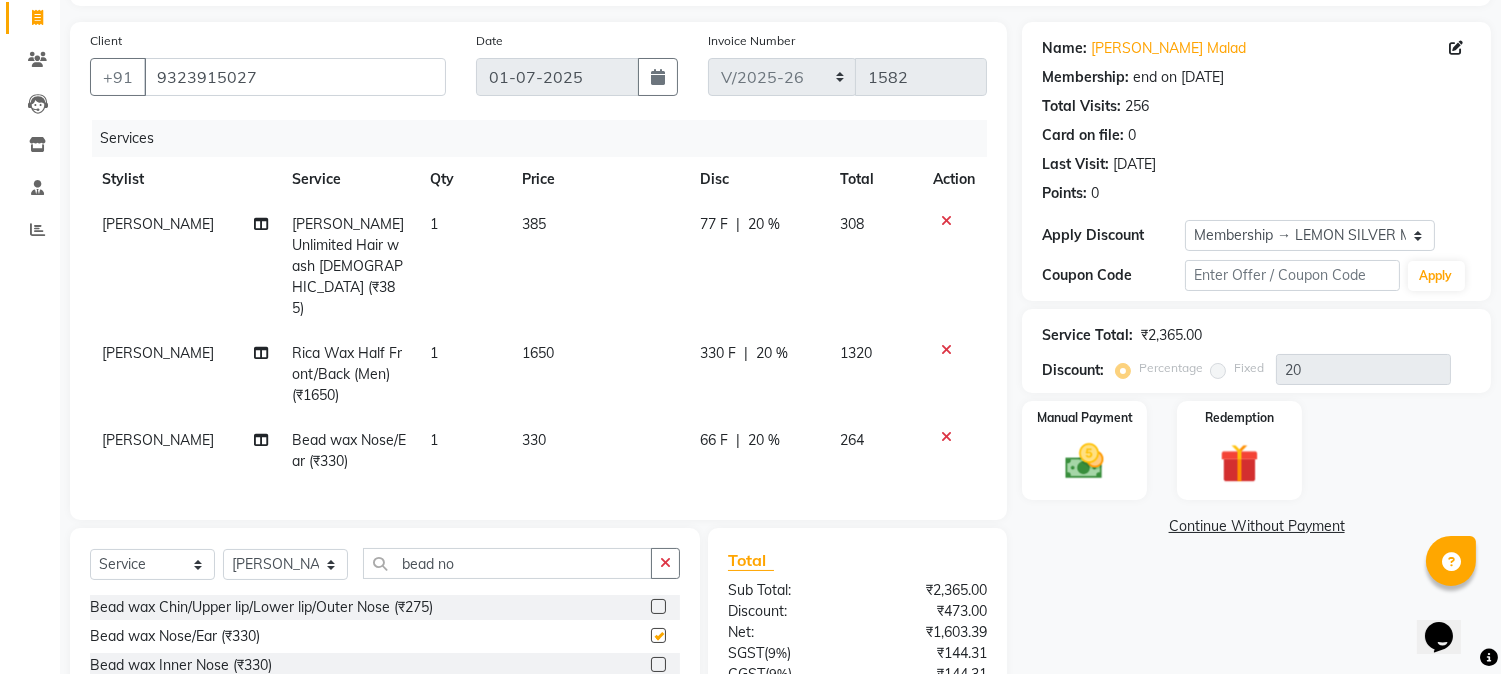 checkbox on "false" 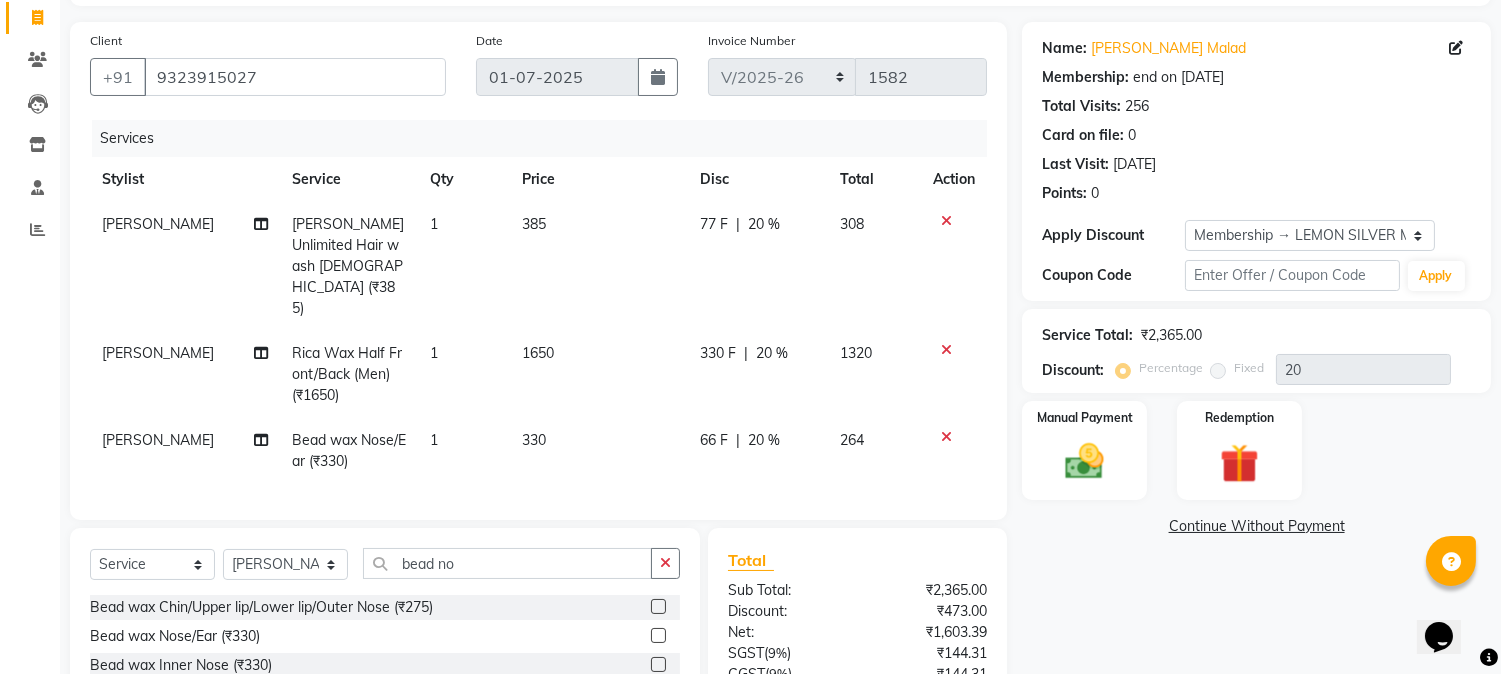 click 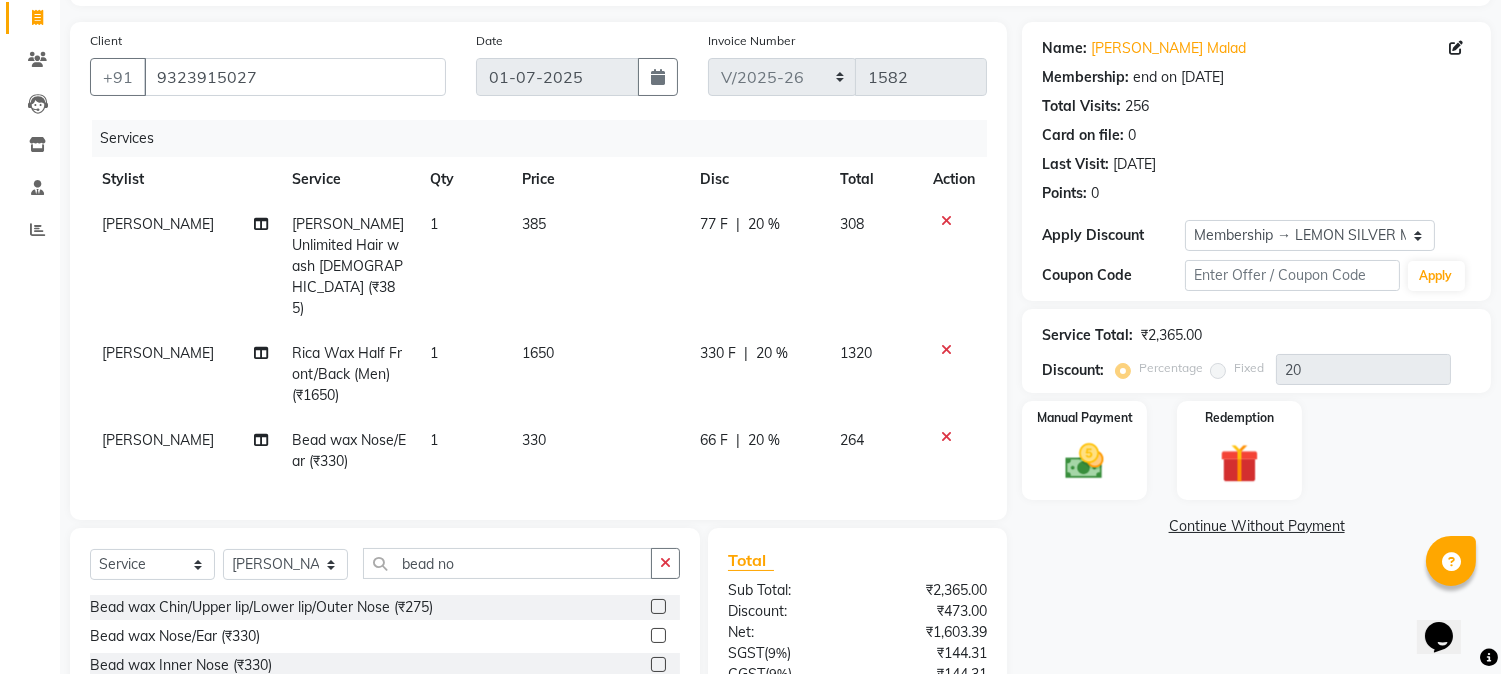click 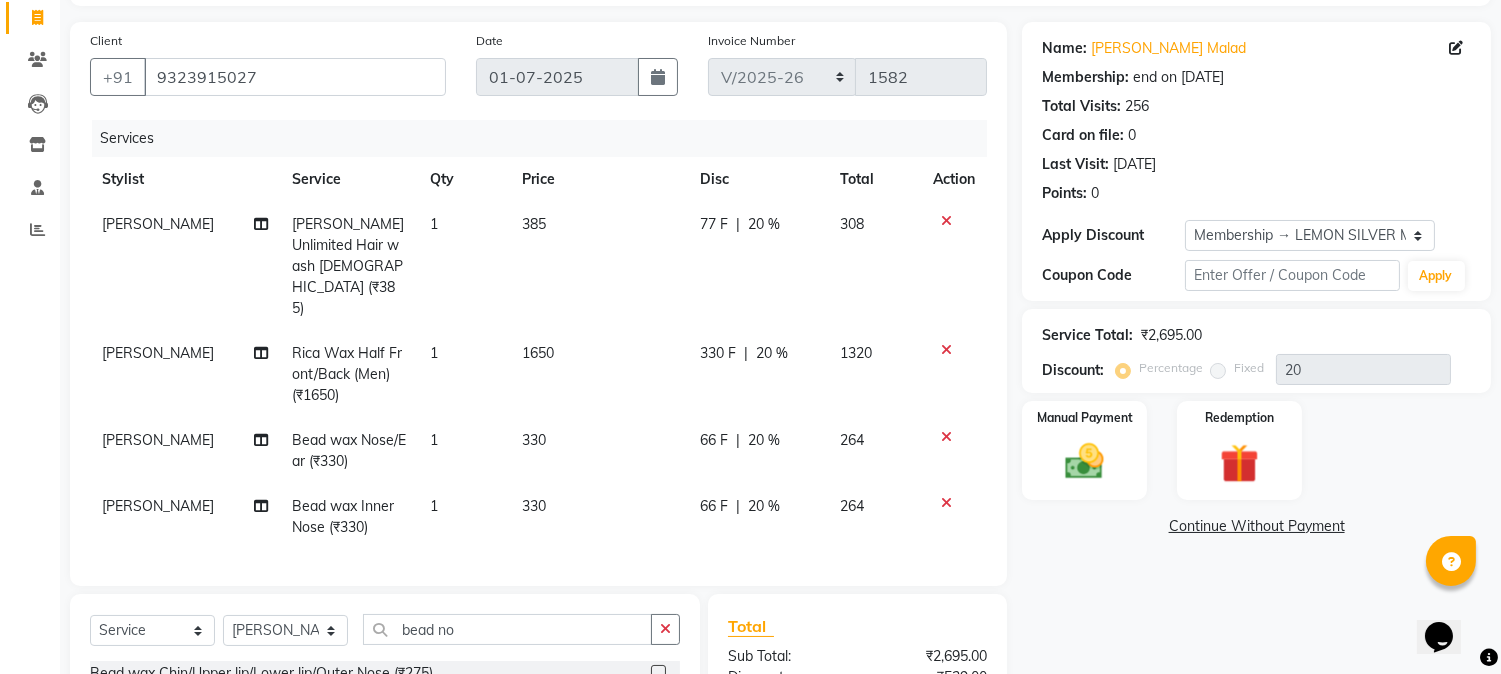 checkbox on "false" 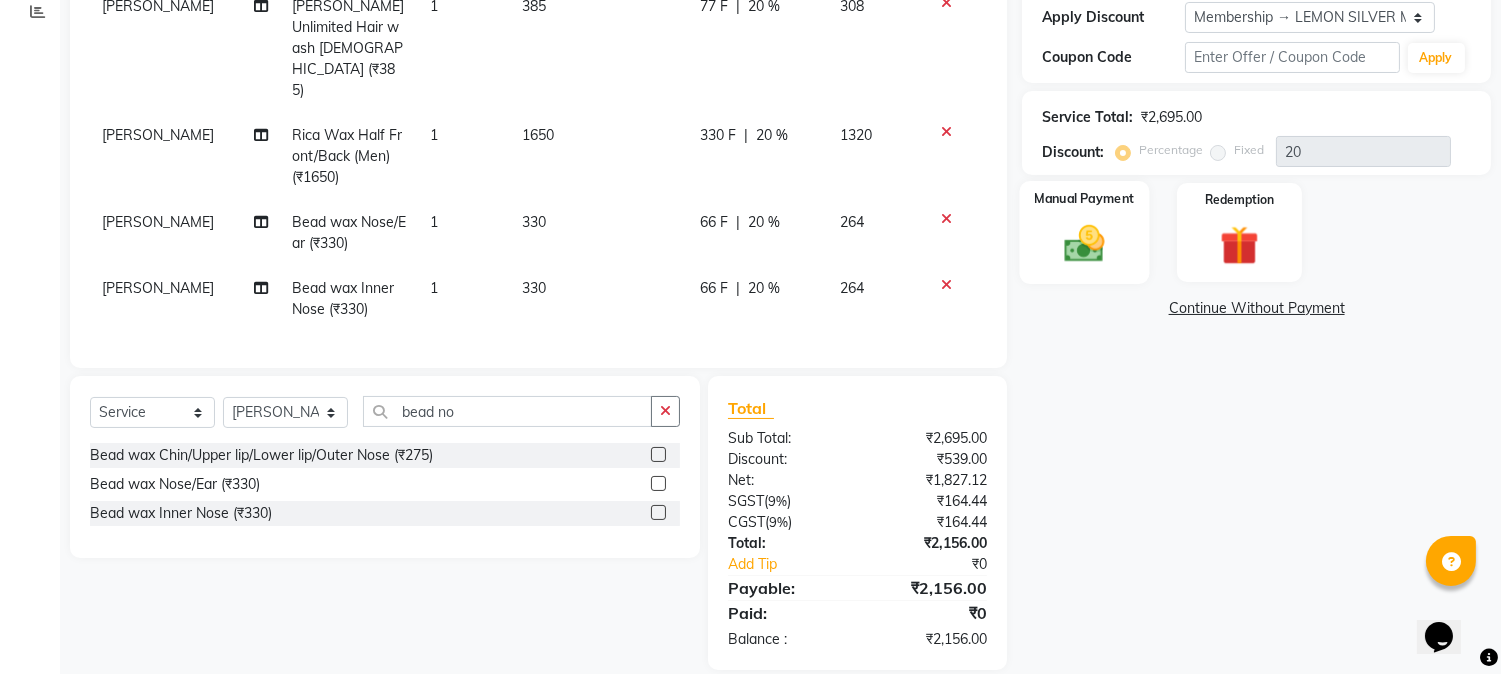 click 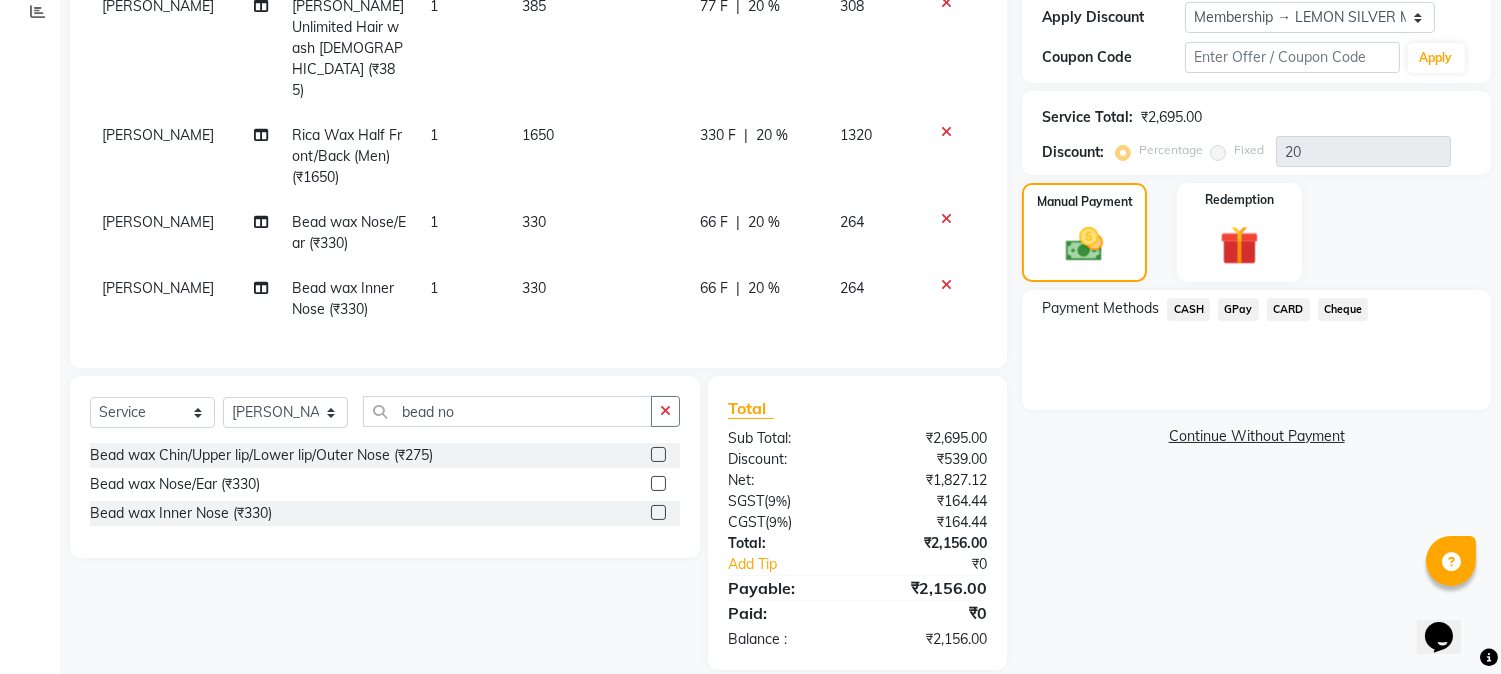 click on "CASH" 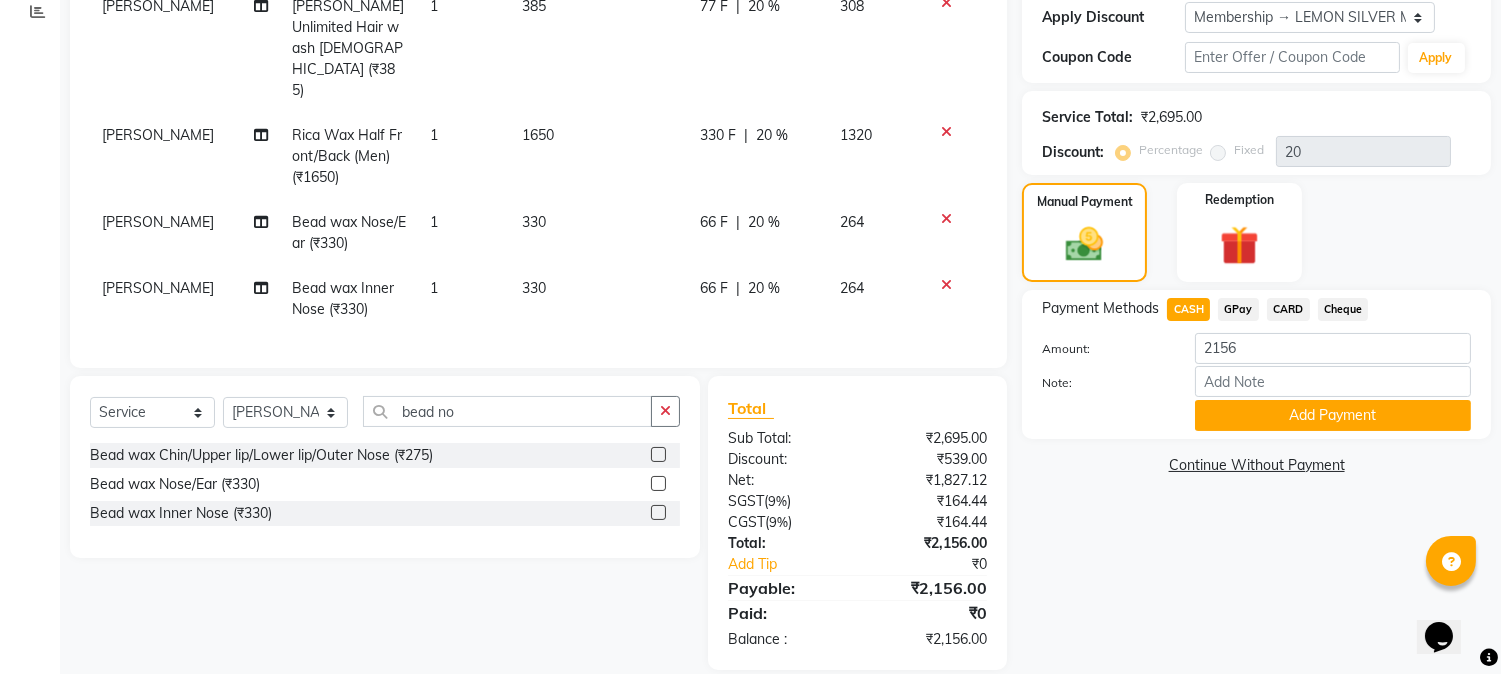 click on "GPay" 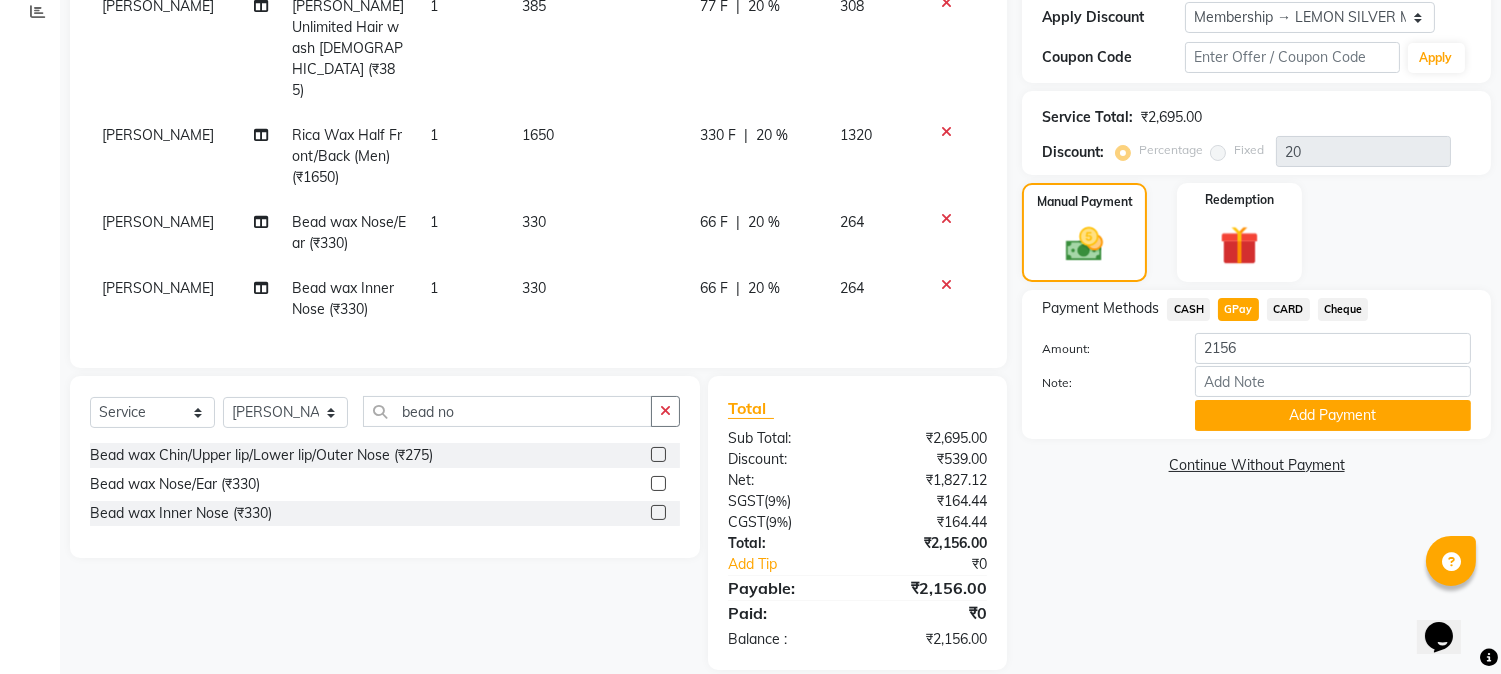 click on "CARD" 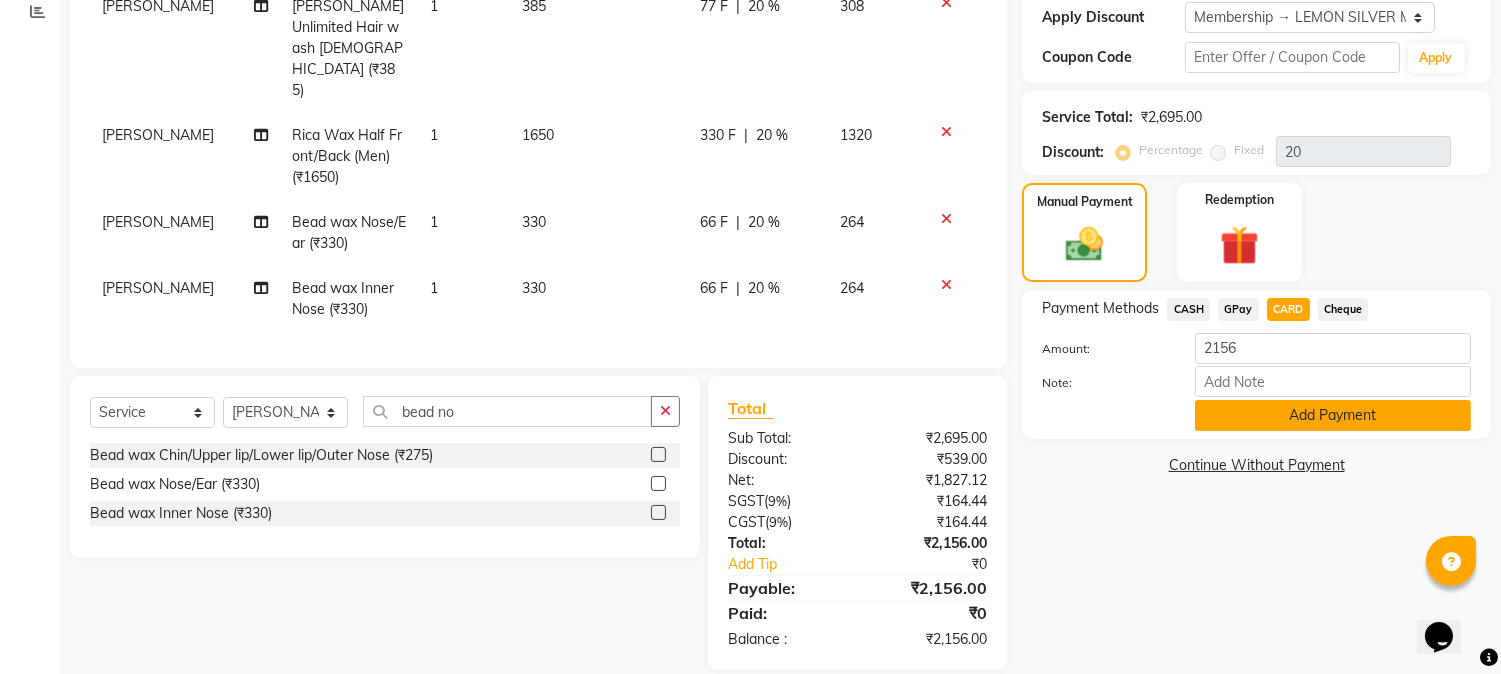 click on "Add Payment" 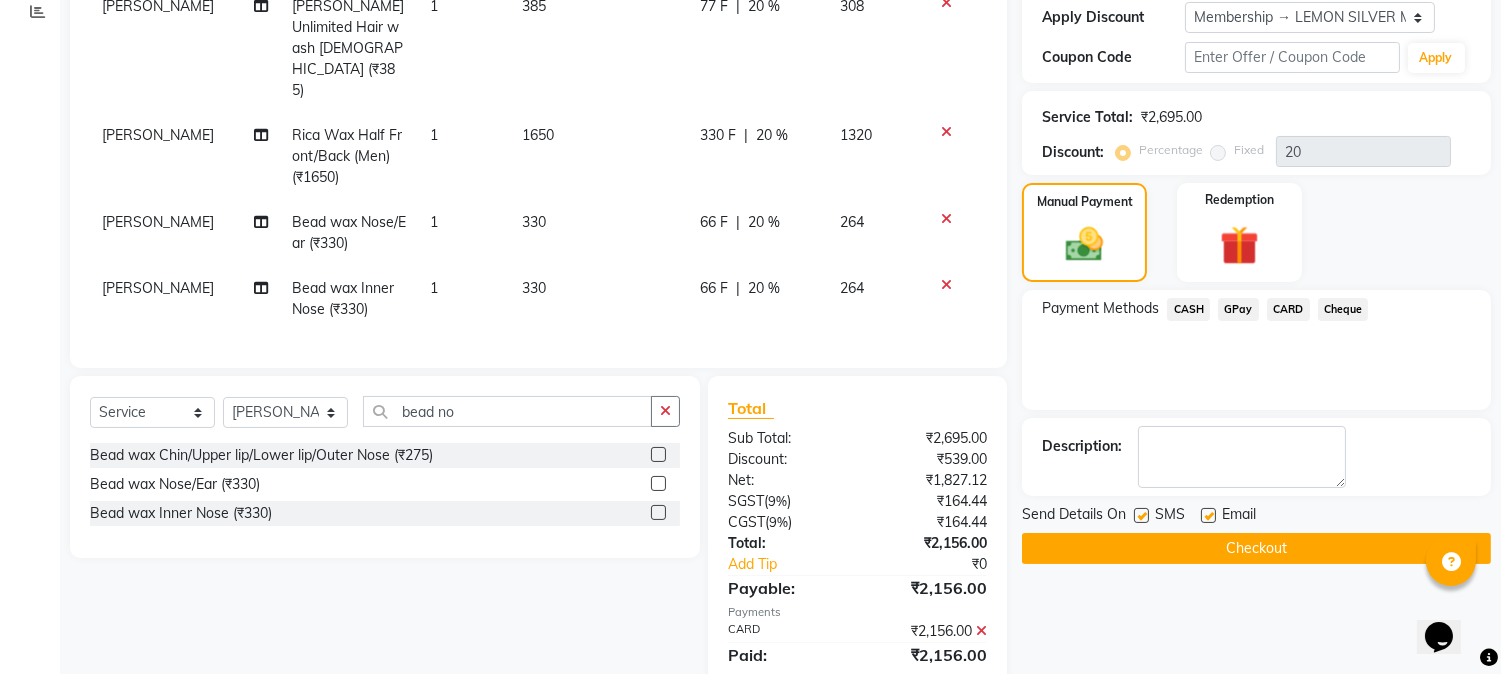 scroll, scrollTop: 487, scrollLeft: 0, axis: vertical 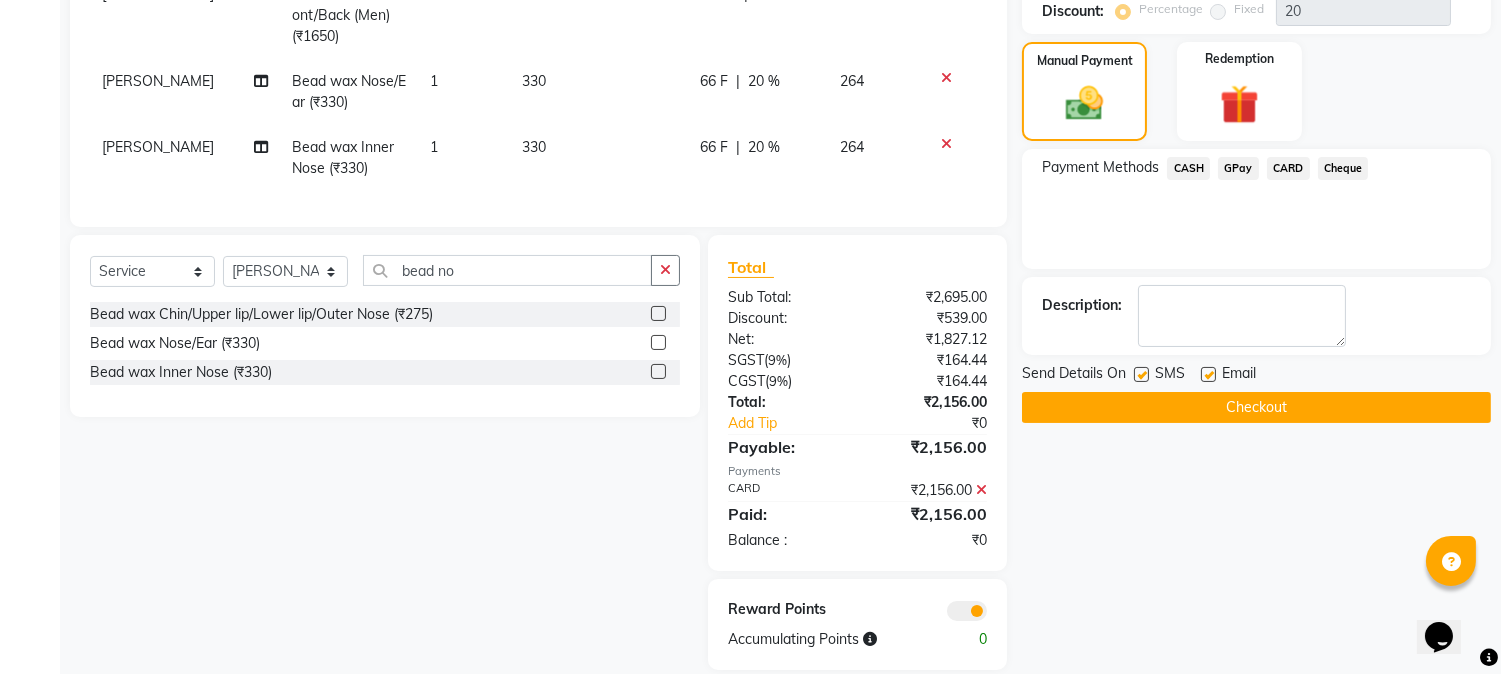 click 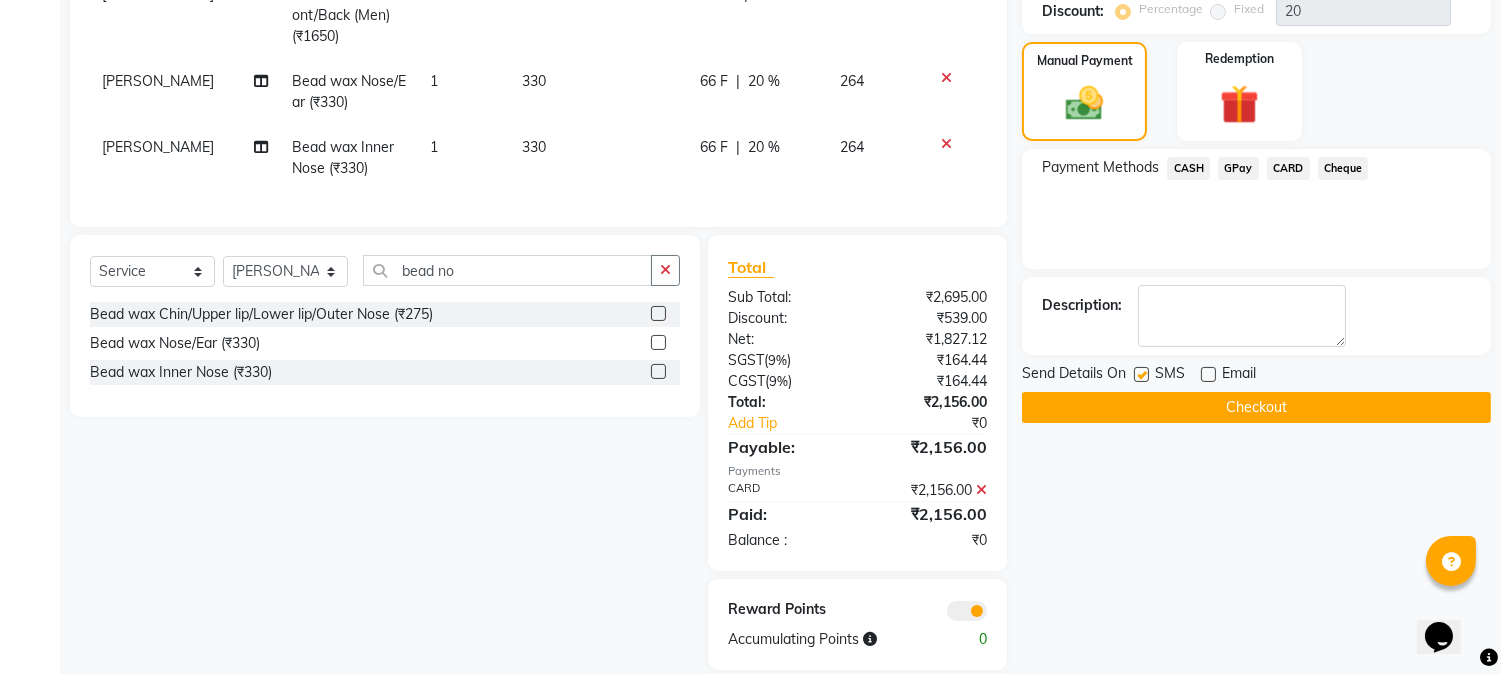 click 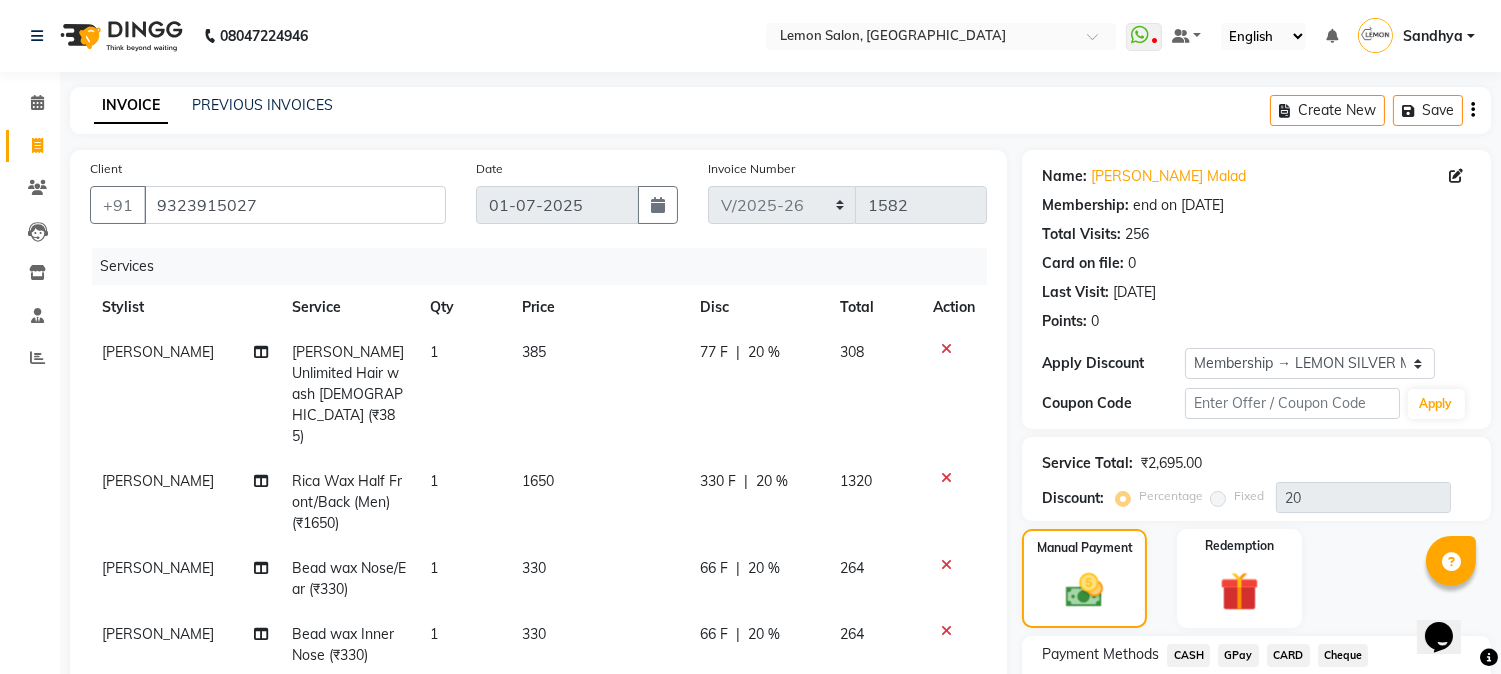 scroll, scrollTop: 487, scrollLeft: 0, axis: vertical 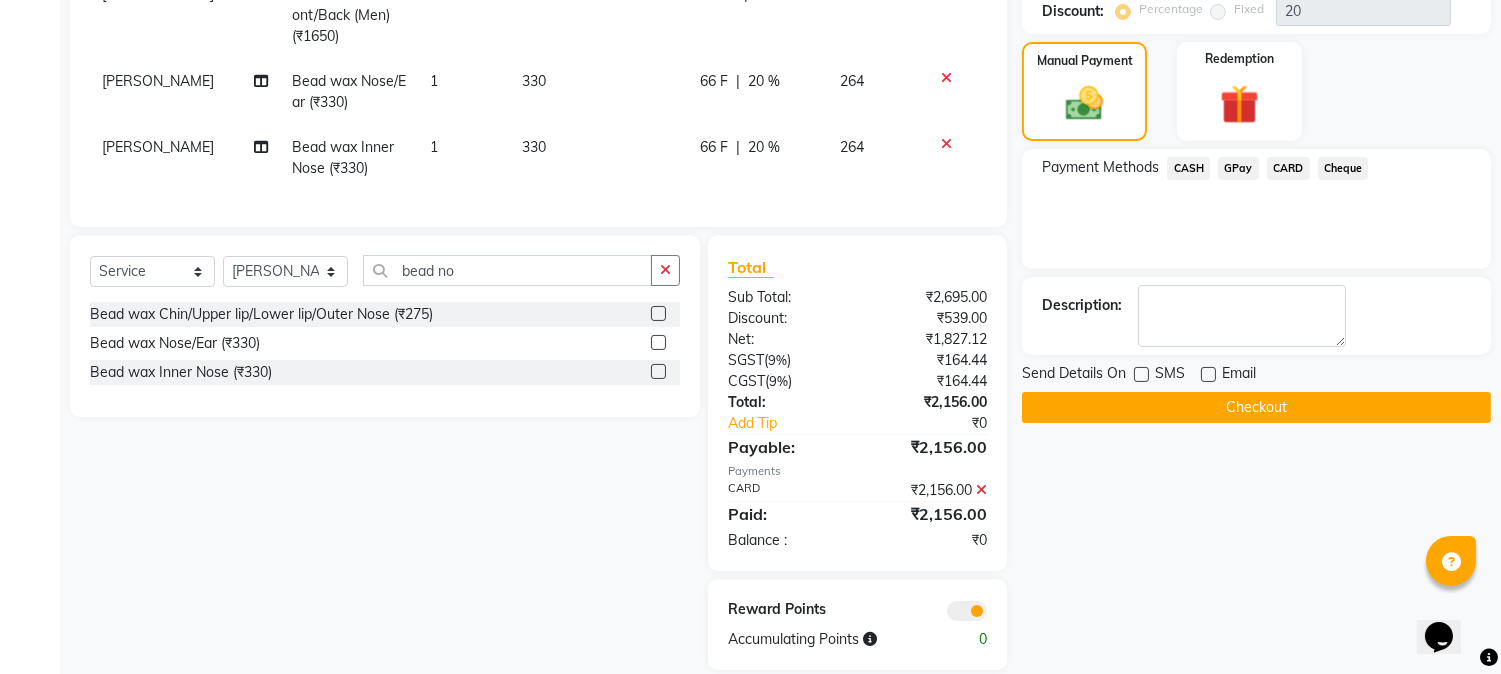 click on "Checkout" 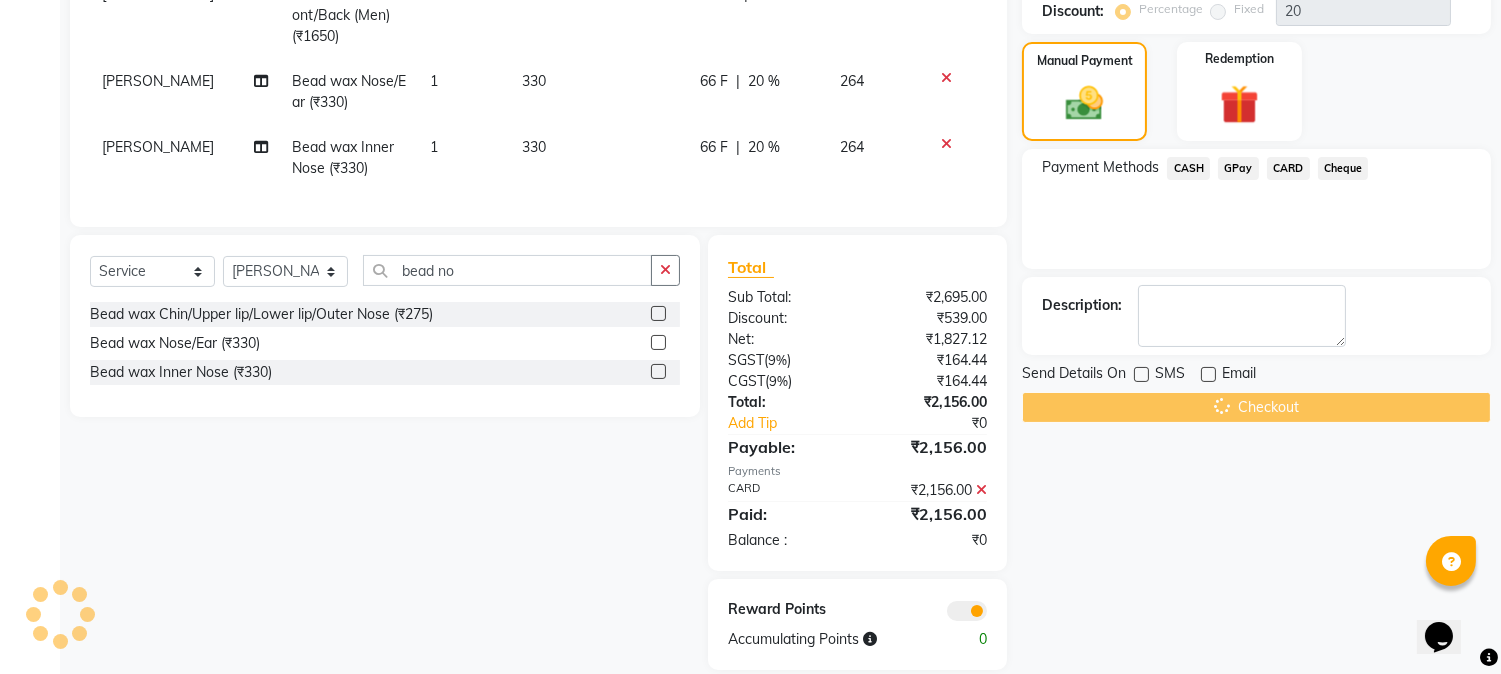 scroll, scrollTop: 0, scrollLeft: 0, axis: both 